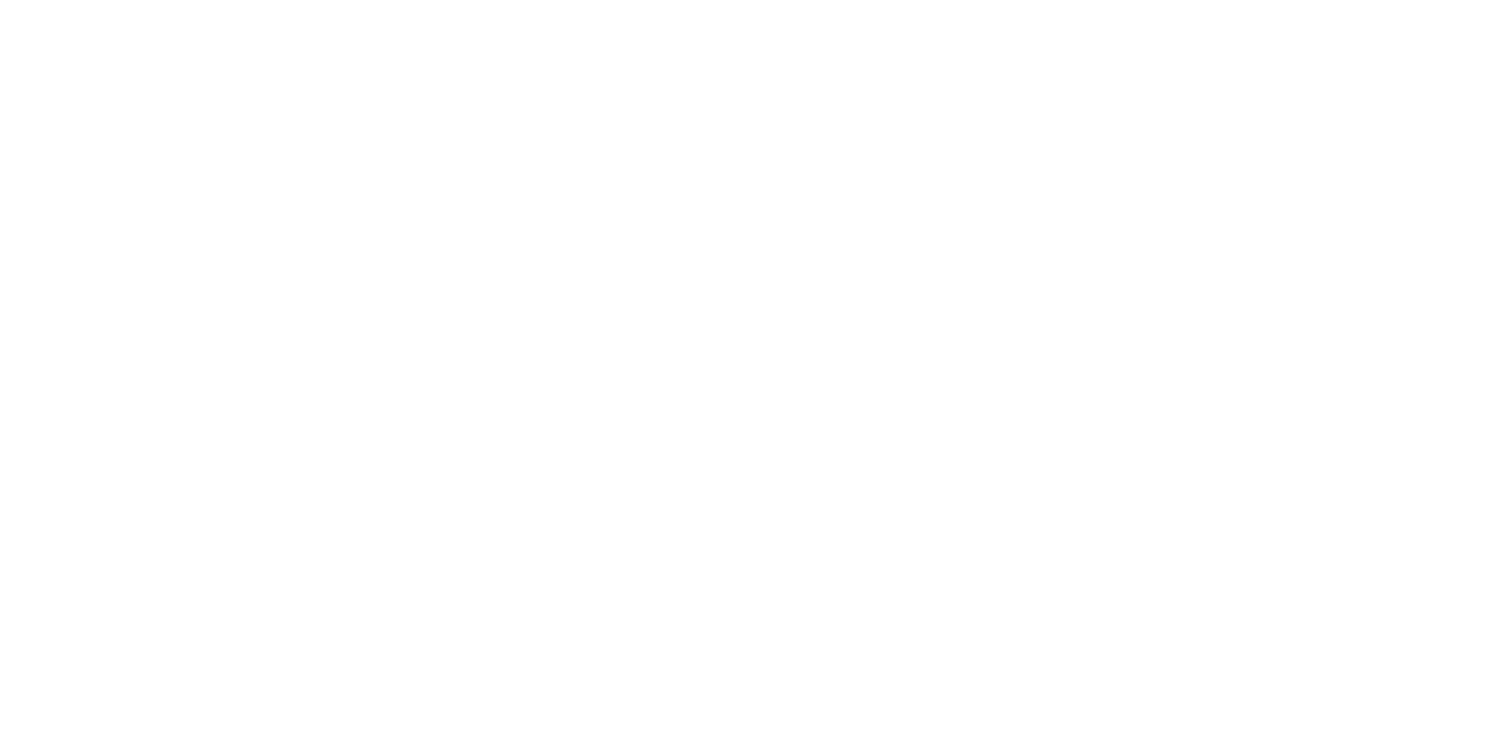 scroll, scrollTop: 0, scrollLeft: 0, axis: both 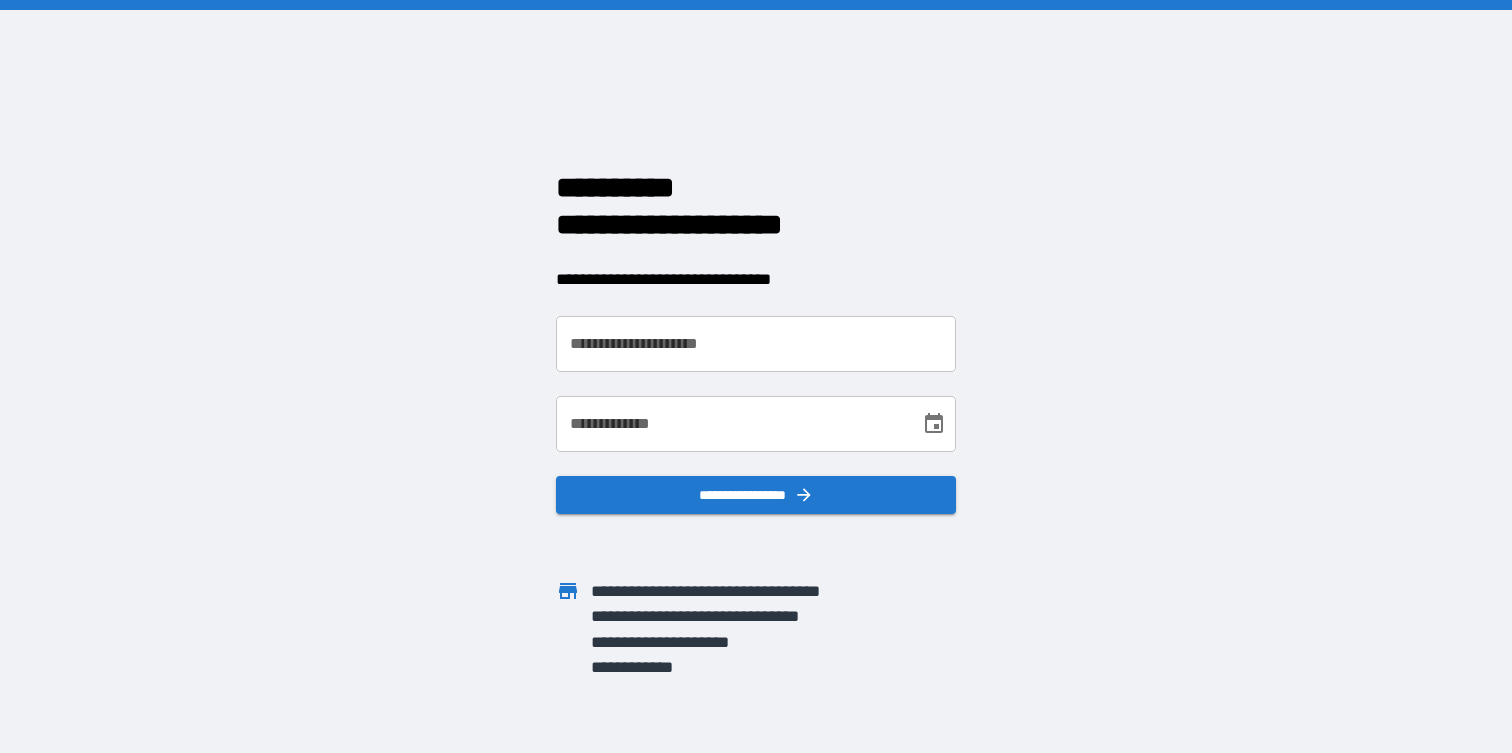 click on "**********" at bounding box center [756, 344] 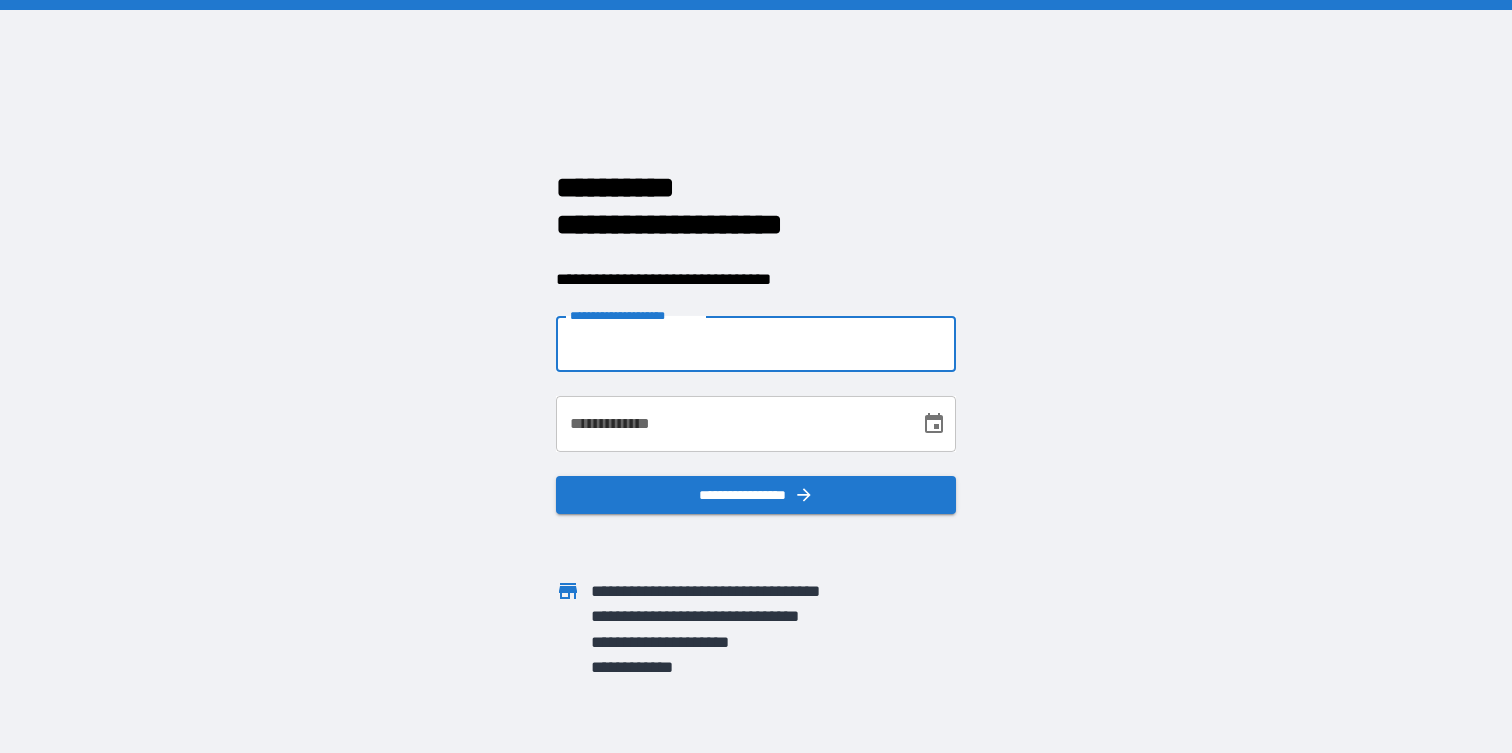 type on "**********" 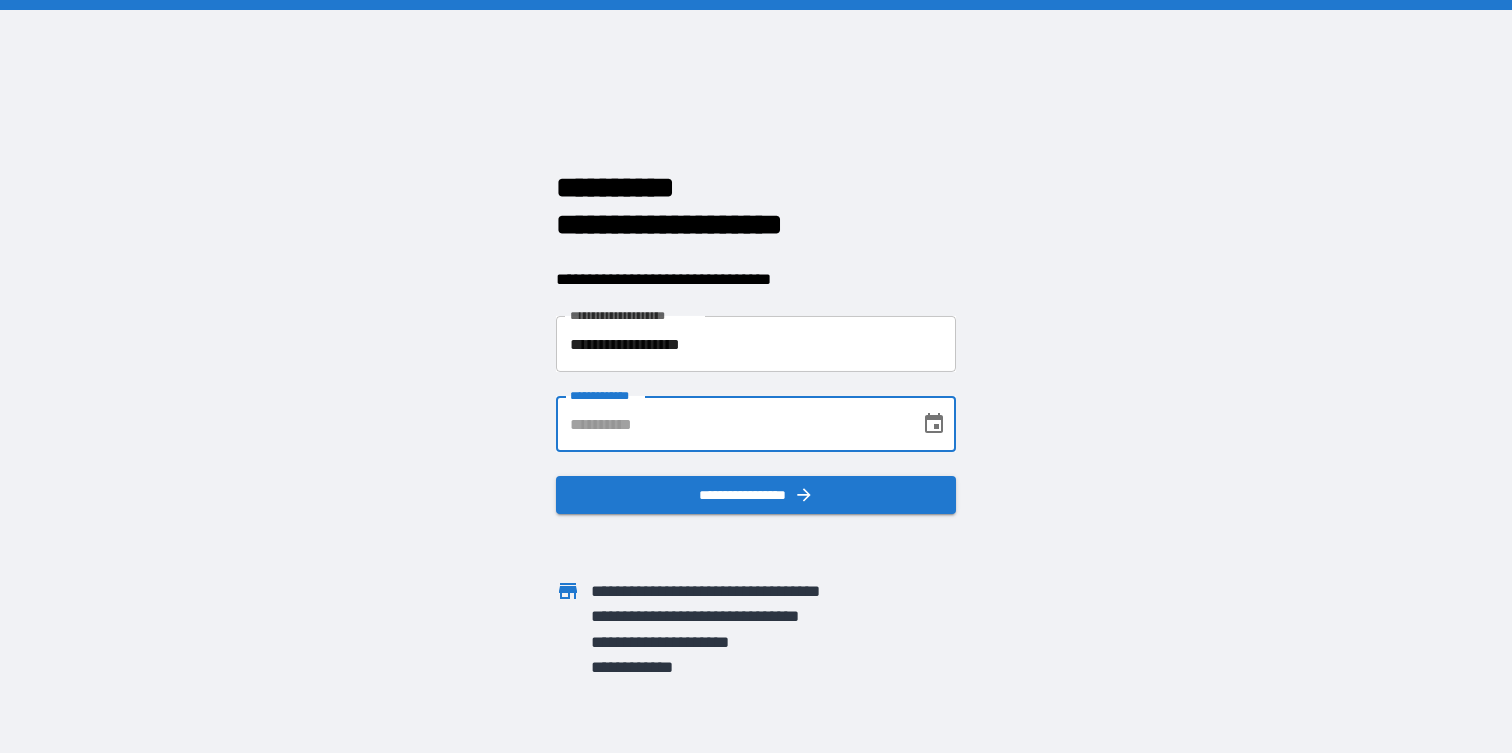 click on "**********" at bounding box center (731, 424) 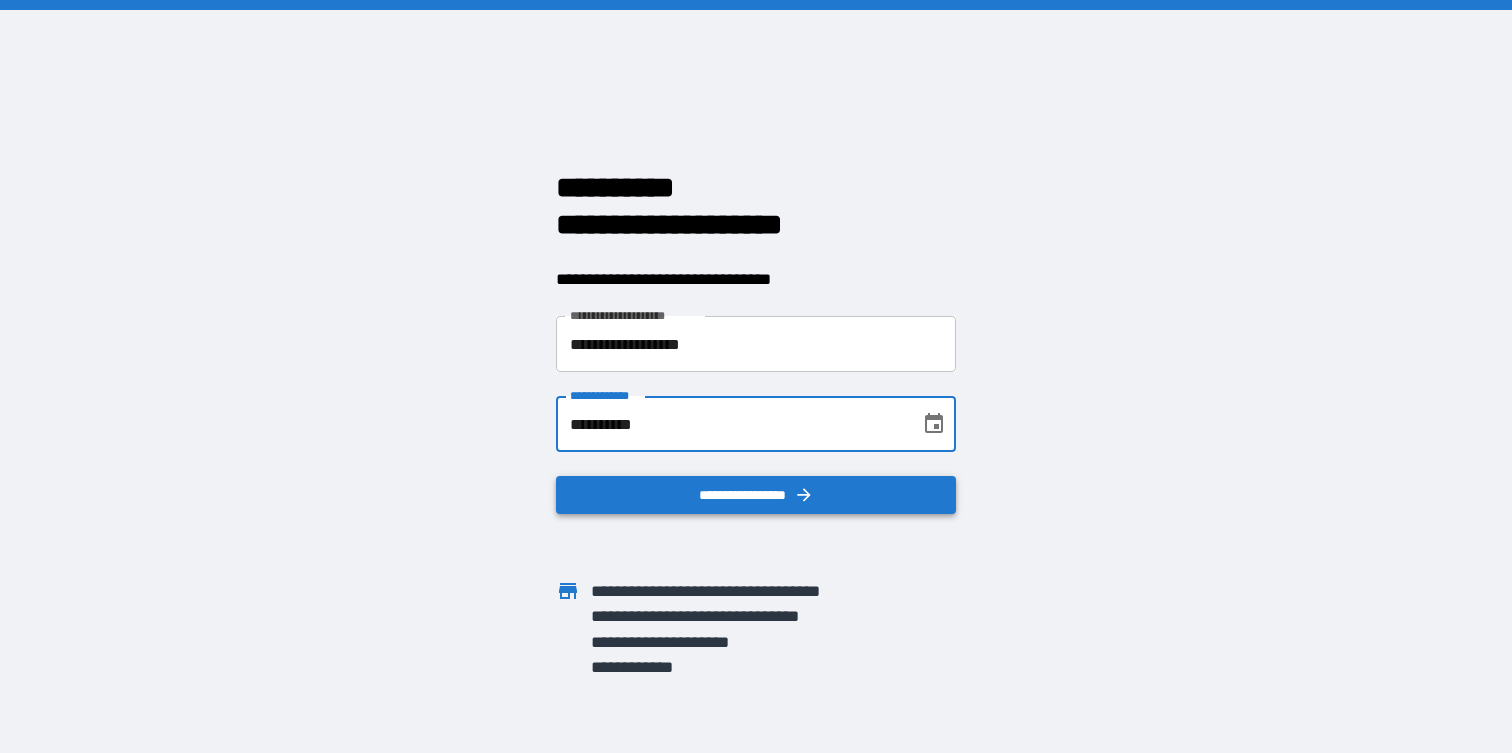 type on "**********" 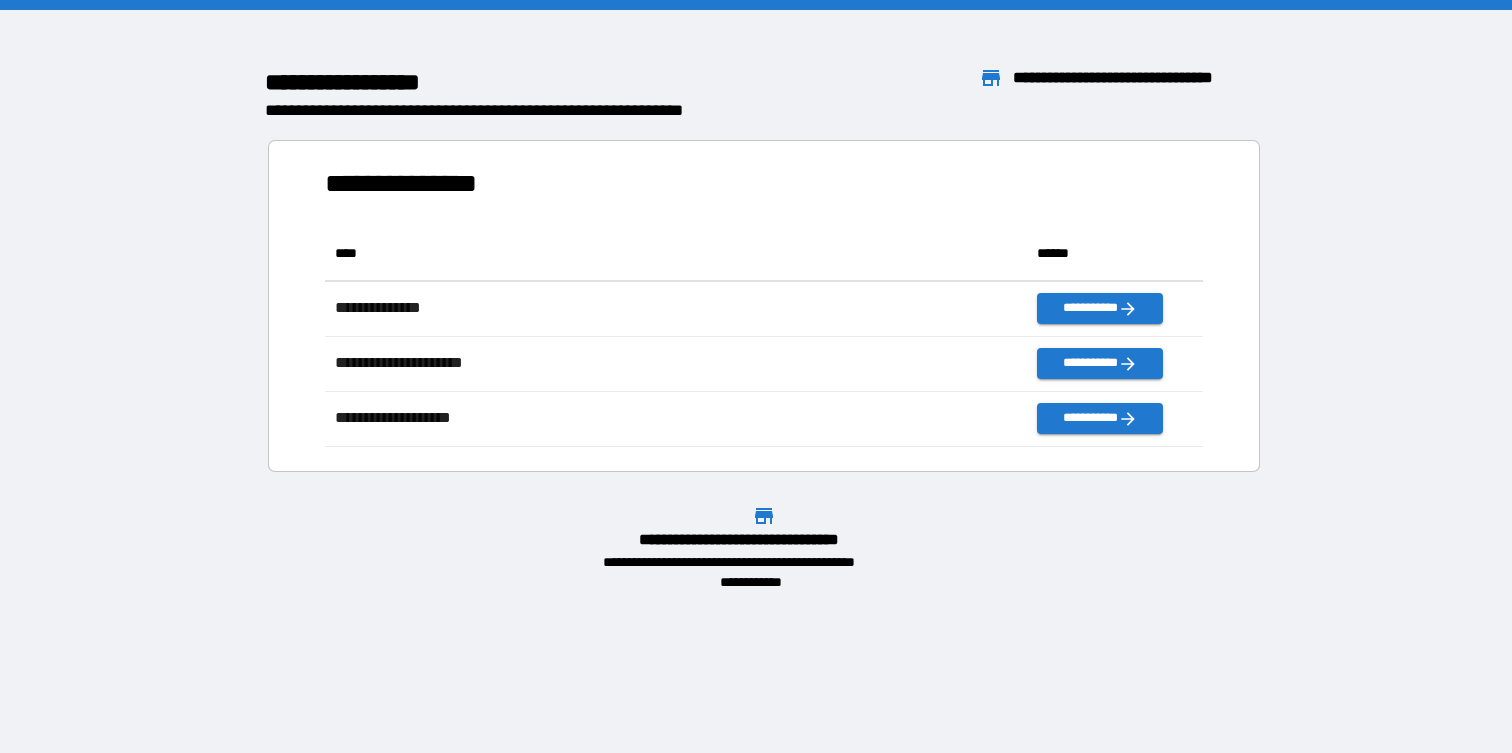 scroll, scrollTop: 1, scrollLeft: 1, axis: both 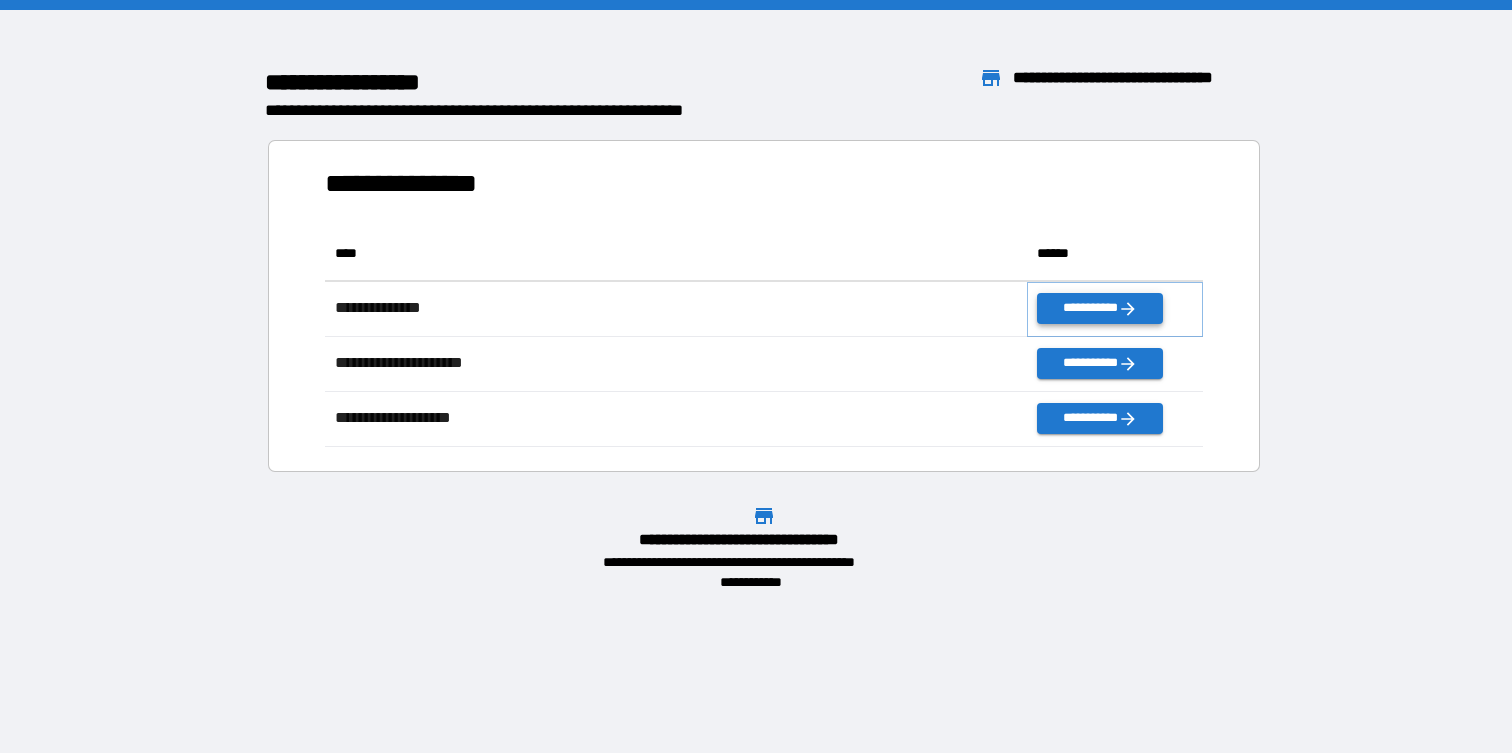 click on "**********" at bounding box center (1099, 308) 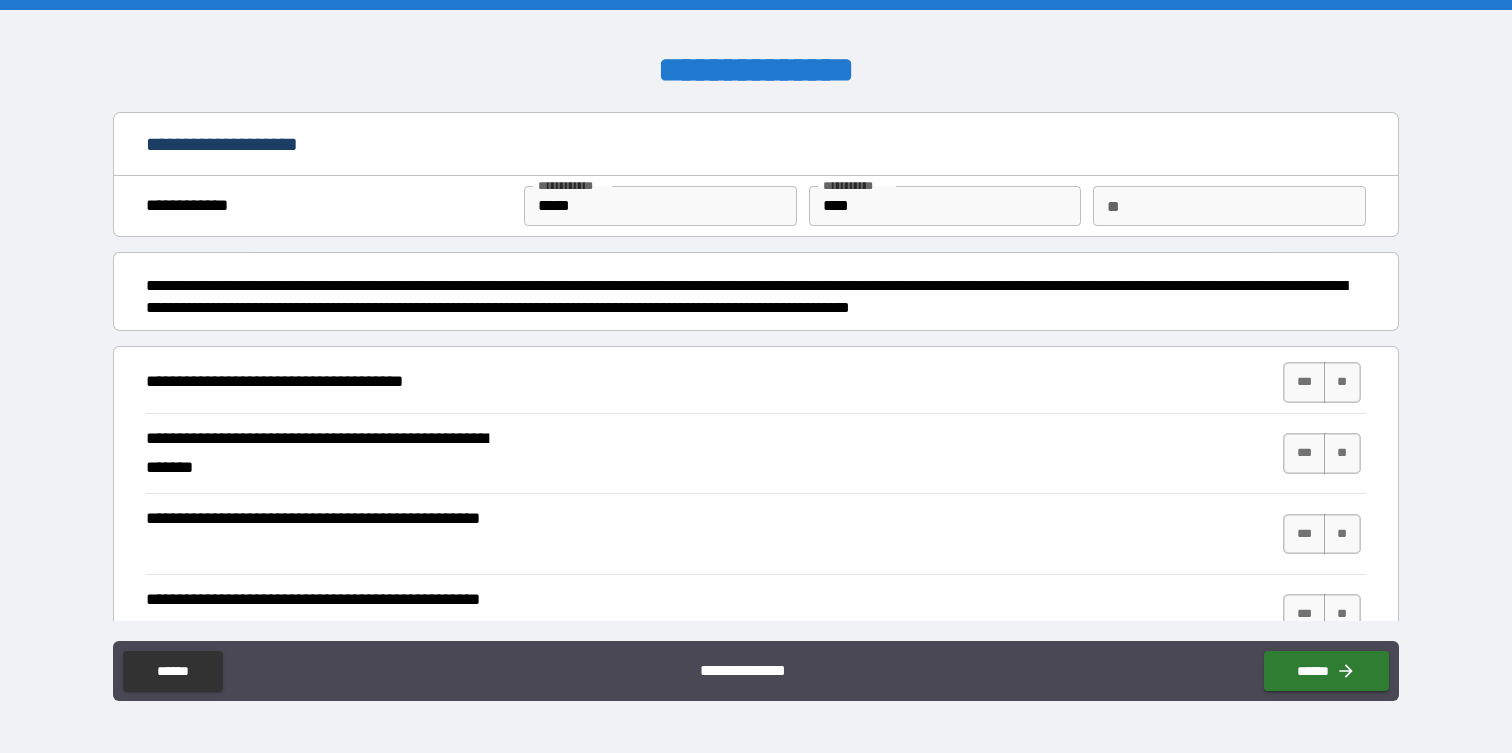 click on "**" at bounding box center (1229, 206) 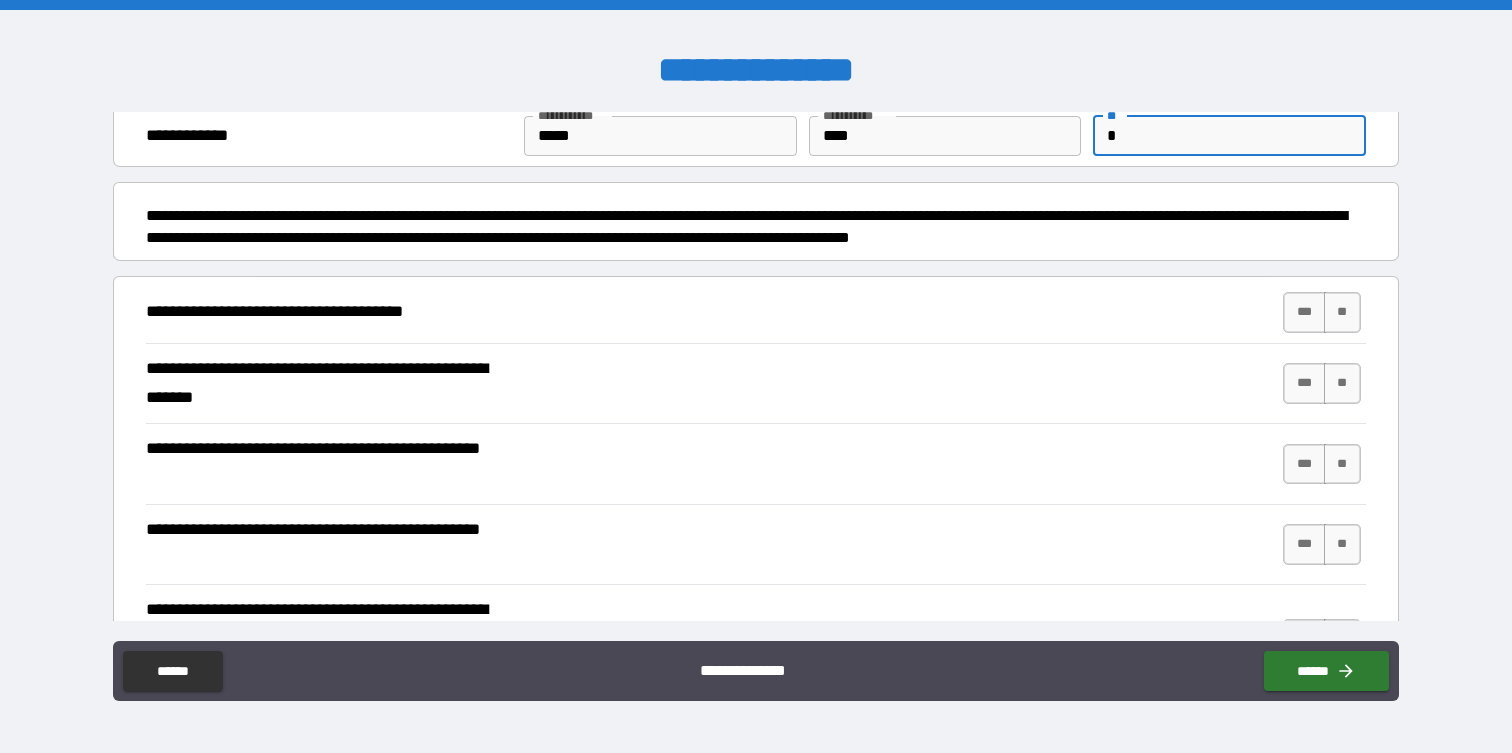 scroll, scrollTop: 83, scrollLeft: 0, axis: vertical 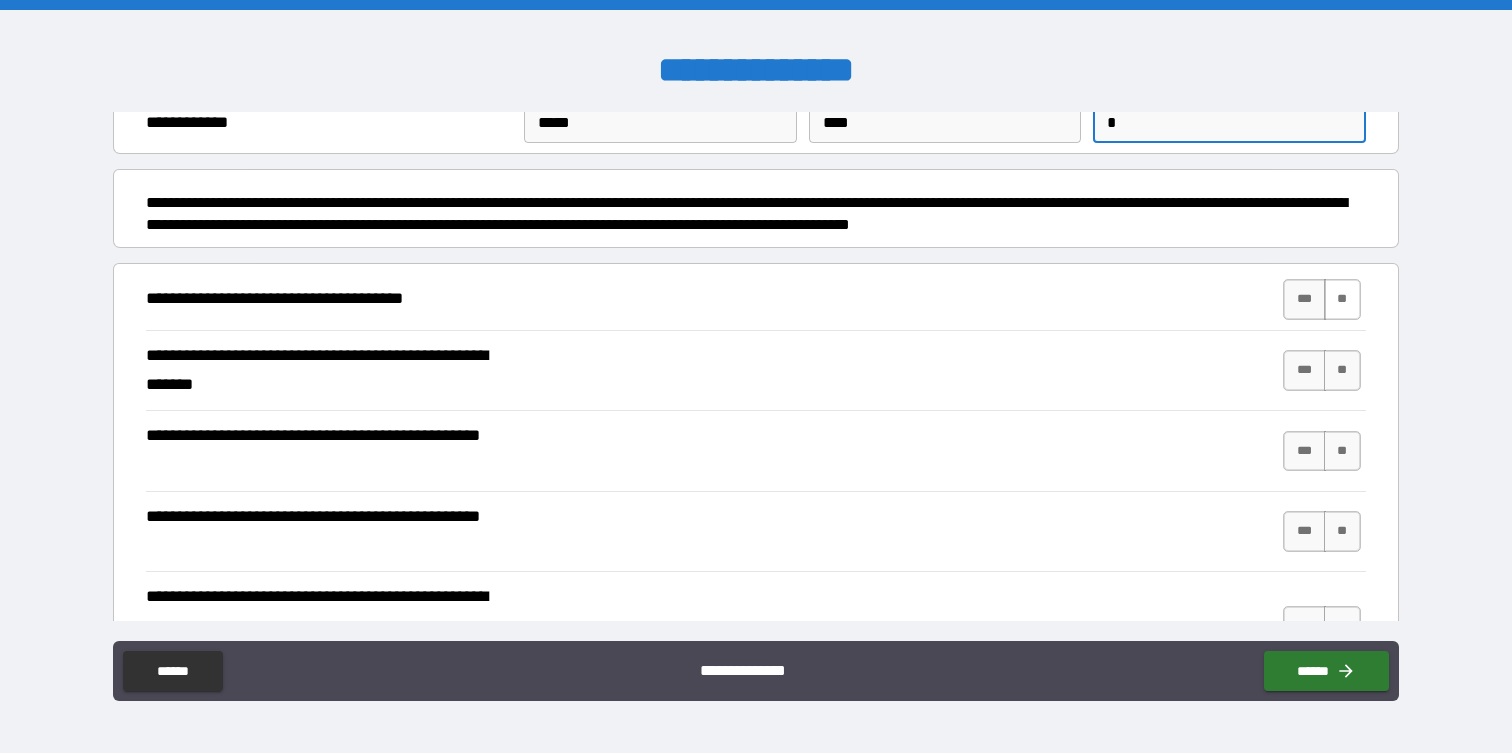 type on "*" 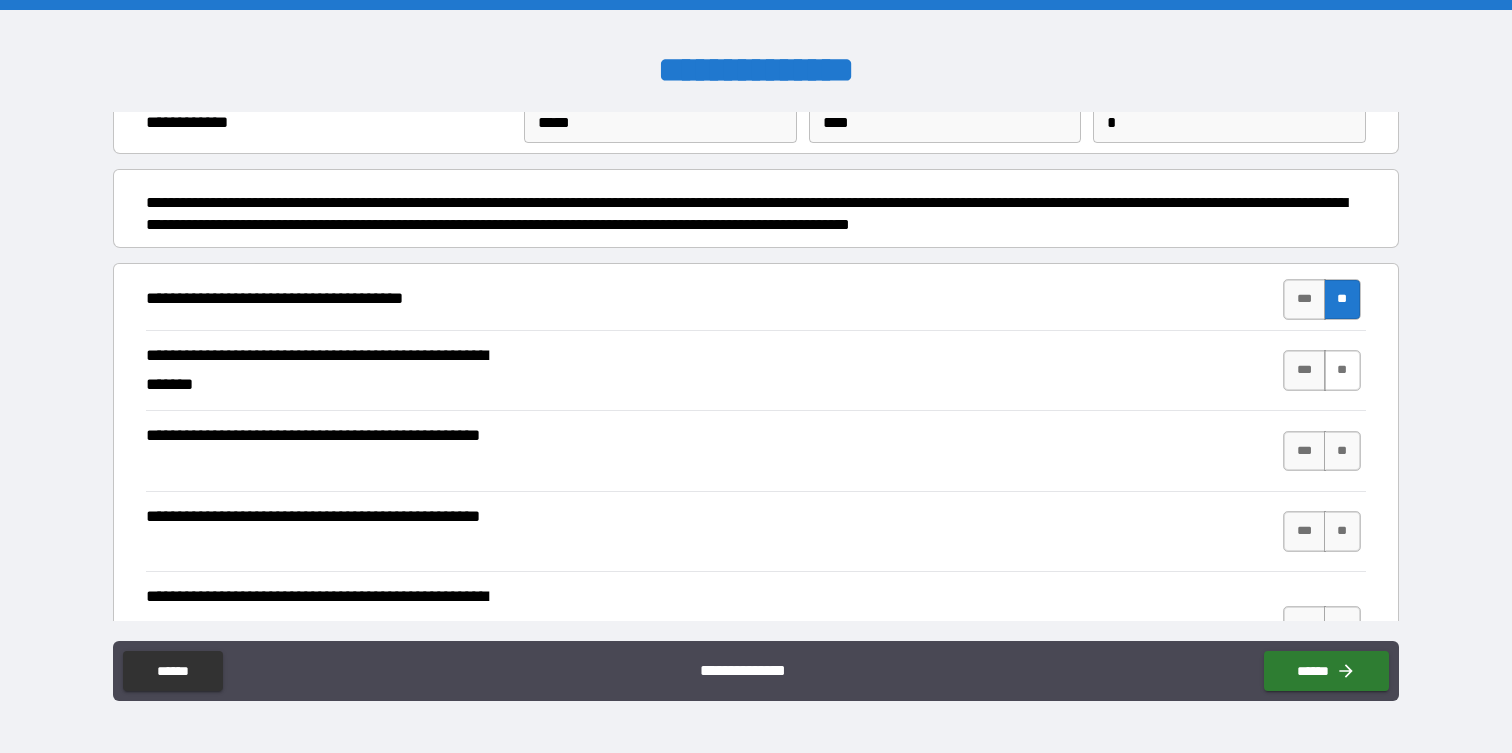 click on "**" at bounding box center [1342, 370] 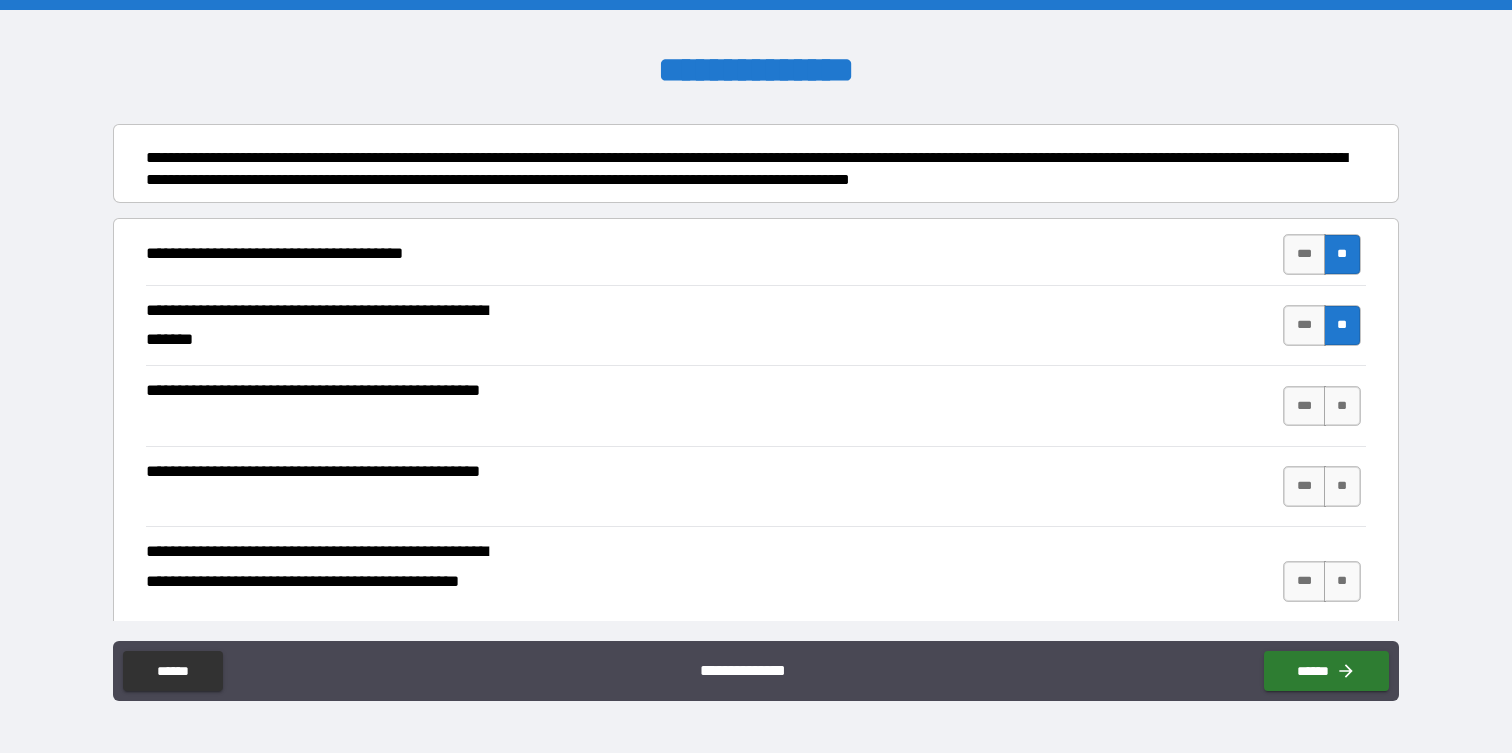 scroll, scrollTop: 144, scrollLeft: 0, axis: vertical 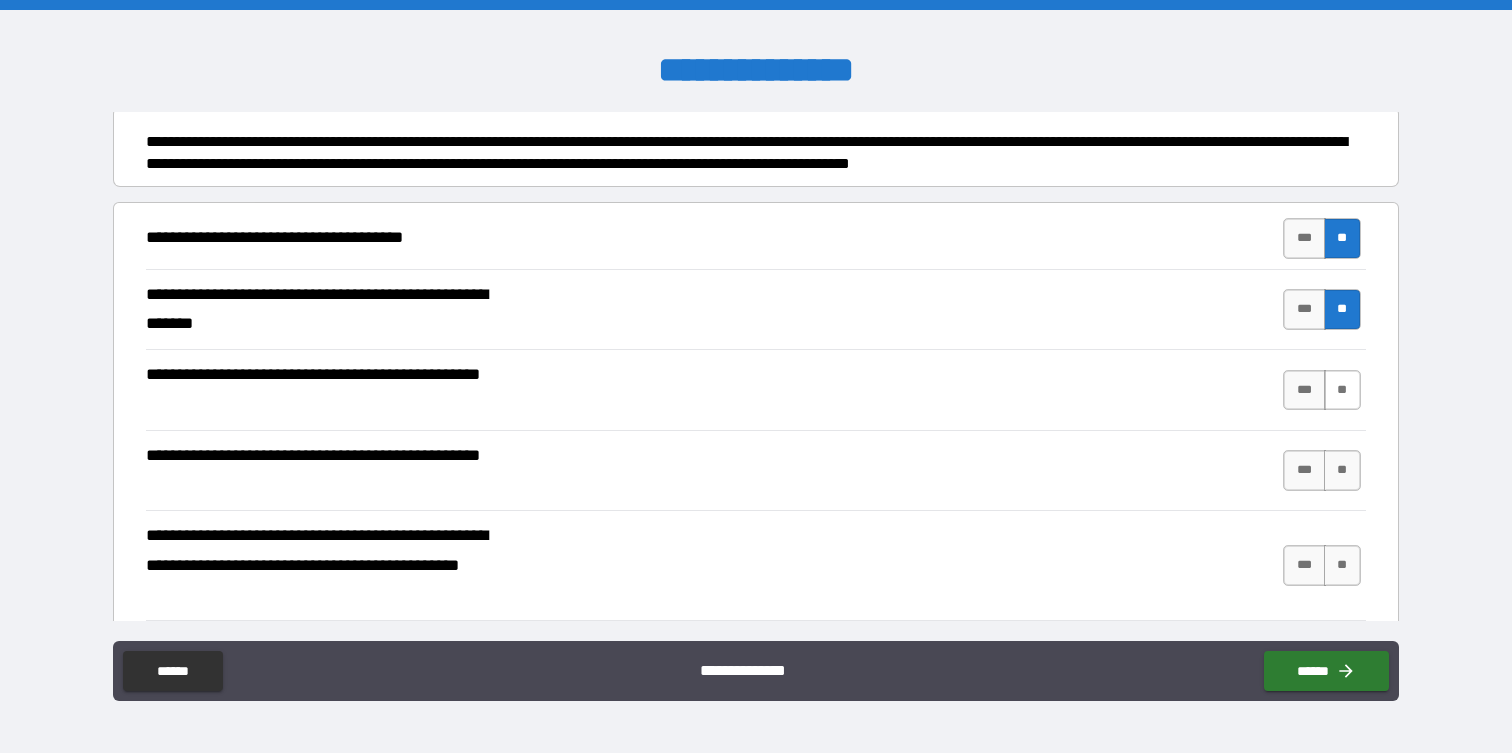 click on "**" at bounding box center [1342, 390] 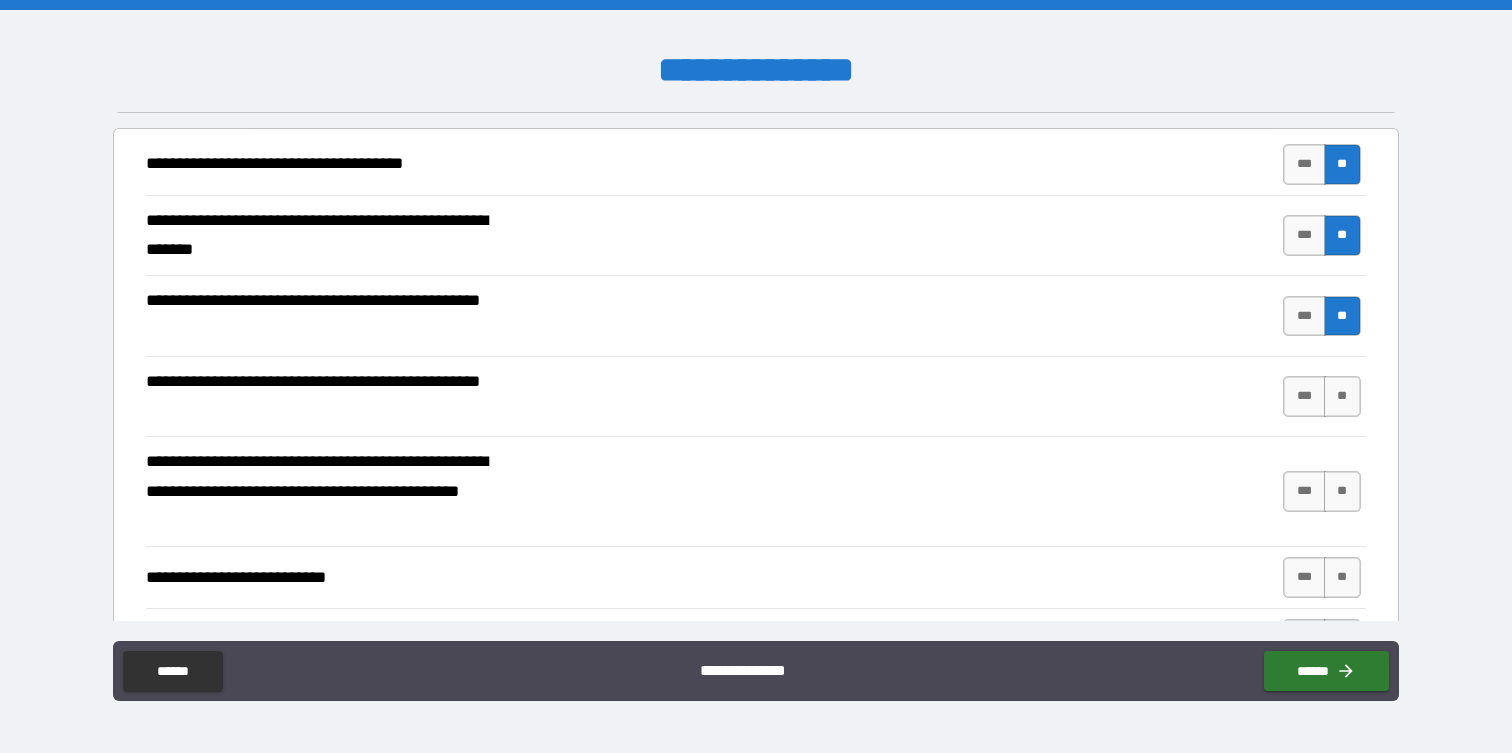 scroll, scrollTop: 223, scrollLeft: 0, axis: vertical 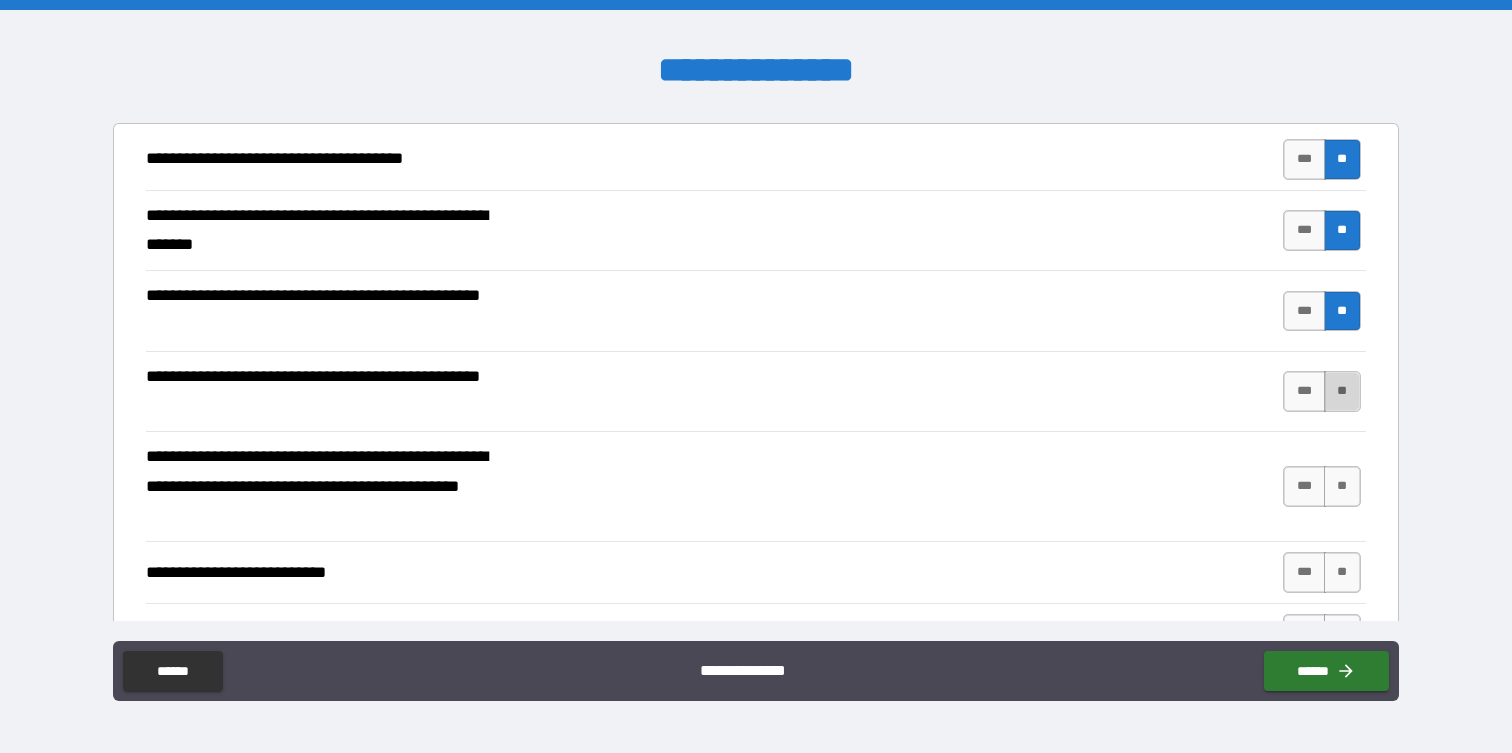 click on "**" at bounding box center [1342, 391] 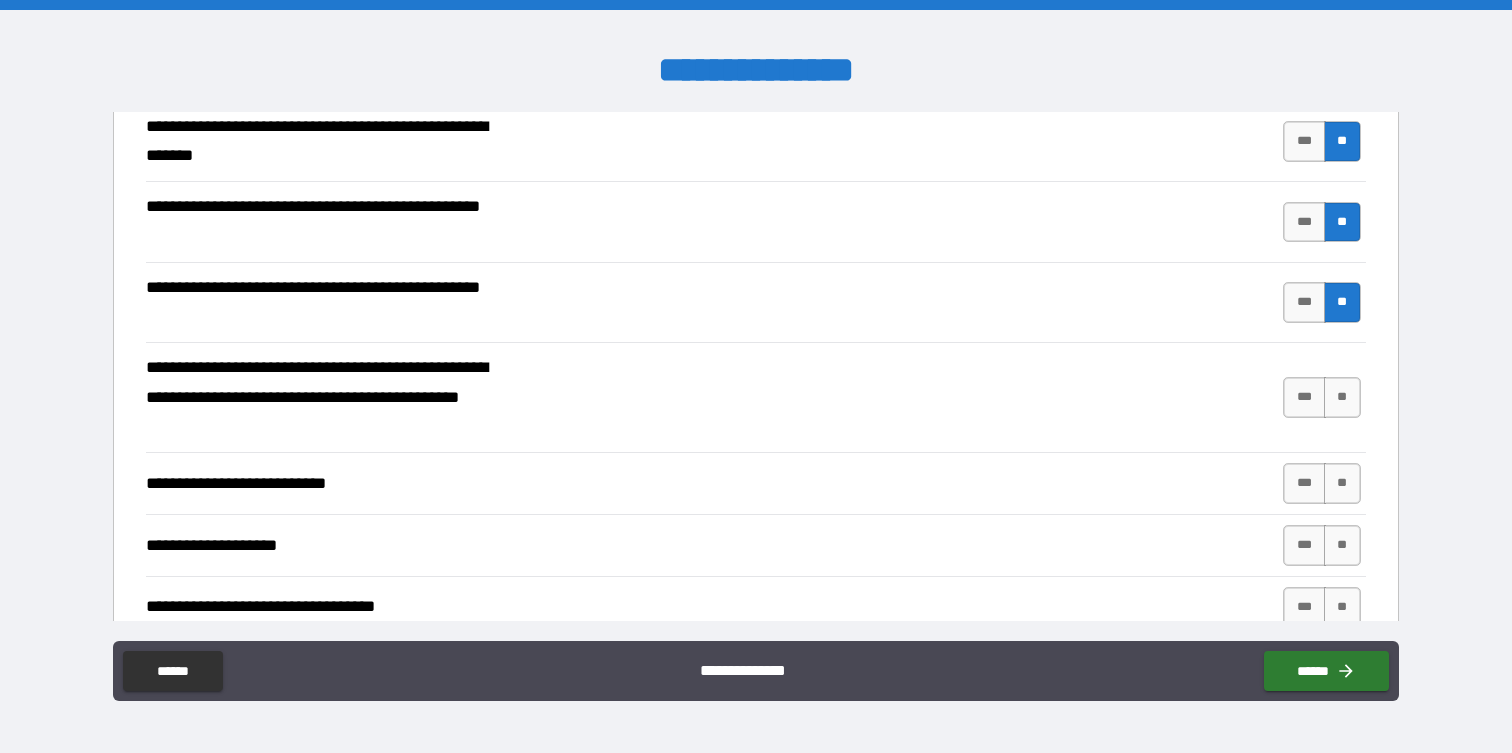 scroll, scrollTop: 331, scrollLeft: 0, axis: vertical 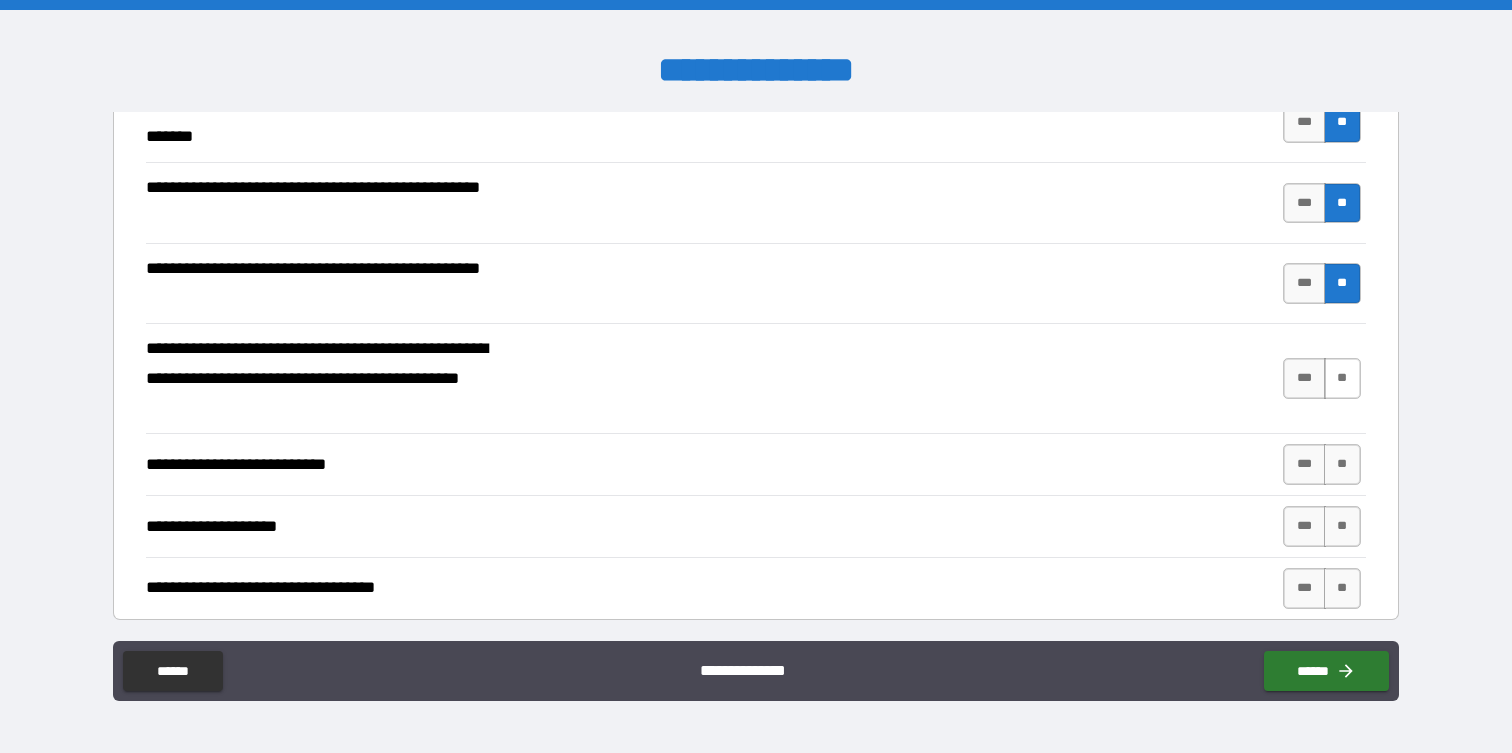 click on "**" at bounding box center [1342, 378] 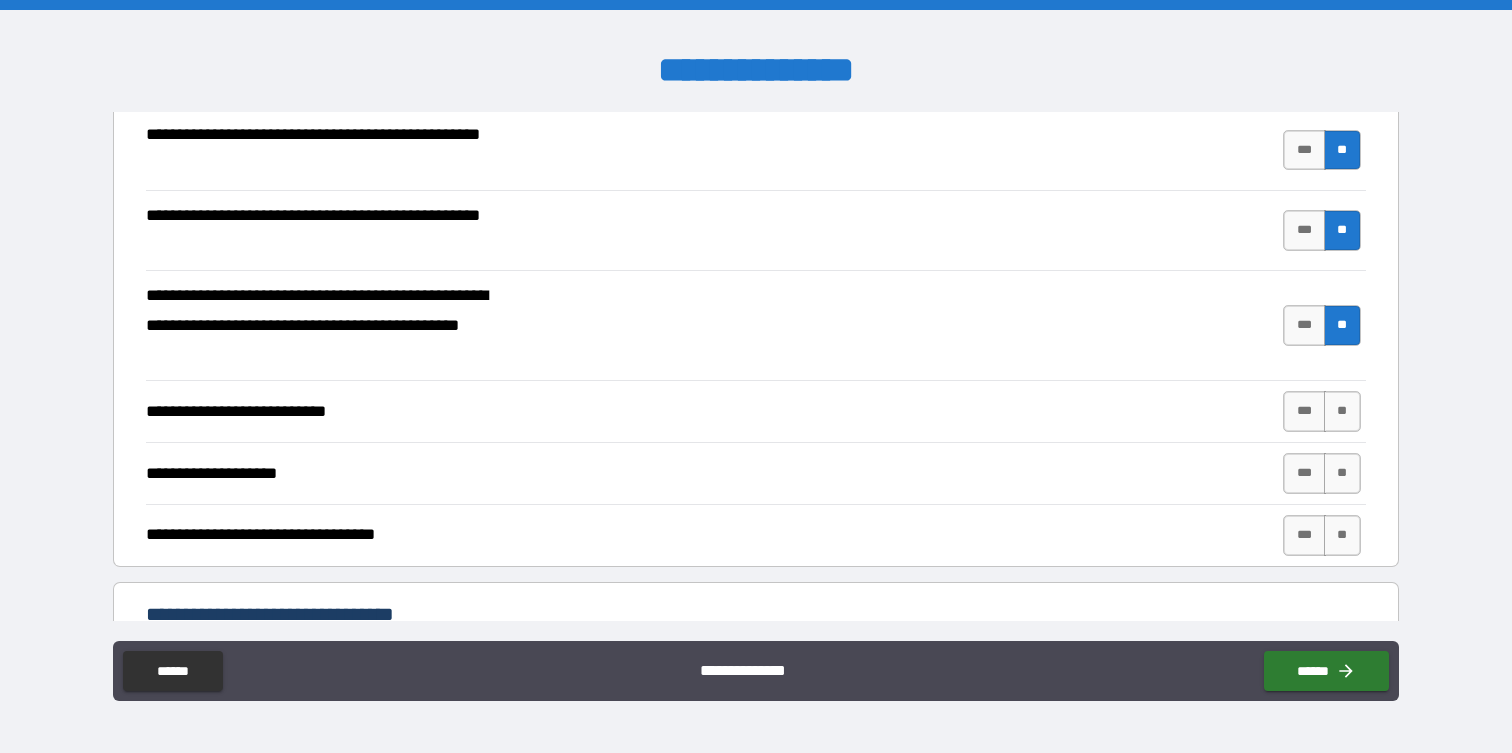 scroll, scrollTop: 396, scrollLeft: 0, axis: vertical 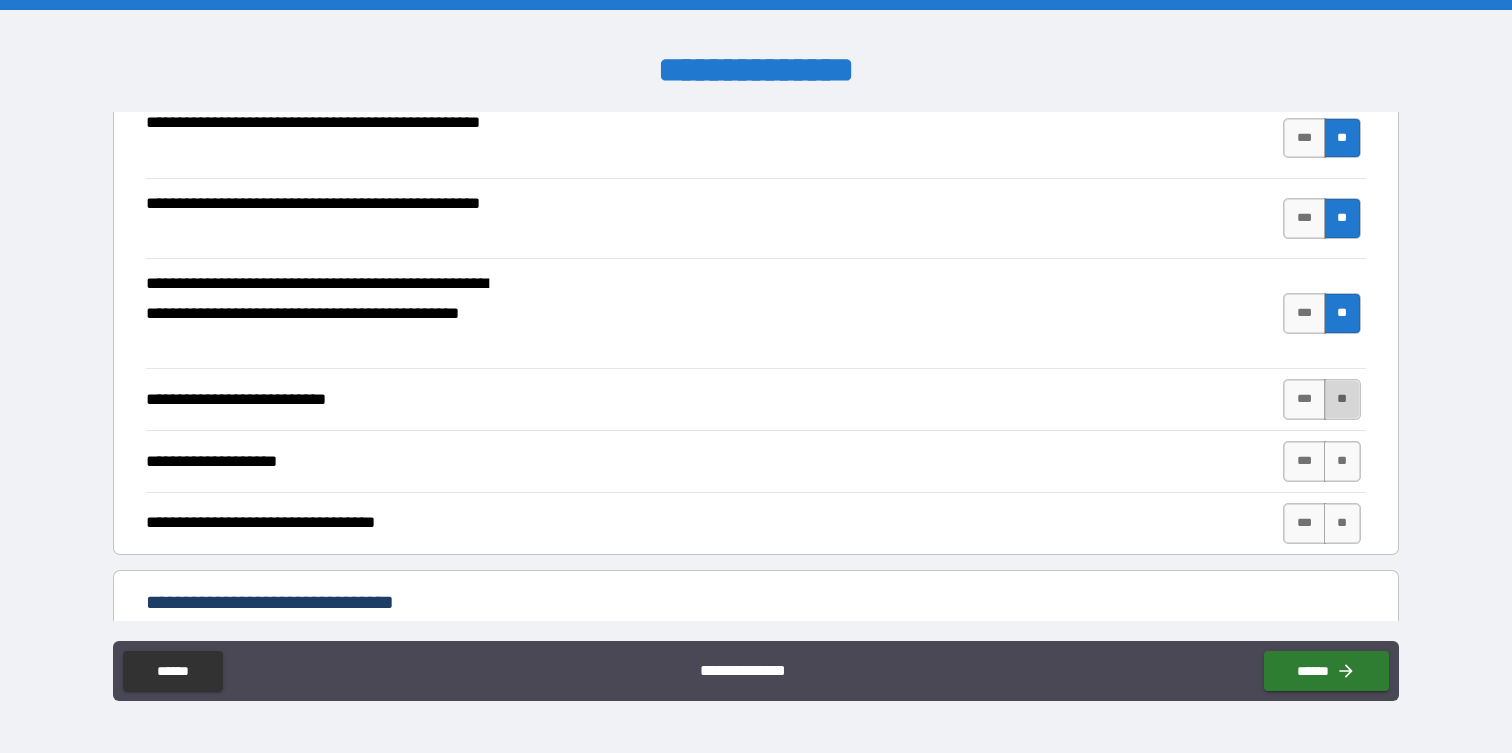 click on "**" at bounding box center (1342, 399) 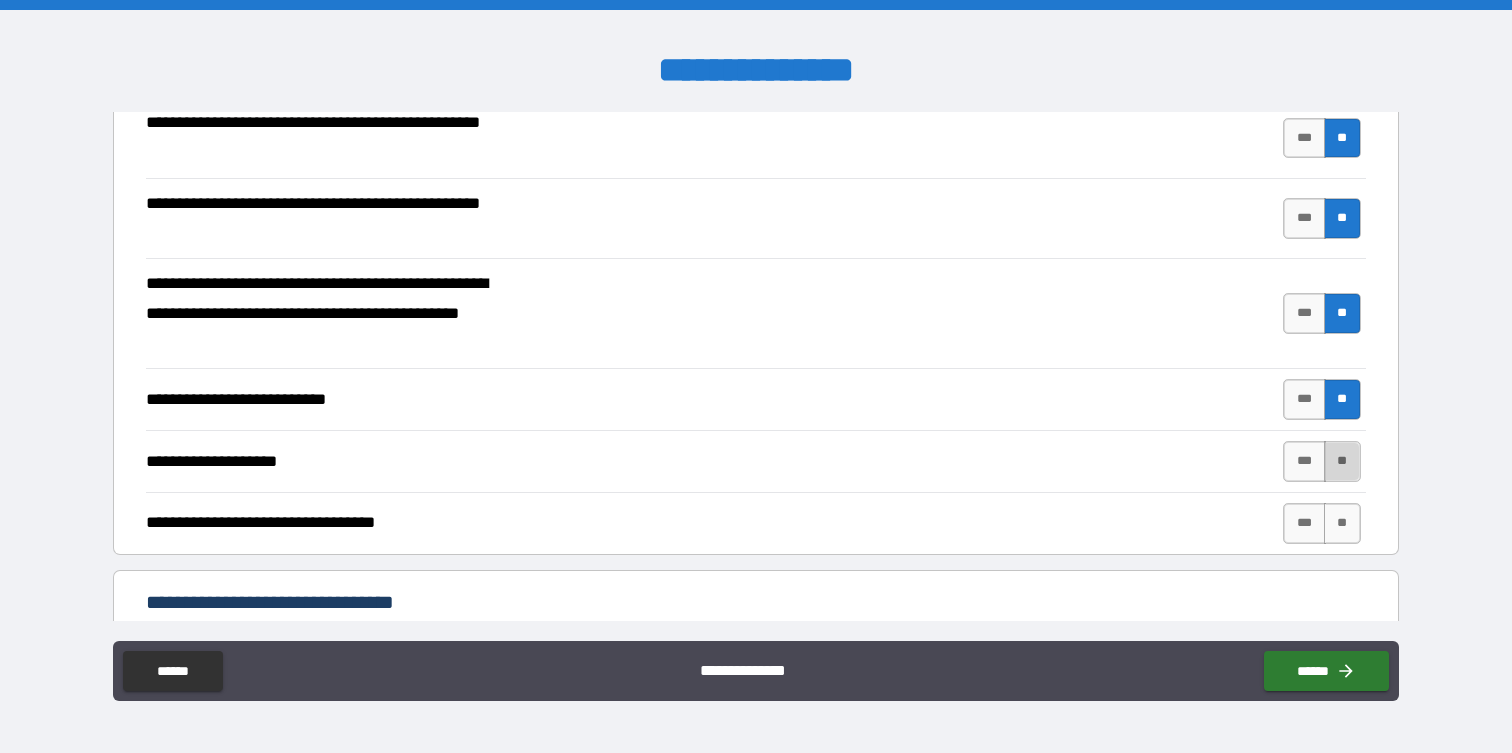 click on "**" at bounding box center (1342, 461) 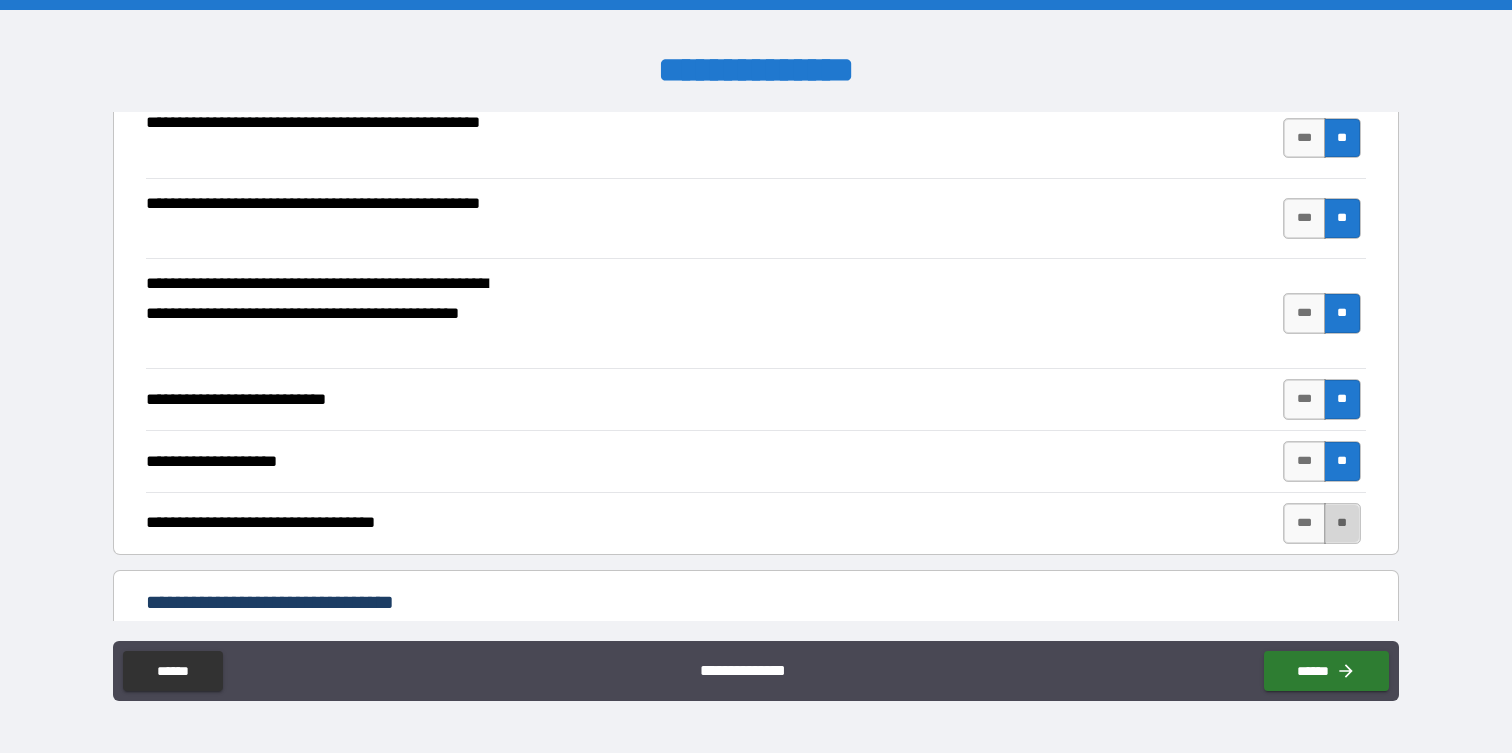 click on "**" at bounding box center (1342, 523) 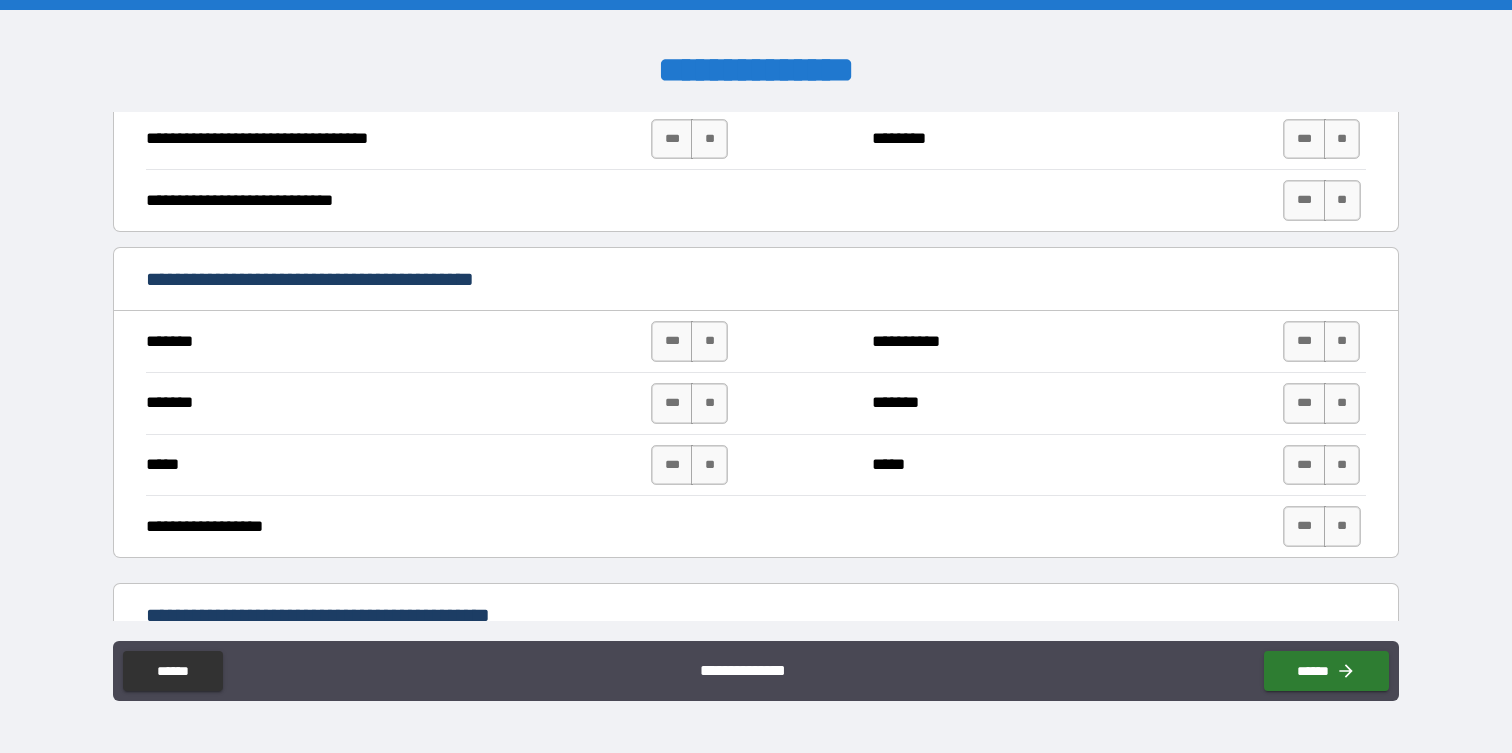 scroll, scrollTop: 1078, scrollLeft: 0, axis: vertical 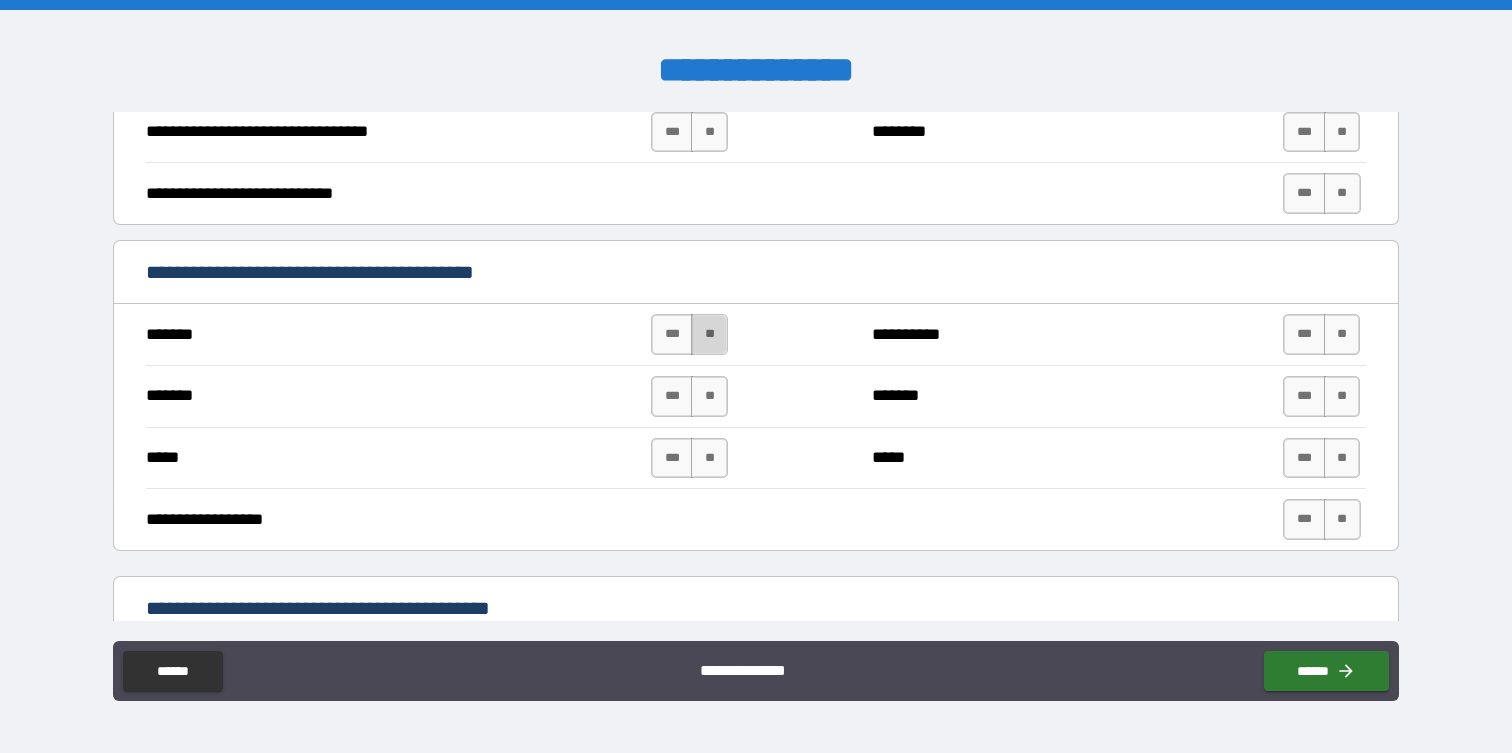 click on "**" at bounding box center [709, 334] 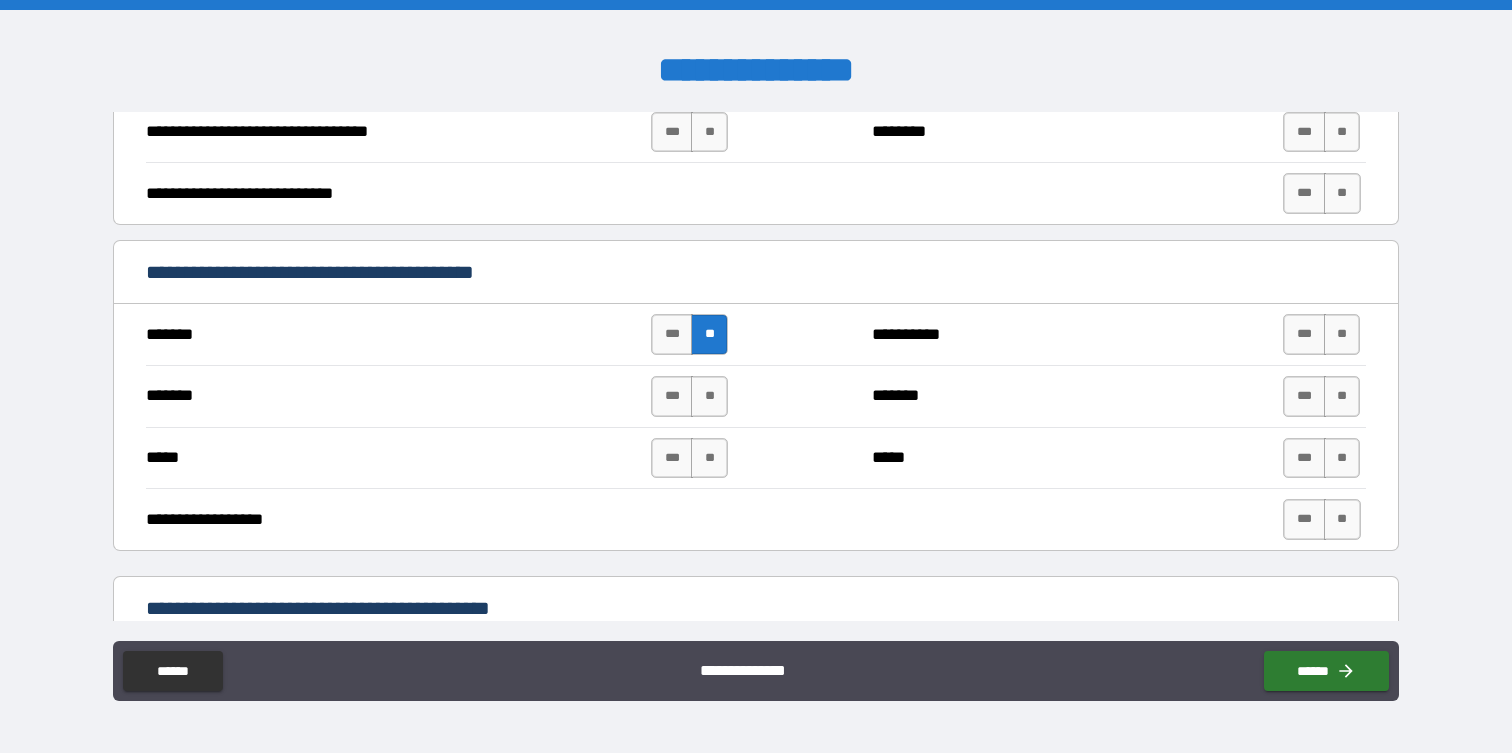 click on "******* *** ** ******* *** **" at bounding box center (755, 396) 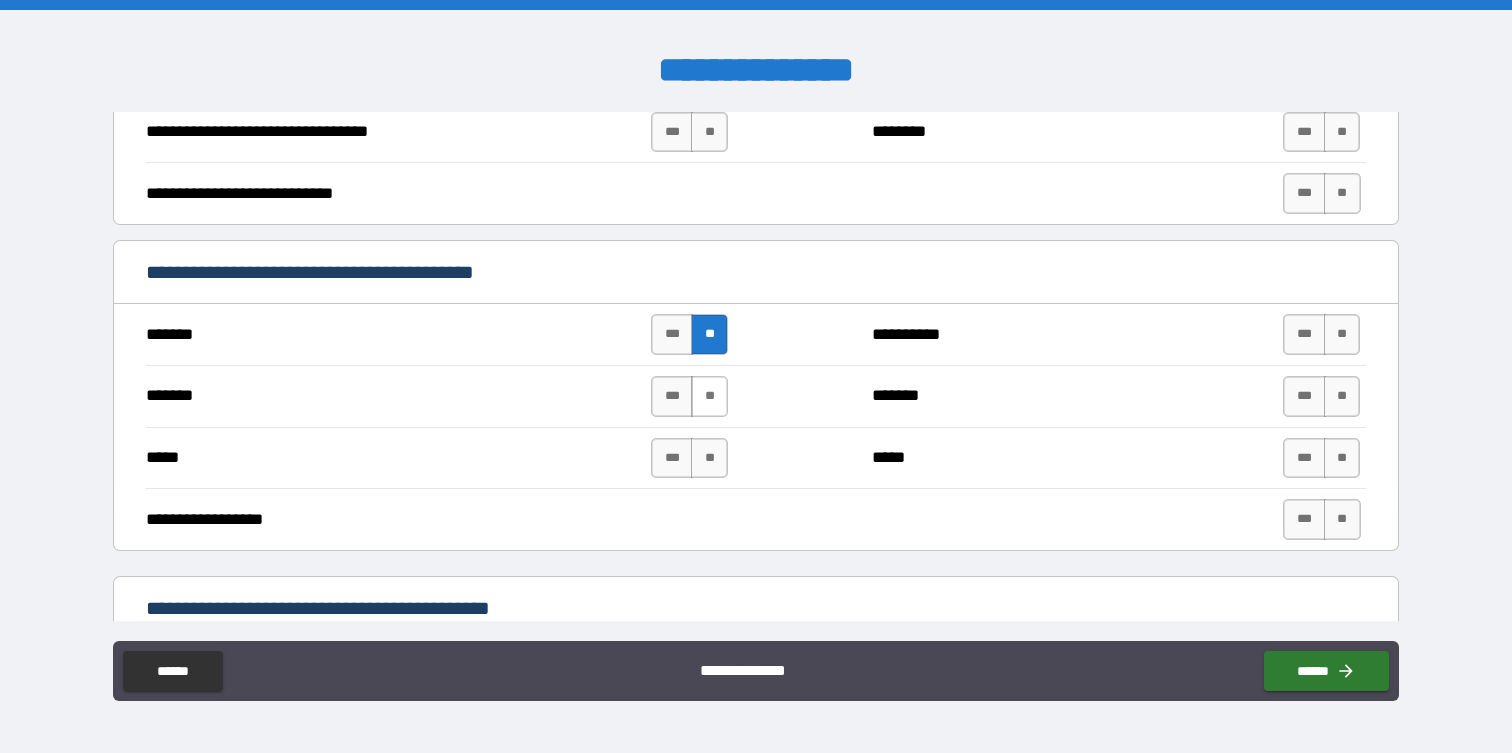 click on "**" at bounding box center [709, 396] 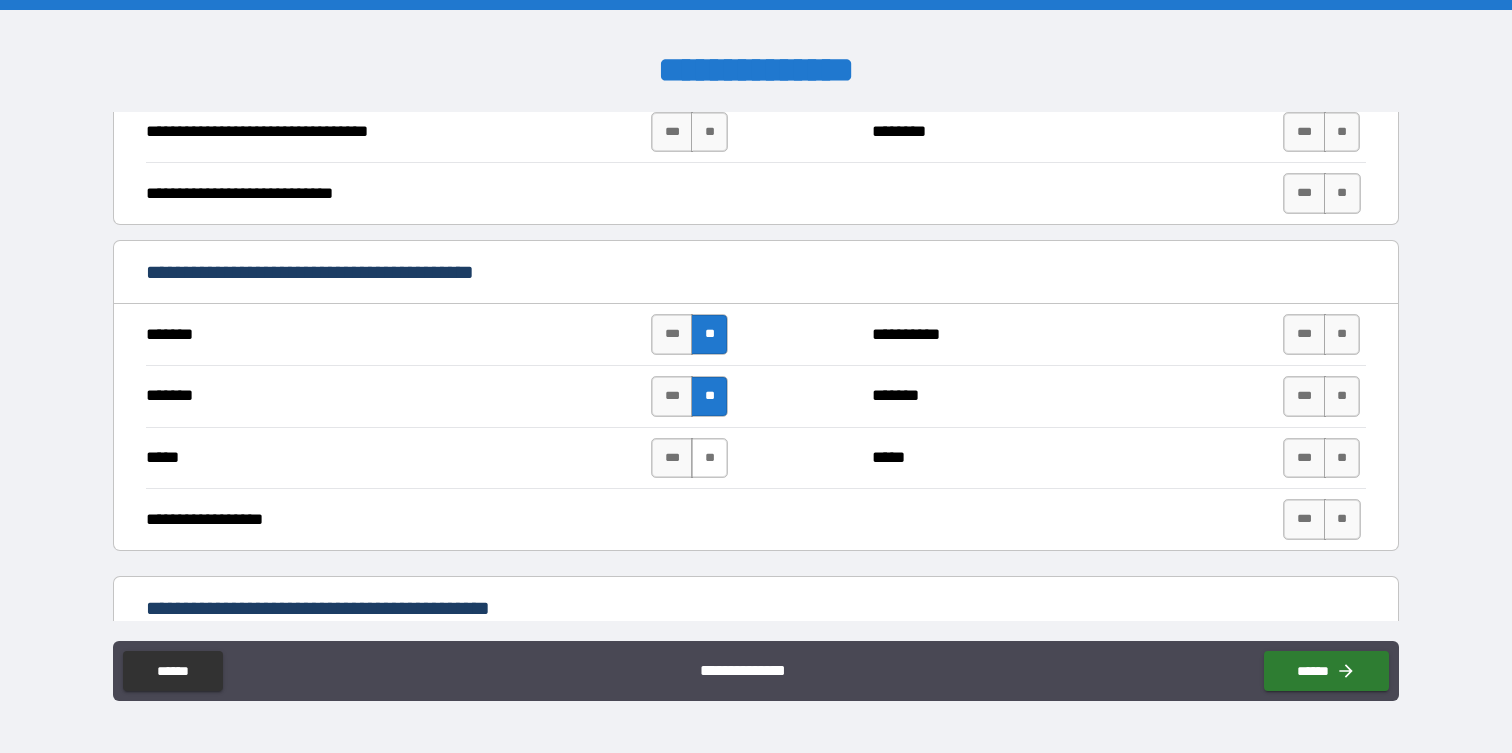 click on "**" at bounding box center (709, 458) 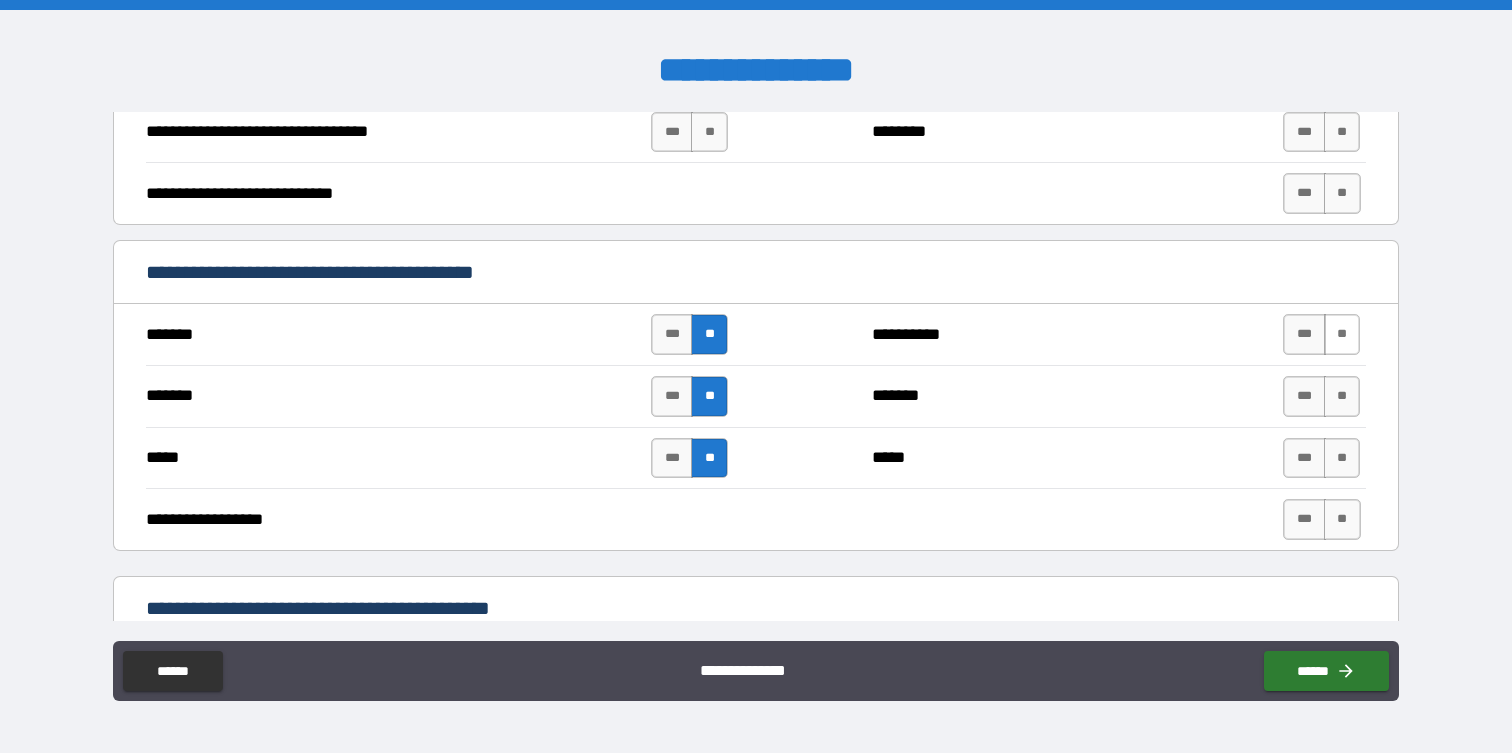 click on "**" at bounding box center [1342, 334] 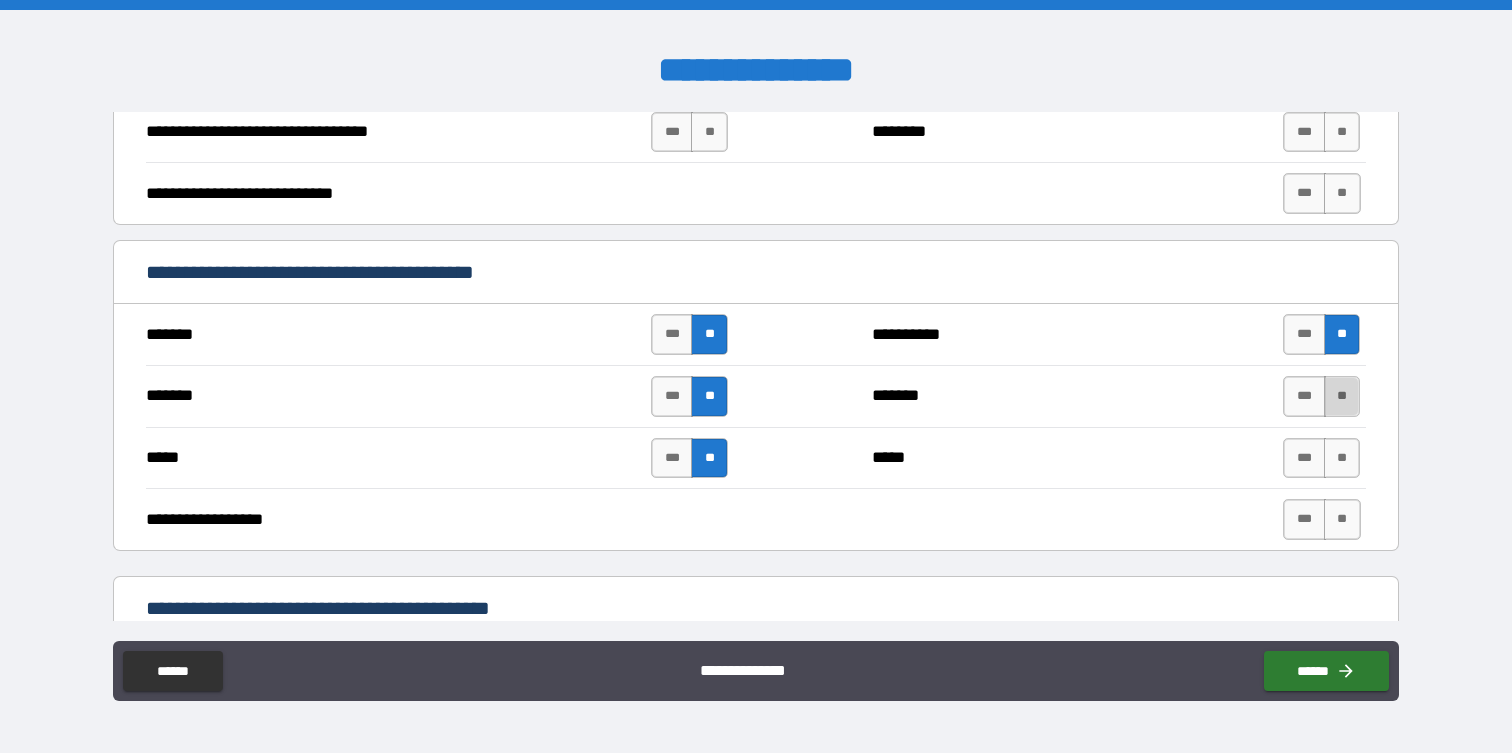 click on "**" at bounding box center (1342, 396) 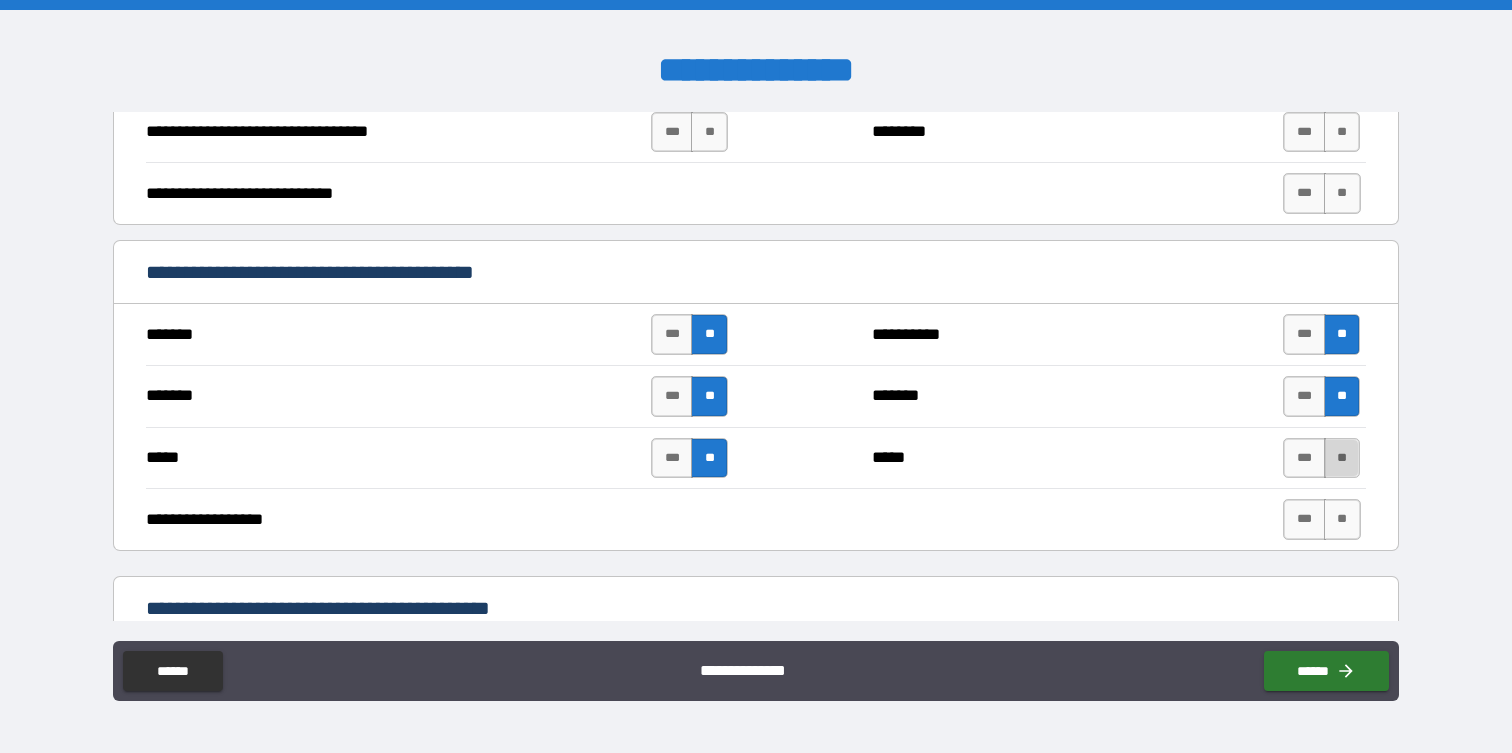click on "**" at bounding box center (1342, 458) 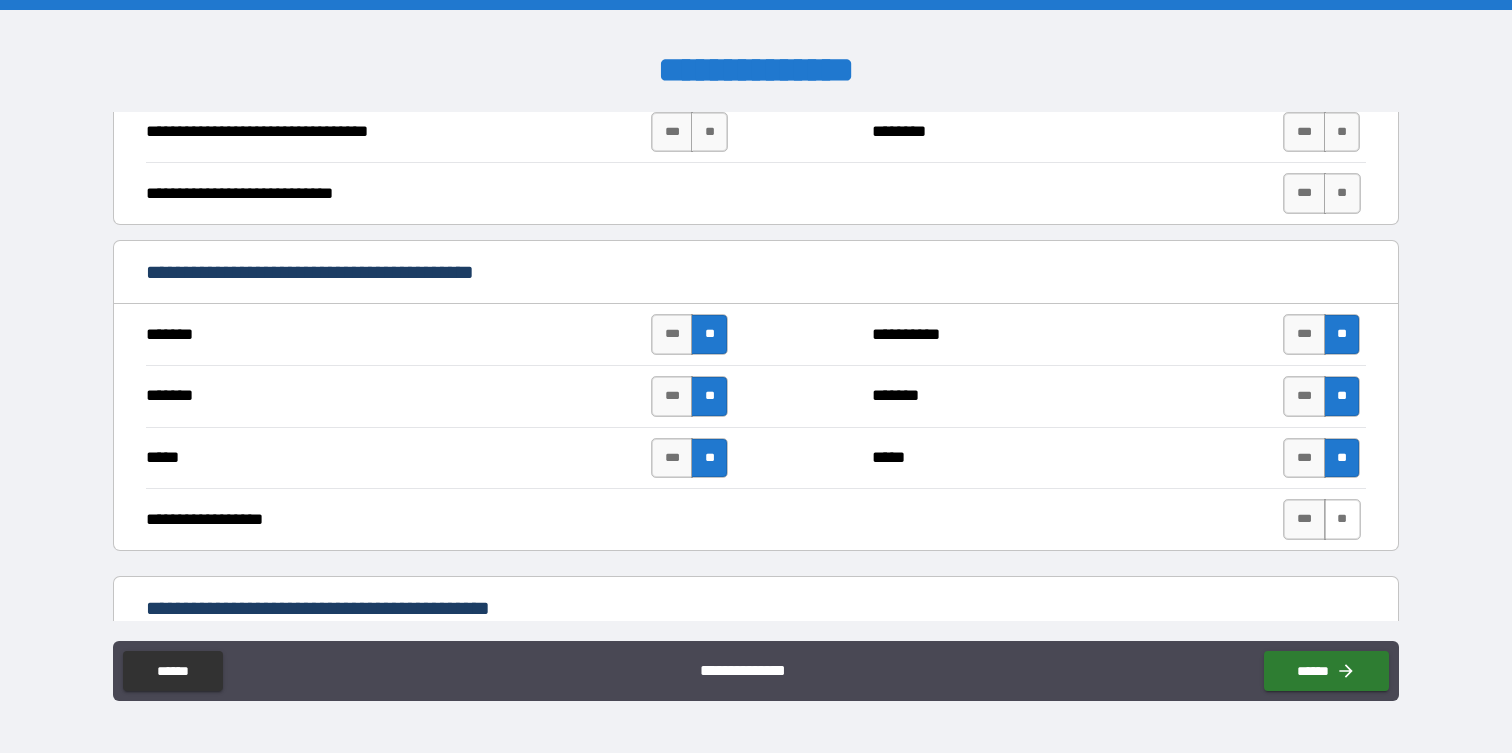 click on "**" at bounding box center [1342, 519] 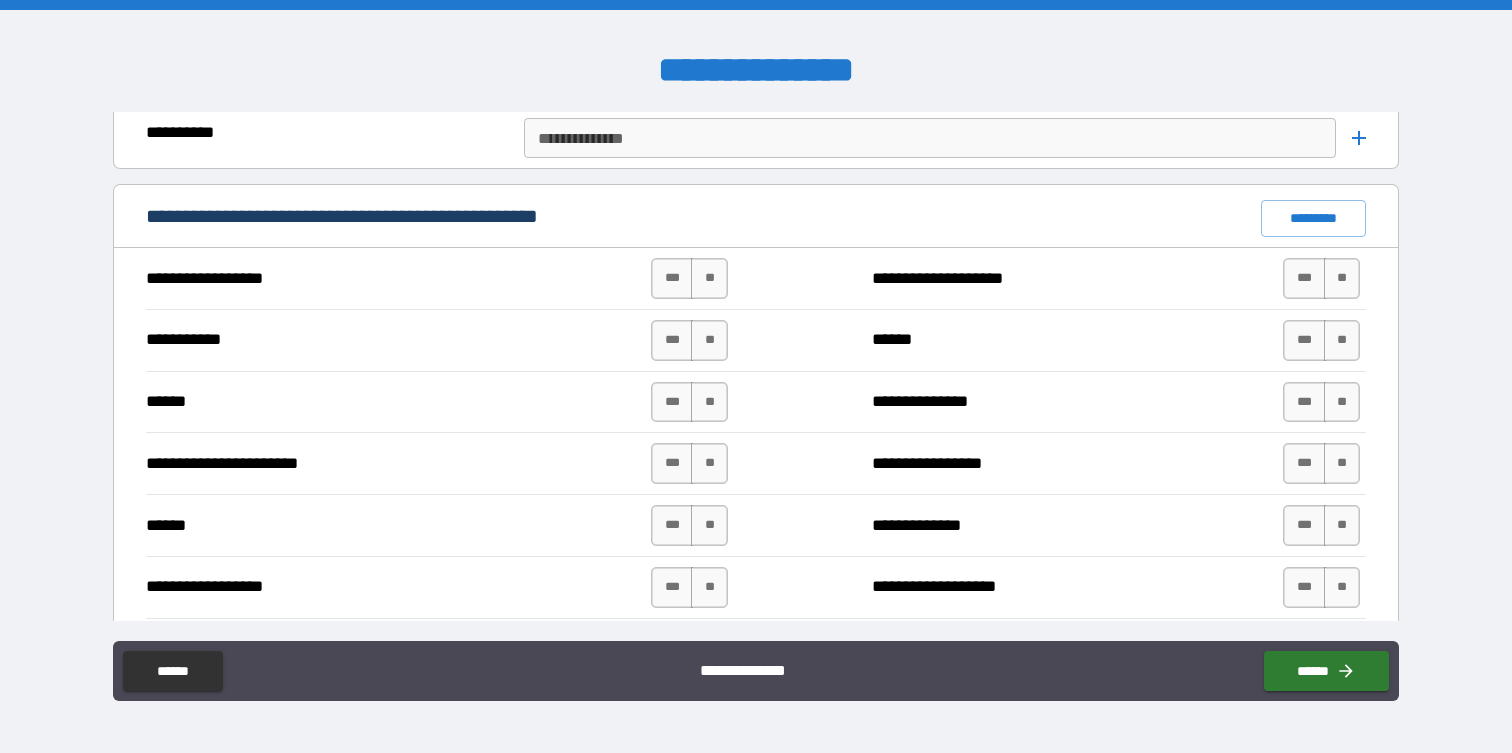 scroll, scrollTop: 1622, scrollLeft: 0, axis: vertical 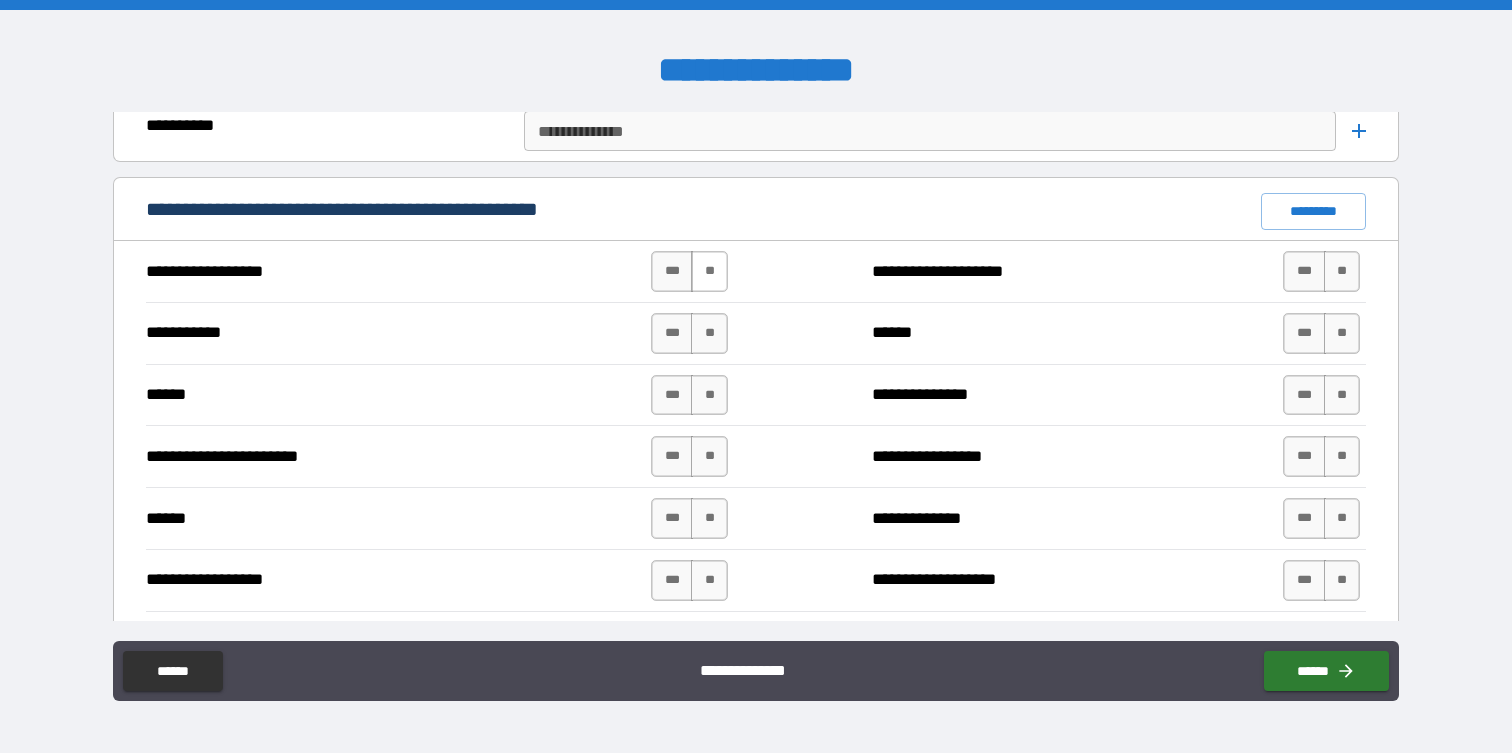 click on "**" at bounding box center [709, 271] 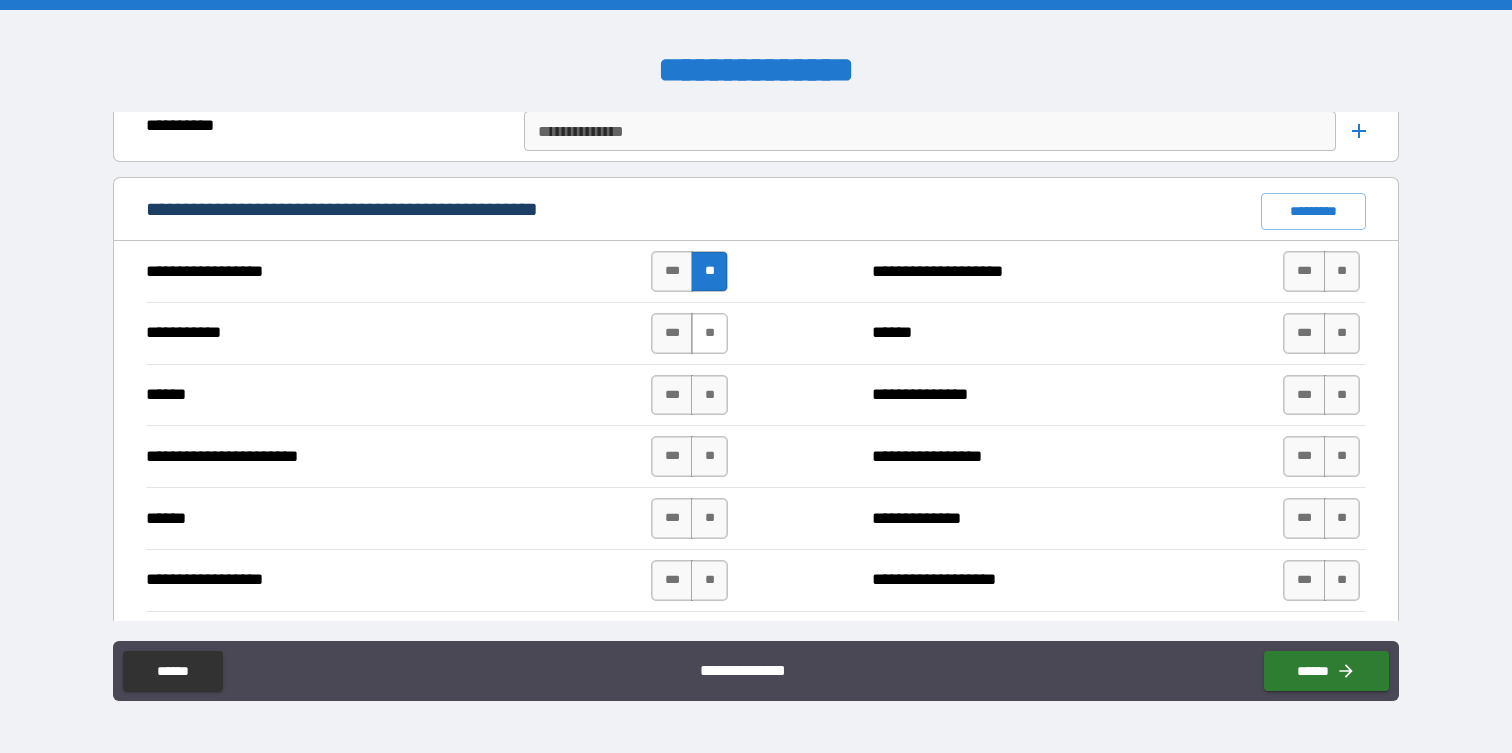 click on "**" at bounding box center [709, 333] 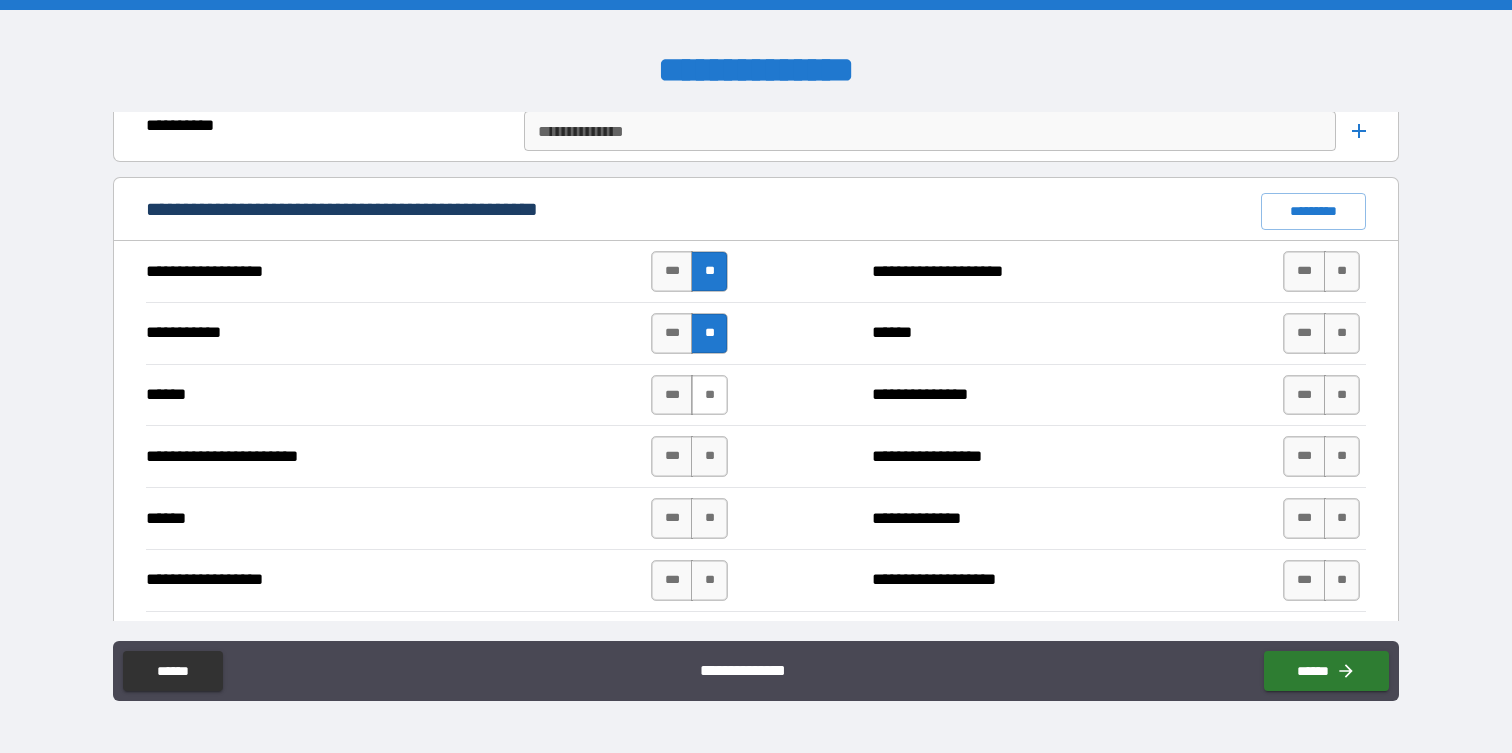 click on "**" at bounding box center (709, 395) 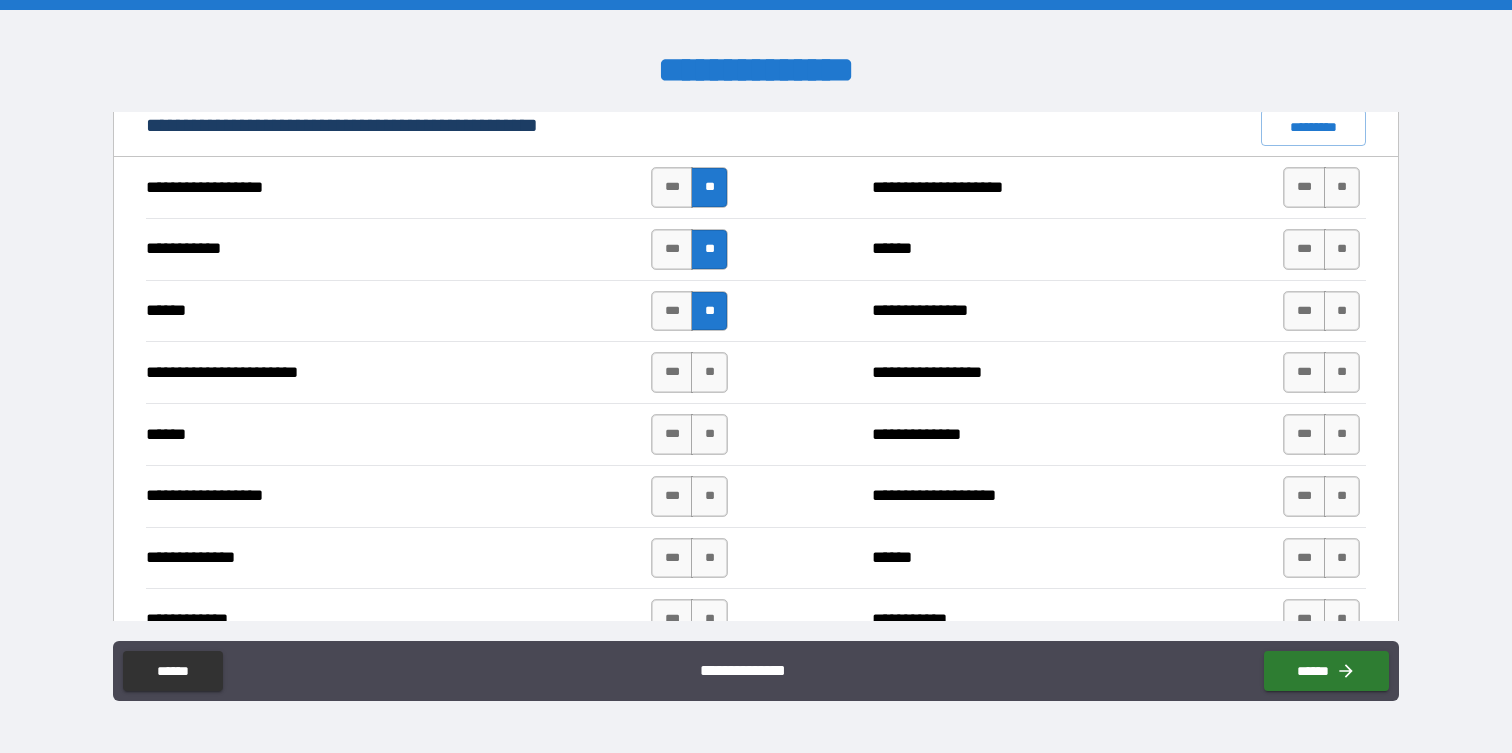 scroll, scrollTop: 1741, scrollLeft: 0, axis: vertical 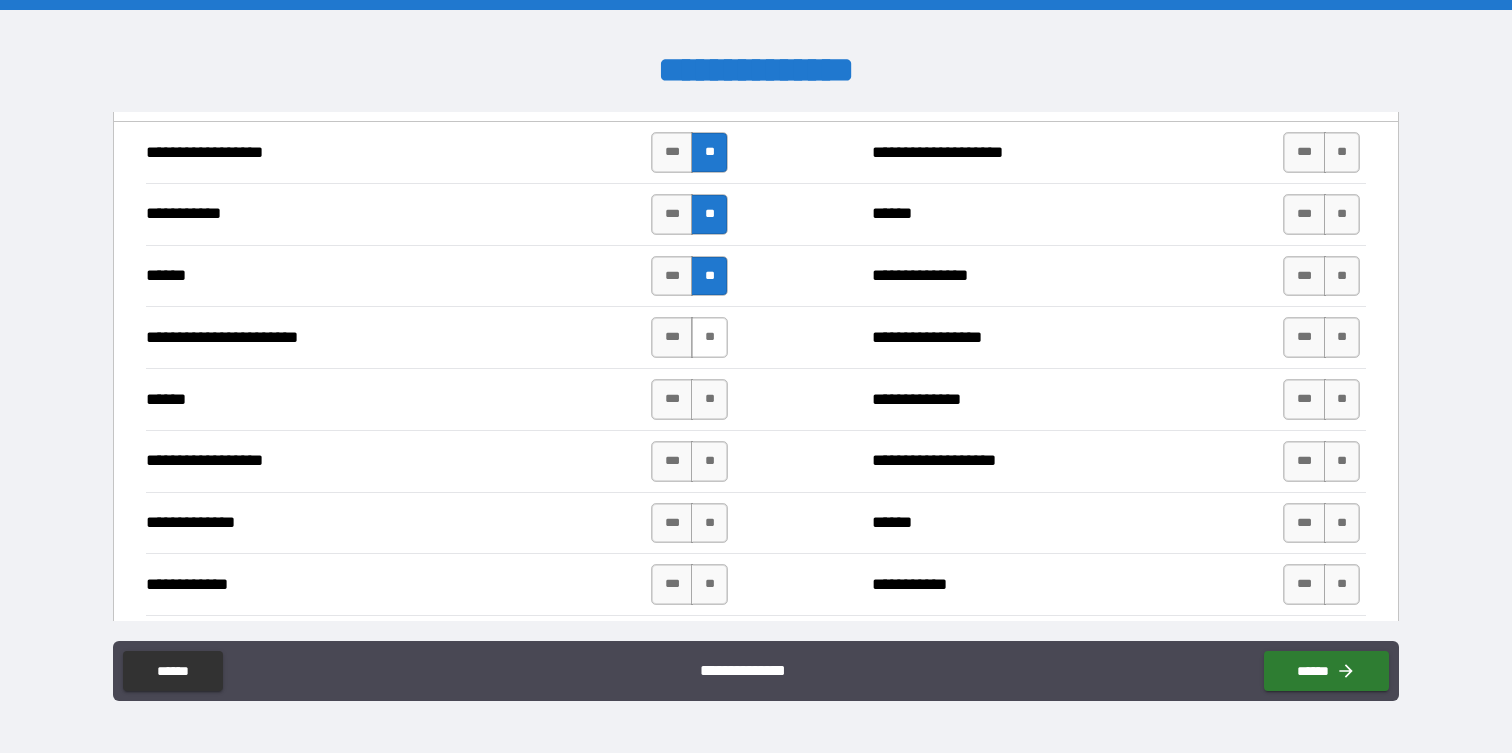 click on "**" at bounding box center [709, 337] 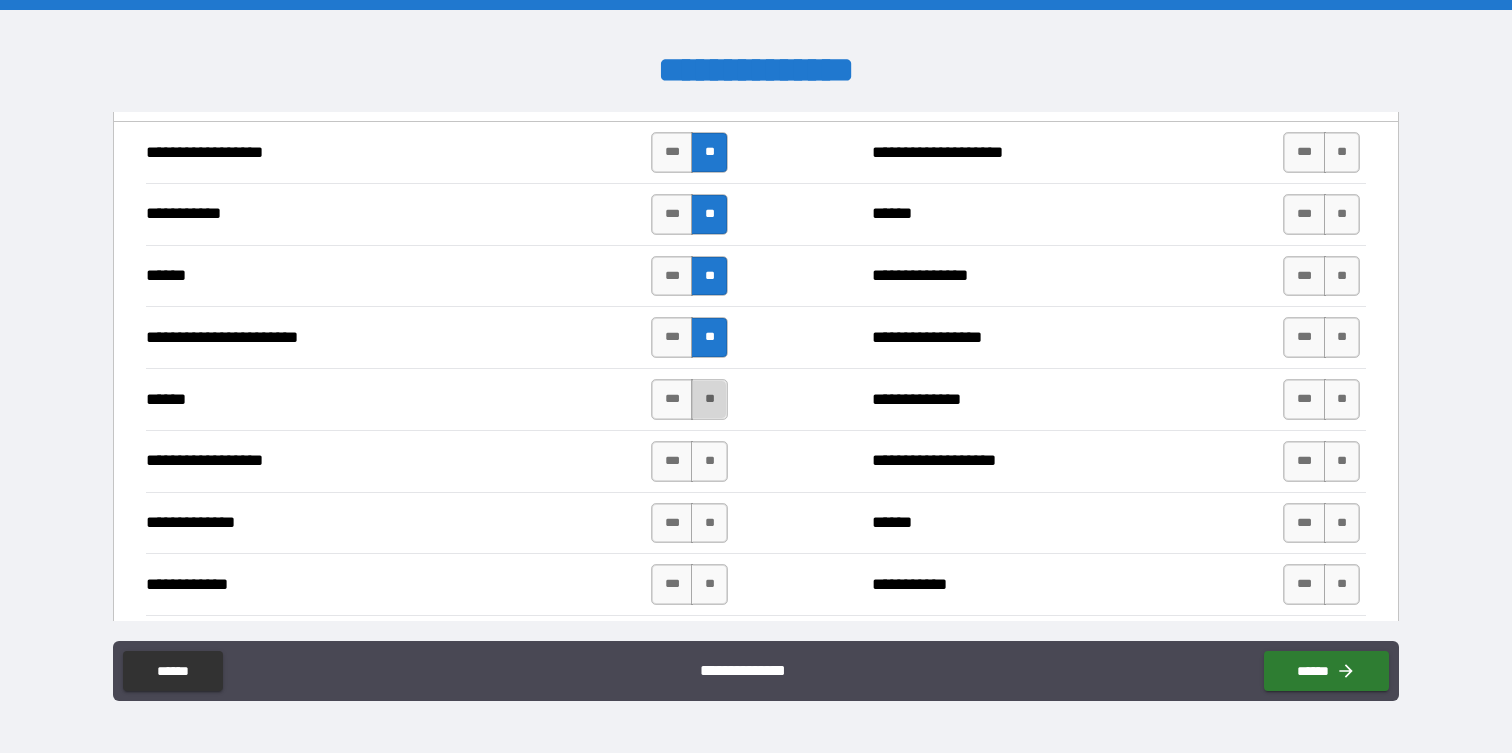 click on "**" at bounding box center [709, 399] 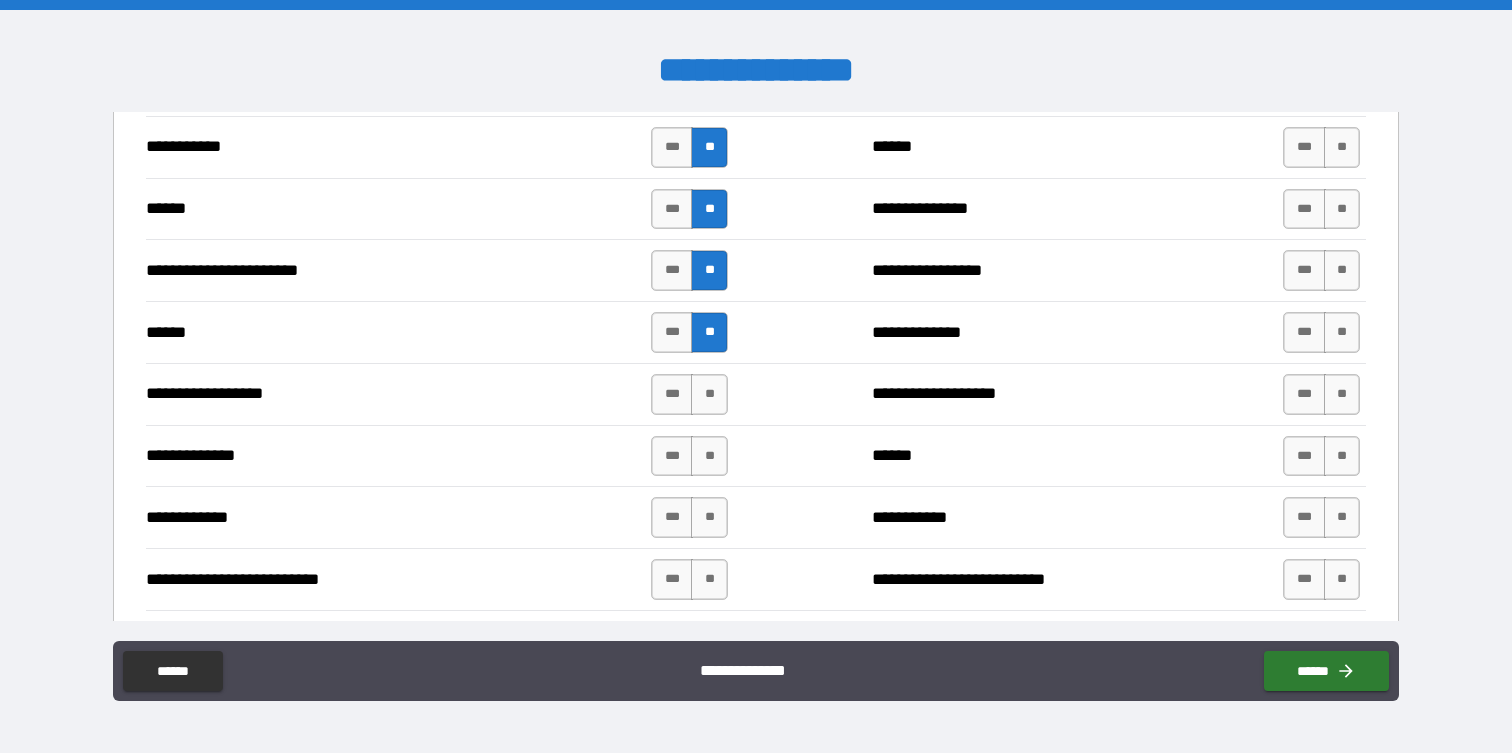scroll, scrollTop: 1835, scrollLeft: 0, axis: vertical 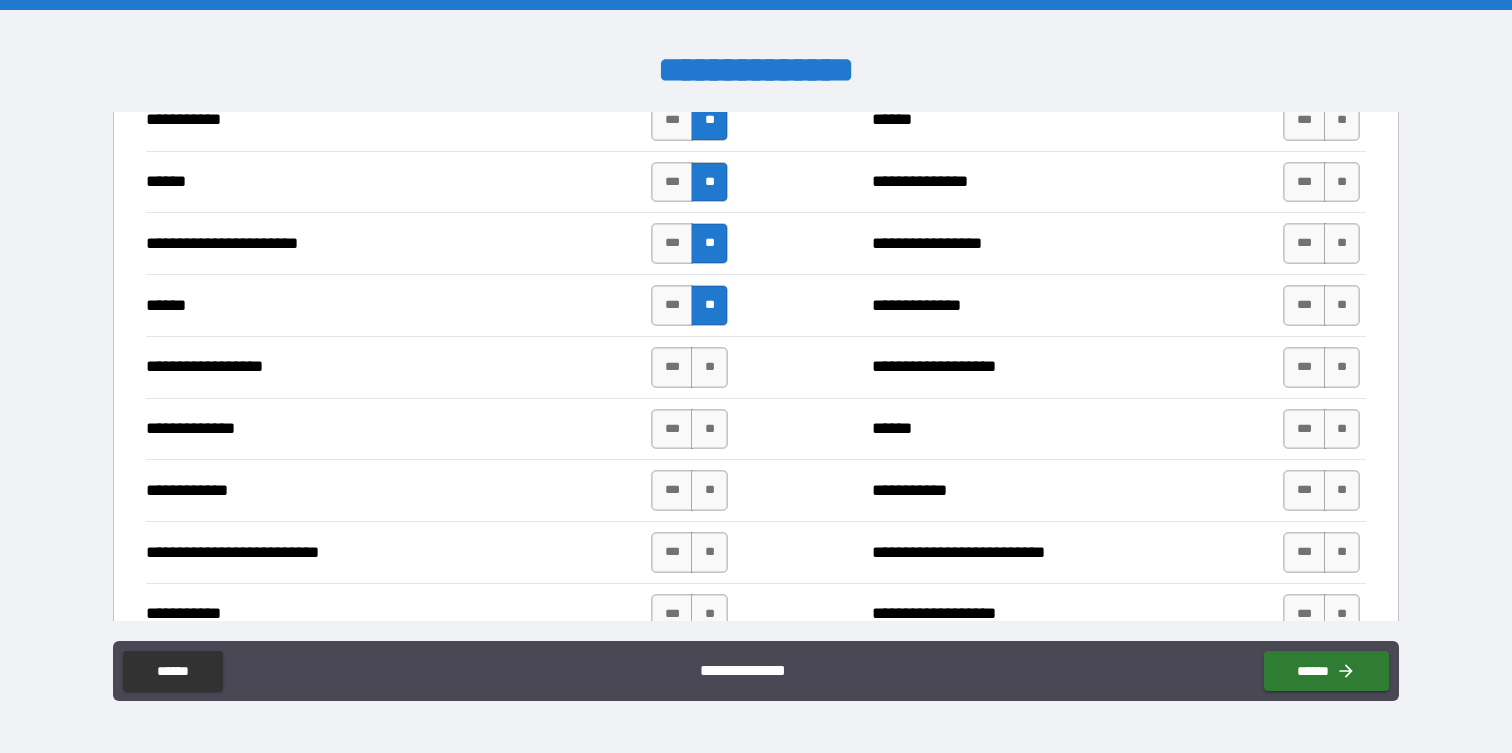click on "**********" at bounding box center (755, 367) 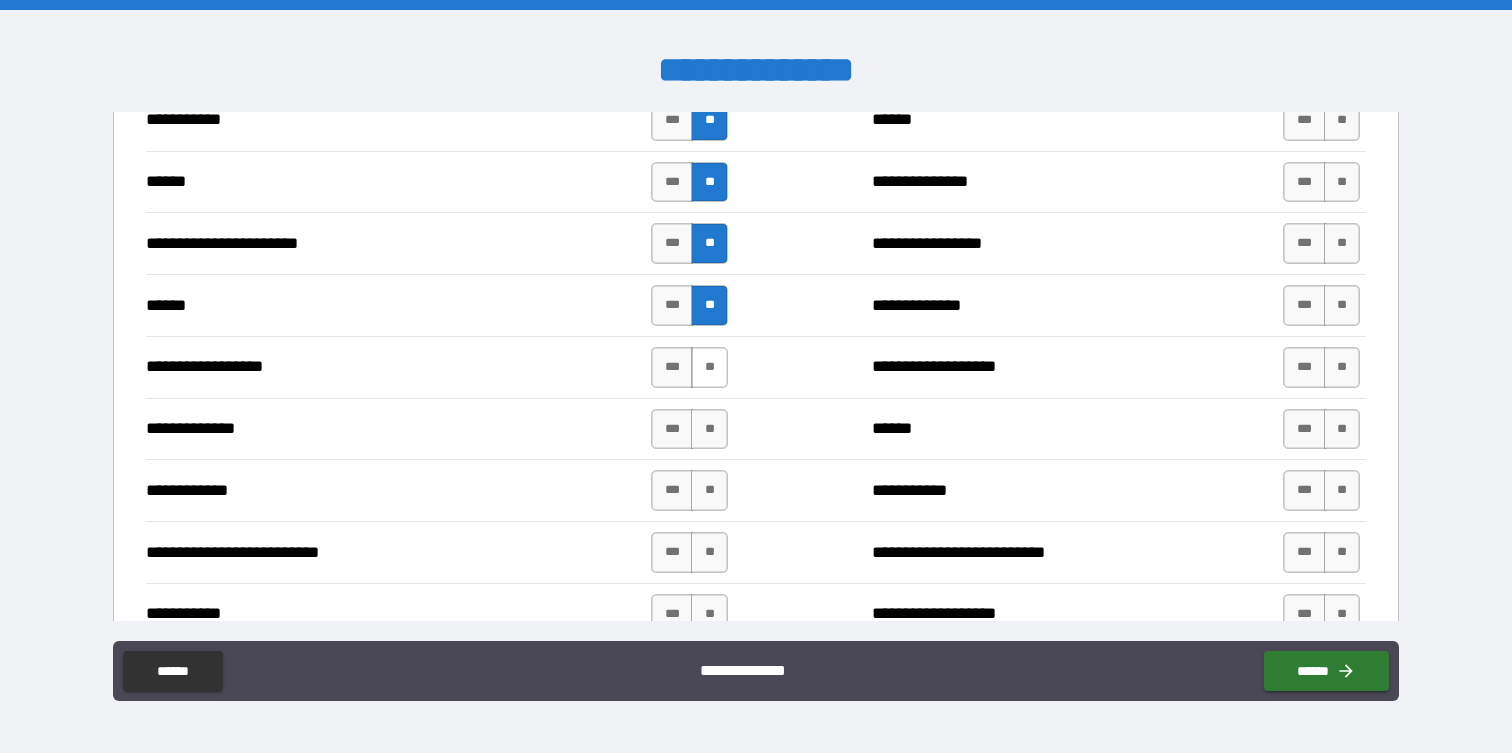 click on "**" at bounding box center (709, 367) 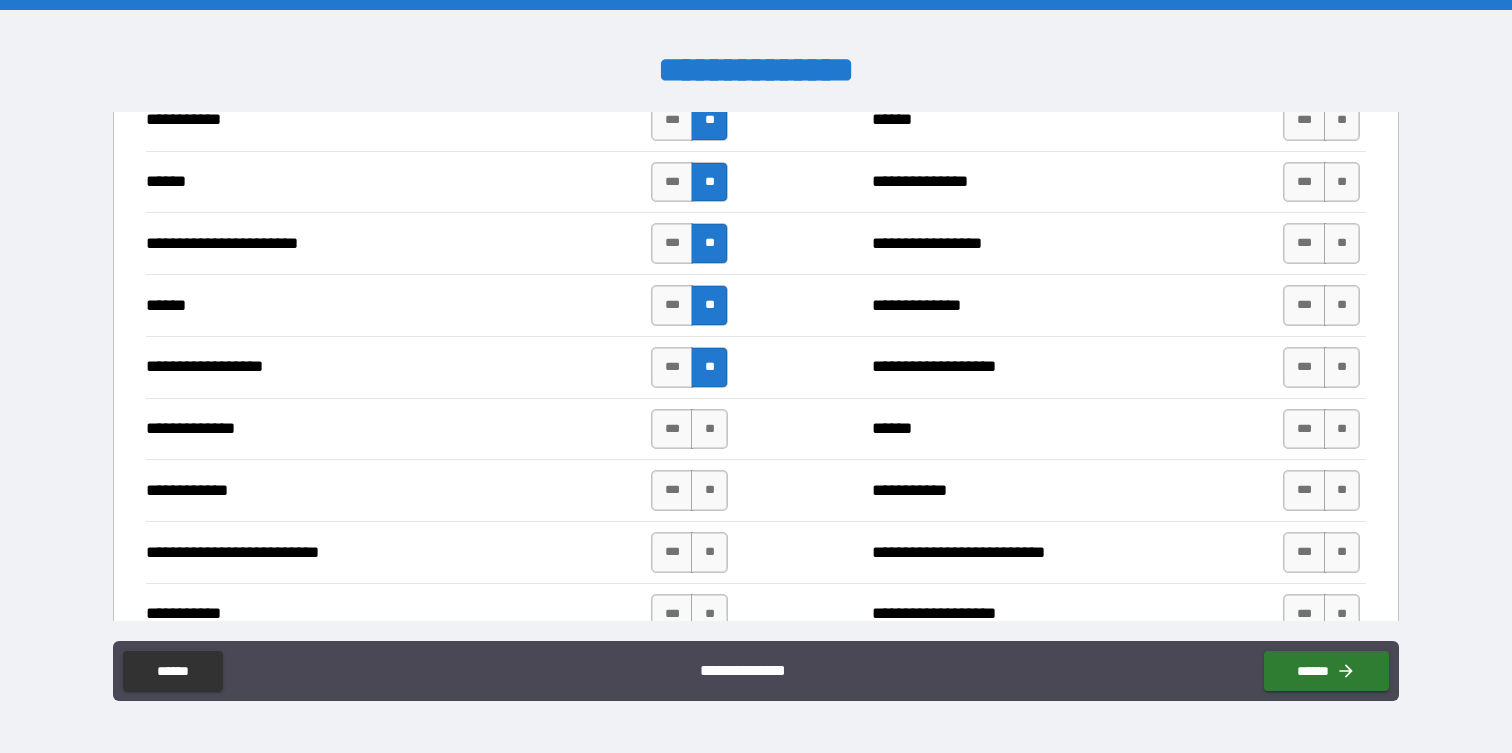 click on "**********" at bounding box center [755, 429] 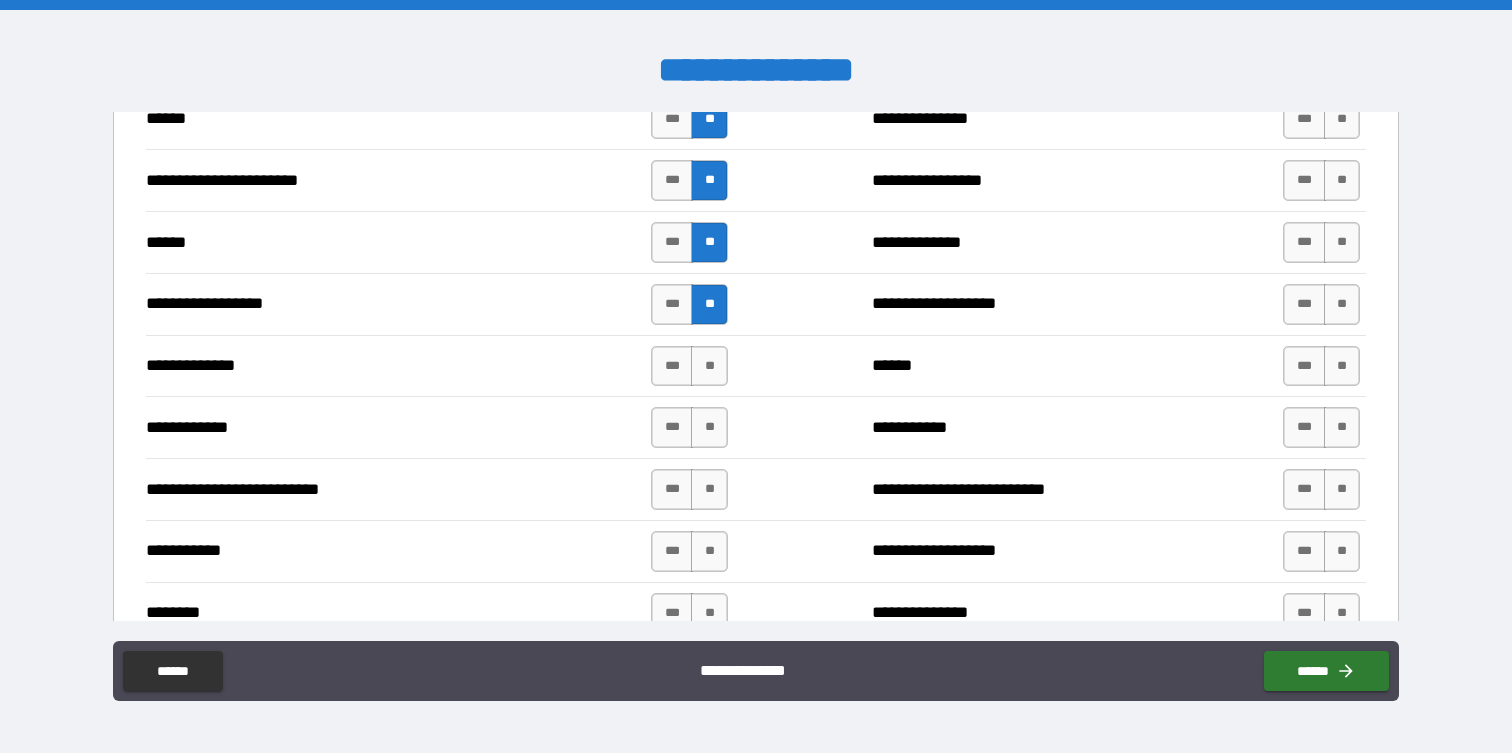 scroll, scrollTop: 1905, scrollLeft: 0, axis: vertical 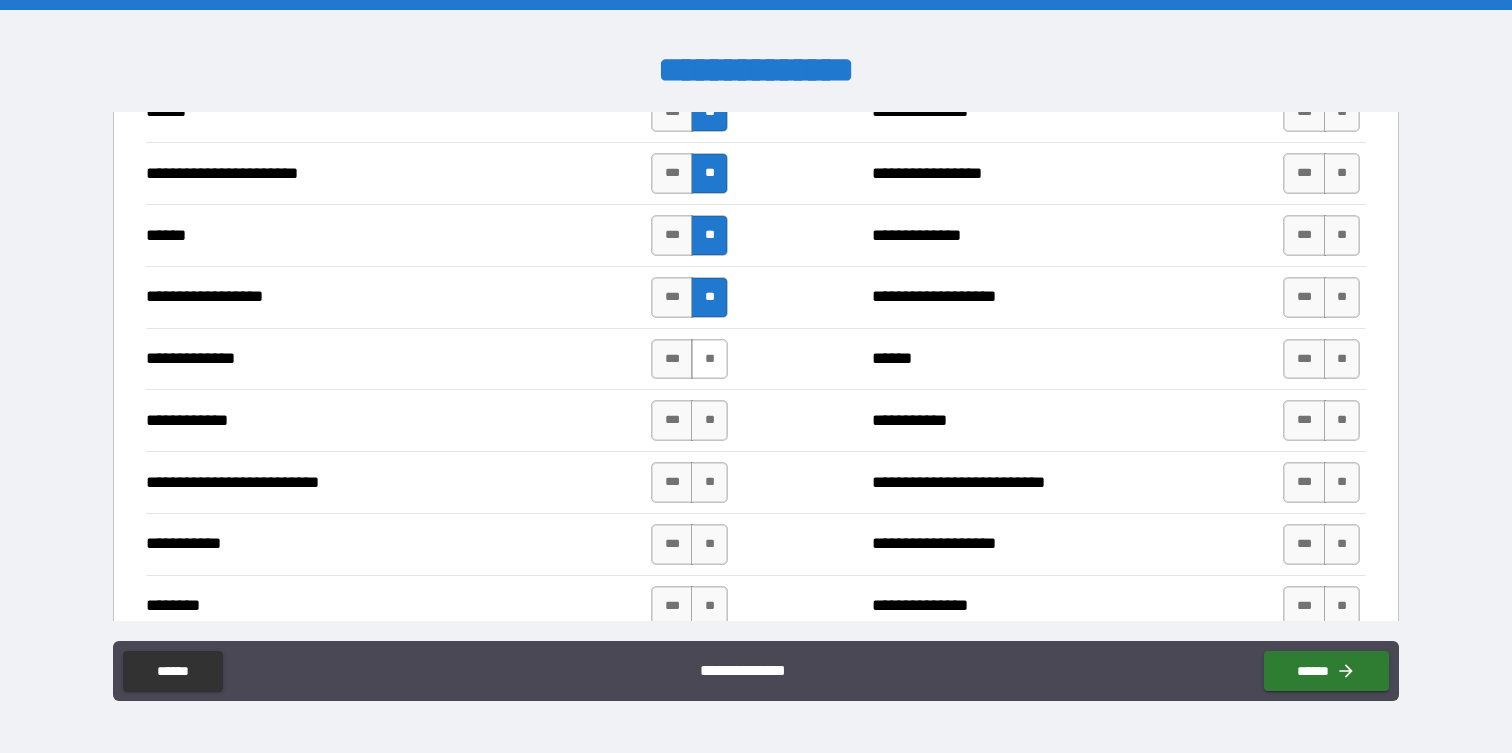 click on "**" at bounding box center (709, 359) 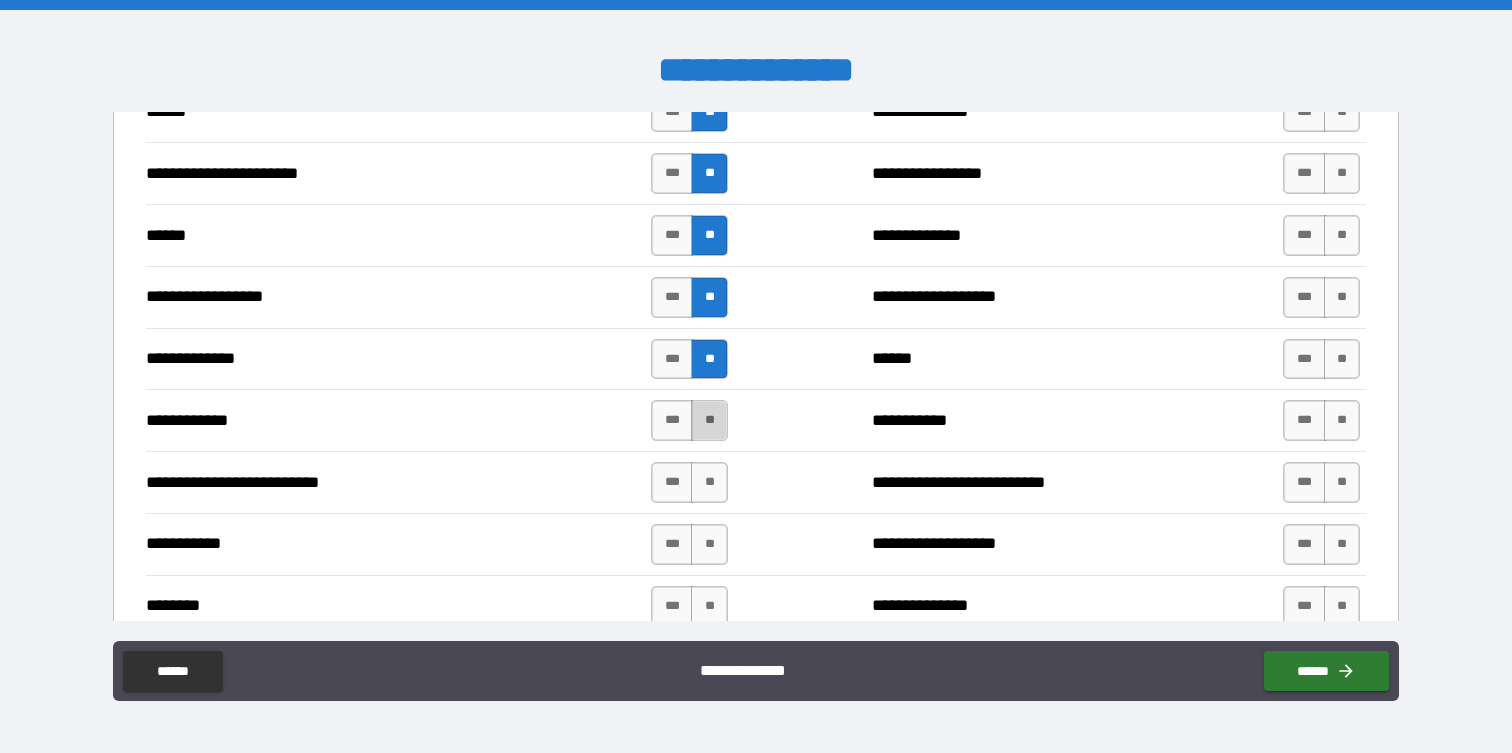 click on "**" at bounding box center (709, 420) 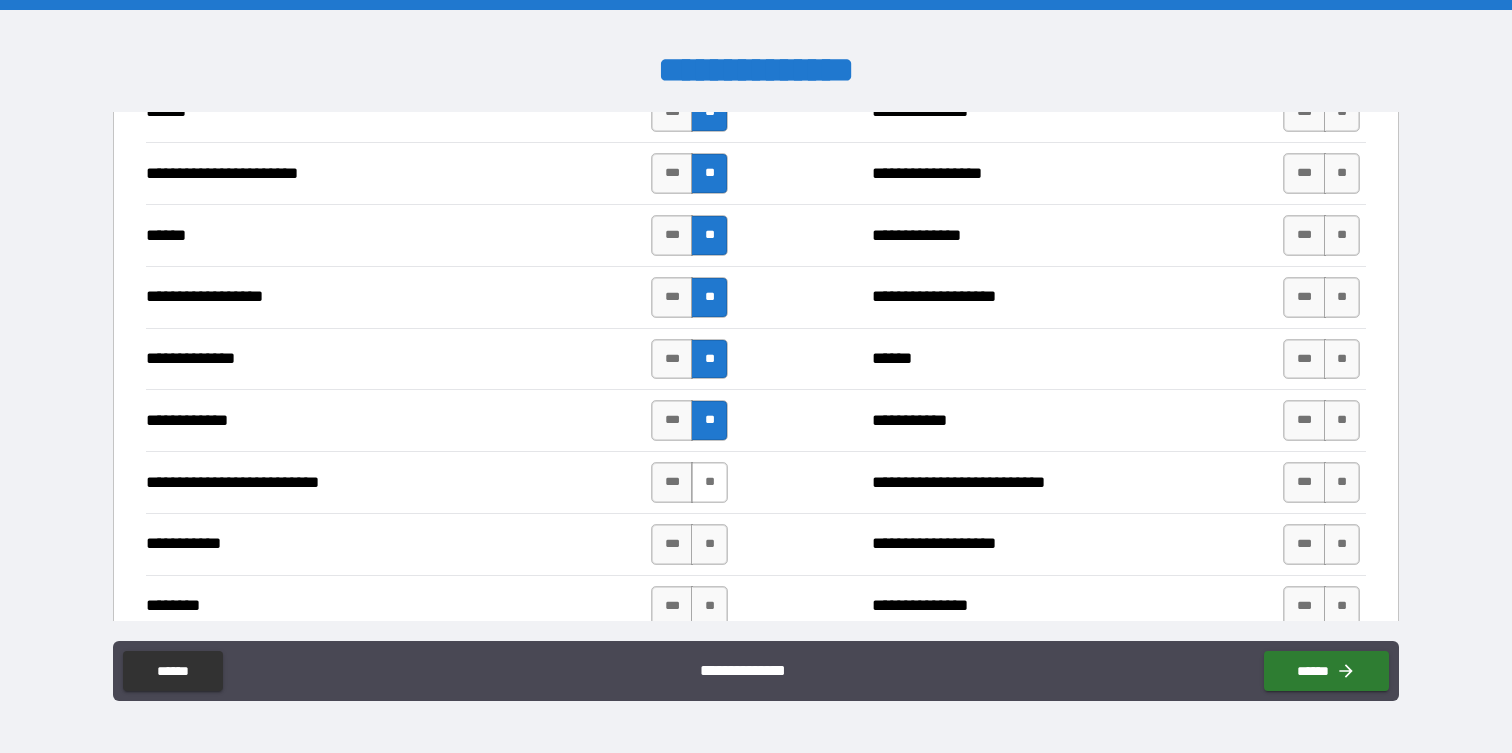 click on "**" at bounding box center (709, 482) 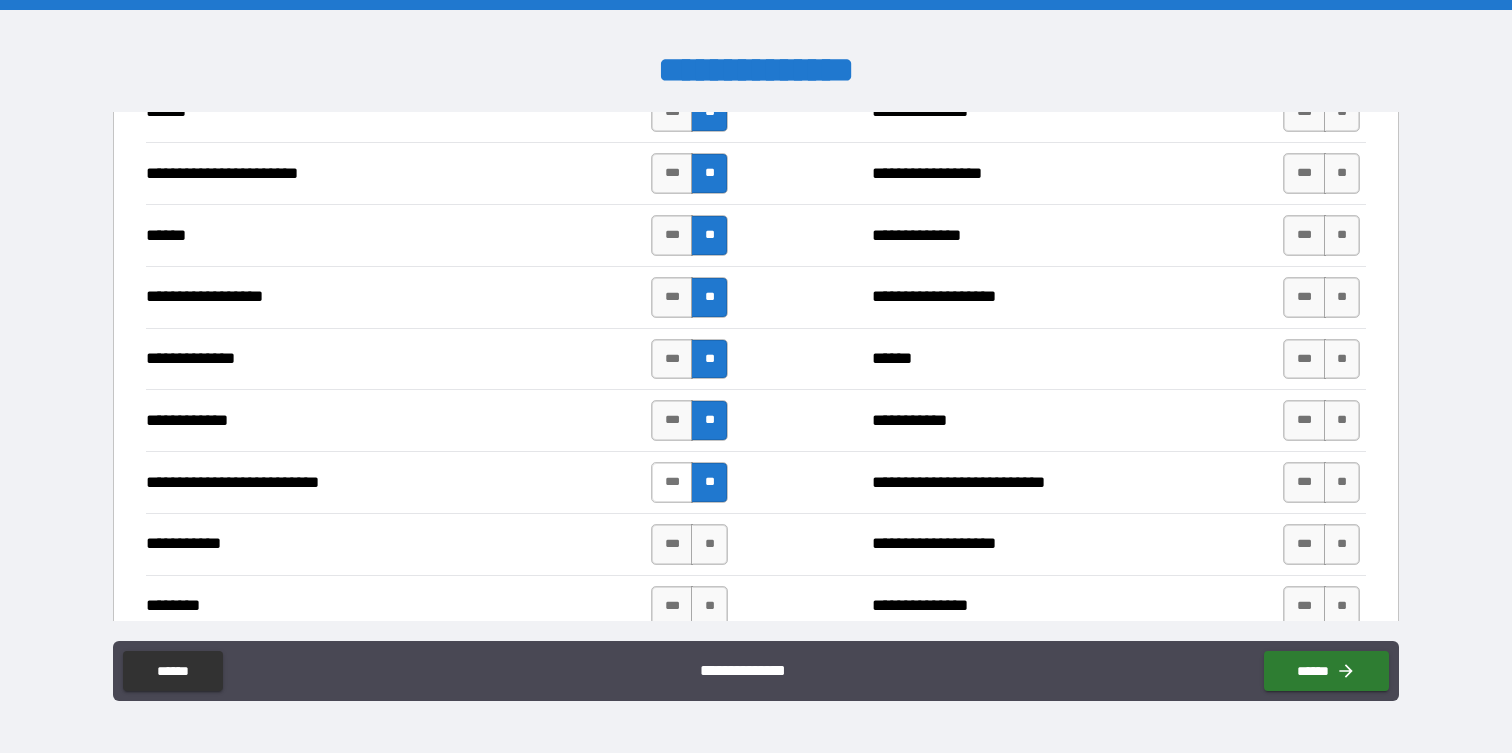 click on "***" at bounding box center (672, 482) 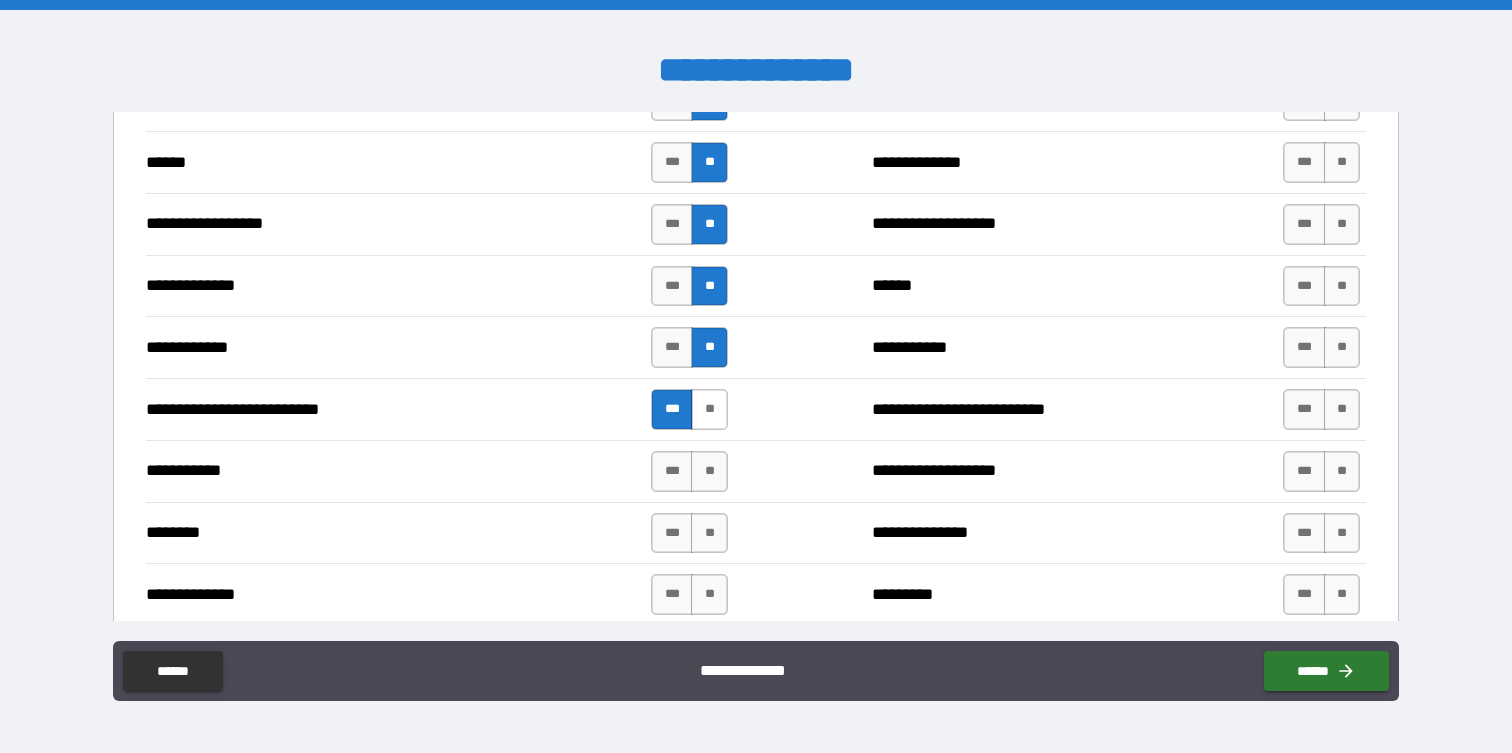 scroll, scrollTop: 1996, scrollLeft: 0, axis: vertical 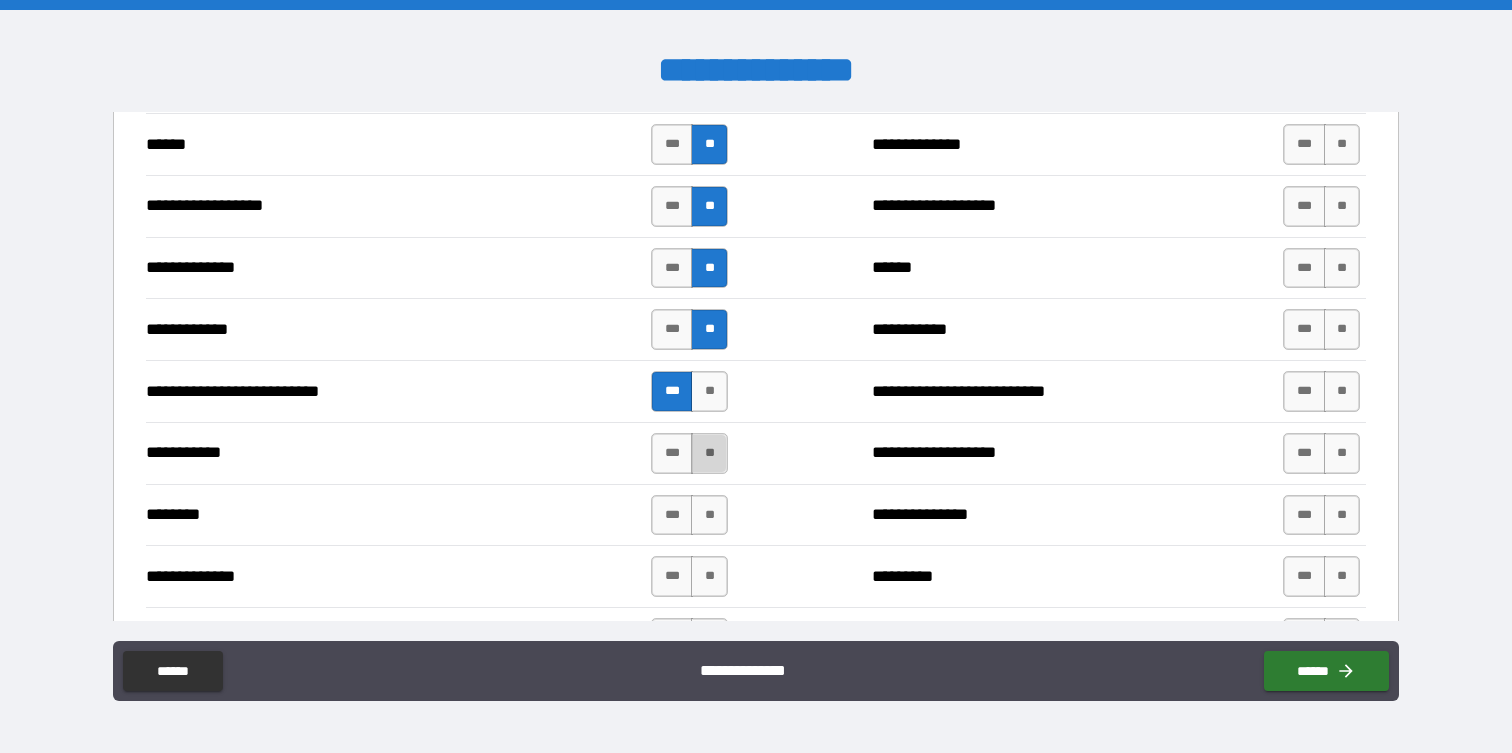 click on "**" at bounding box center [709, 453] 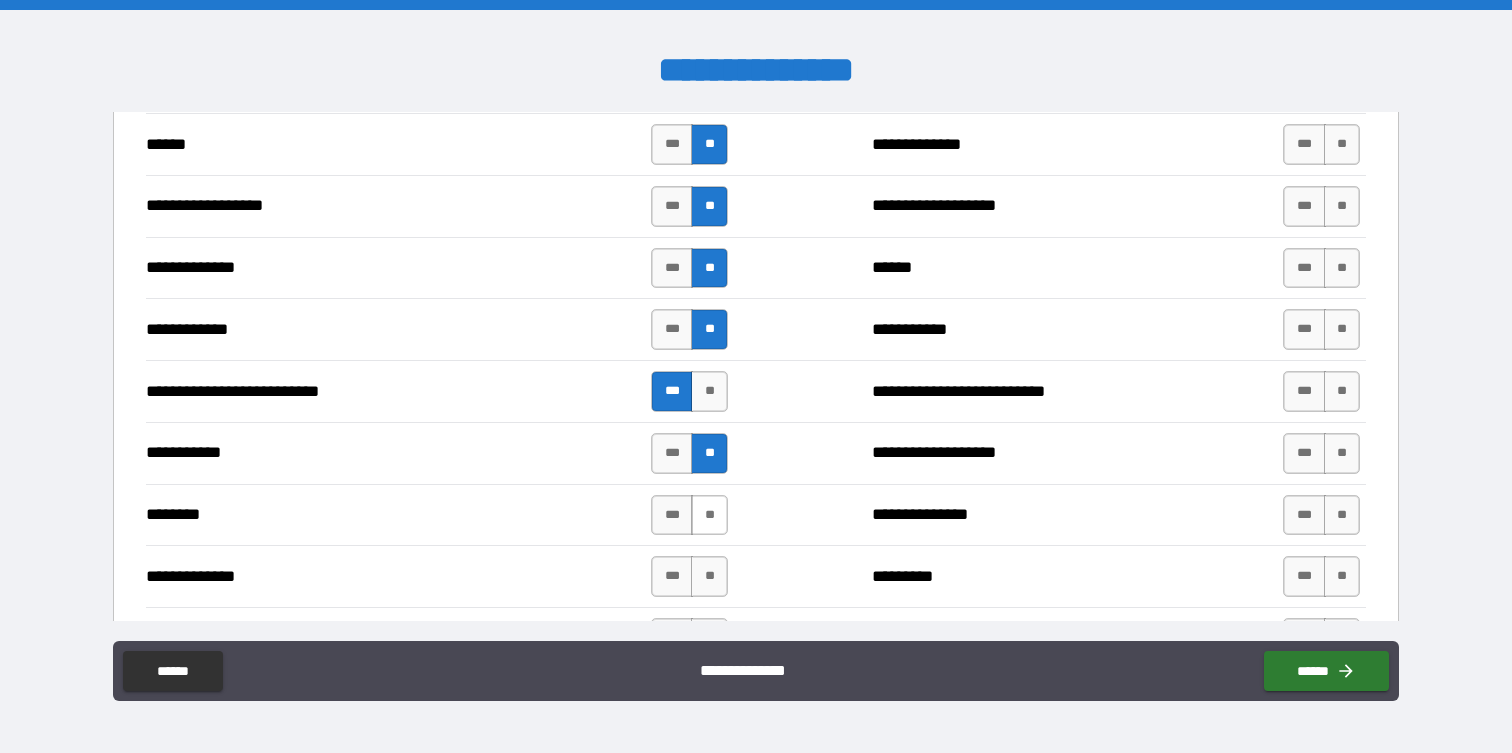 click on "**" at bounding box center (709, 515) 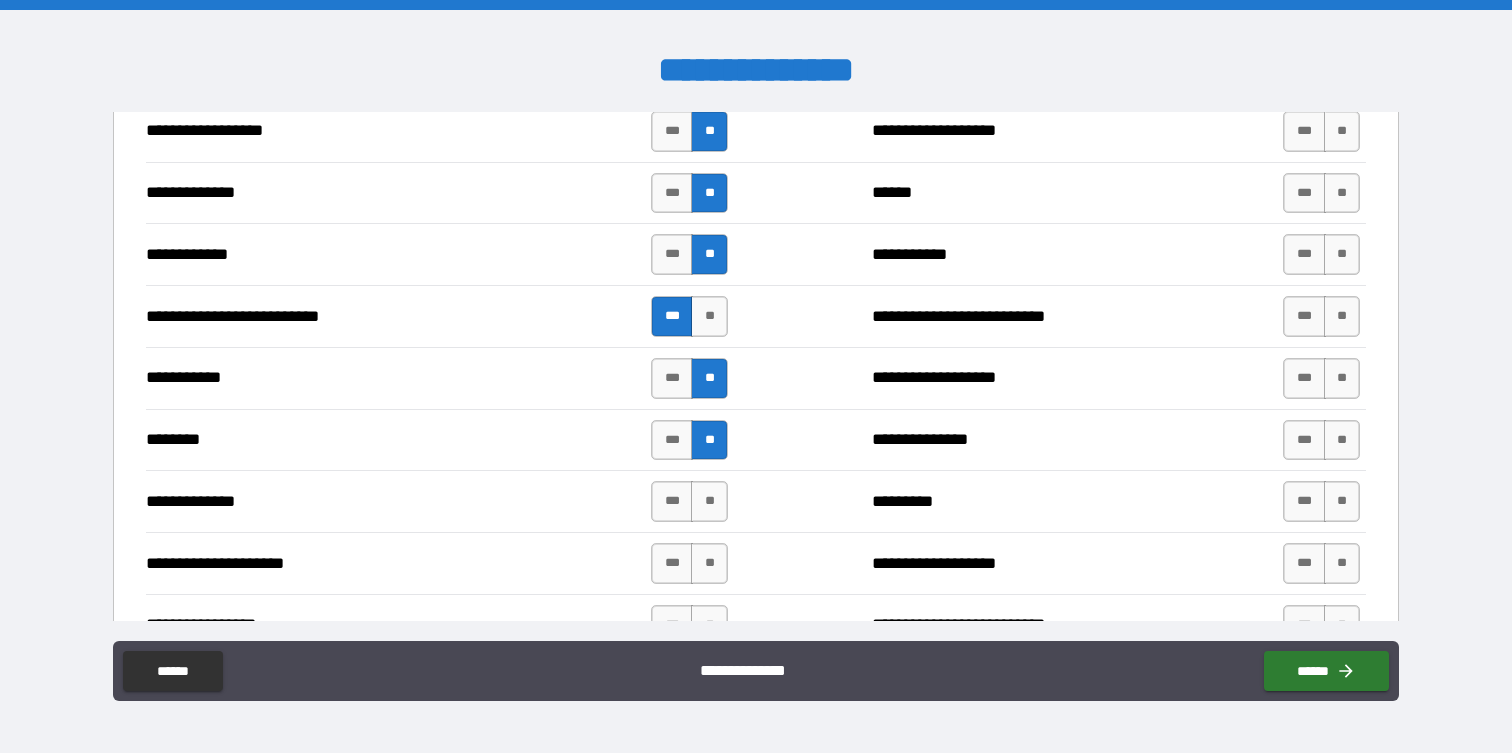scroll, scrollTop: 2077, scrollLeft: 0, axis: vertical 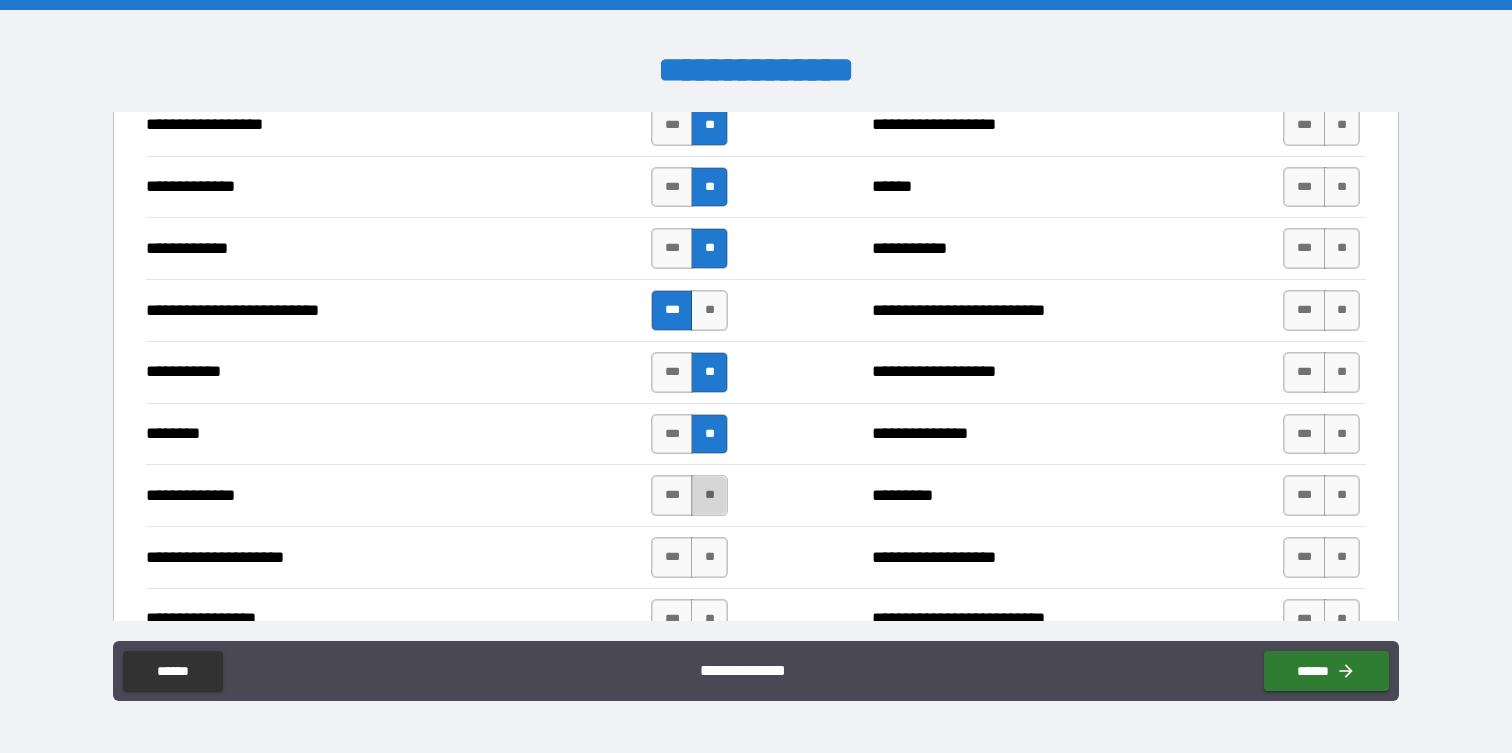 click on "**" at bounding box center [709, 495] 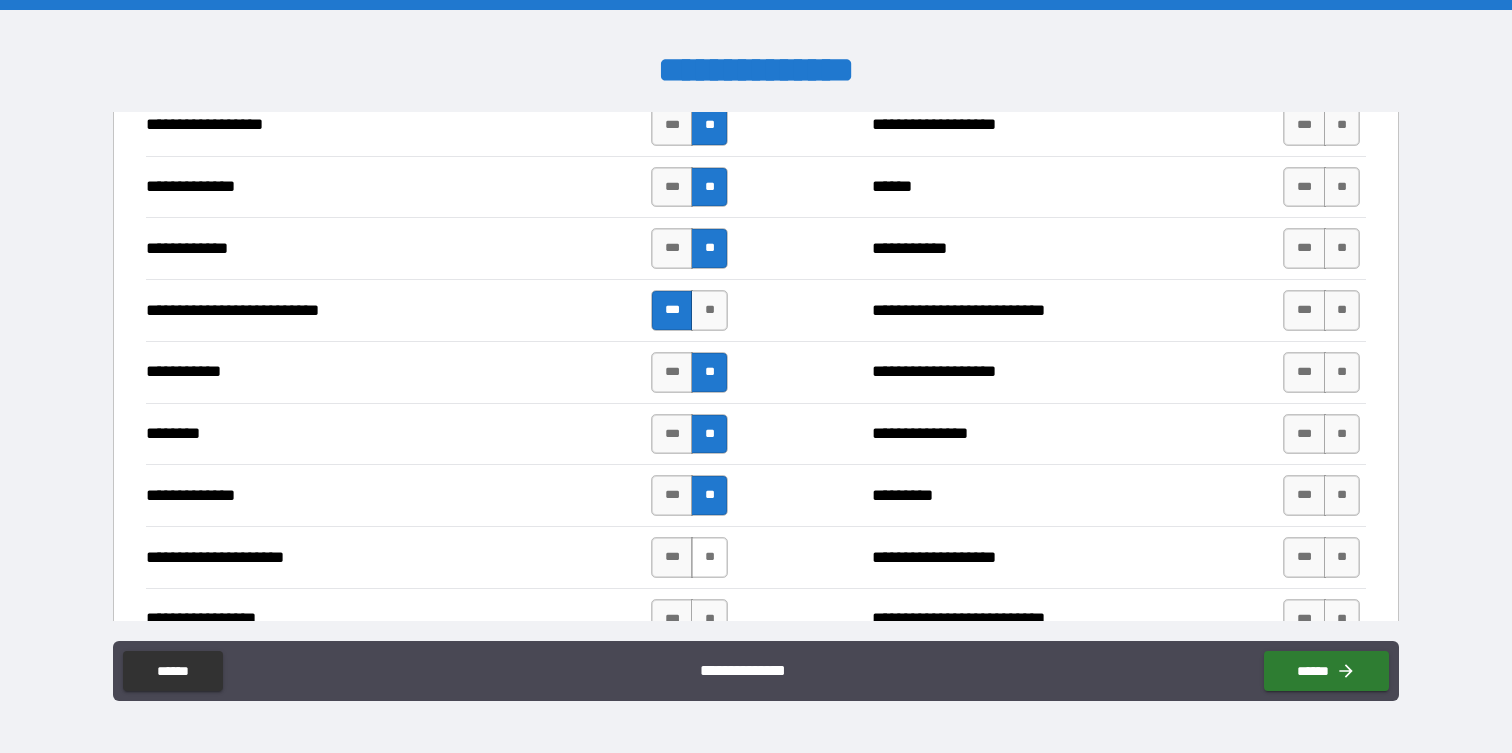 click on "**" at bounding box center [709, 557] 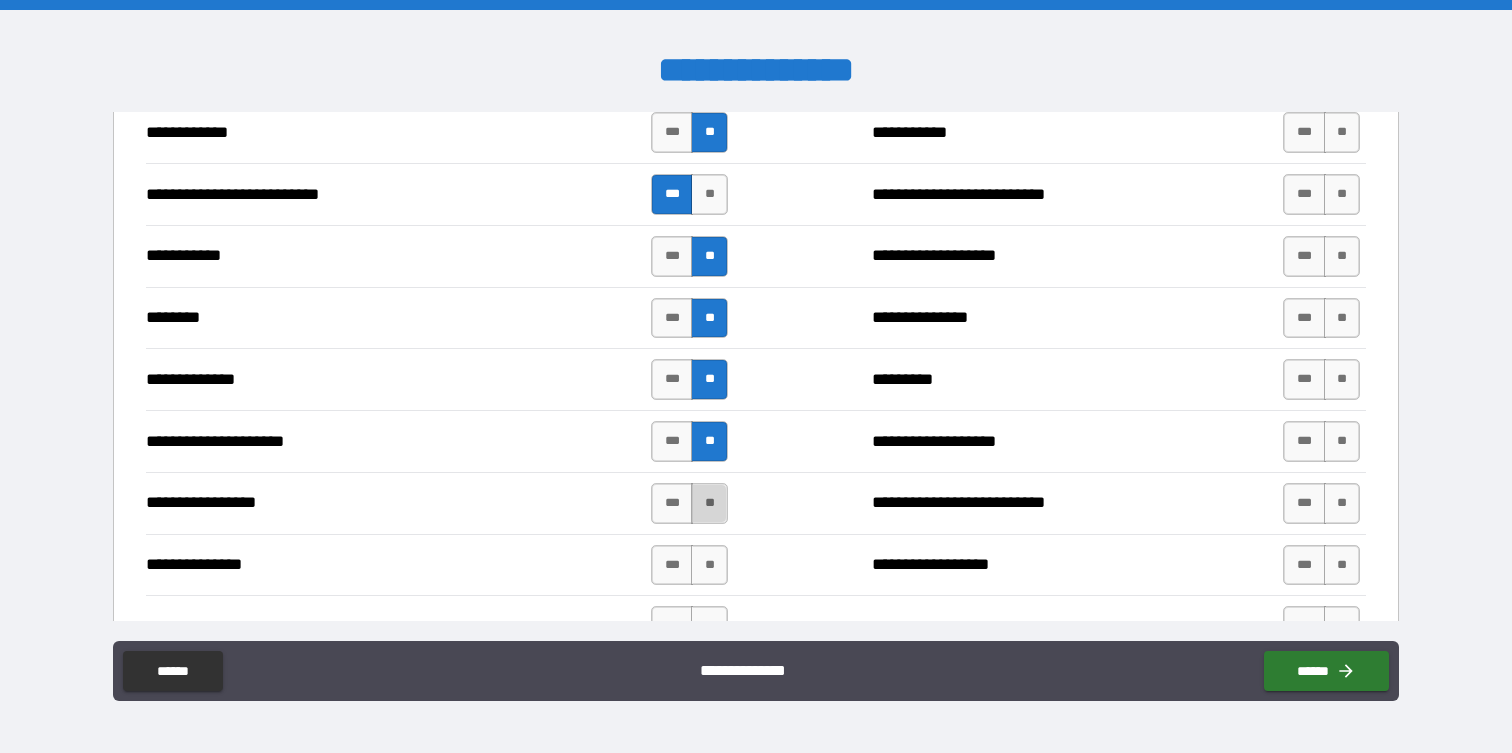 click on "**" at bounding box center [709, 503] 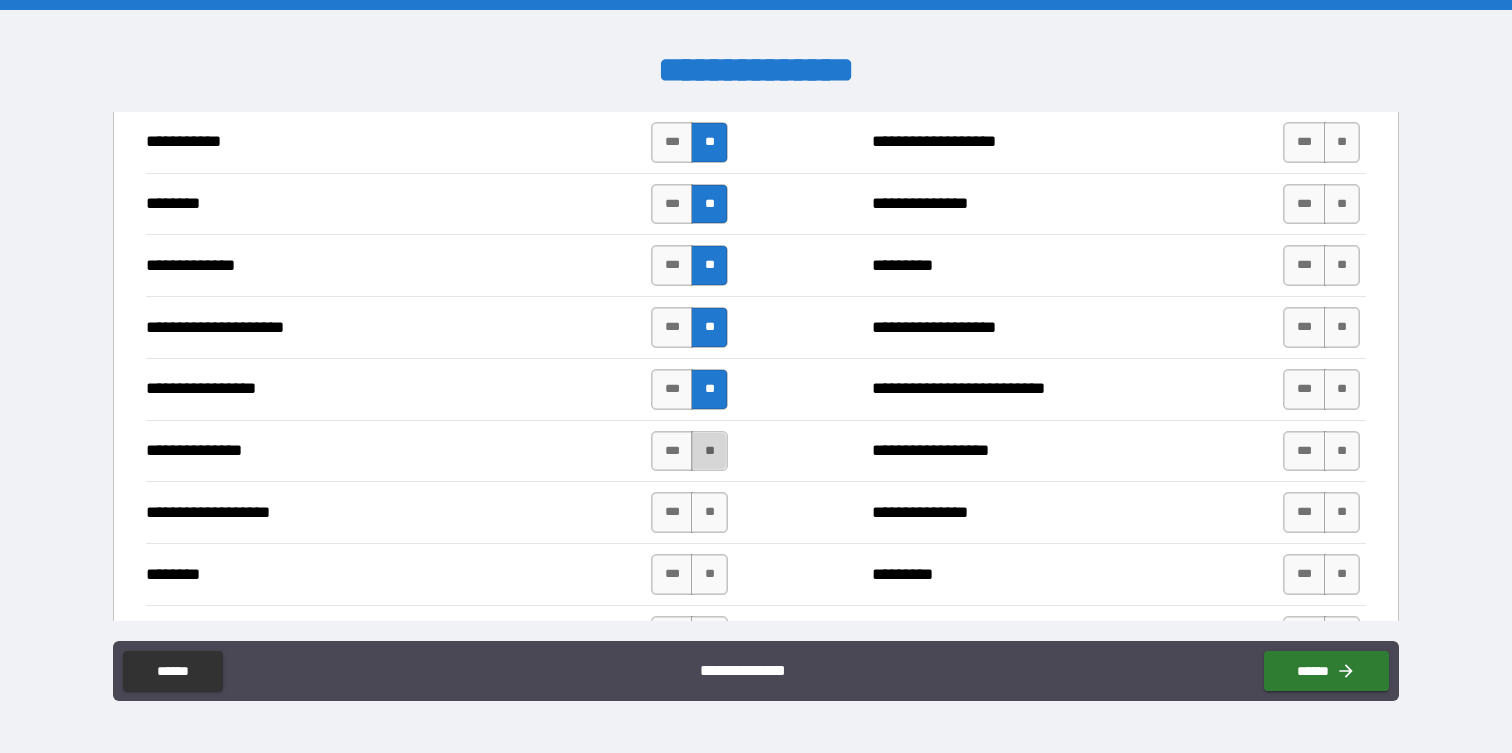 click on "**" at bounding box center [709, 451] 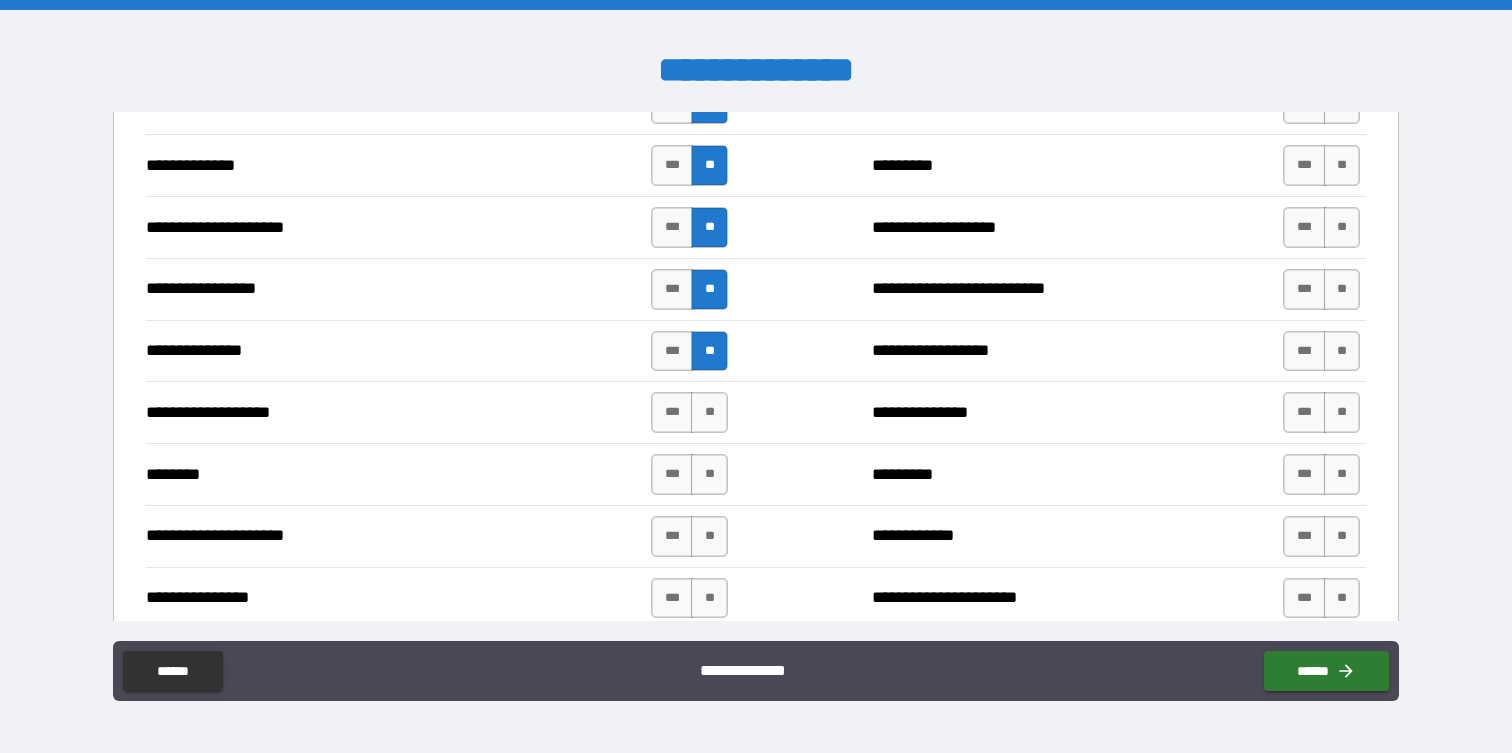 scroll, scrollTop: 2416, scrollLeft: 0, axis: vertical 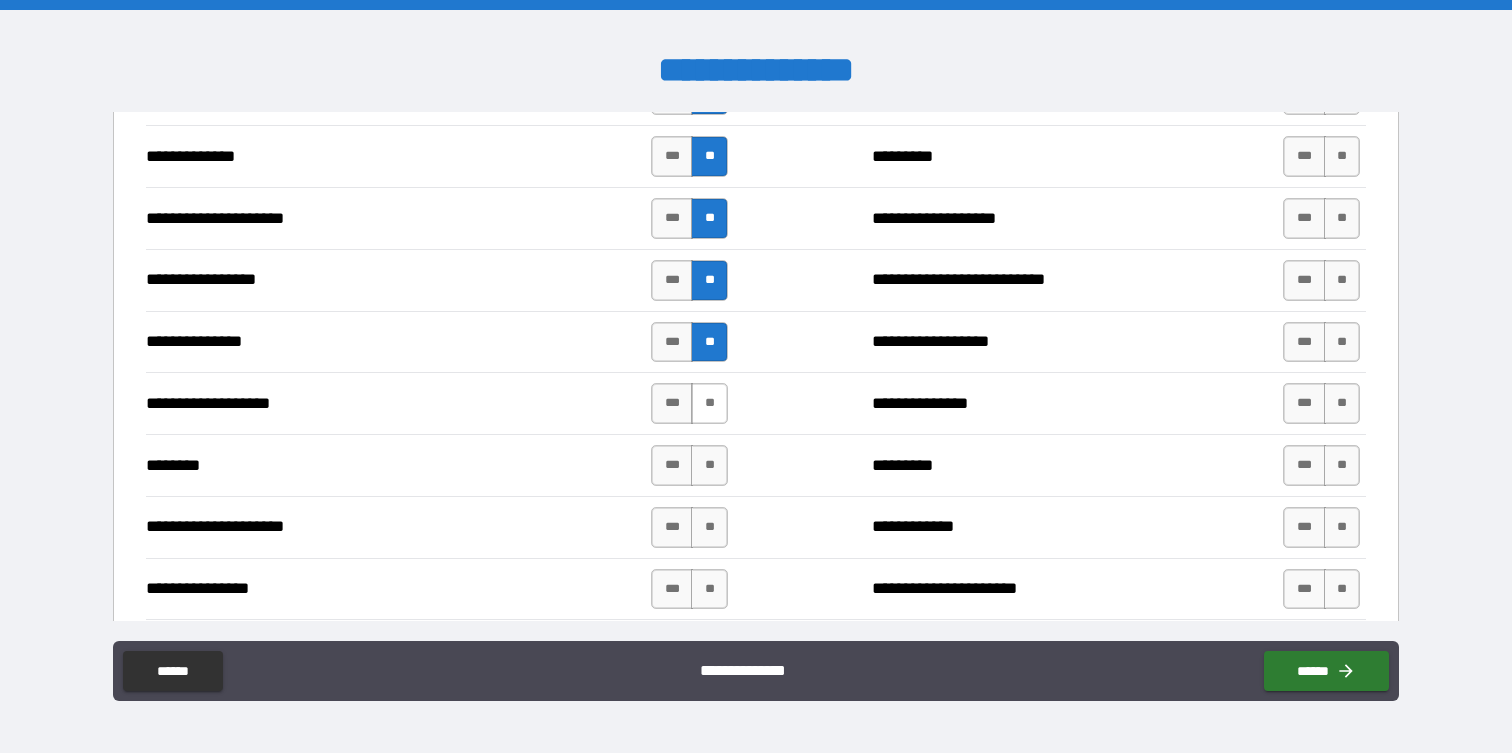 click on "**" at bounding box center (709, 403) 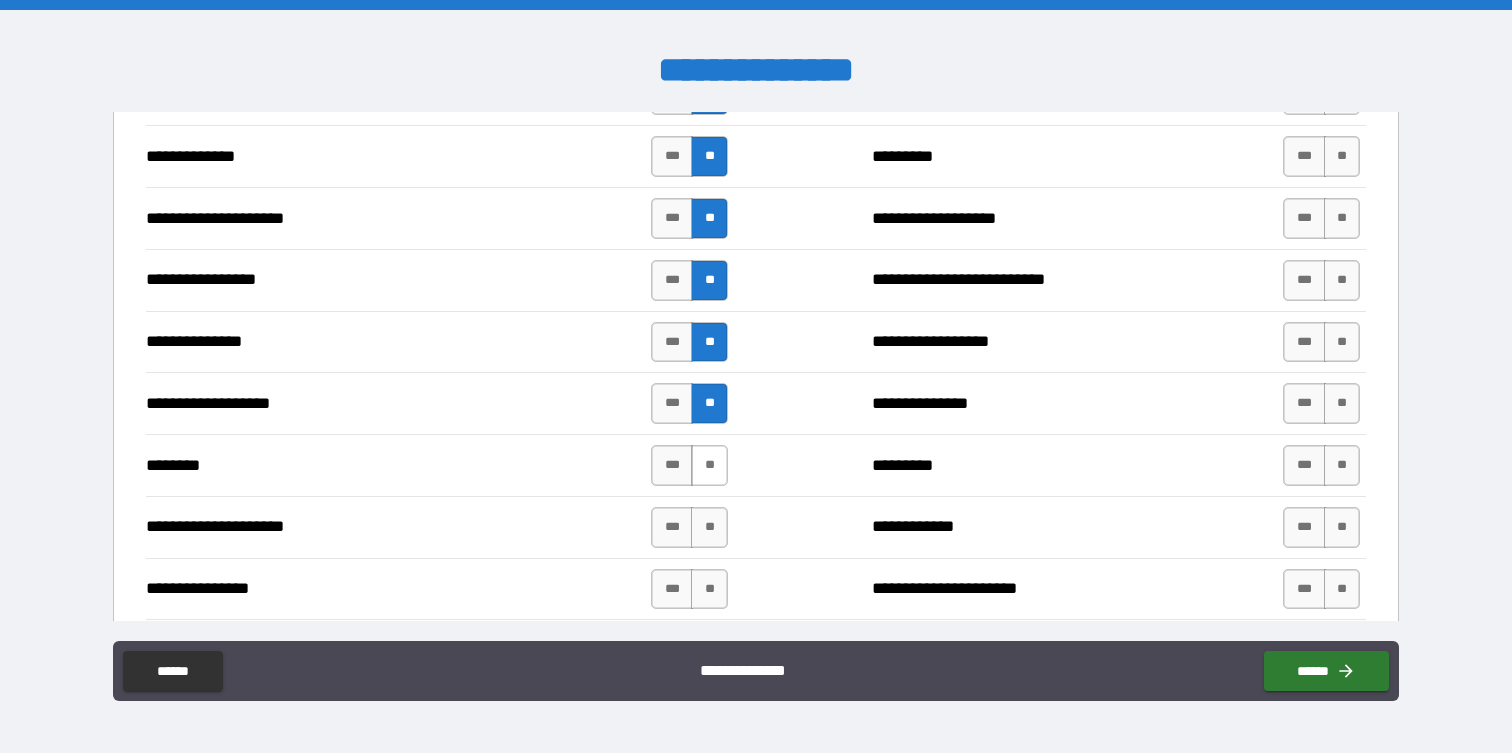 click on "**" at bounding box center (709, 465) 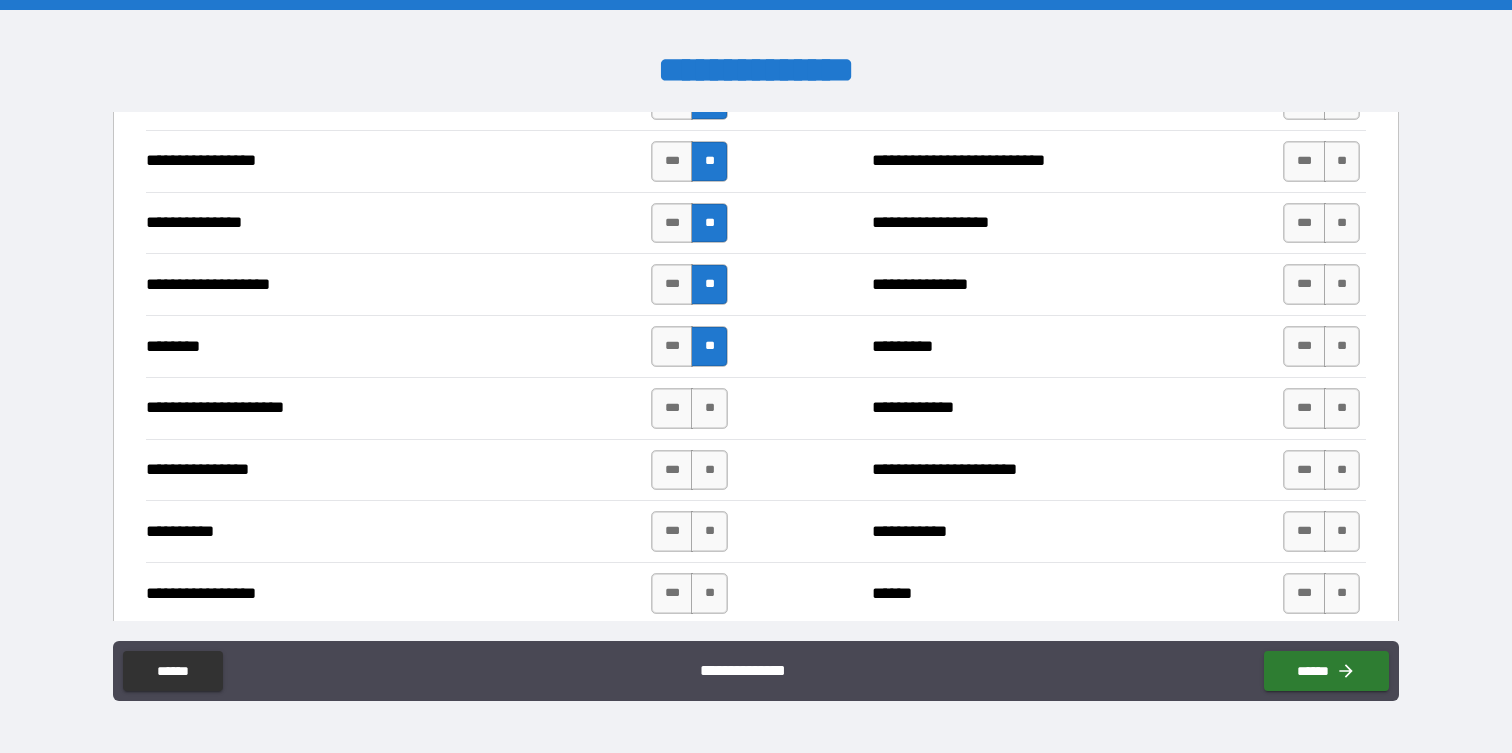 scroll, scrollTop: 2547, scrollLeft: 0, axis: vertical 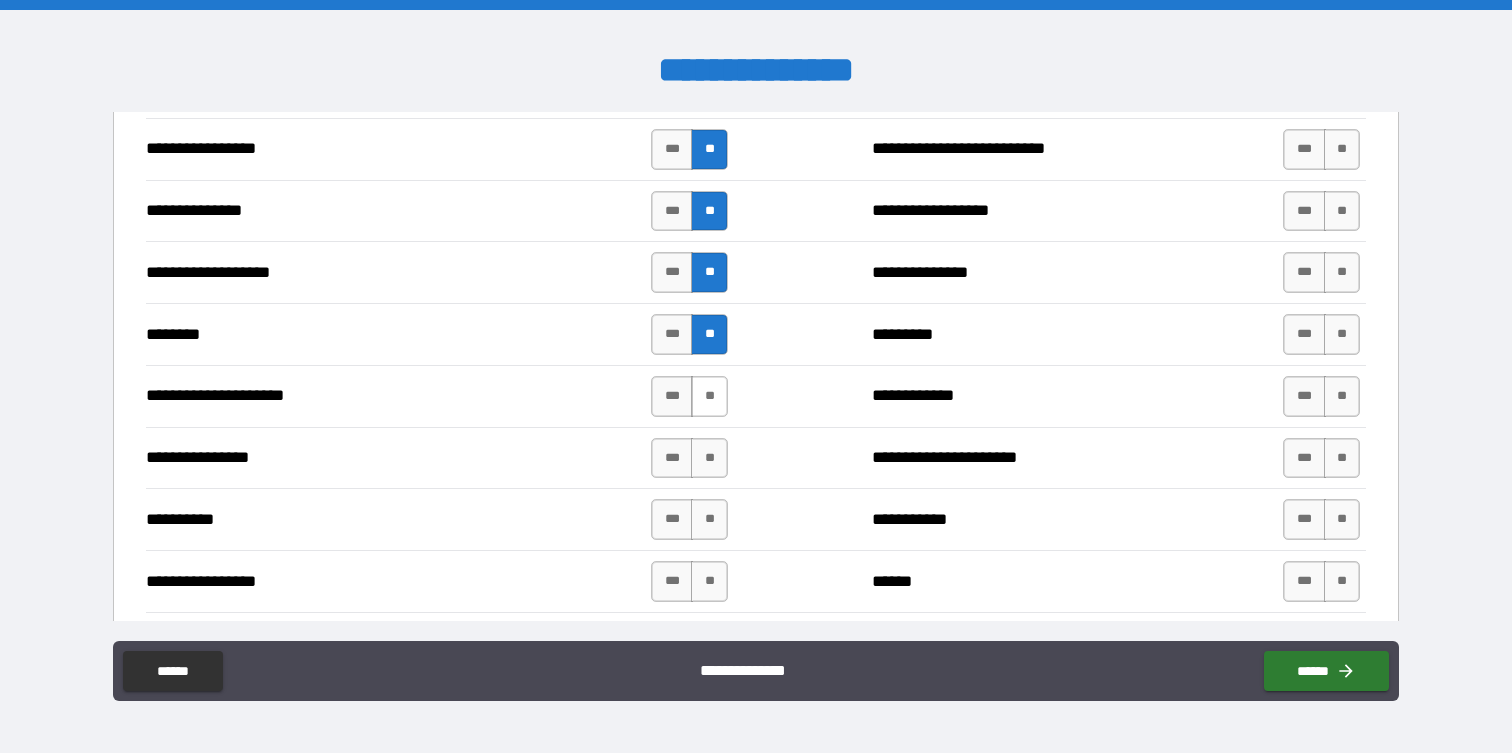 click on "**" at bounding box center (709, 396) 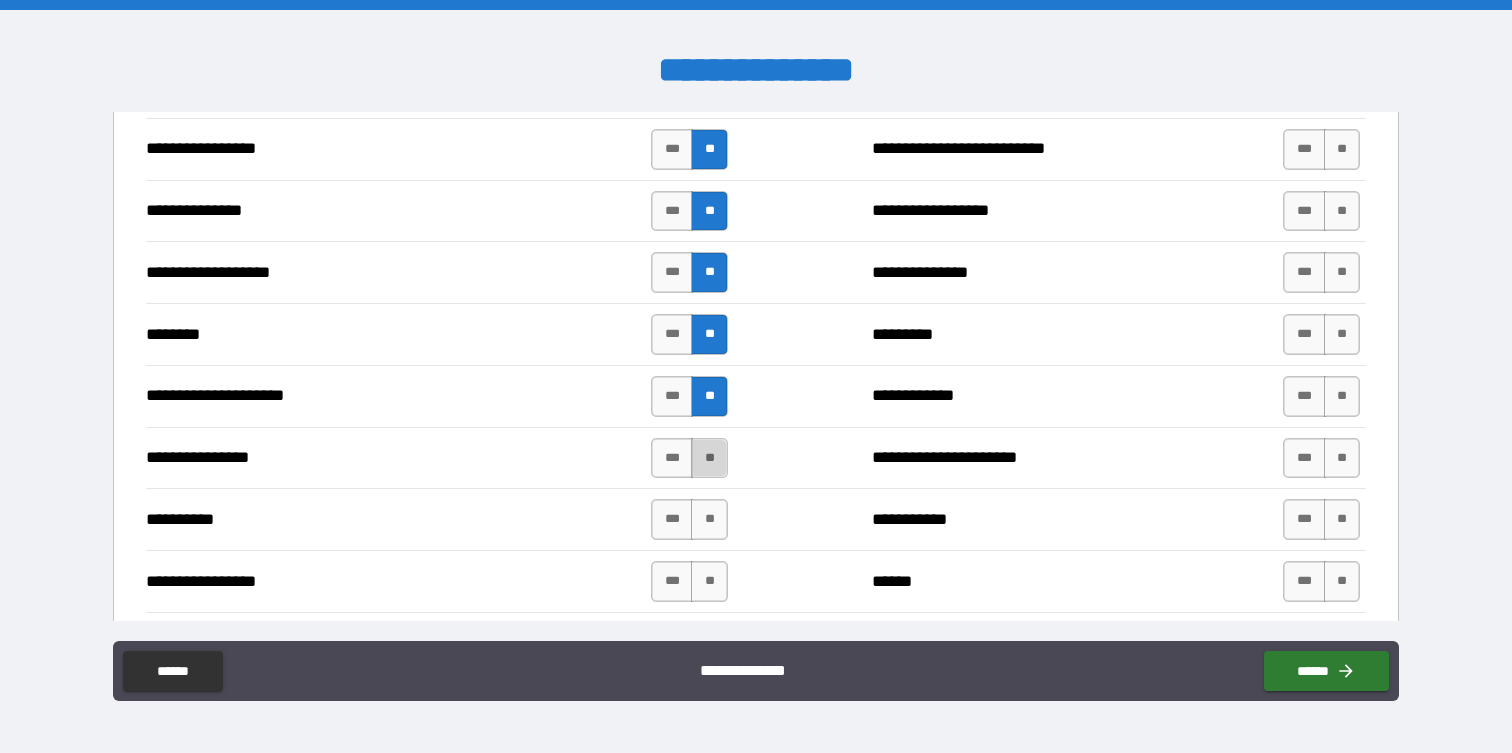click on "**" at bounding box center (709, 458) 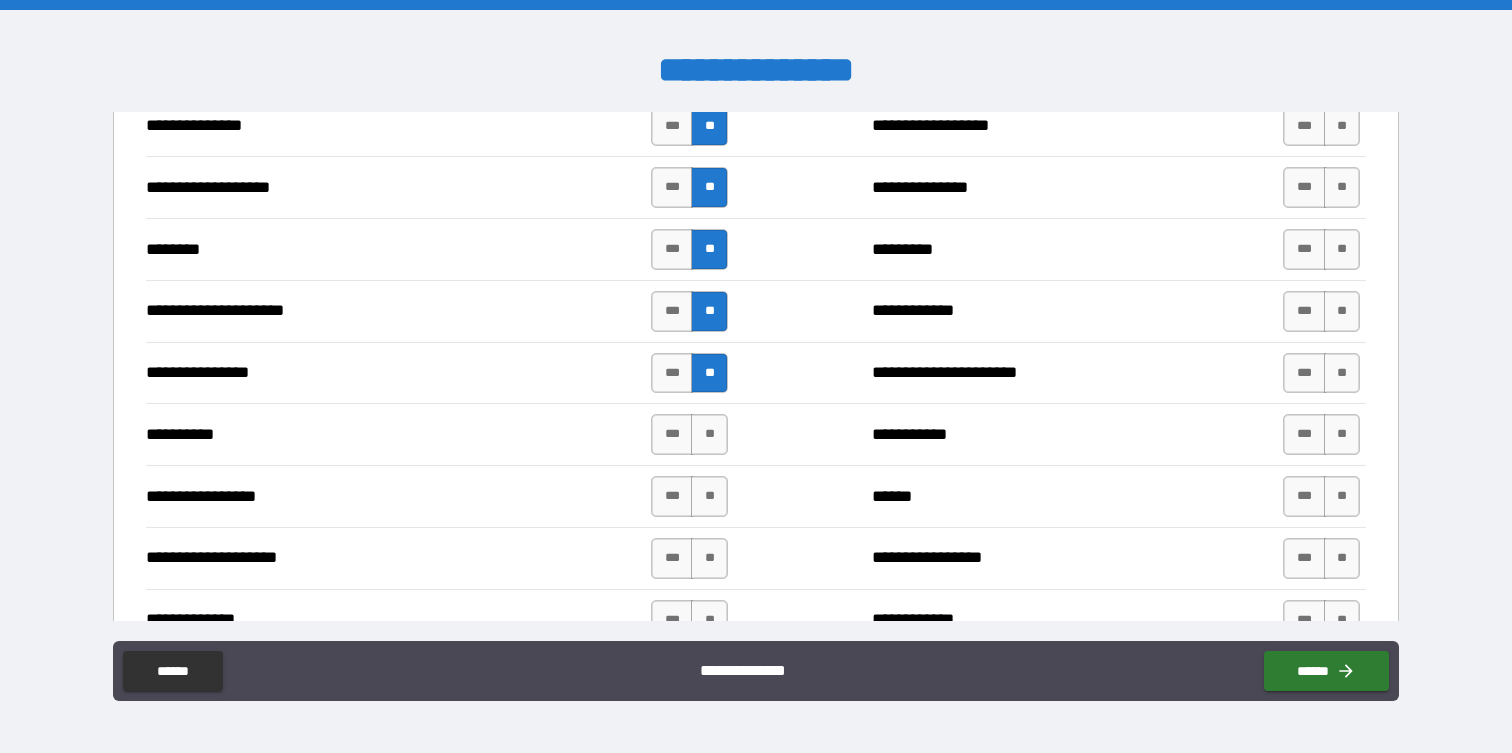 scroll, scrollTop: 2645, scrollLeft: 0, axis: vertical 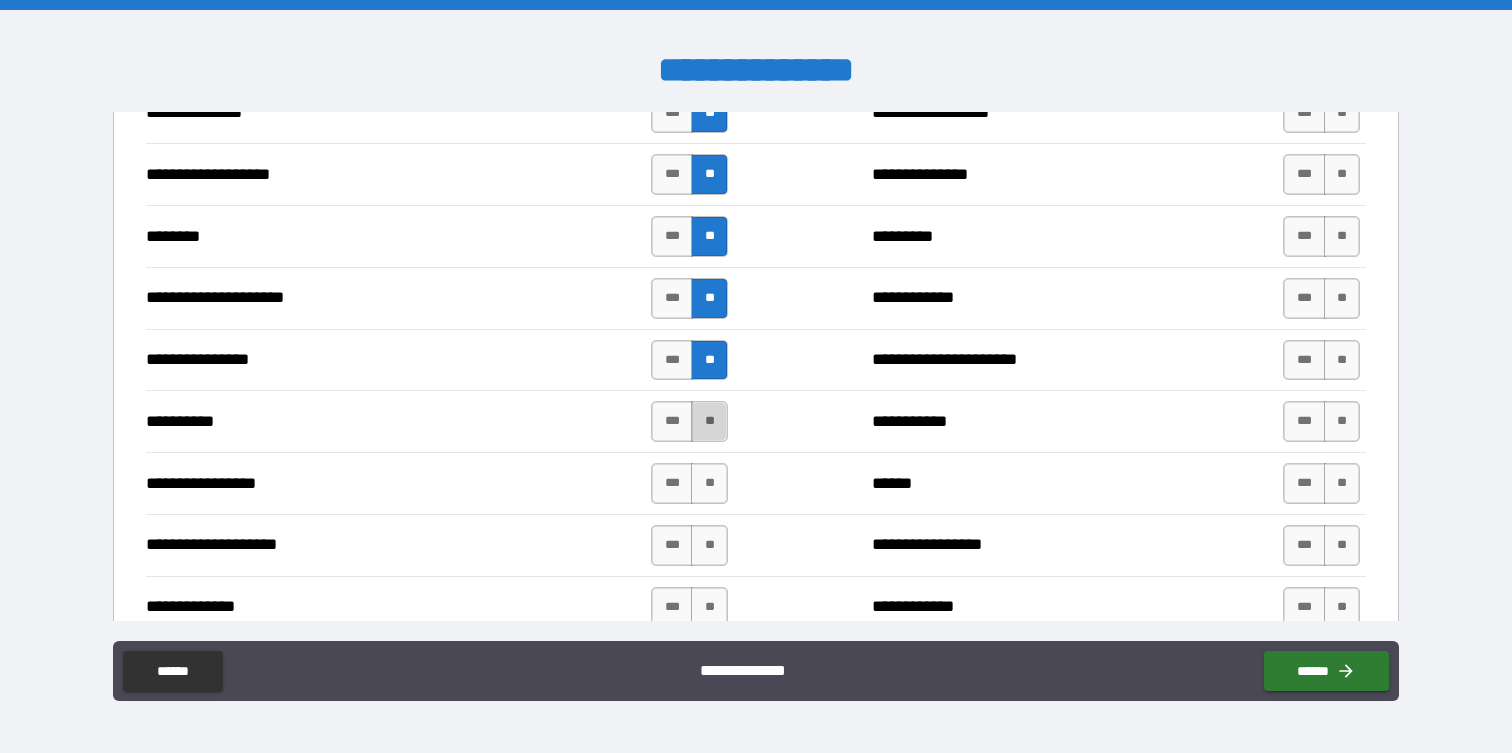 click on "**" at bounding box center [709, 421] 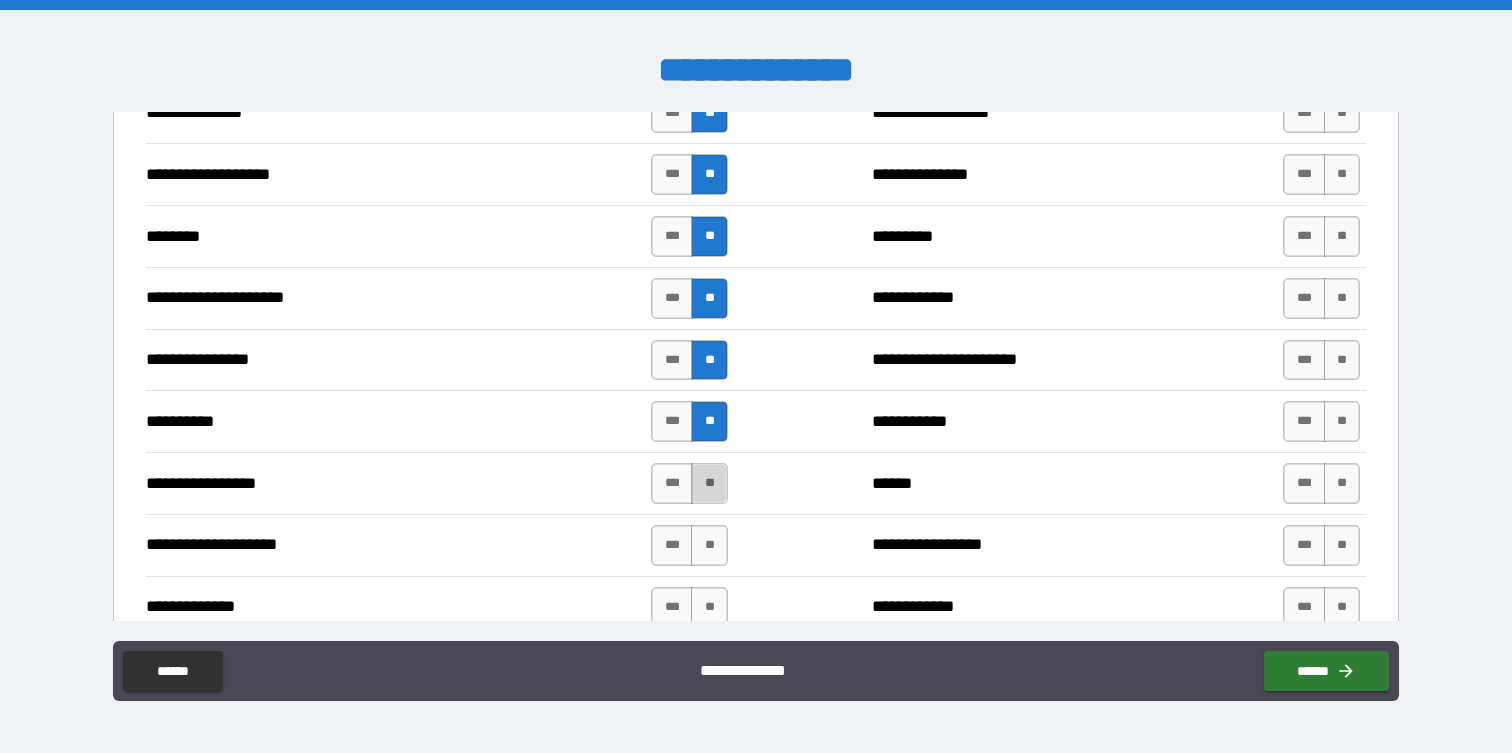 click on "**" at bounding box center (709, 483) 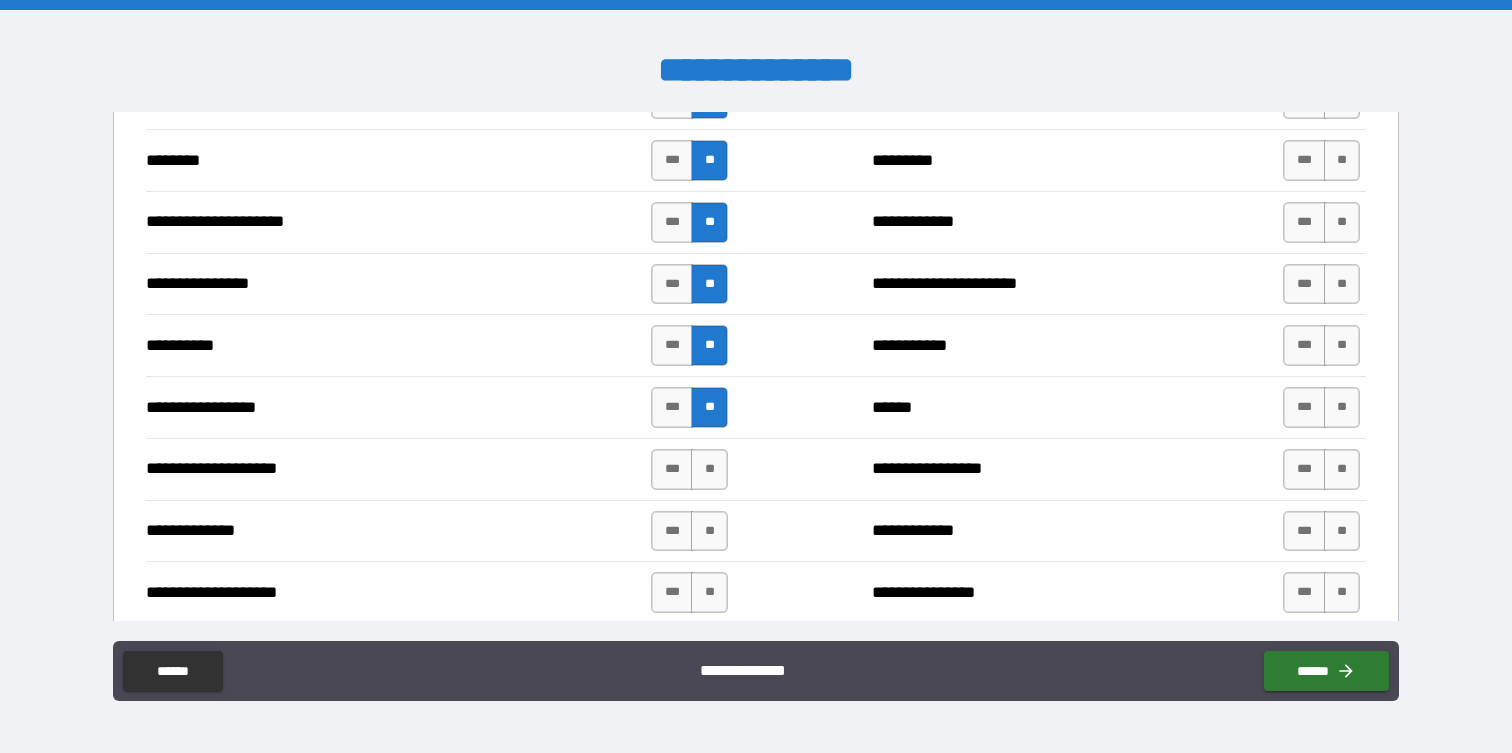 scroll, scrollTop: 2734, scrollLeft: 0, axis: vertical 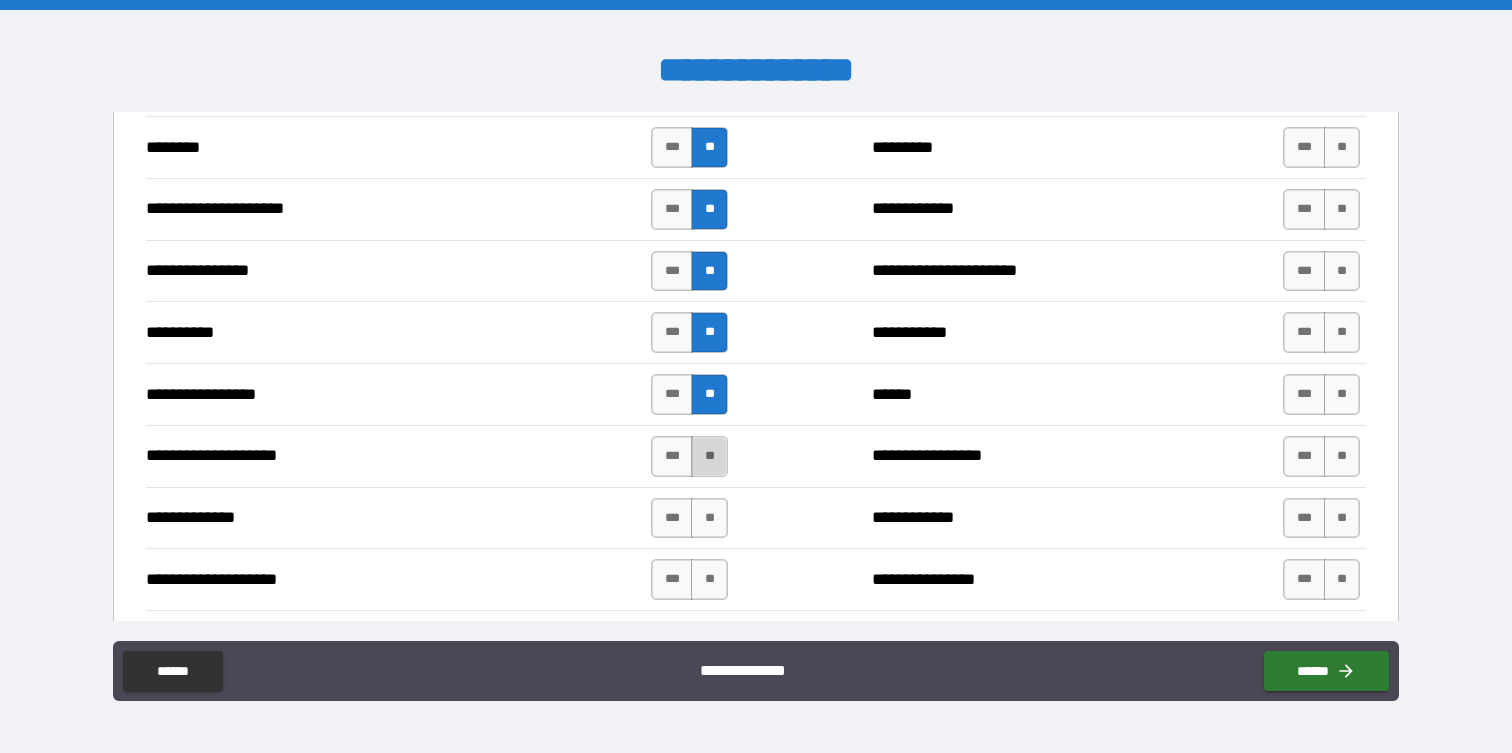 click on "**" at bounding box center [709, 456] 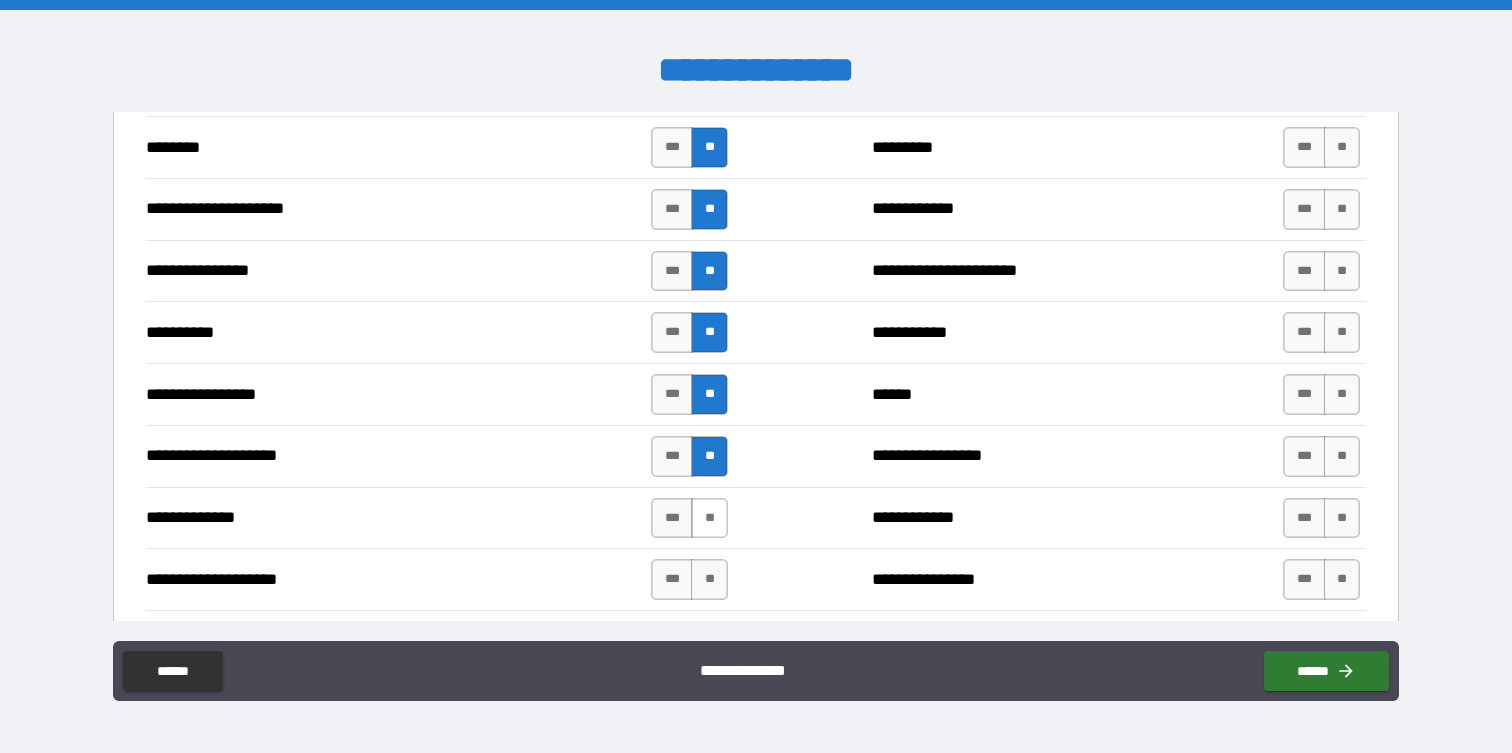 click on "**" at bounding box center (709, 518) 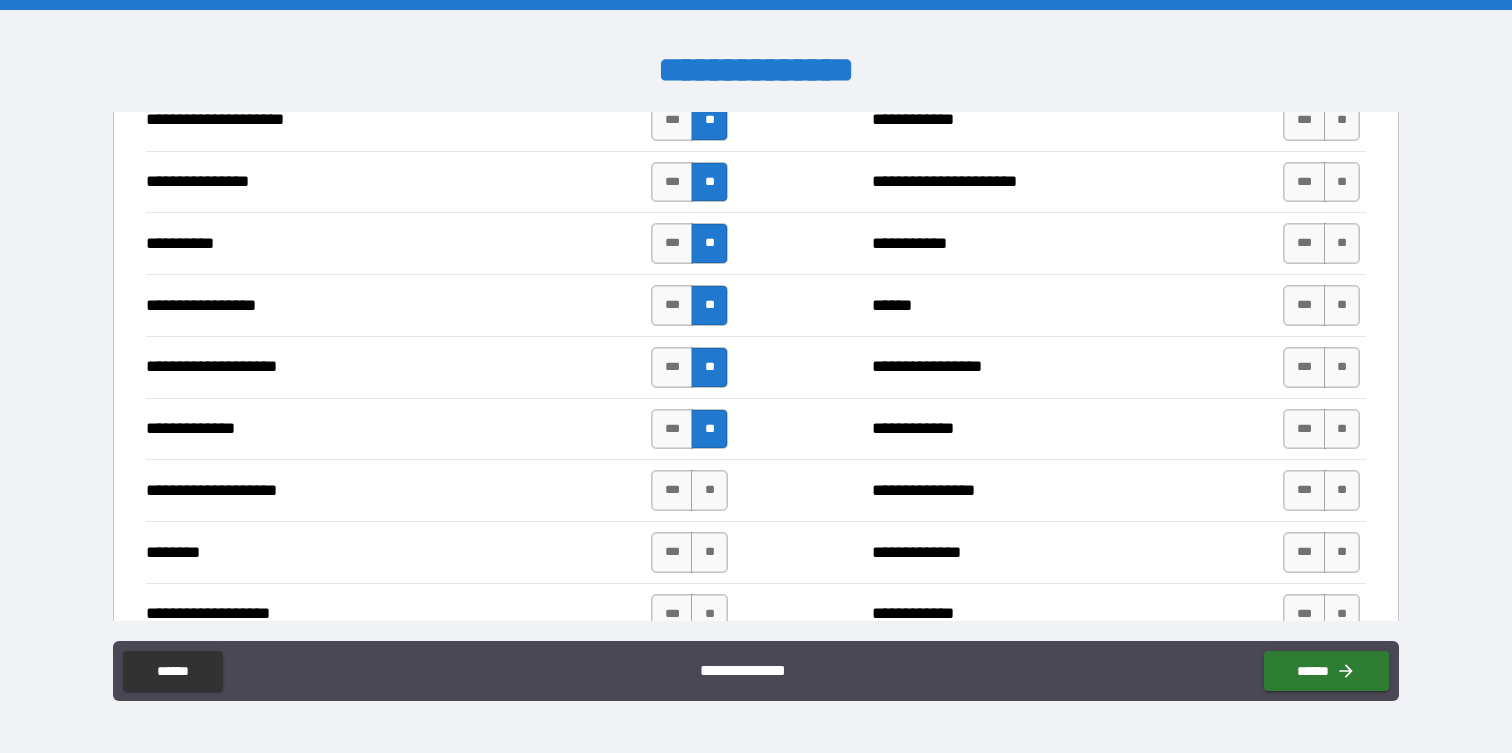 scroll, scrollTop: 2844, scrollLeft: 0, axis: vertical 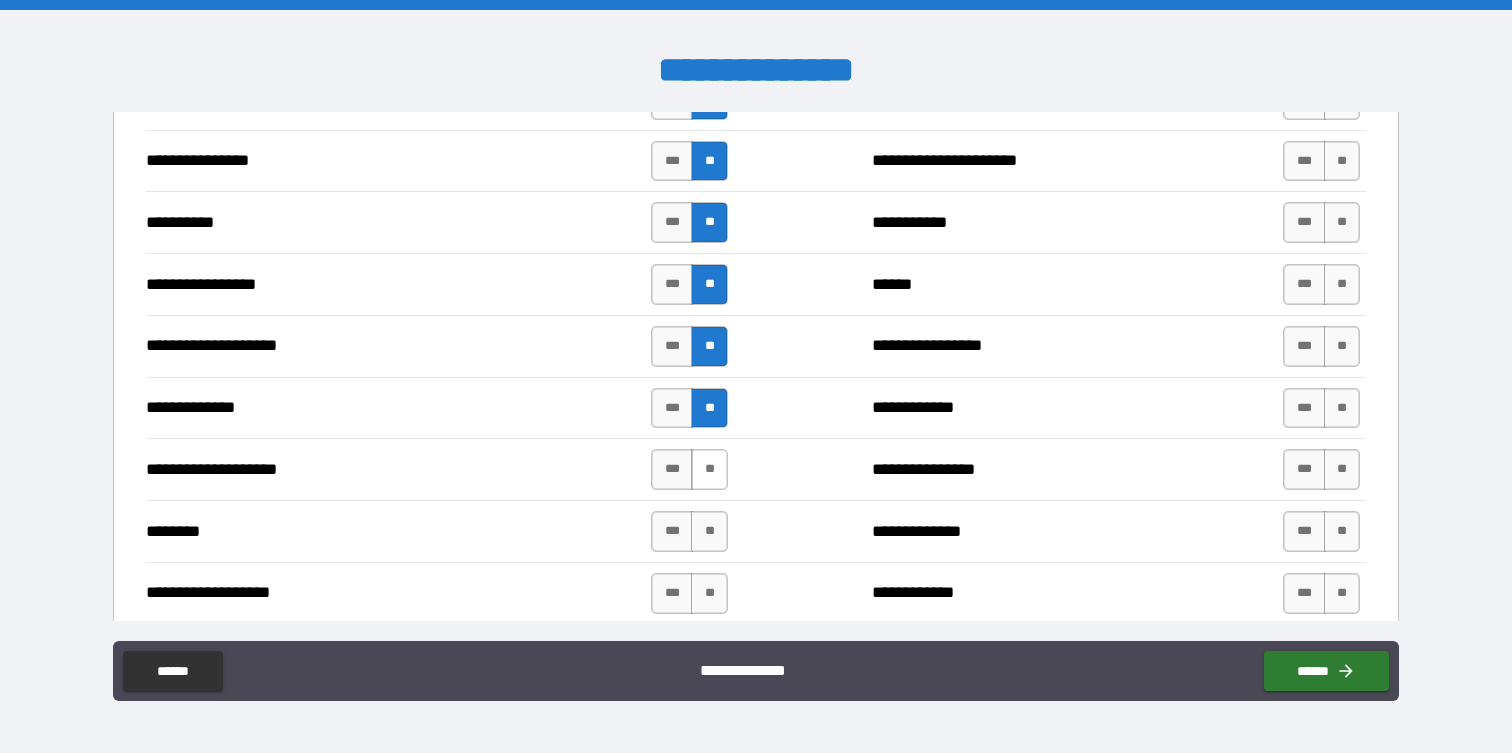 click on "**" at bounding box center (709, 469) 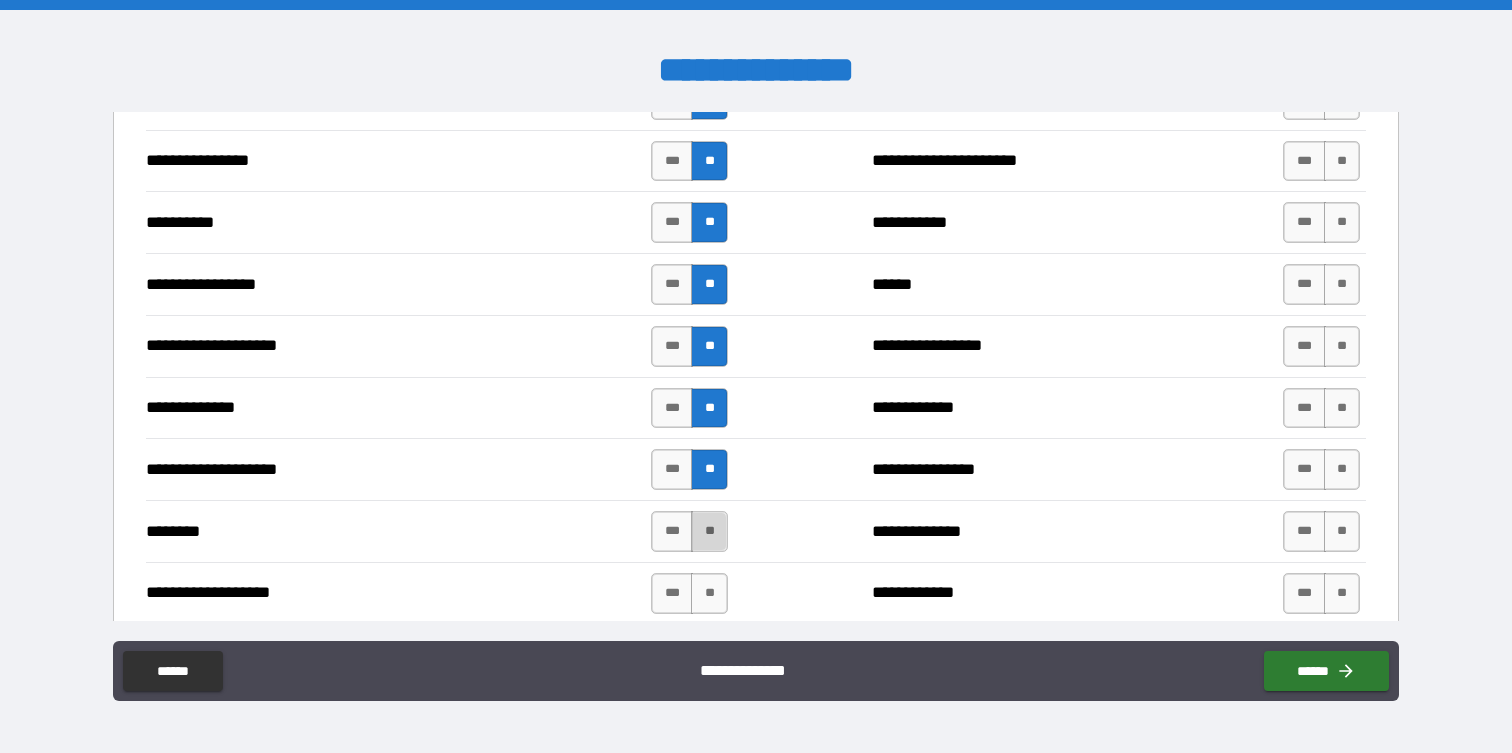 click on "**" at bounding box center (709, 531) 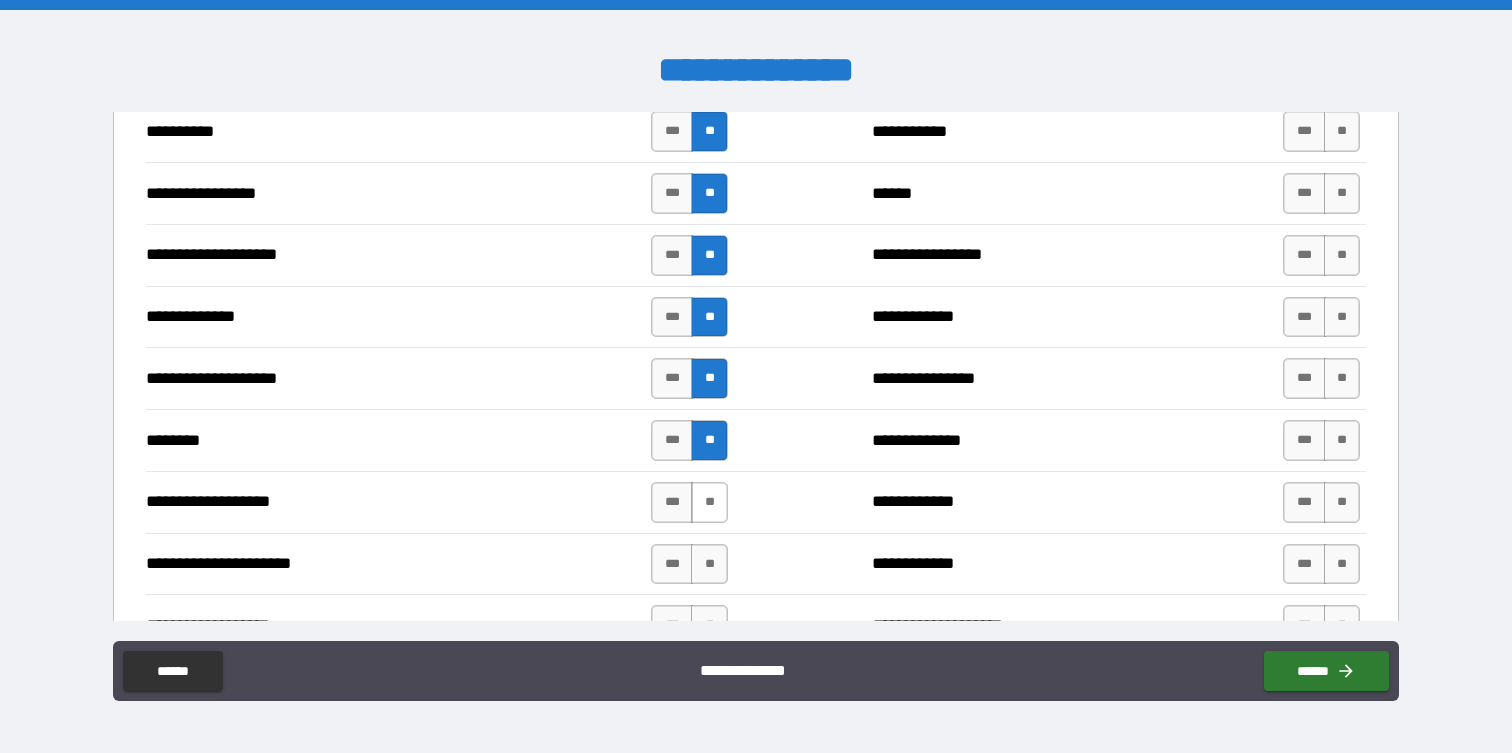 click on "**" at bounding box center [709, 502] 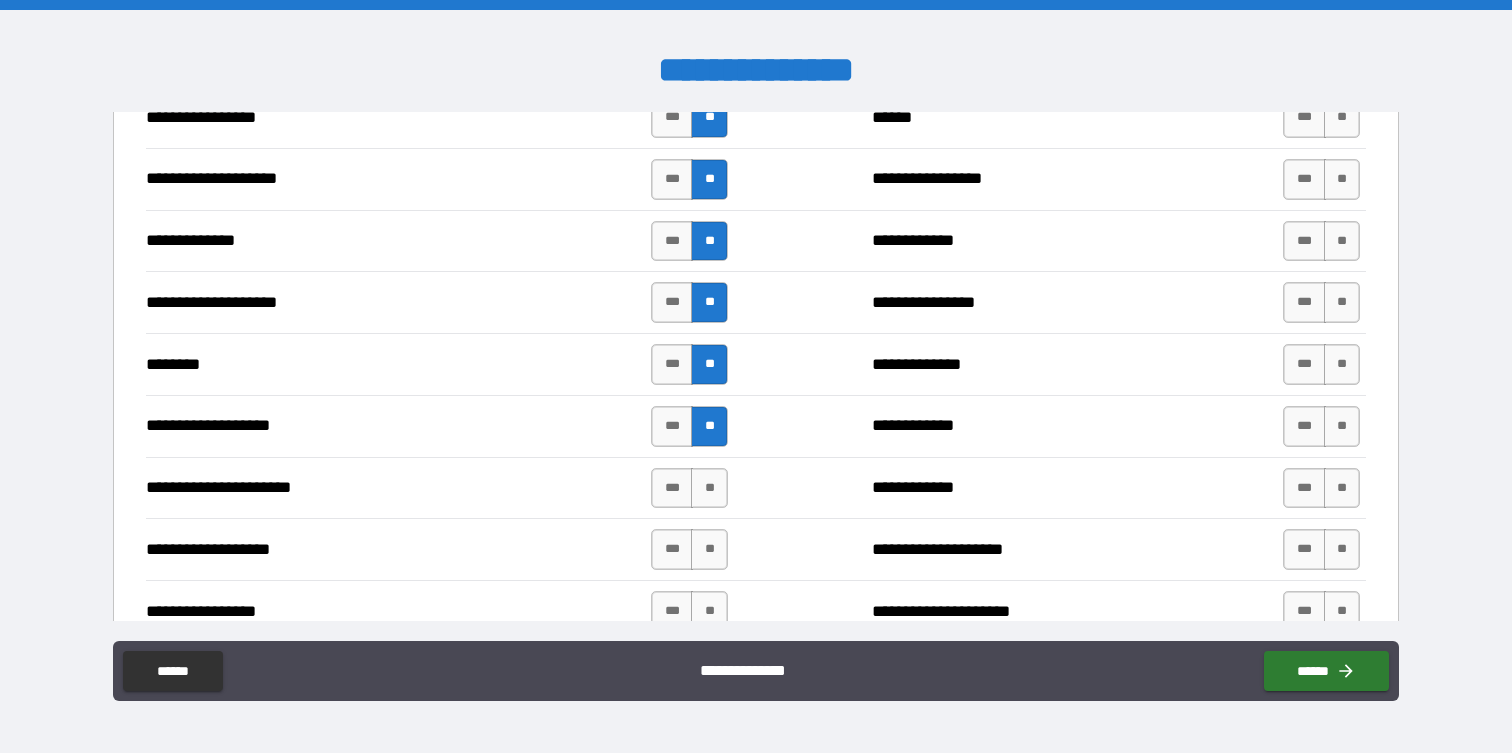 scroll, scrollTop: 3016, scrollLeft: 0, axis: vertical 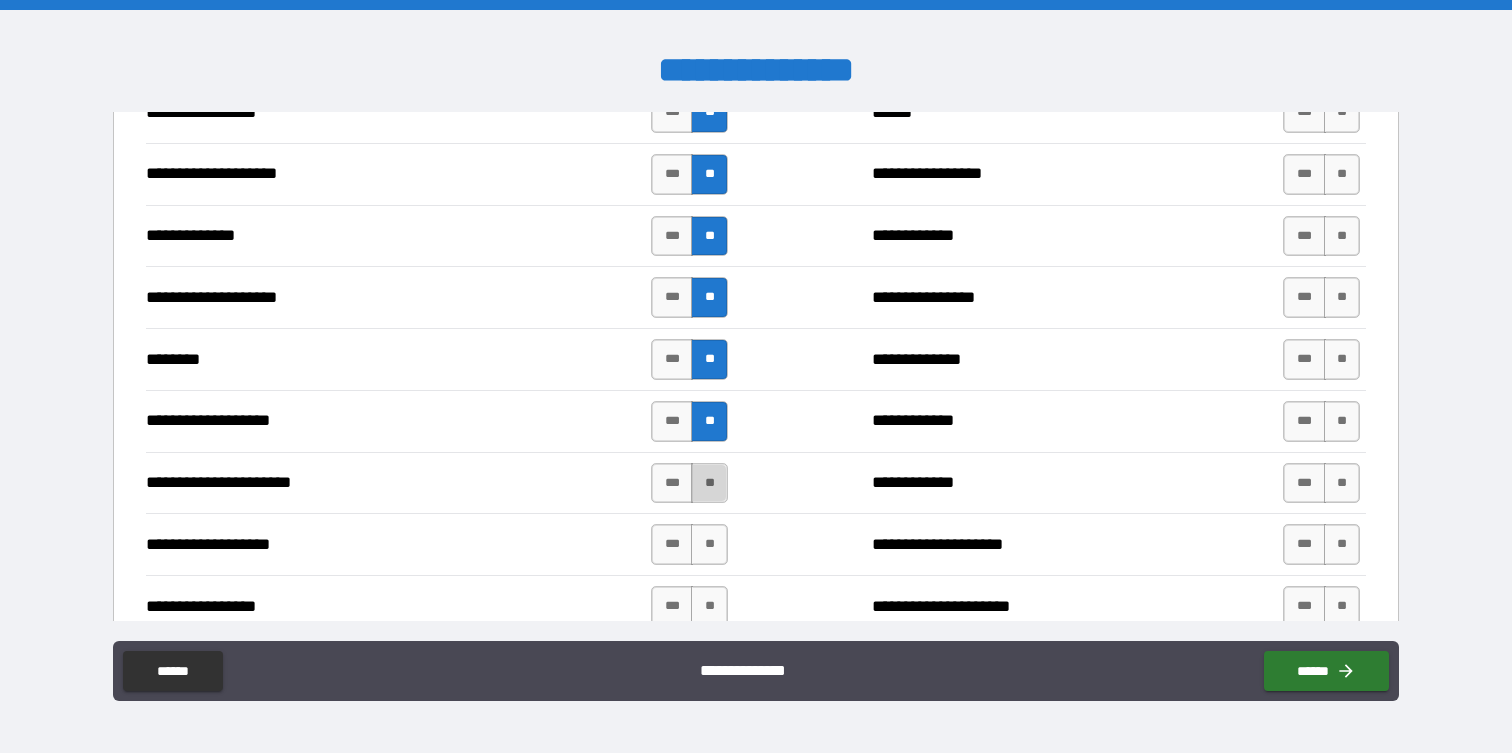 click on "**" at bounding box center (709, 483) 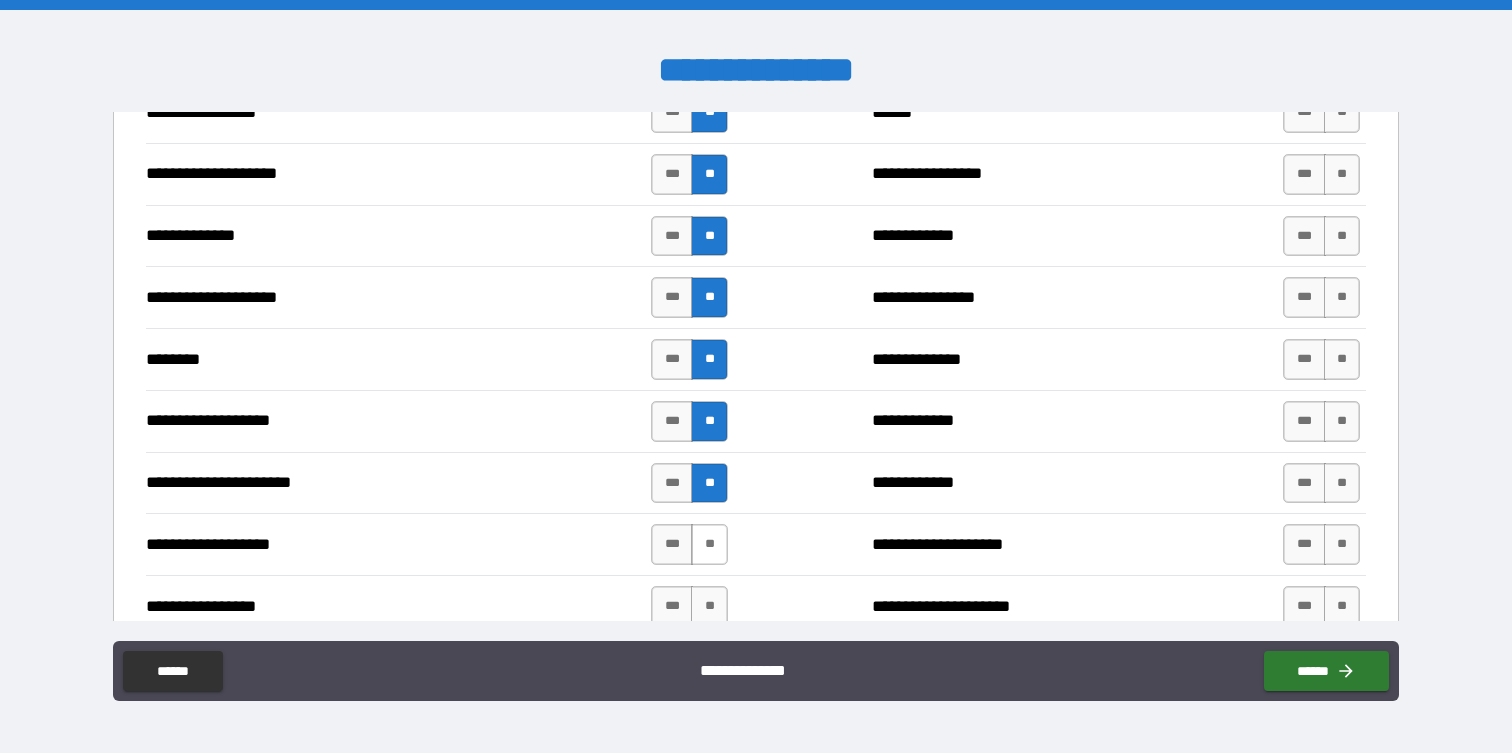 click on "**" at bounding box center [709, 544] 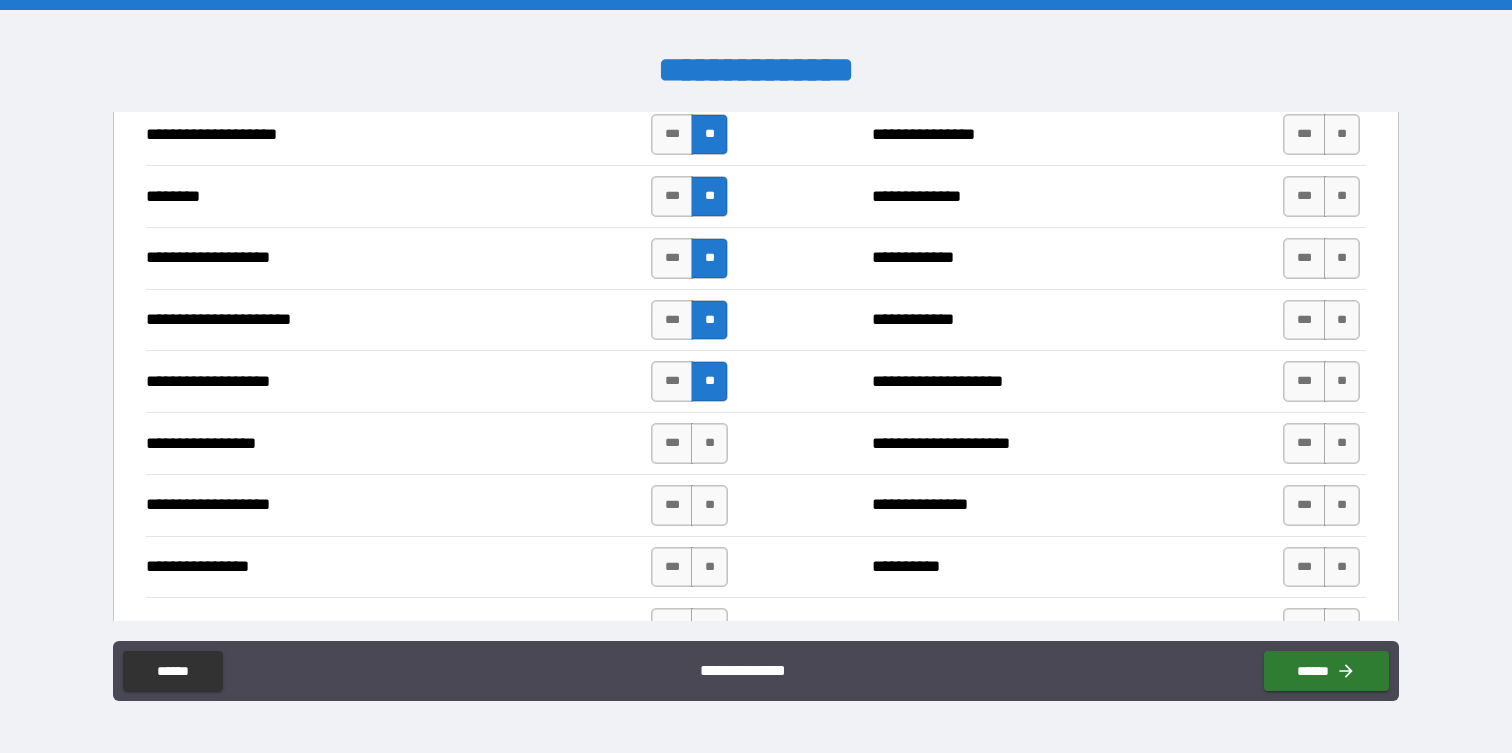 scroll, scrollTop: 3180, scrollLeft: 0, axis: vertical 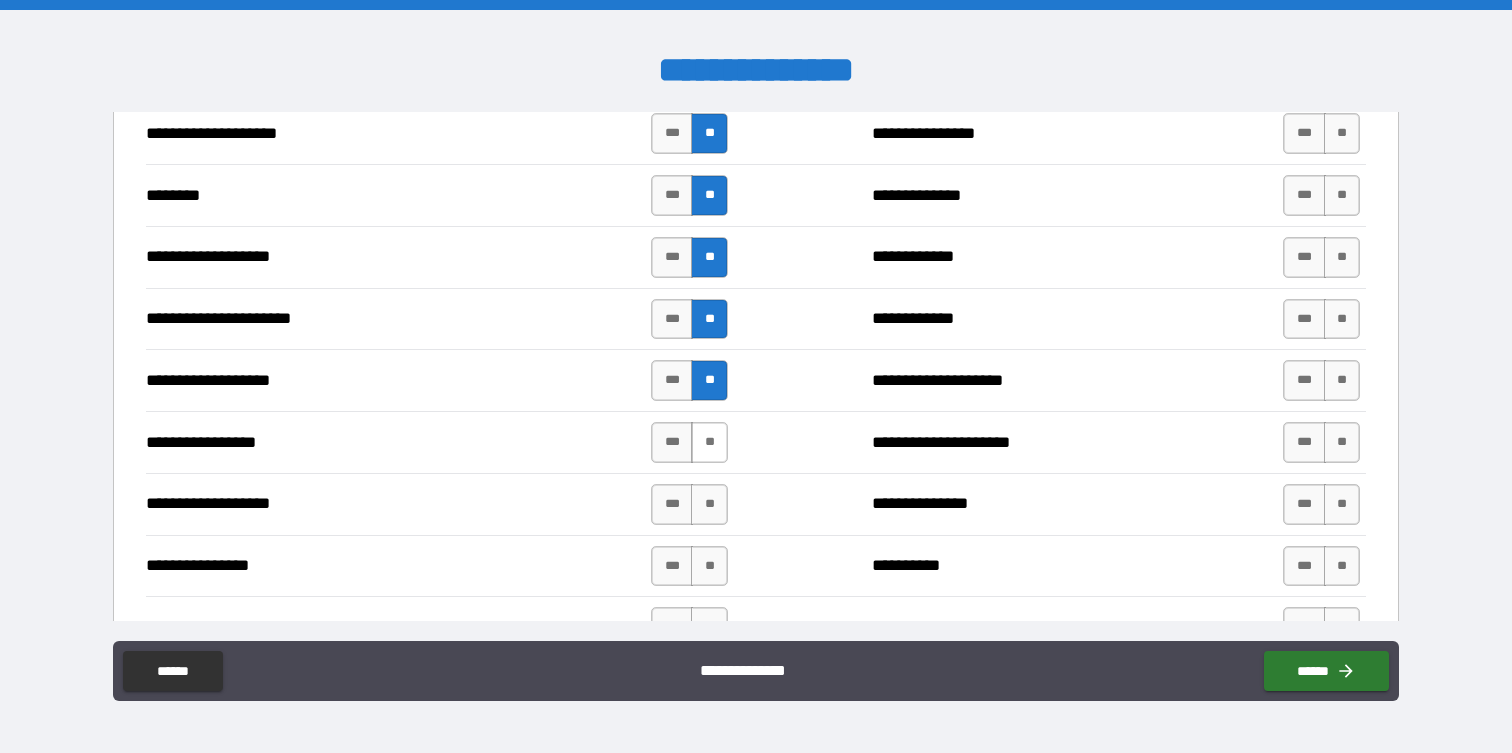 click on "**" at bounding box center [709, 442] 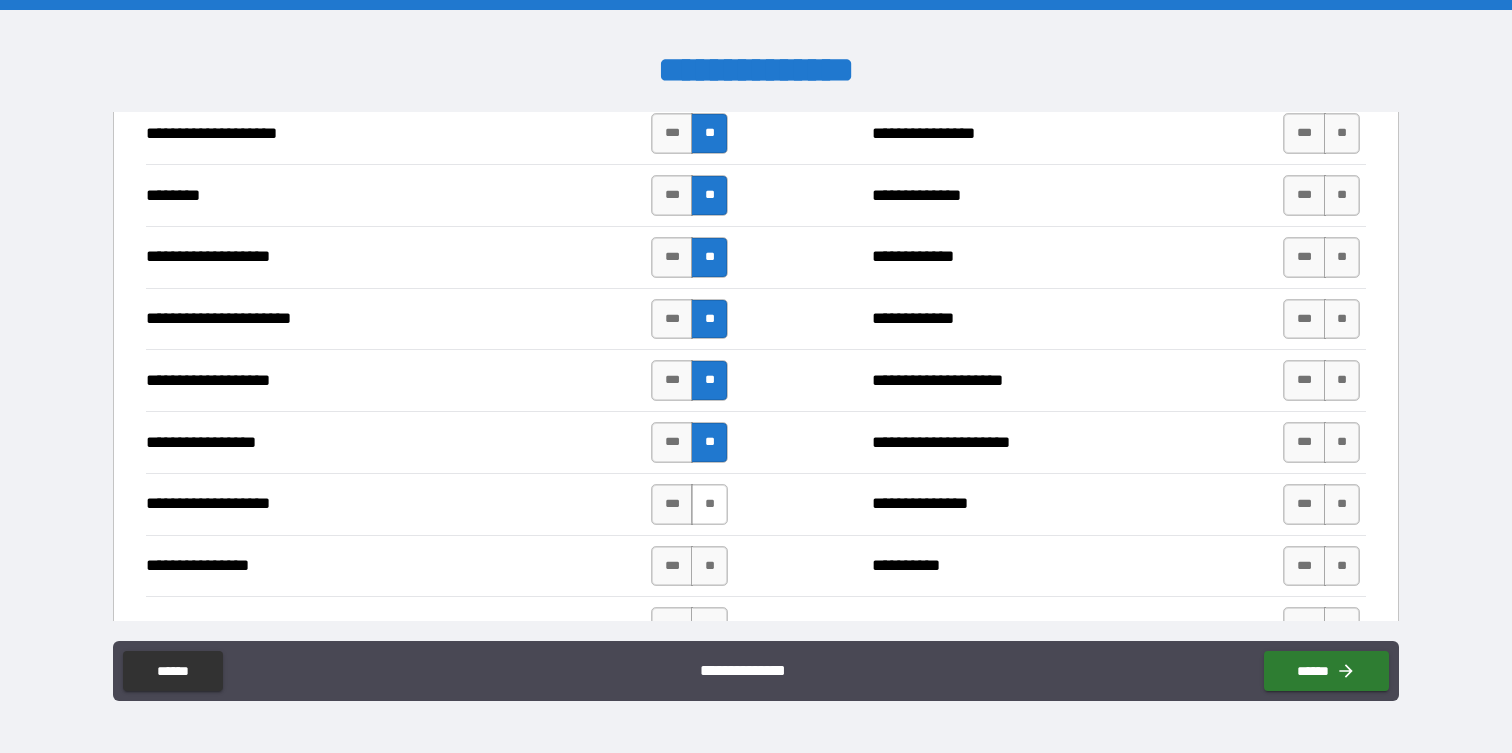 click on "**" at bounding box center (709, 504) 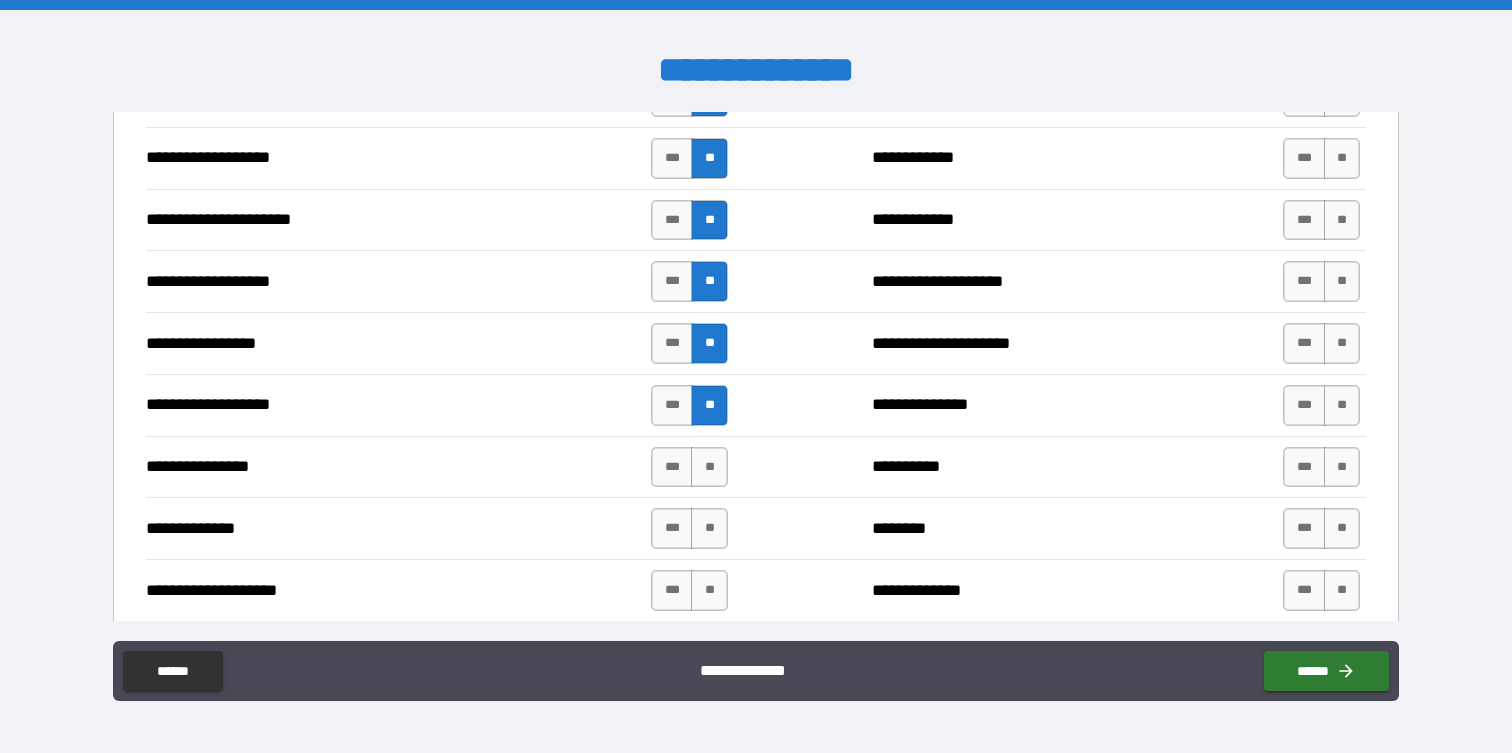 scroll, scrollTop: 3289, scrollLeft: 0, axis: vertical 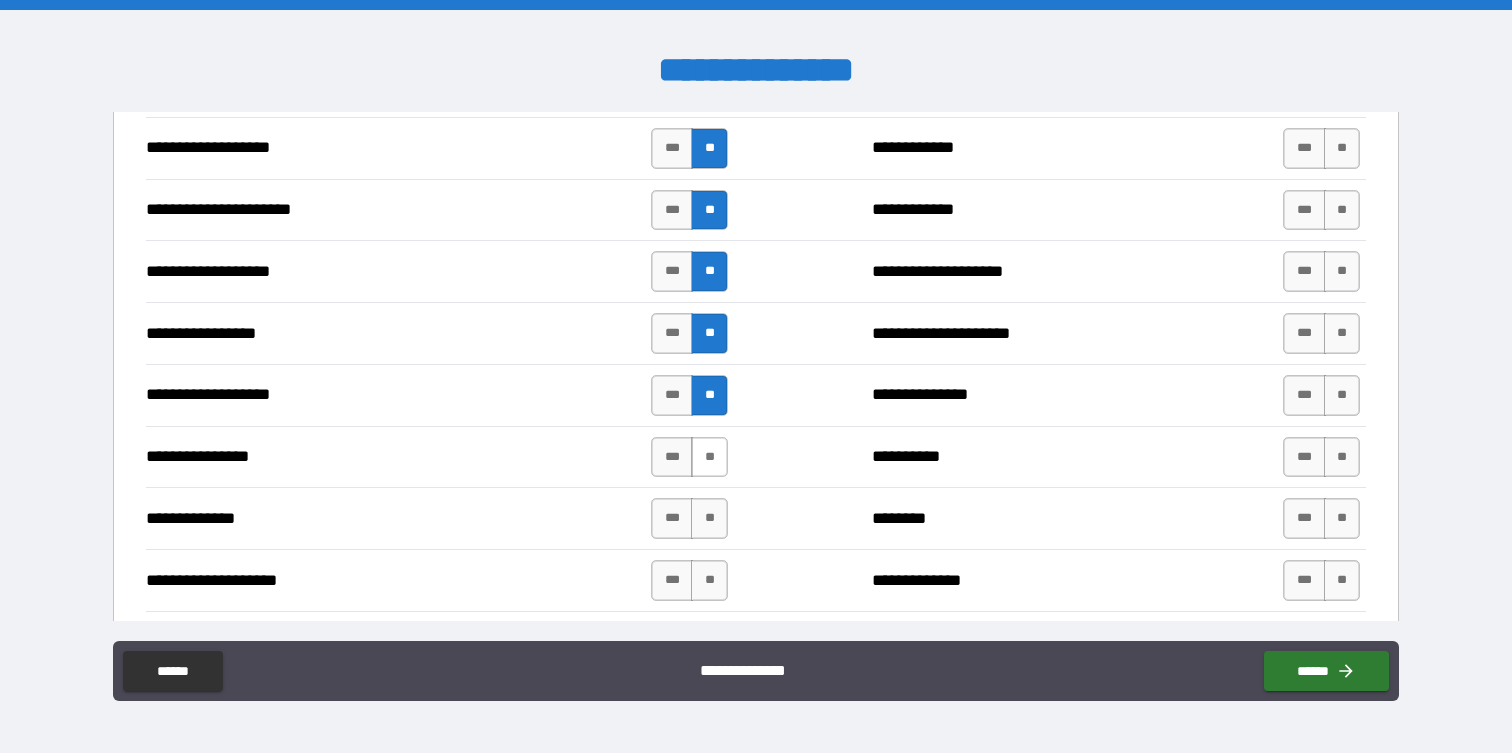 click on "**" at bounding box center (709, 457) 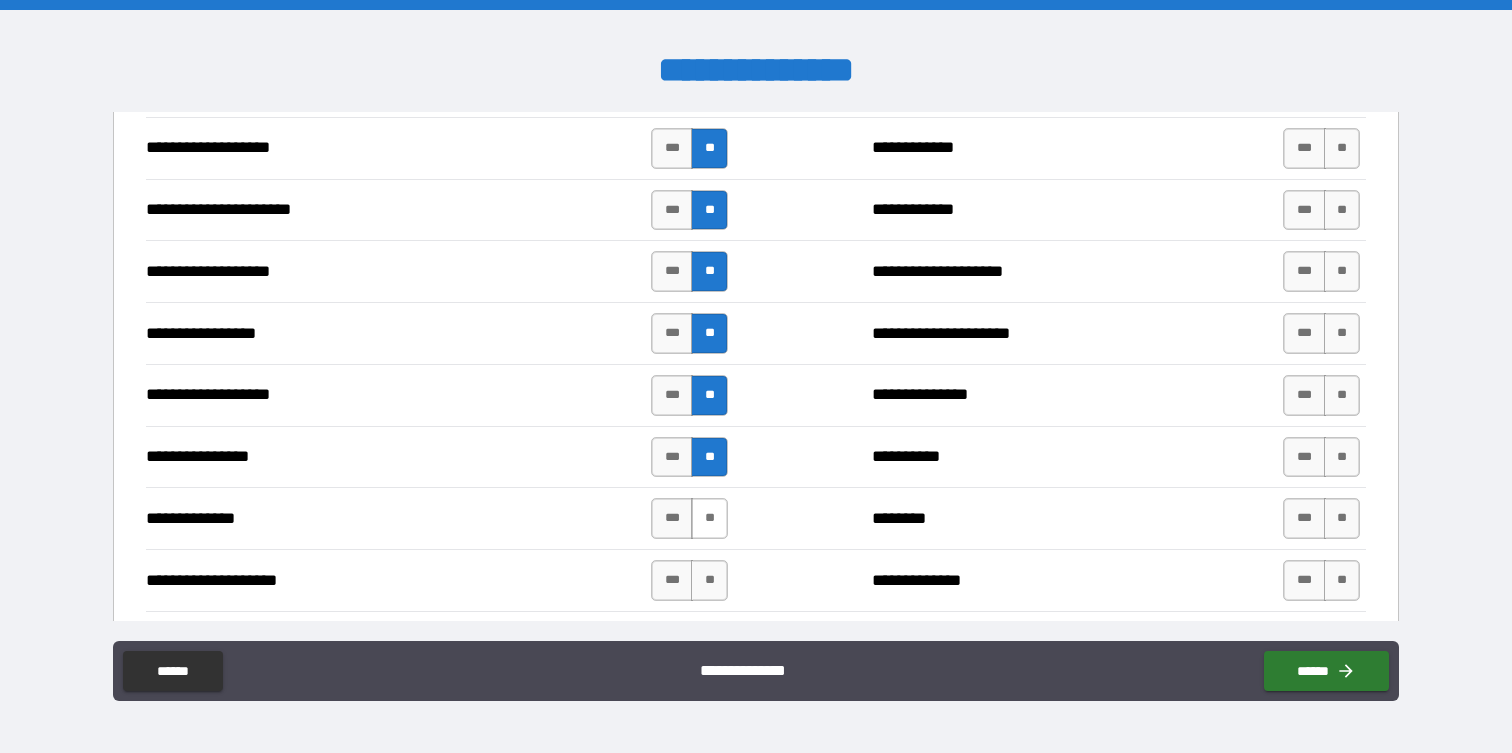 click on "**" at bounding box center [709, 518] 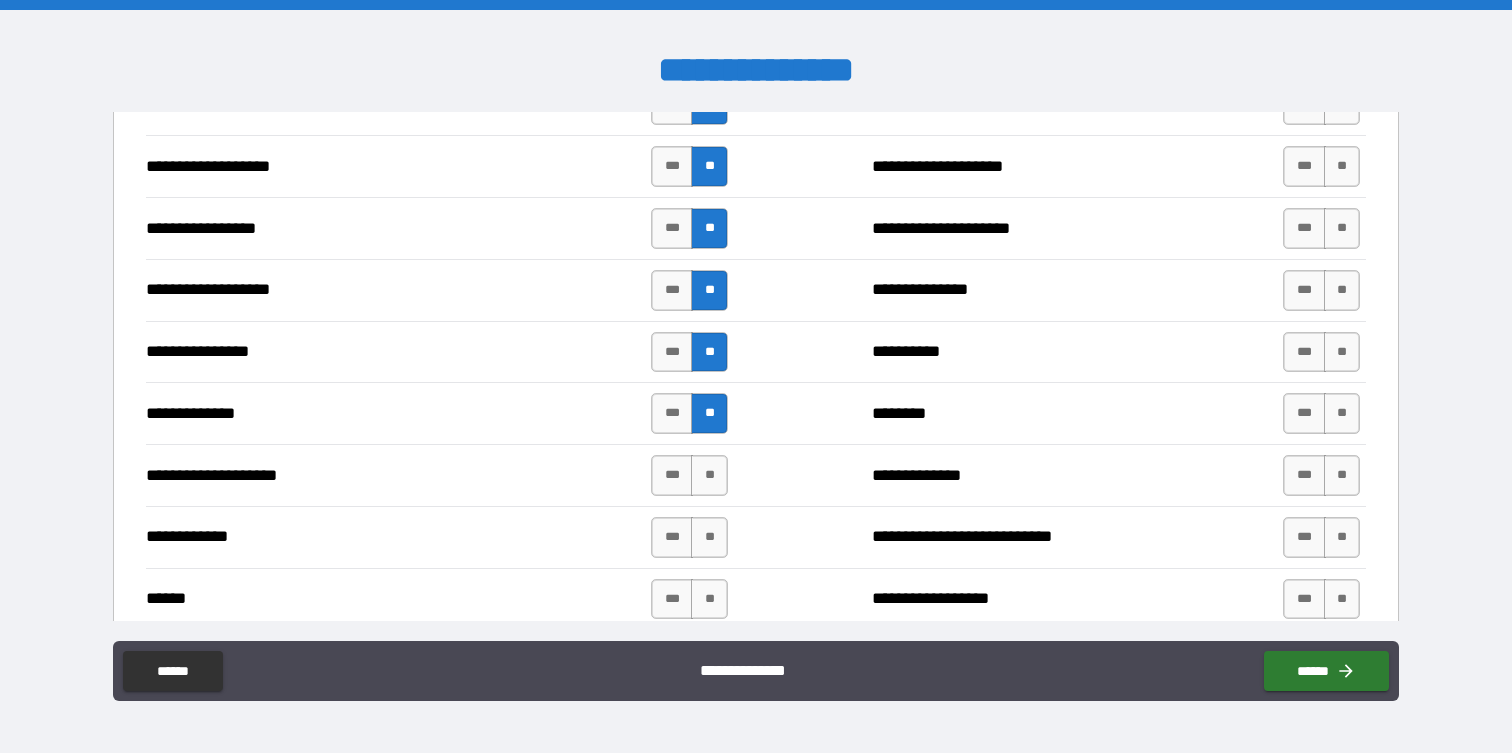 scroll, scrollTop: 3401, scrollLeft: 0, axis: vertical 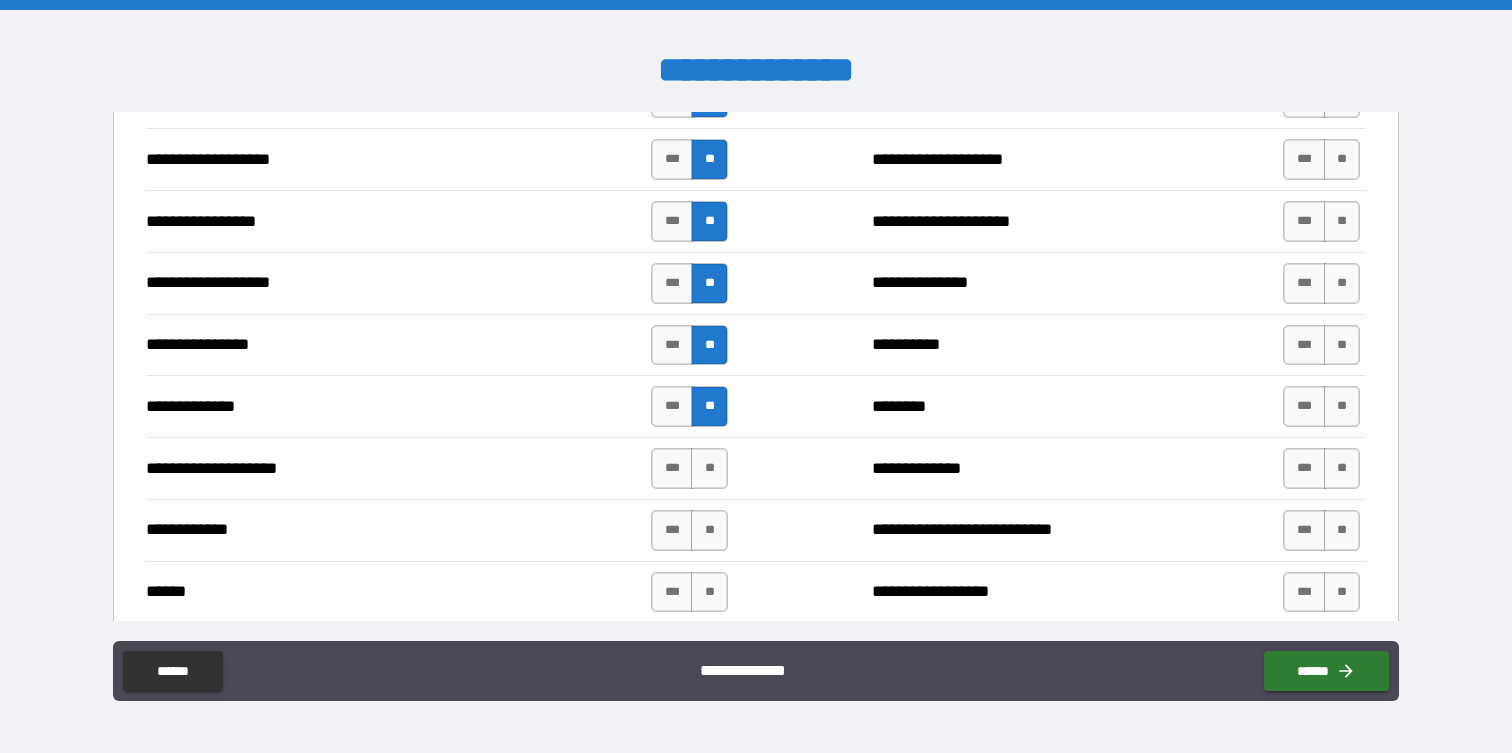 click on "**********" at bounding box center (755, 468) 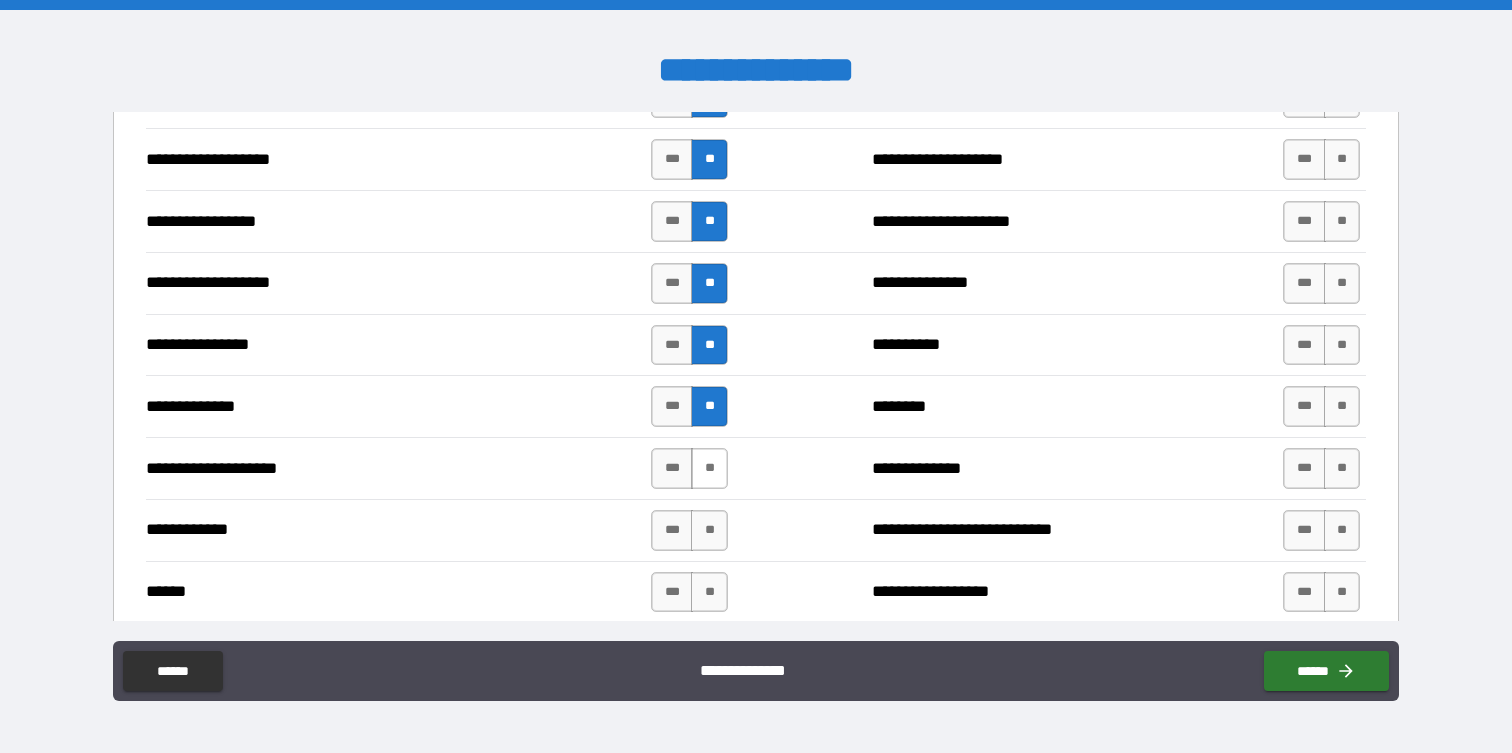 click on "**" at bounding box center [709, 468] 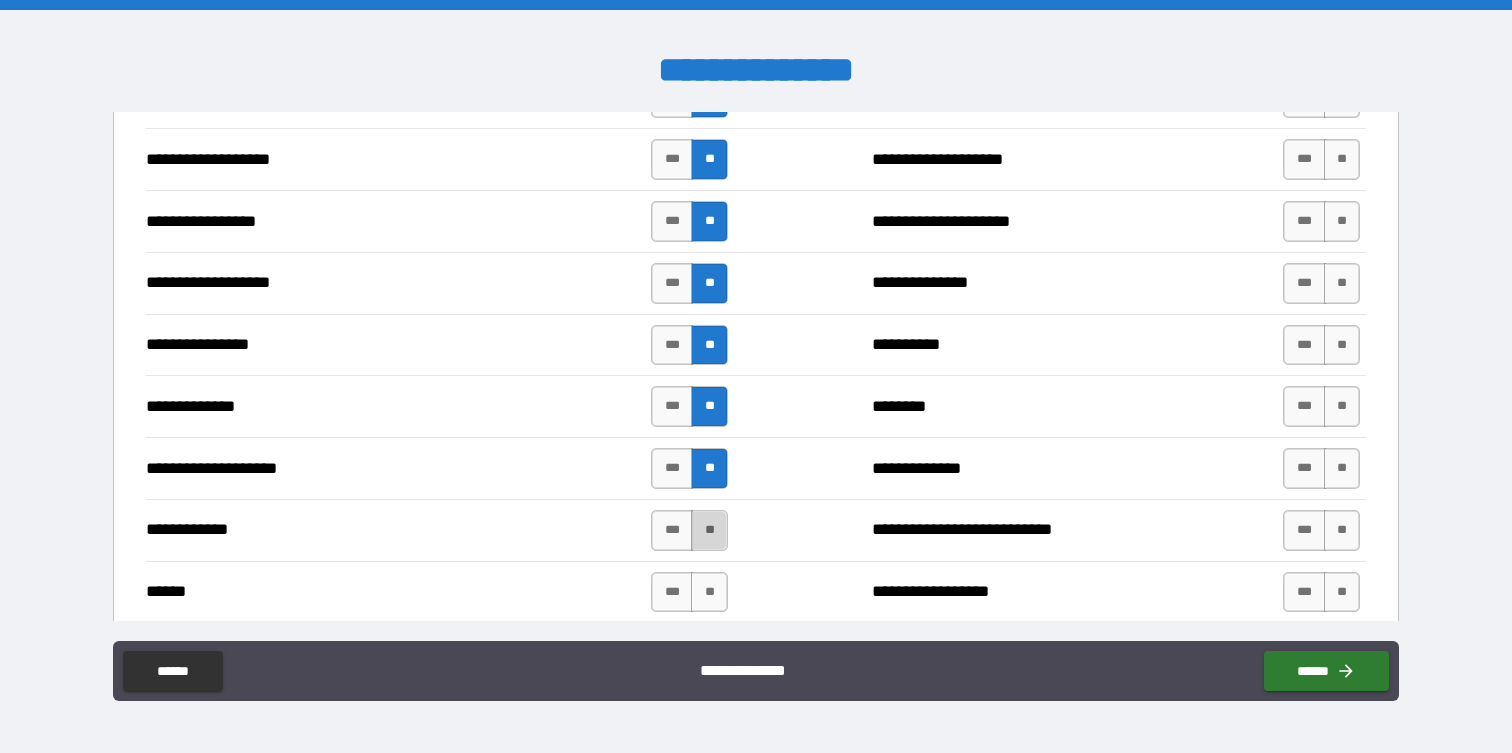 click on "**" at bounding box center [709, 530] 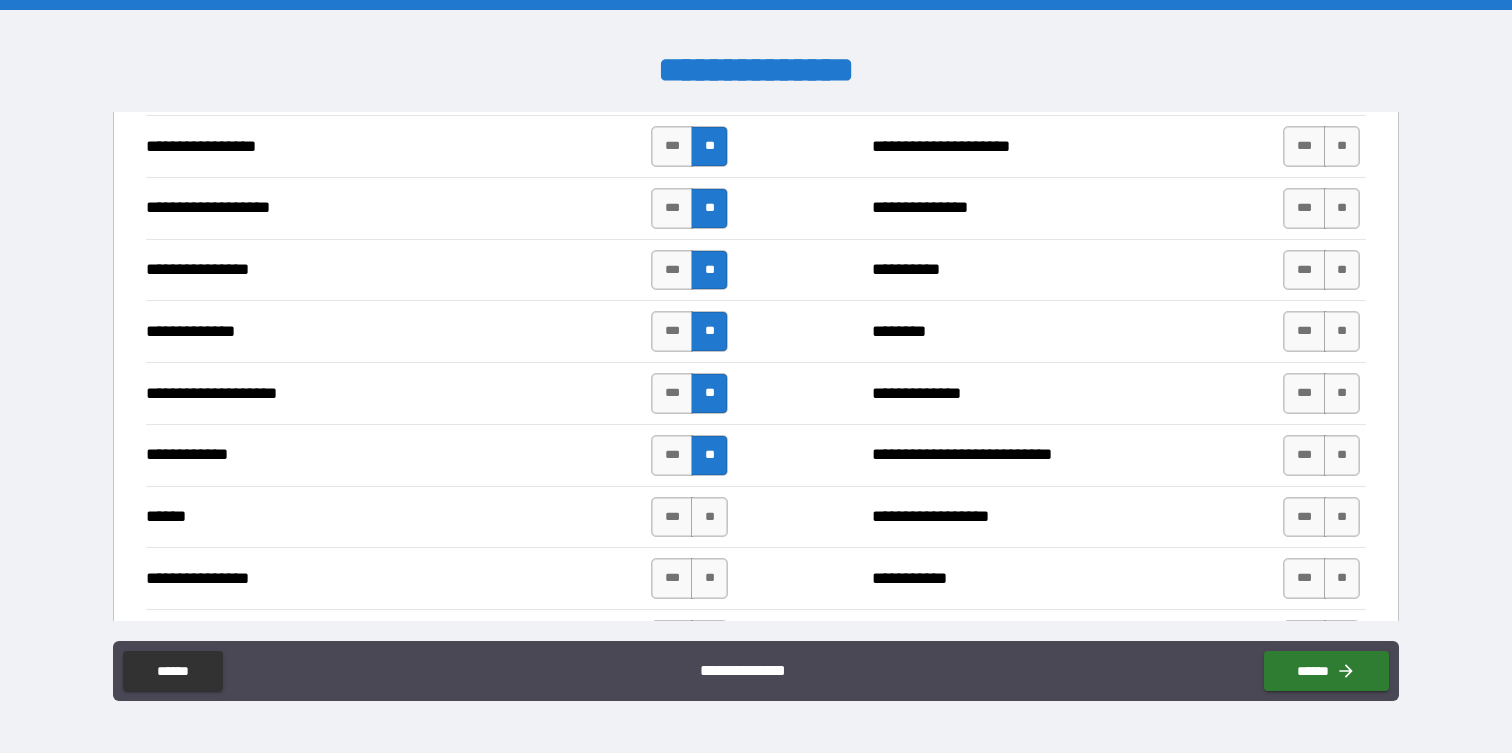 scroll, scrollTop: 3505, scrollLeft: 0, axis: vertical 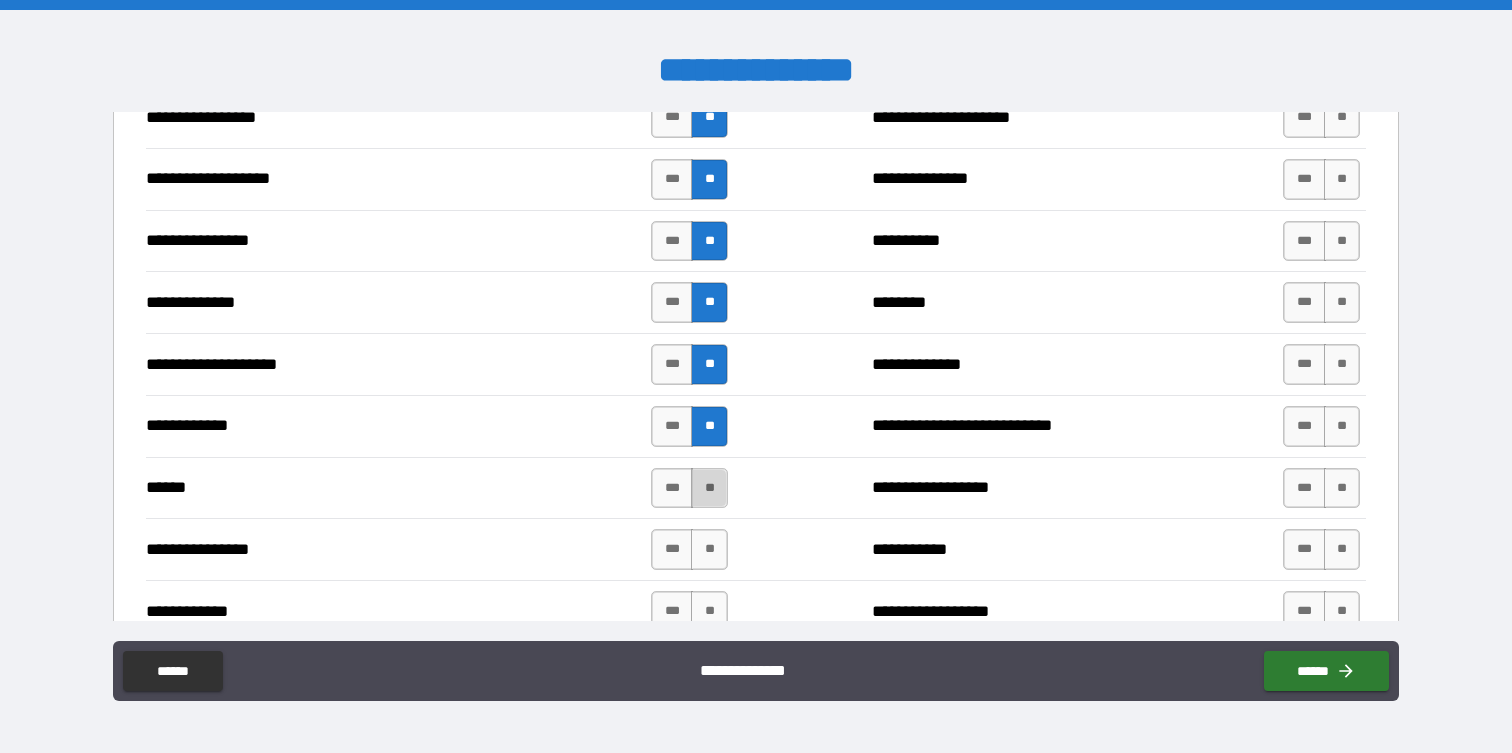 click on "**" at bounding box center [709, 488] 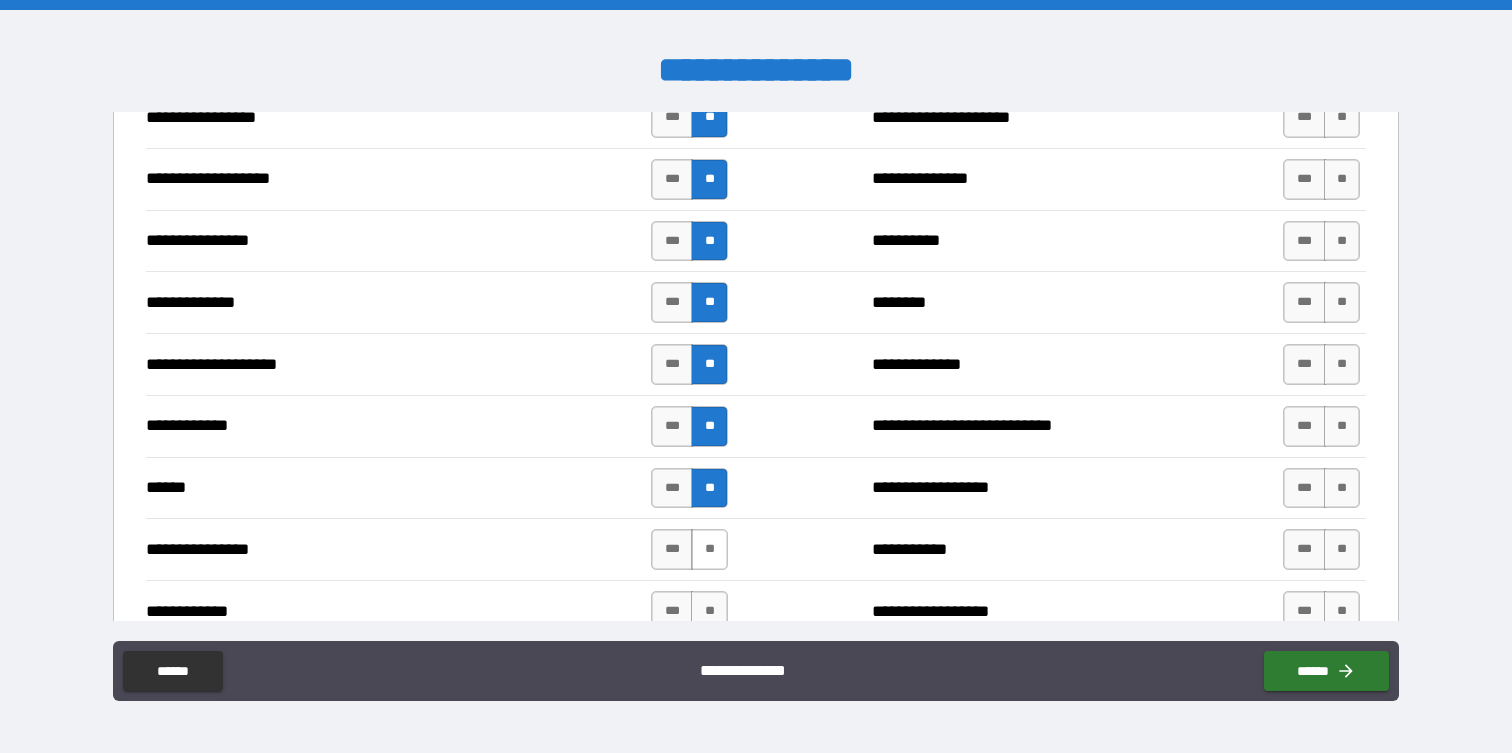 click on "**" at bounding box center (709, 549) 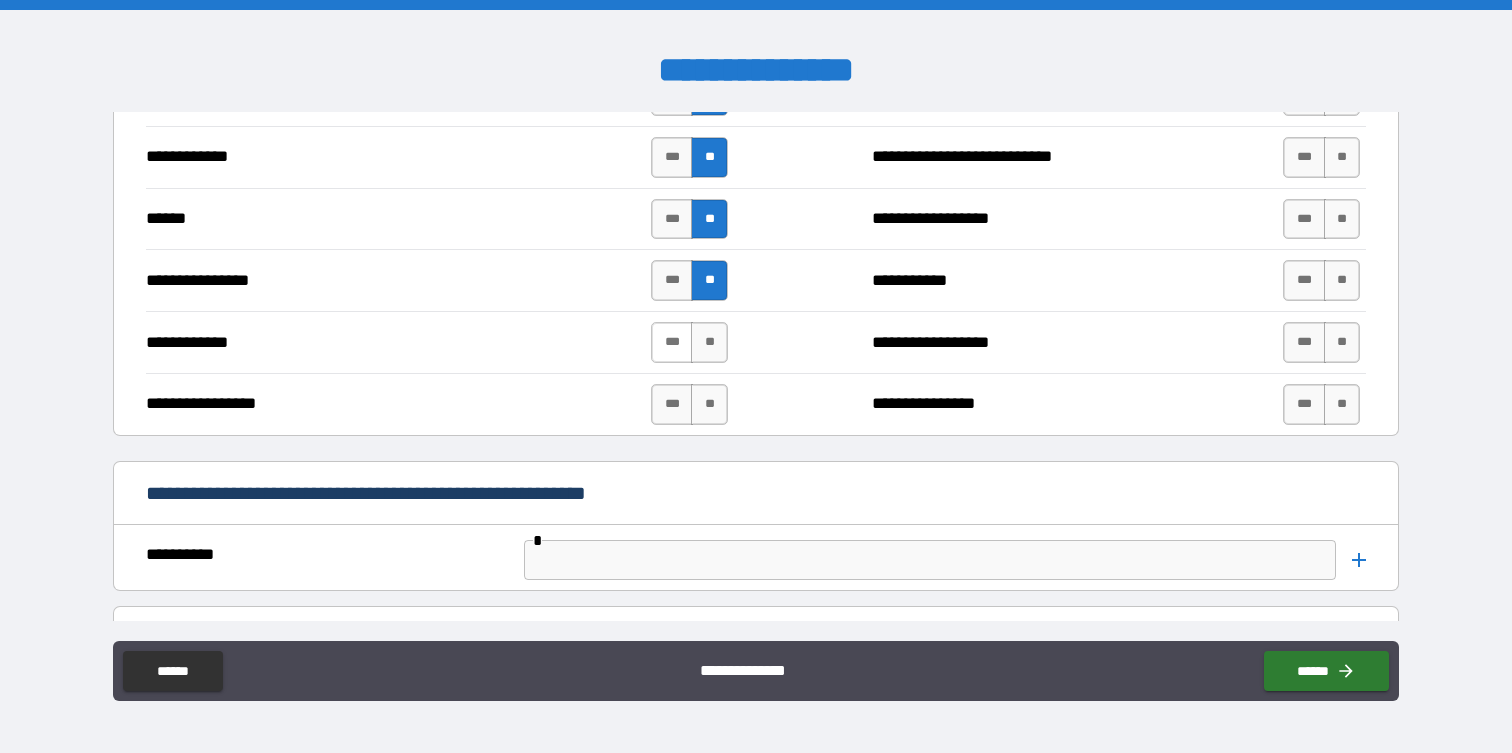 scroll, scrollTop: 3784, scrollLeft: 0, axis: vertical 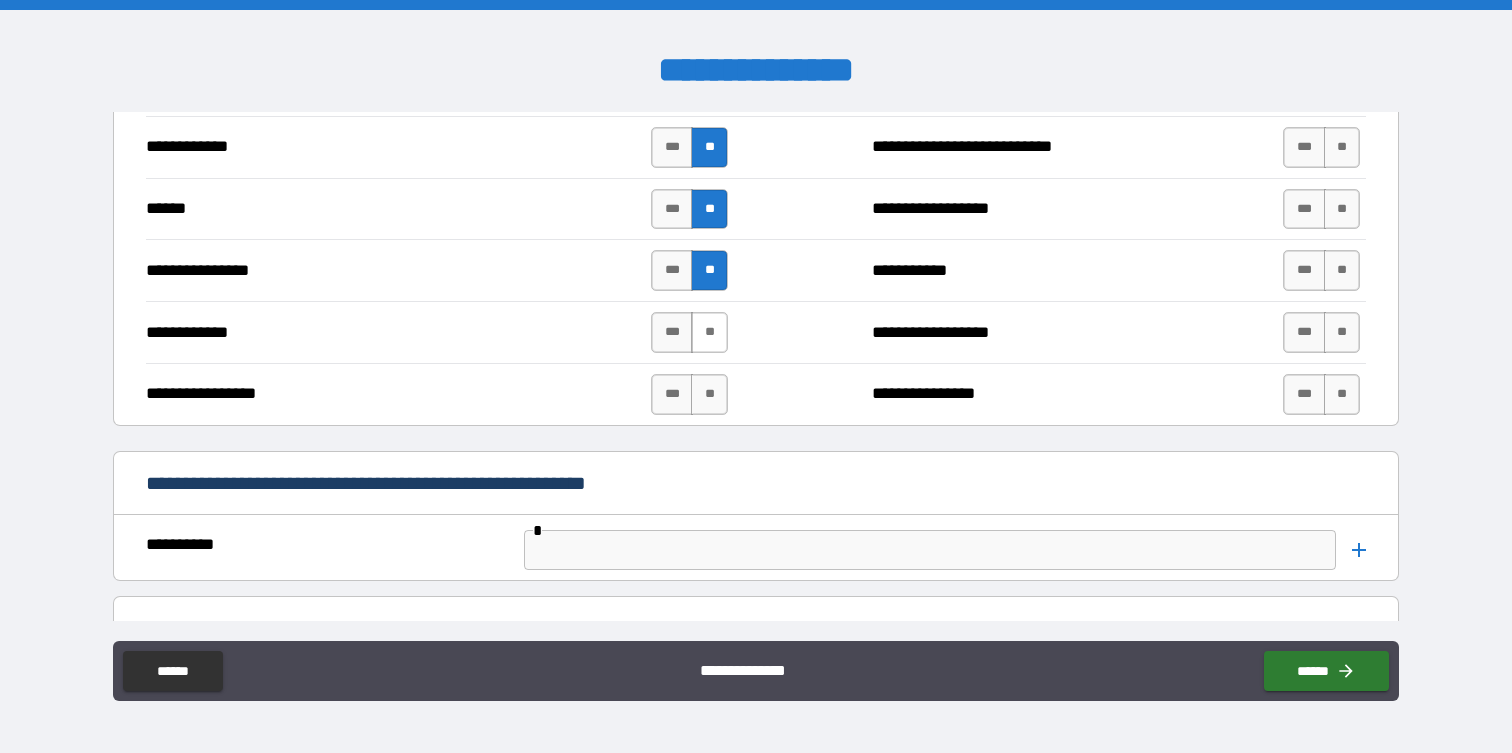 click on "**" at bounding box center (709, 332) 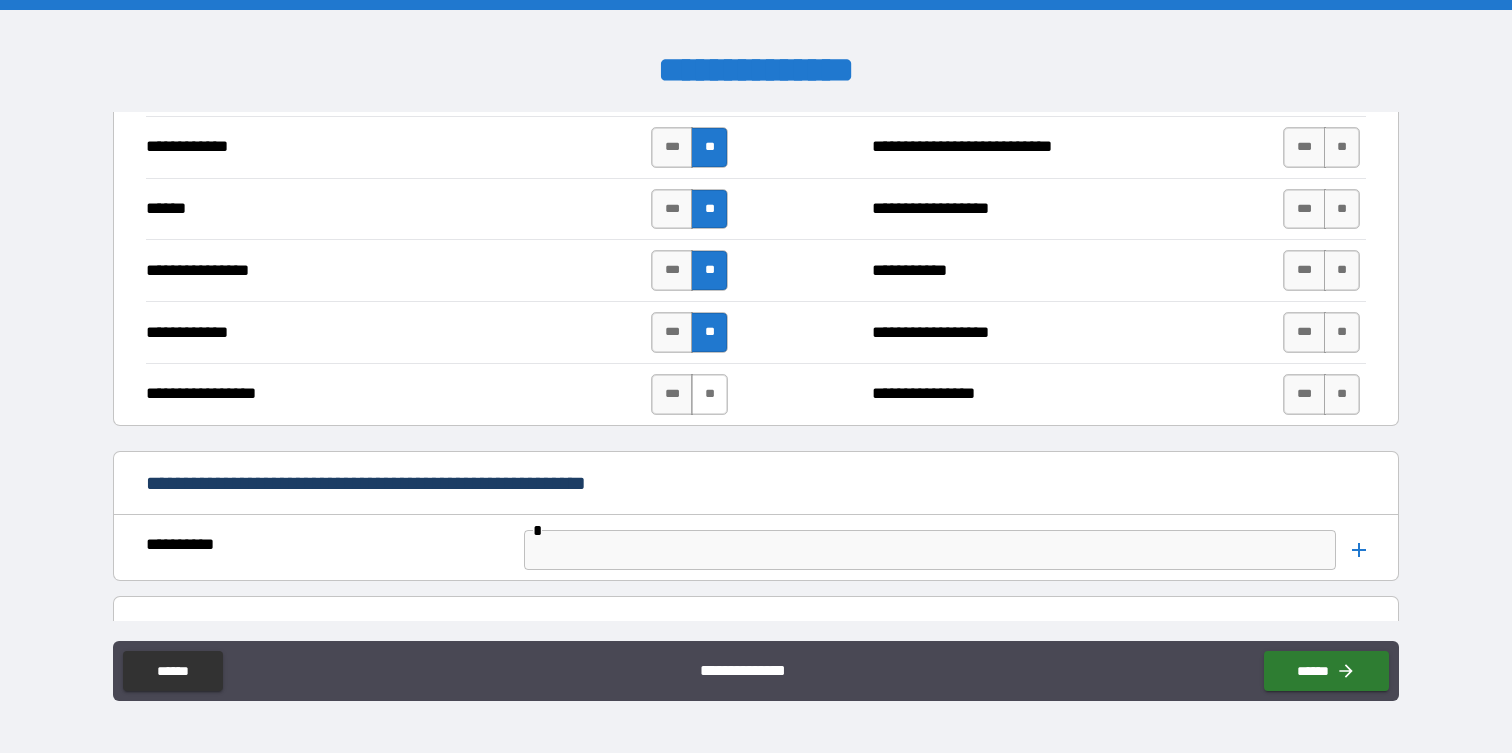 click on "**" at bounding box center [709, 394] 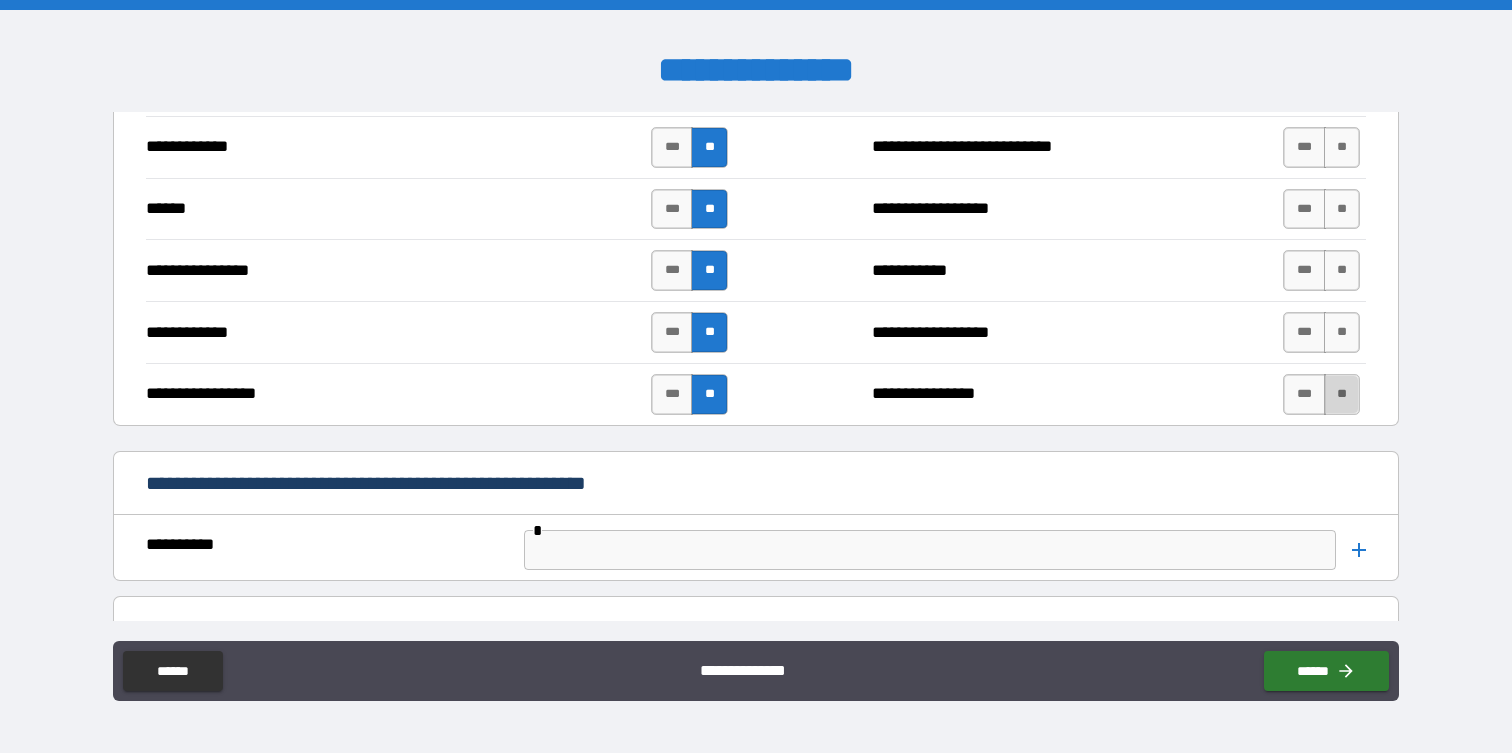click on "**" at bounding box center (1342, 394) 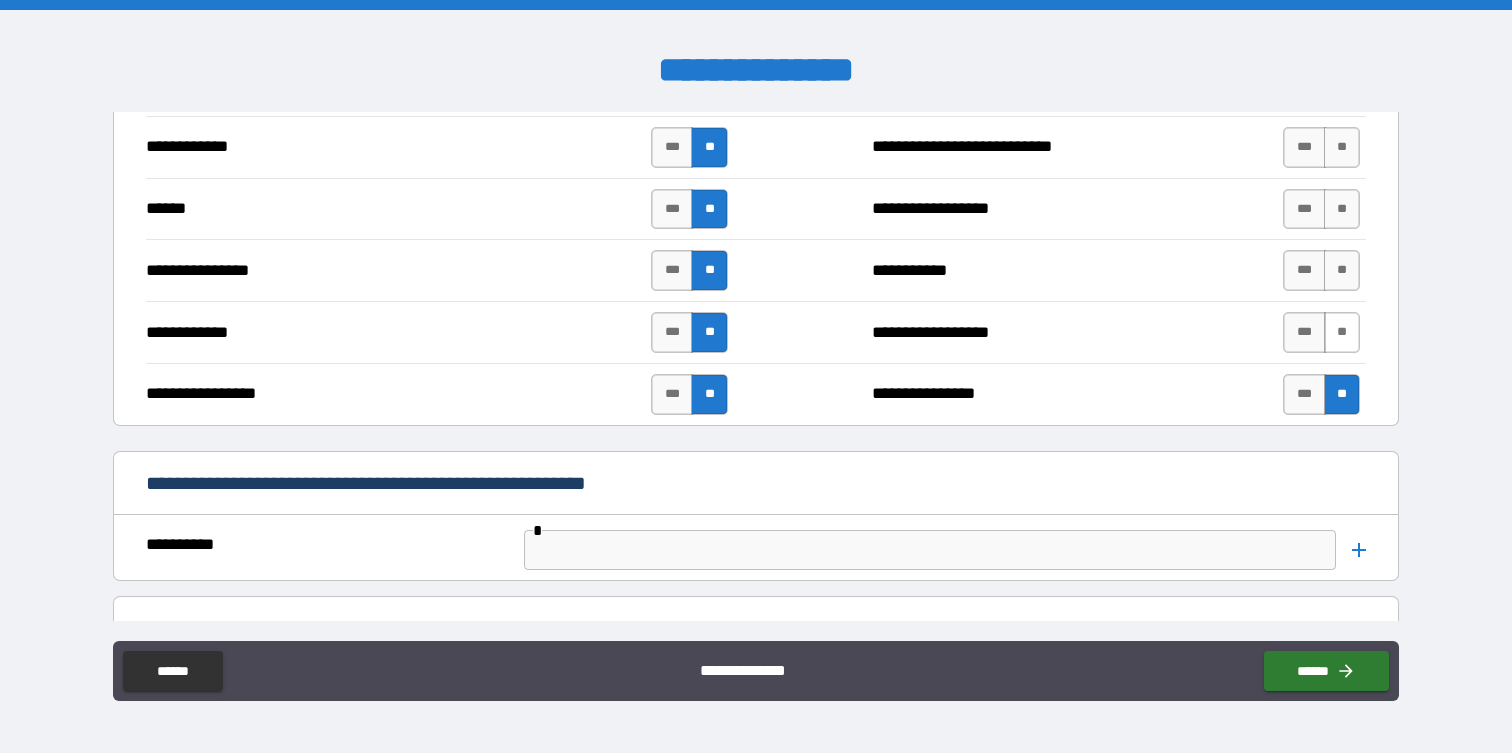 click on "**" at bounding box center (1342, 332) 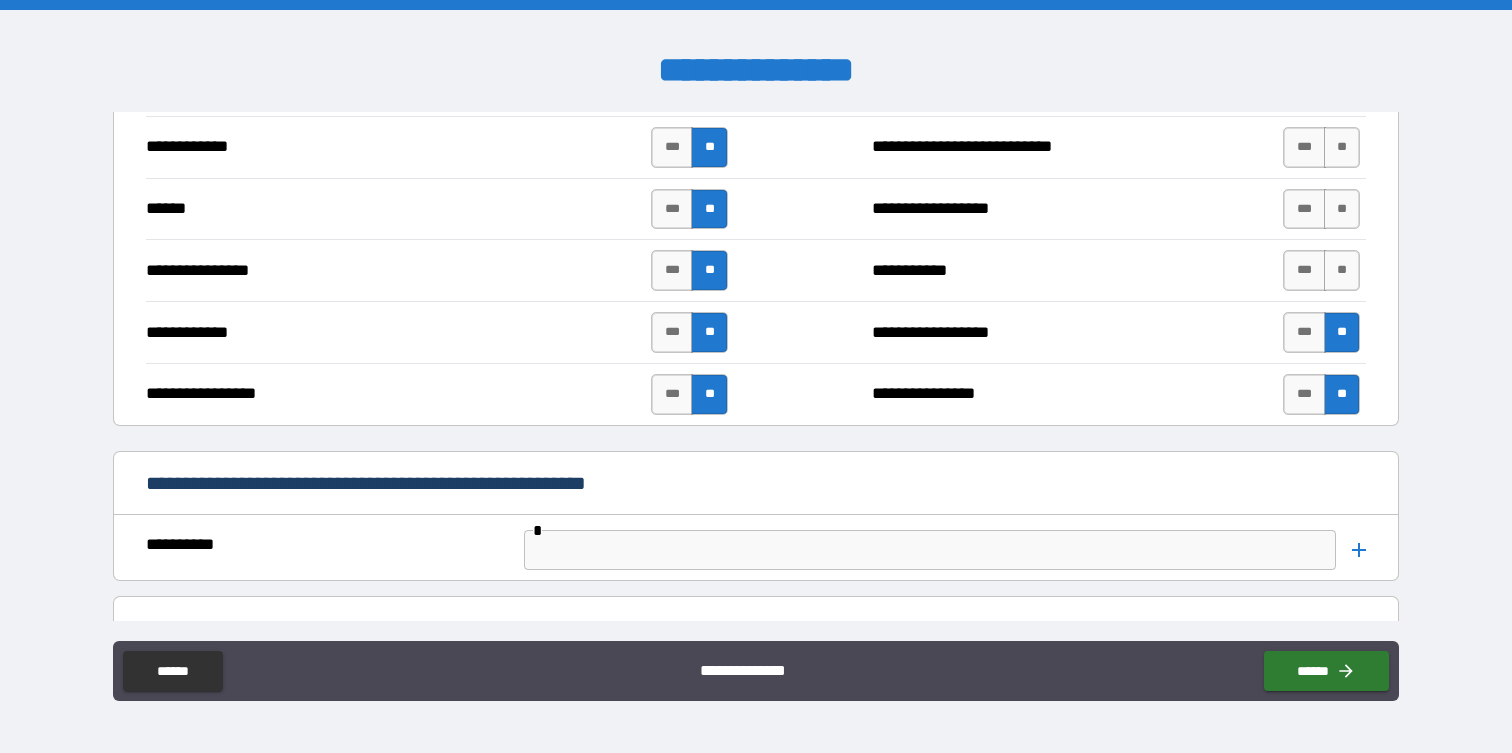 click on "*** **" at bounding box center (1321, 270) 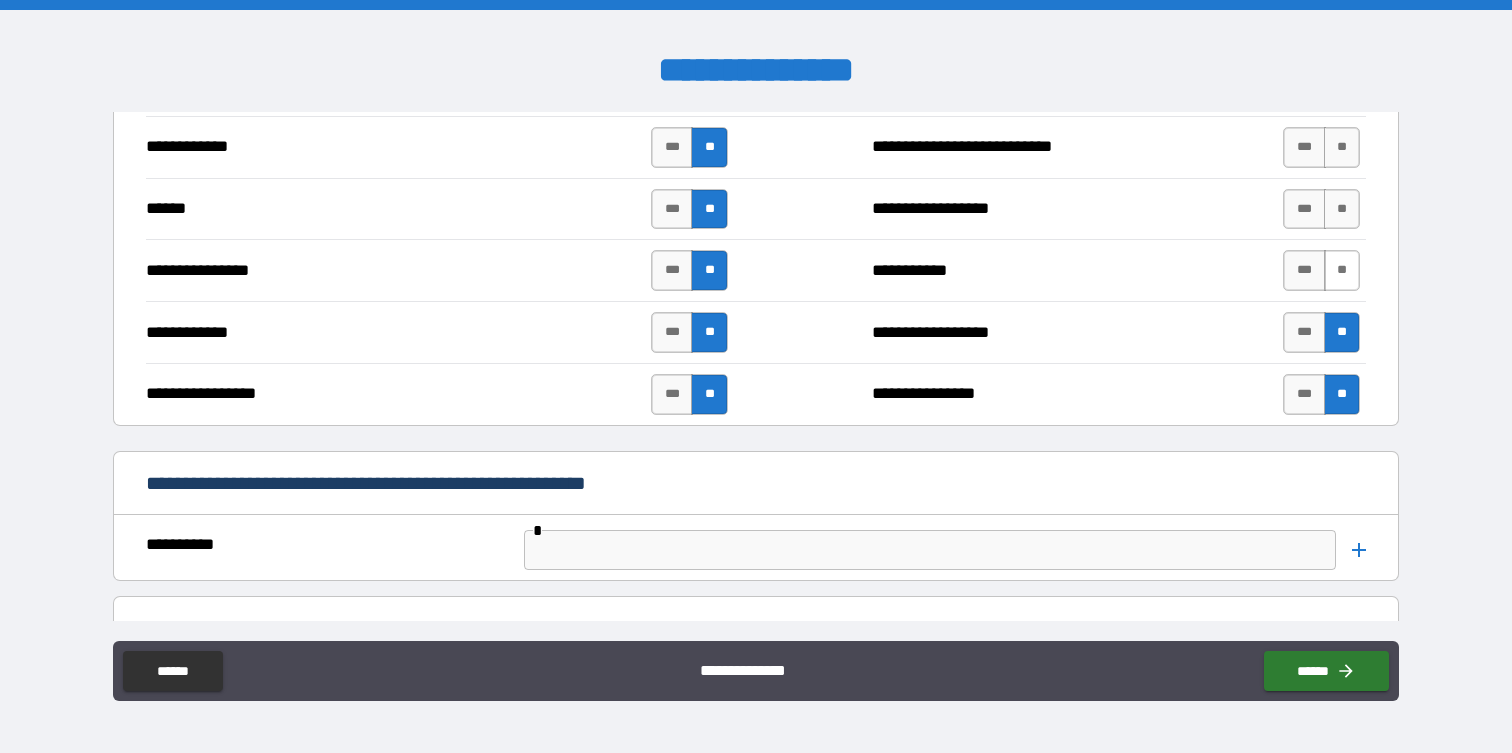 click on "**" at bounding box center (1342, 270) 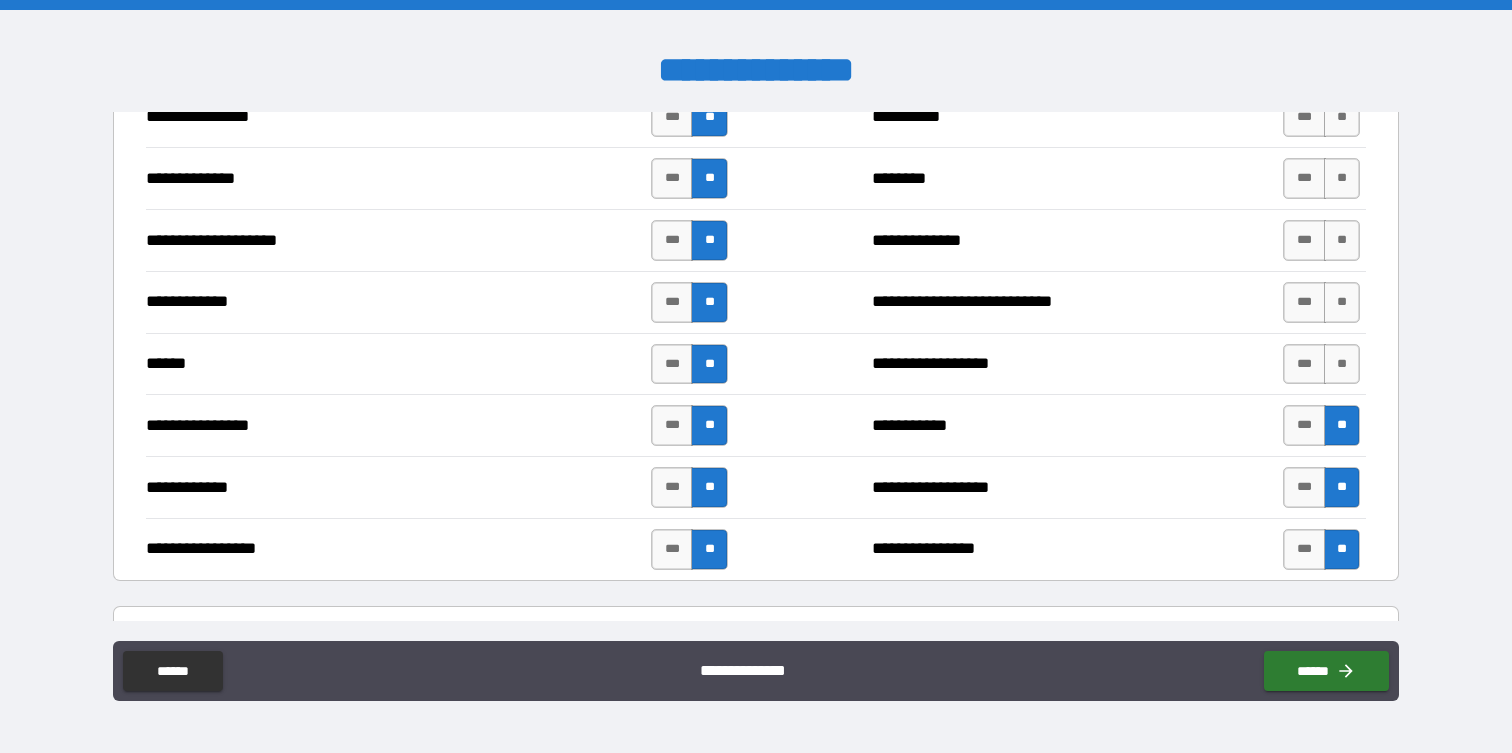 scroll, scrollTop: 3595, scrollLeft: 0, axis: vertical 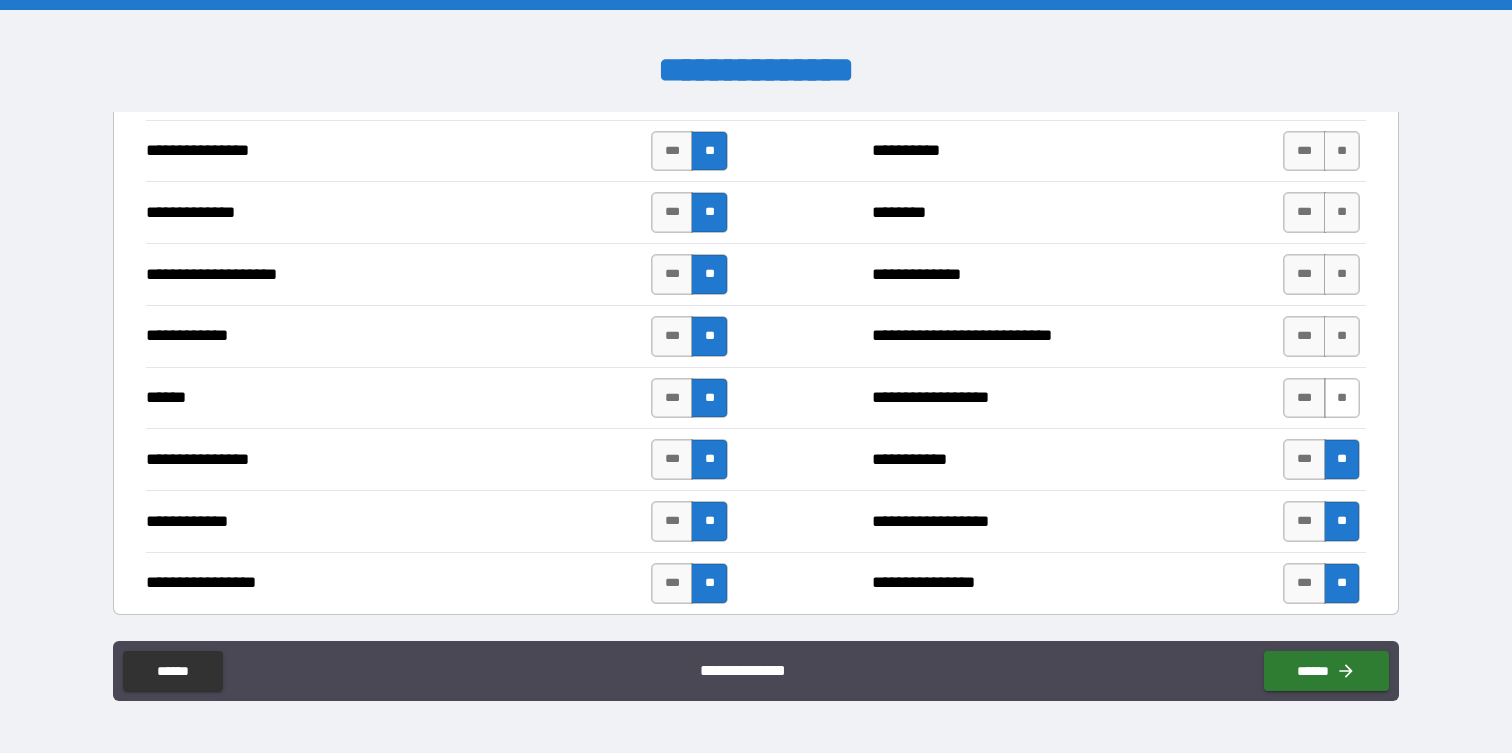 click on "**" at bounding box center (1342, 398) 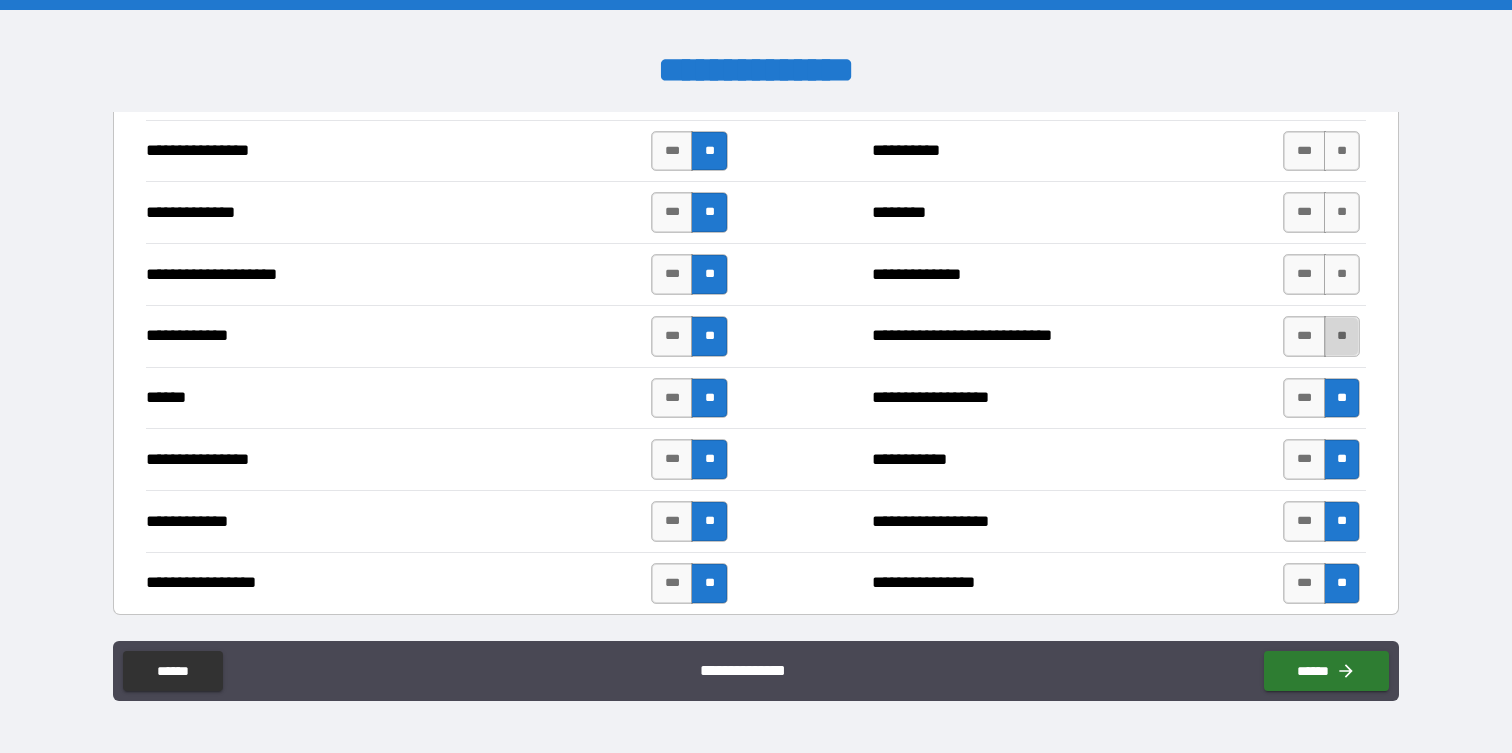 click on "**" at bounding box center [1342, 336] 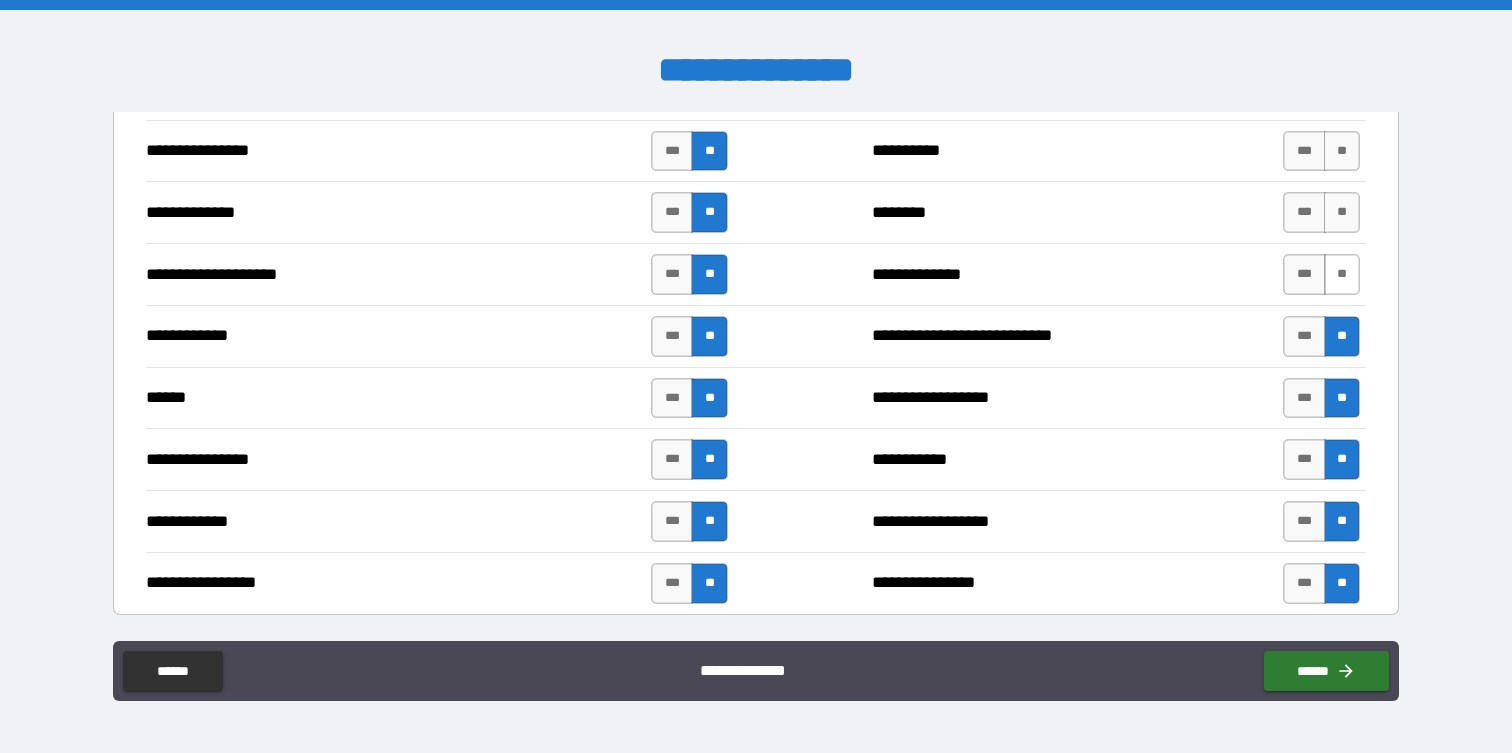 click on "**" at bounding box center [1342, 274] 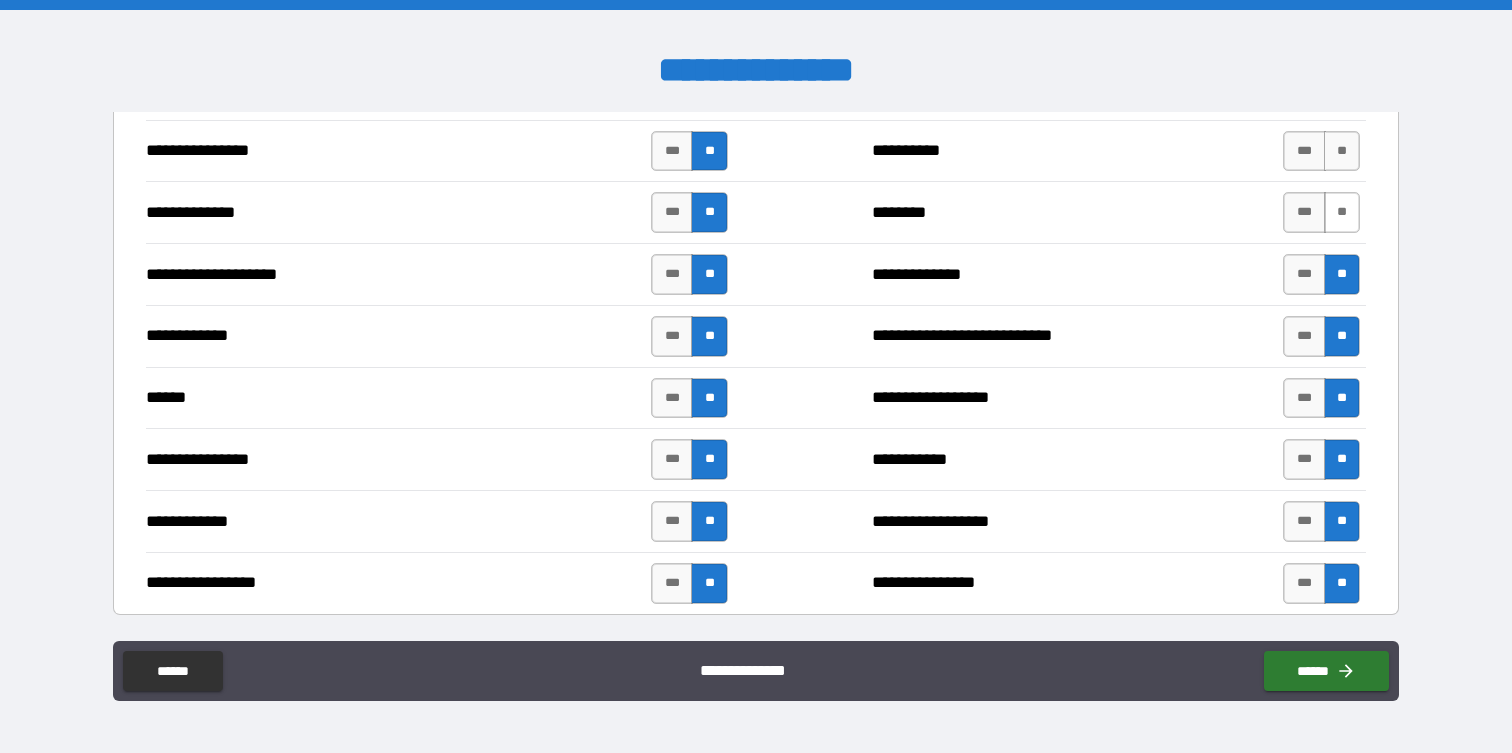 click on "**" at bounding box center (1342, 212) 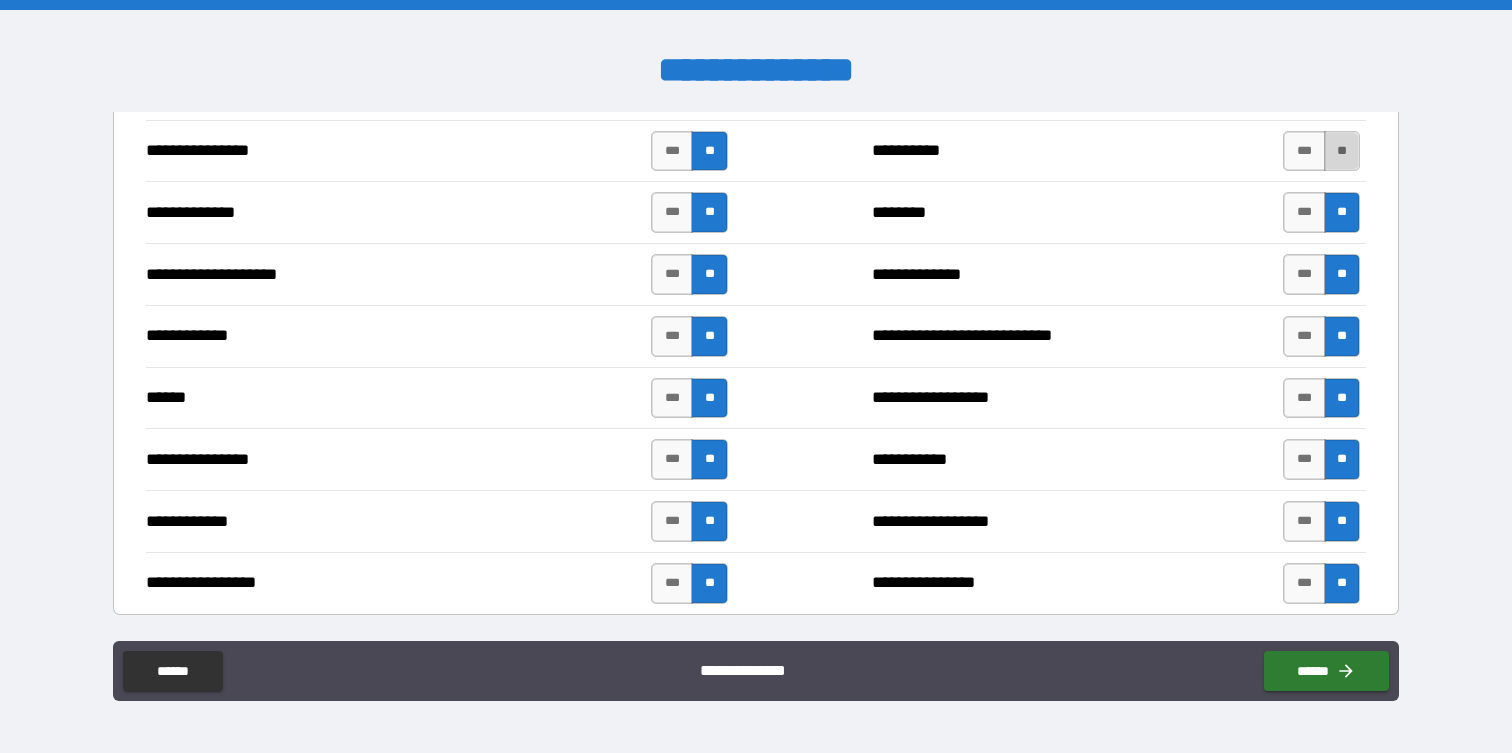 click on "**" at bounding box center [1342, 151] 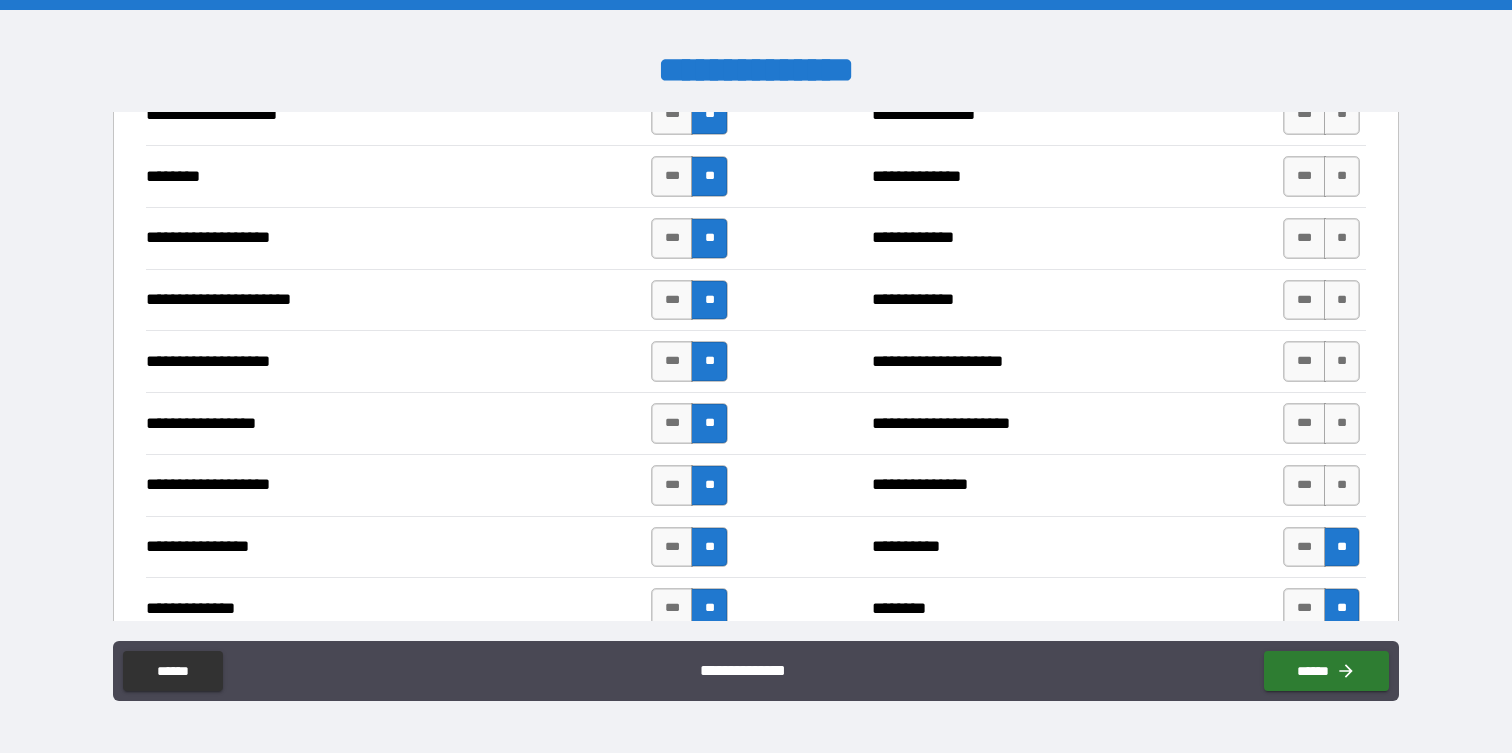 scroll, scrollTop: 3166, scrollLeft: 0, axis: vertical 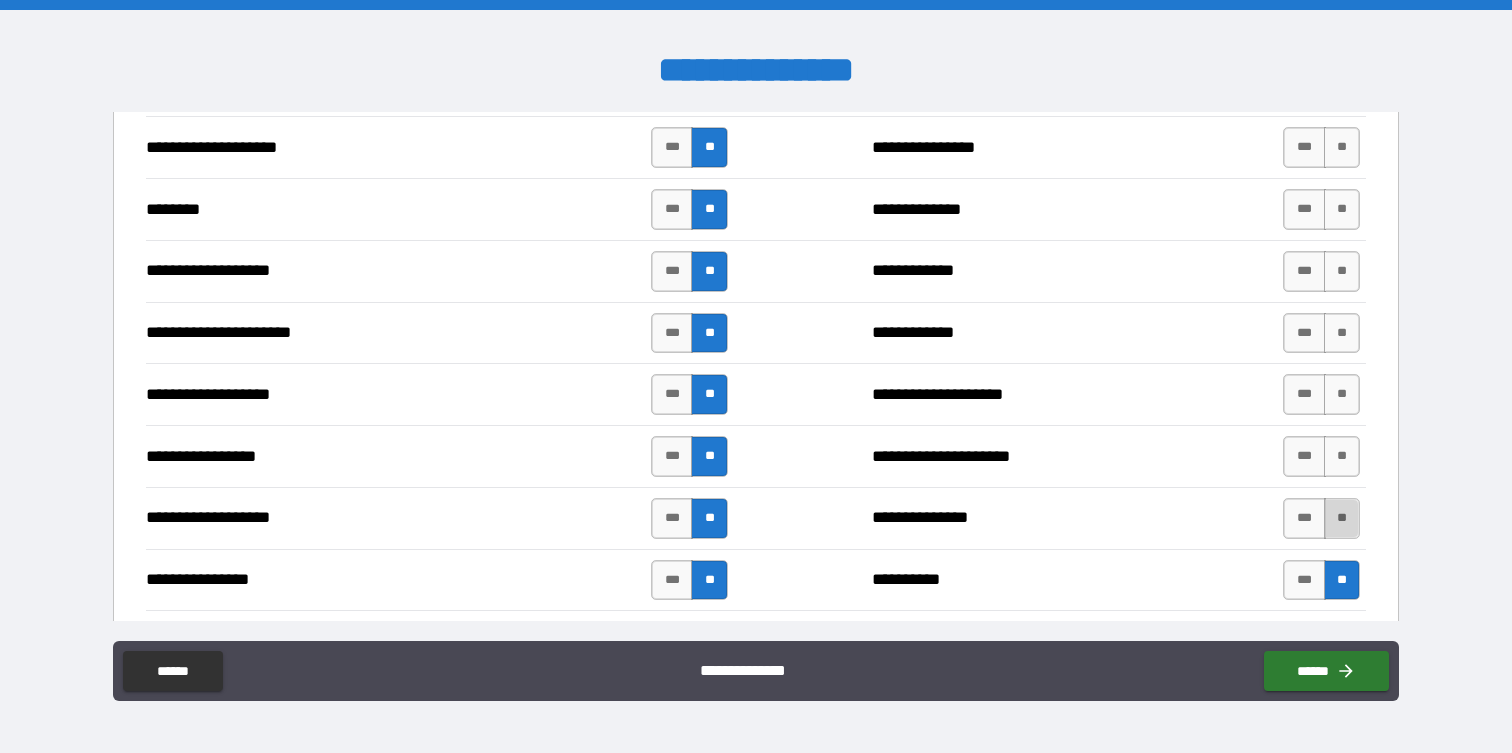 click on "**" at bounding box center [1342, 518] 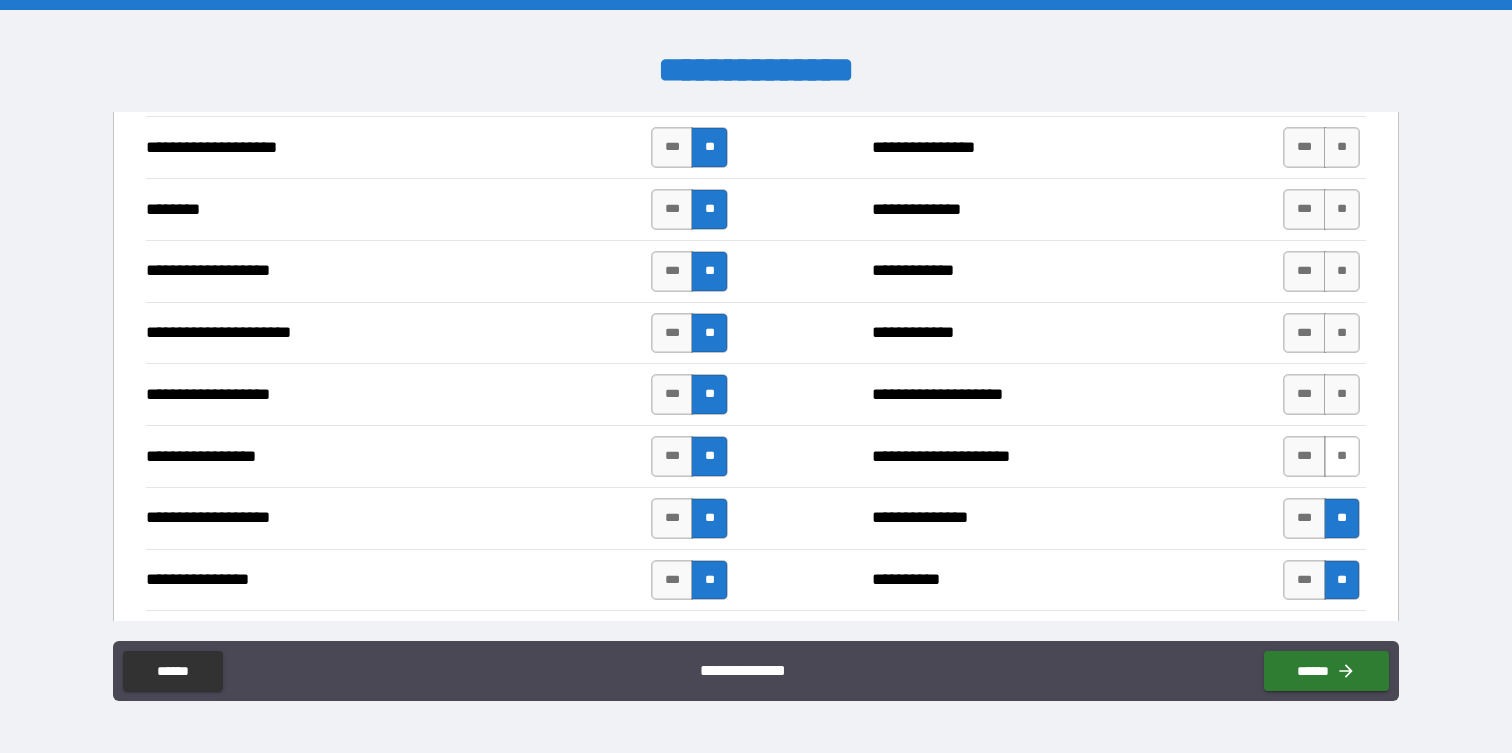 click on "**" at bounding box center [1342, 456] 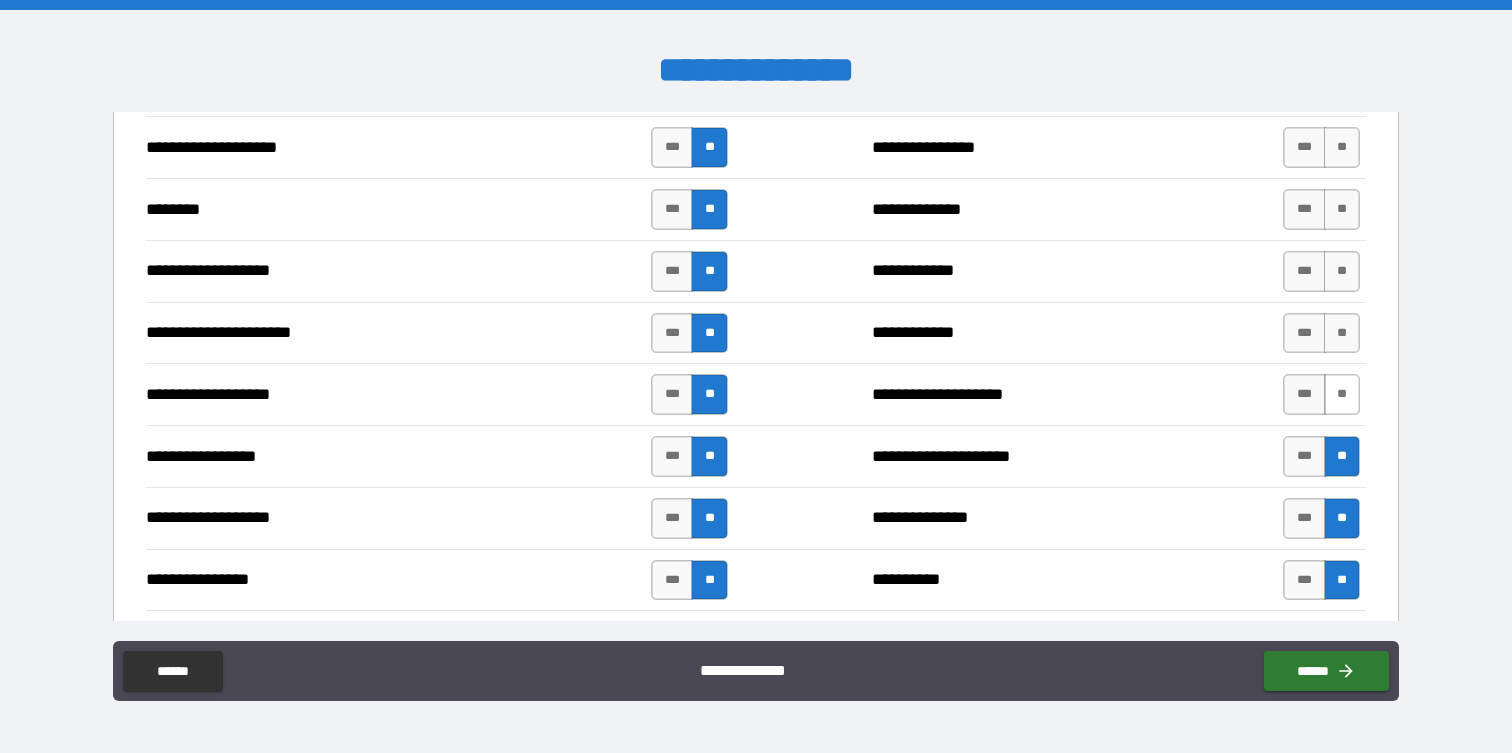click on "**" at bounding box center (1342, 394) 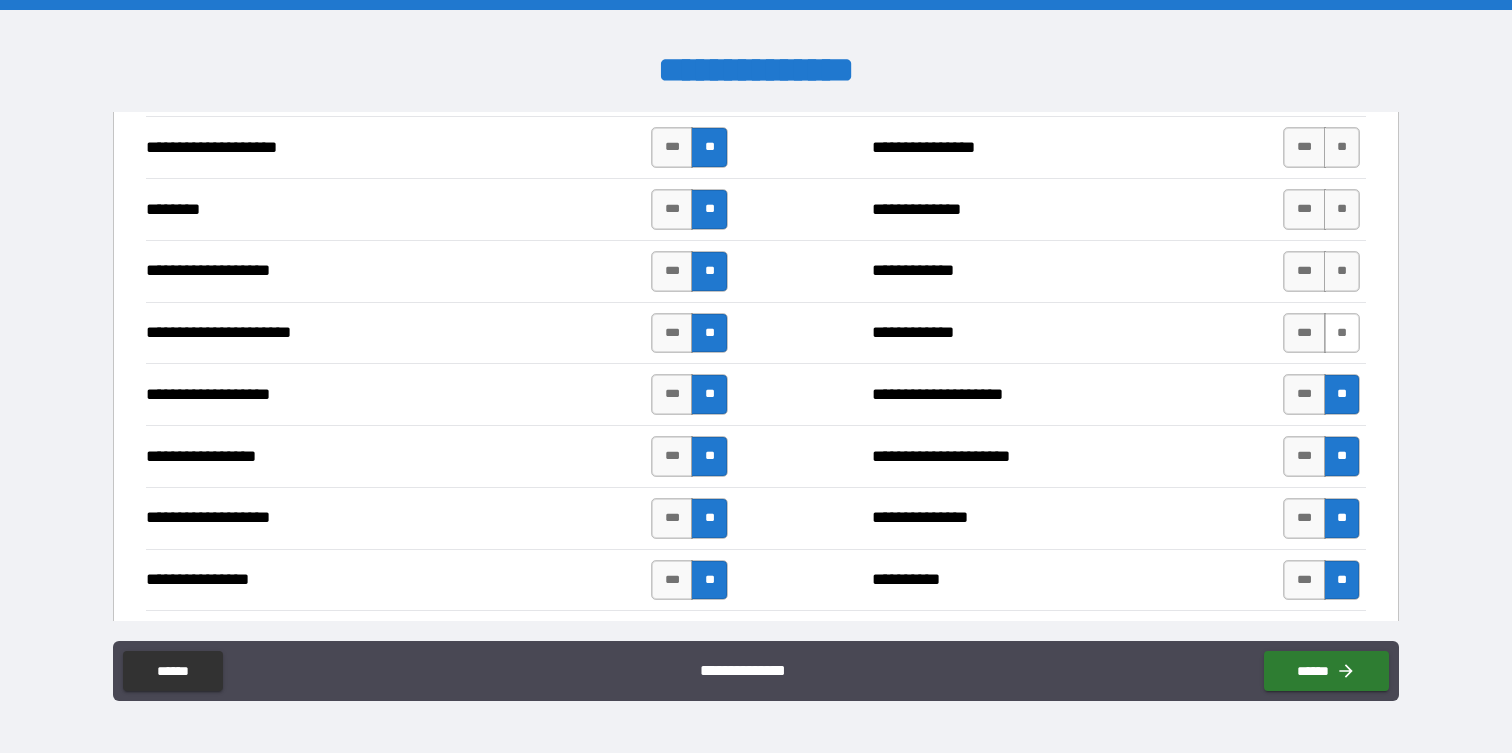 click on "**" at bounding box center (1342, 333) 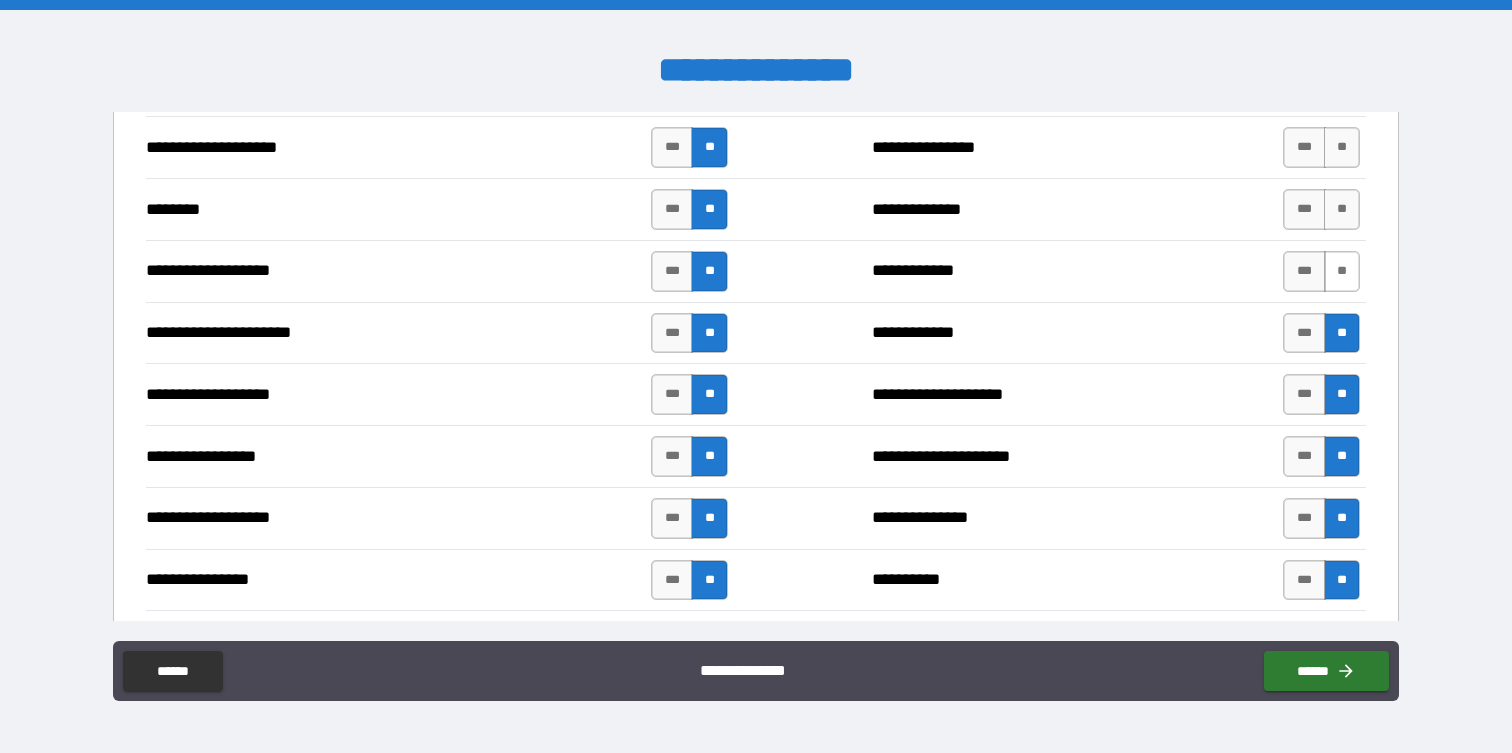 click on "**" at bounding box center (1342, 271) 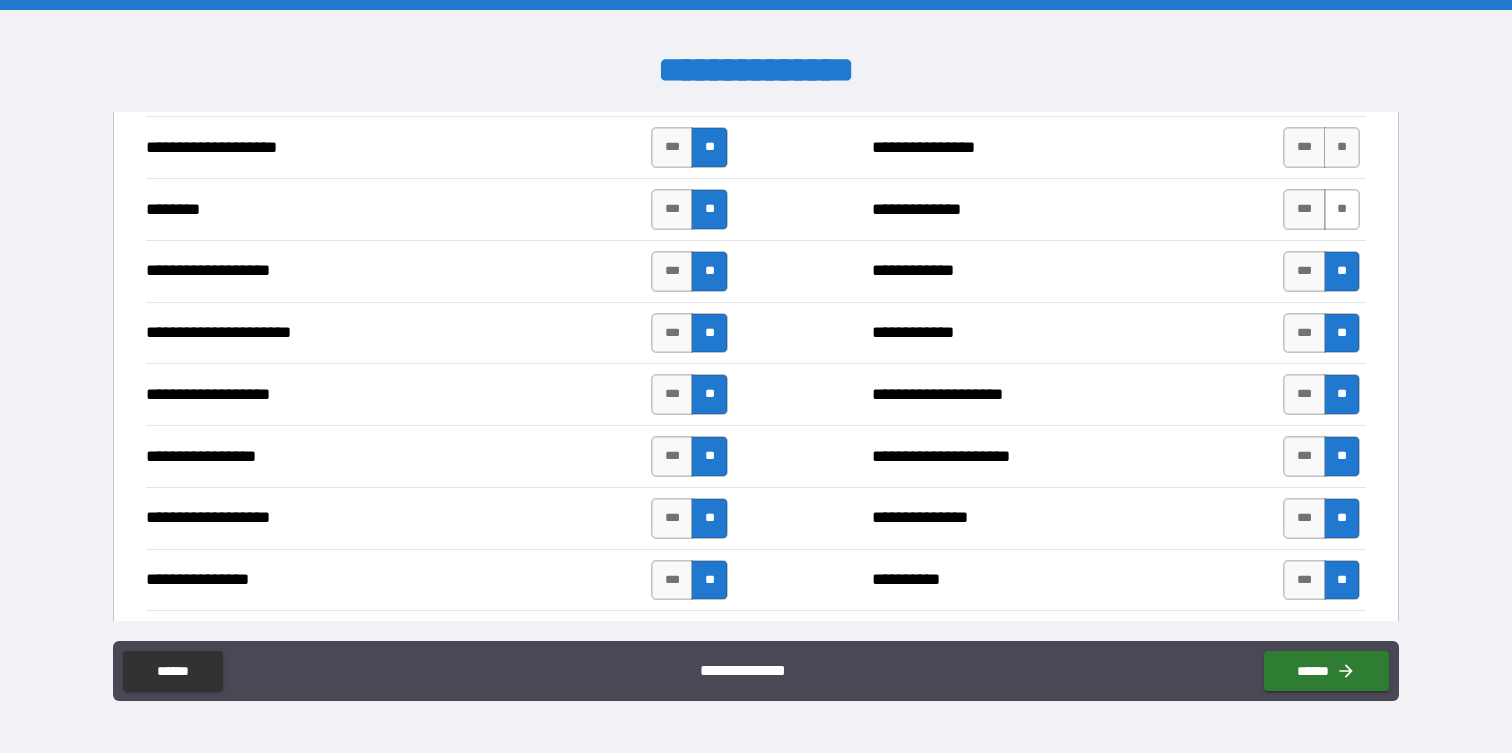 click on "**" at bounding box center (1342, 209) 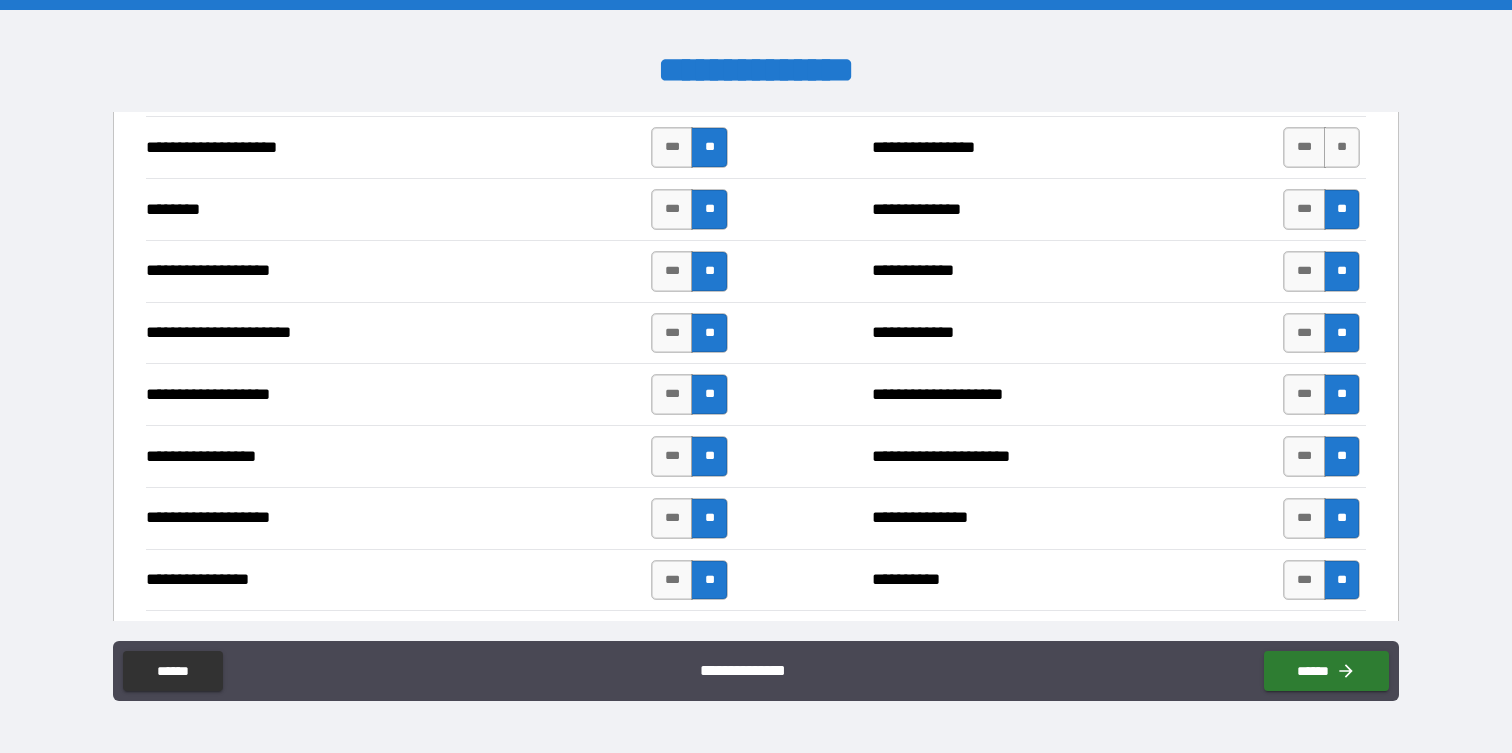 click on "*** **" at bounding box center (1321, 147) 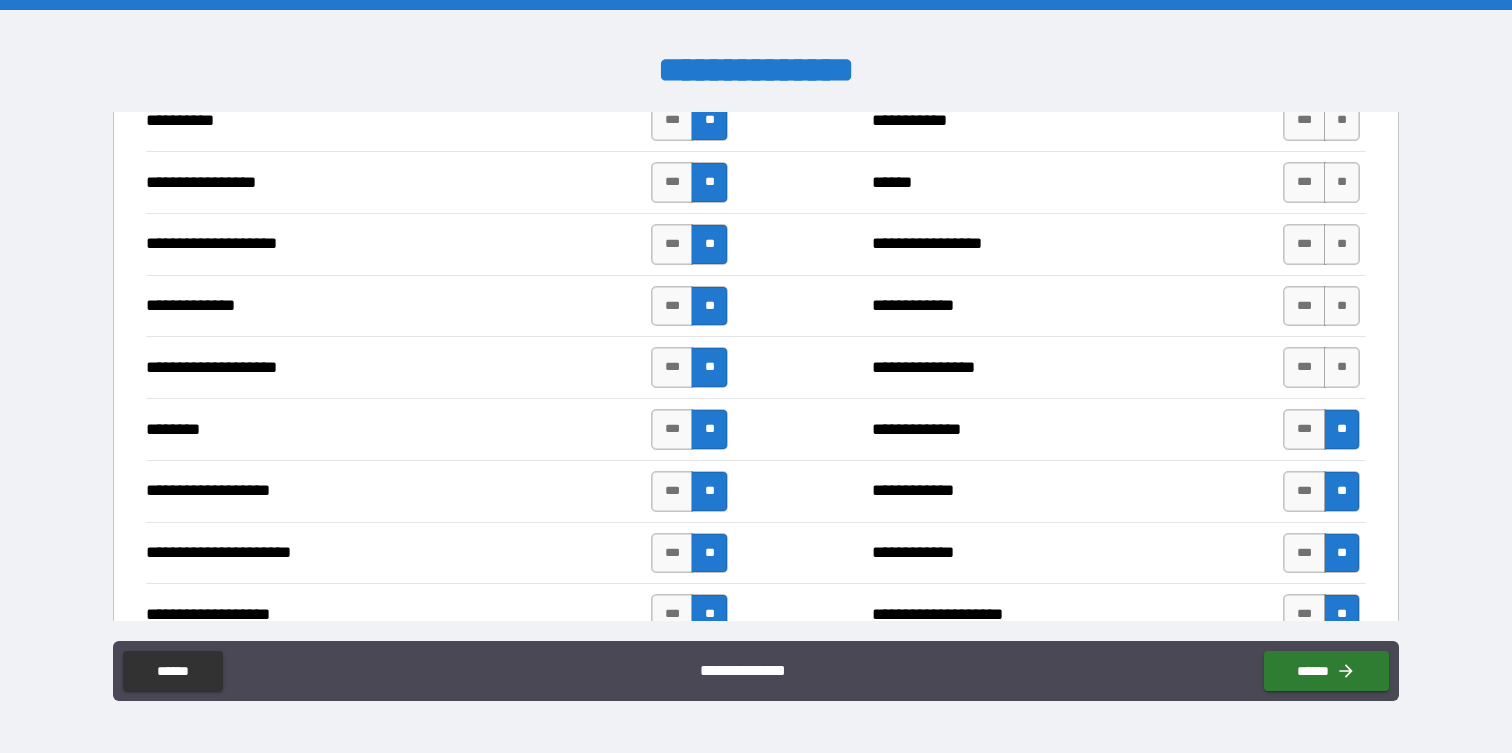 scroll, scrollTop: 2938, scrollLeft: 0, axis: vertical 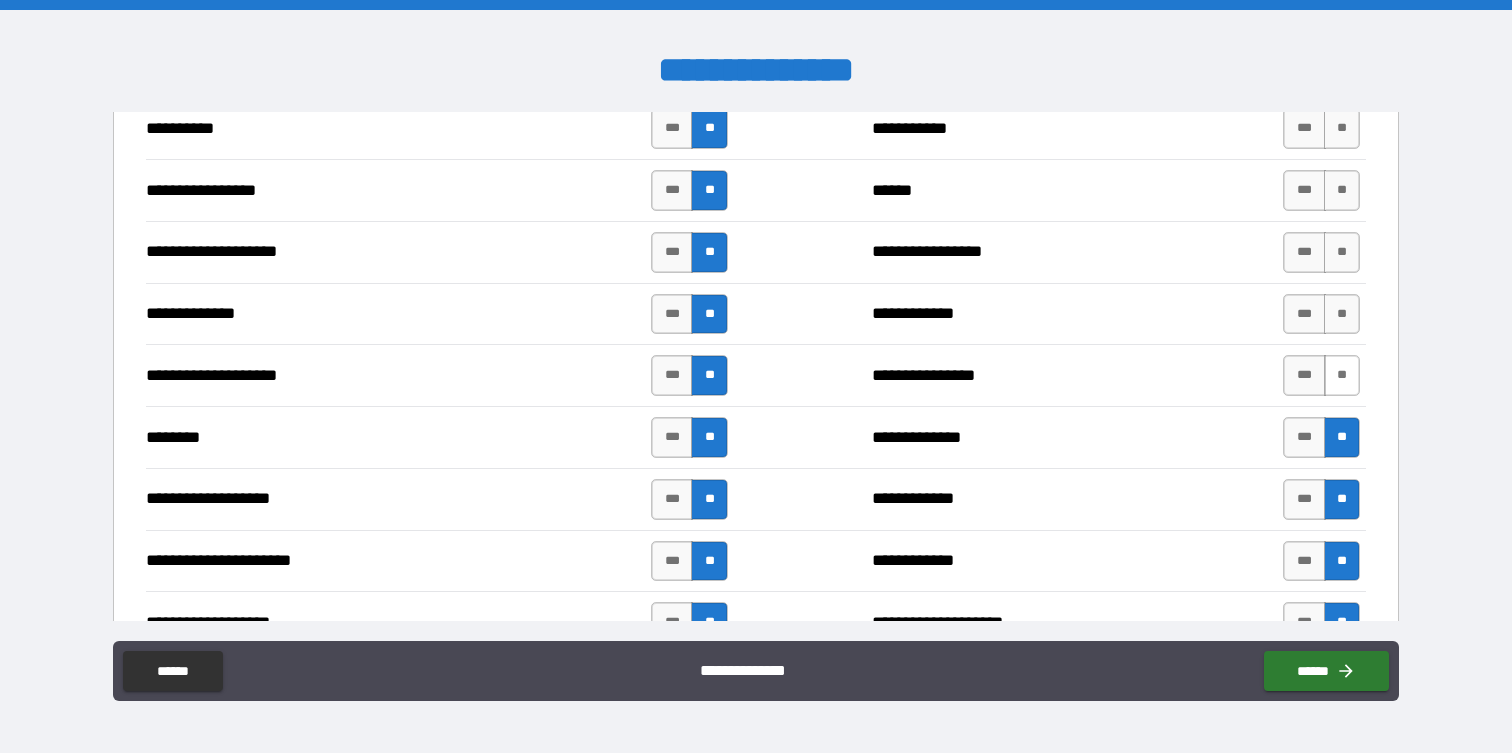 click on "**" at bounding box center [1342, 375] 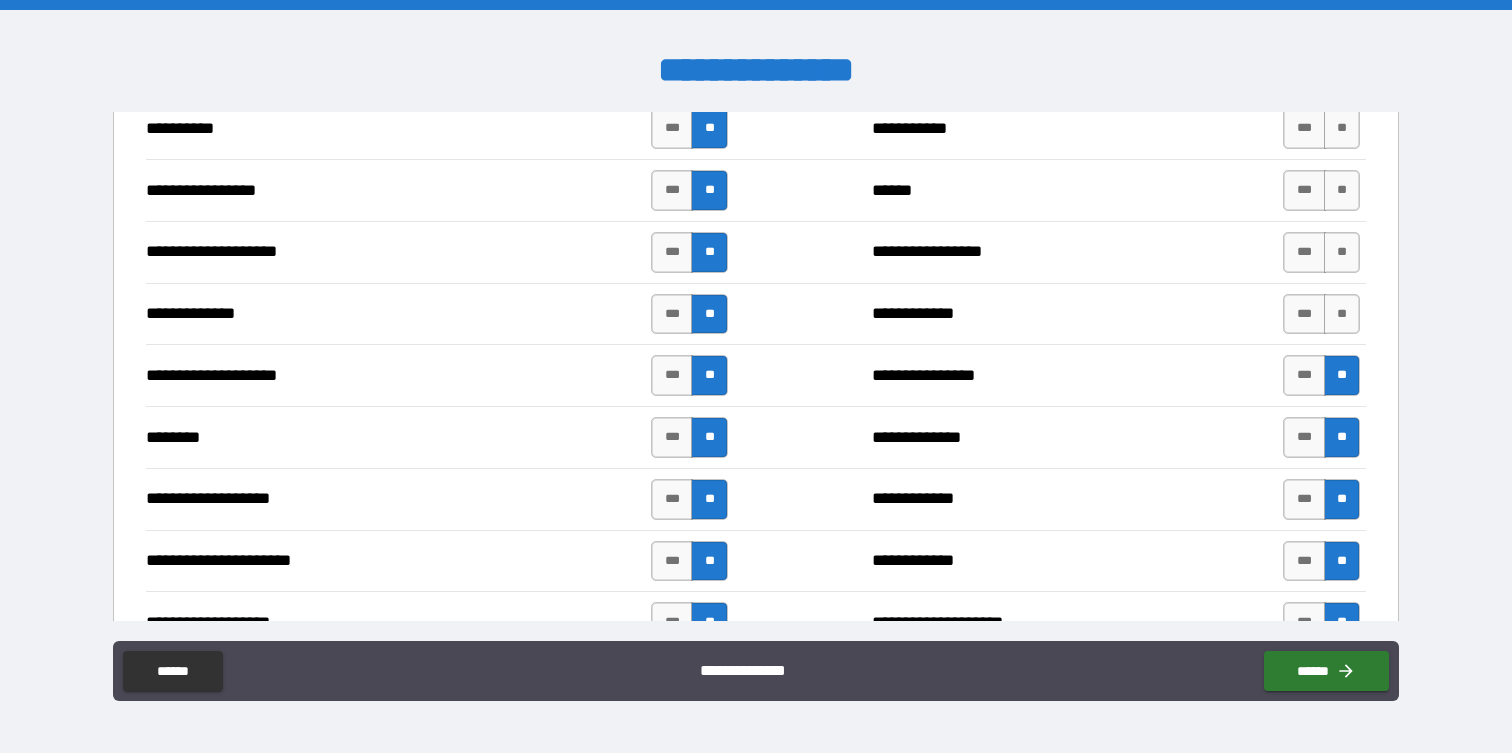 click on "**********" at bounding box center (755, 314) 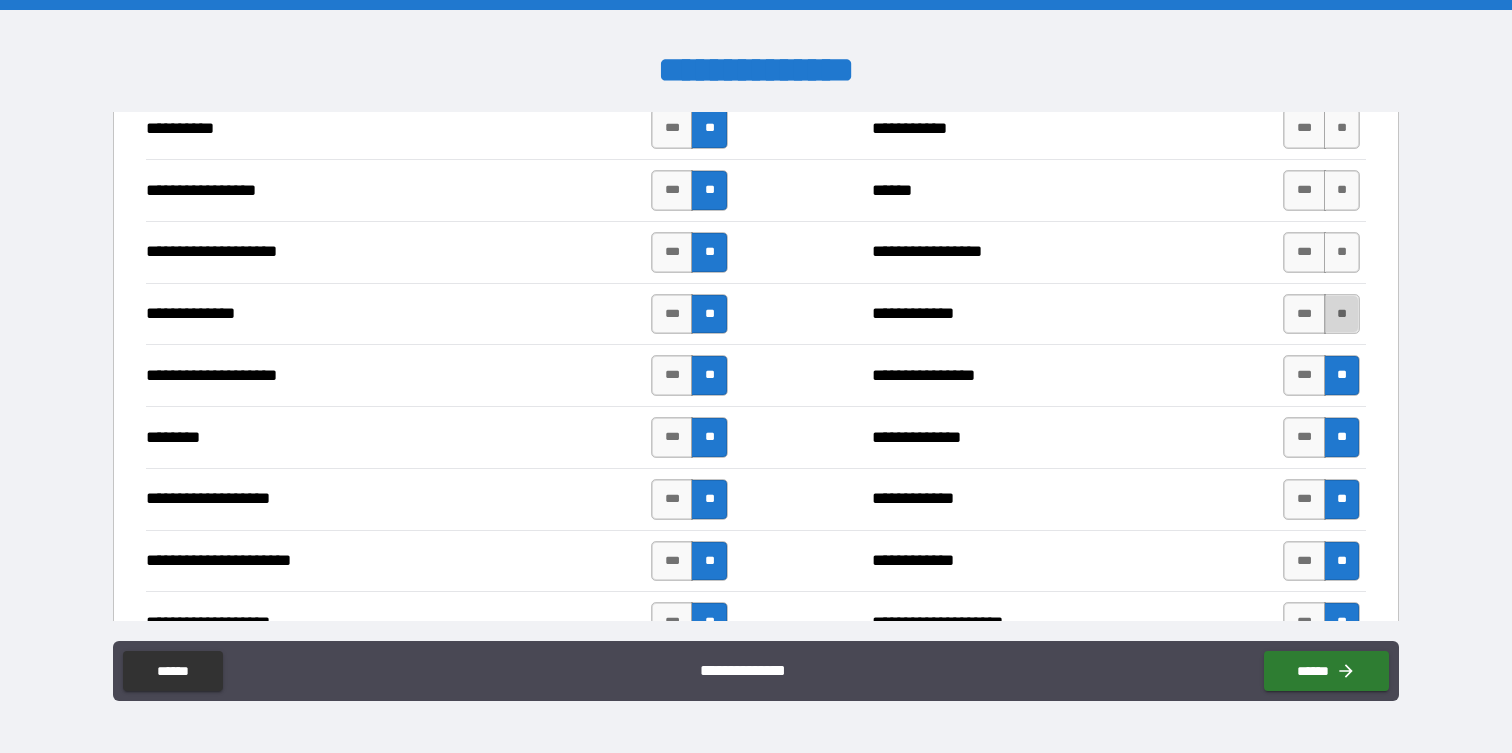 click on "**" at bounding box center [1342, 314] 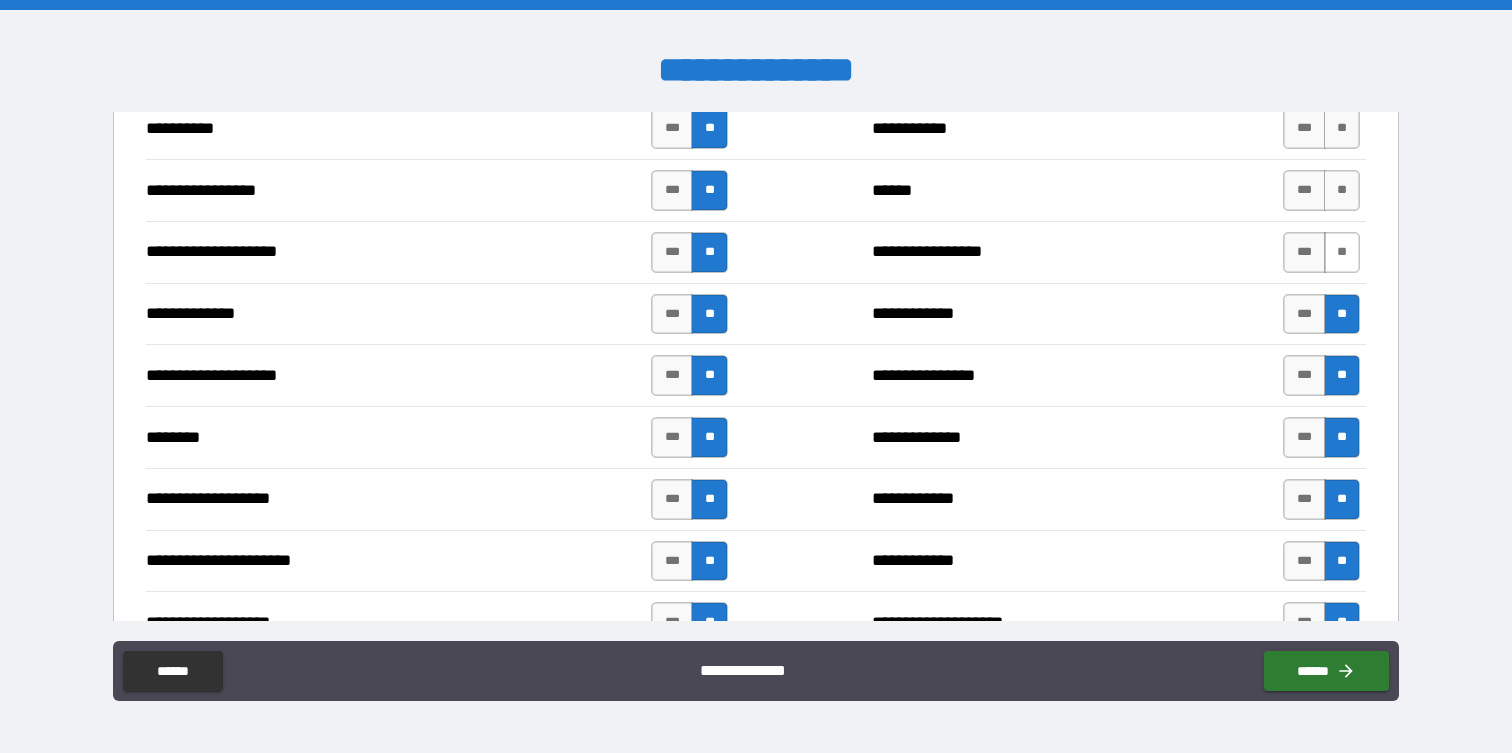 click on "**" at bounding box center [1342, 252] 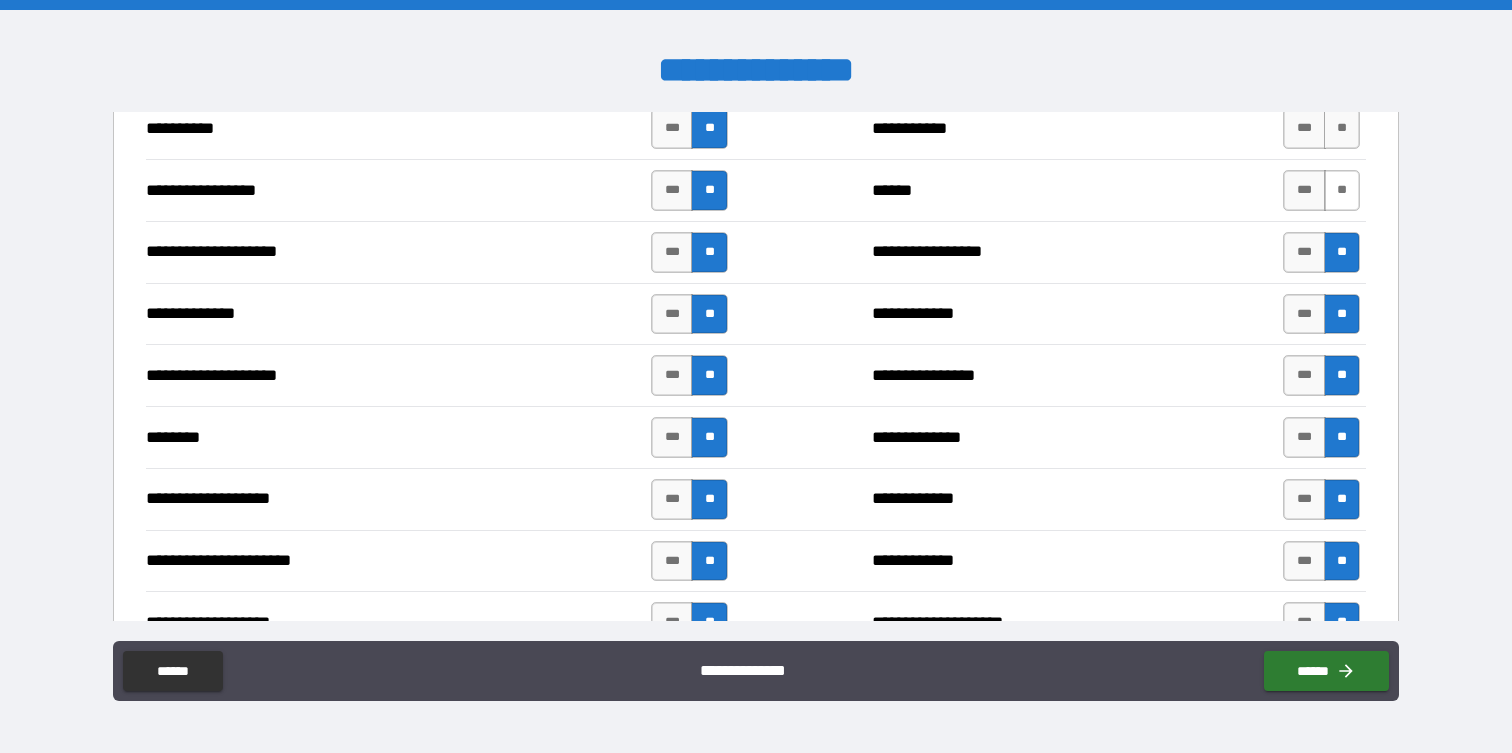 click on "**" at bounding box center [1342, 190] 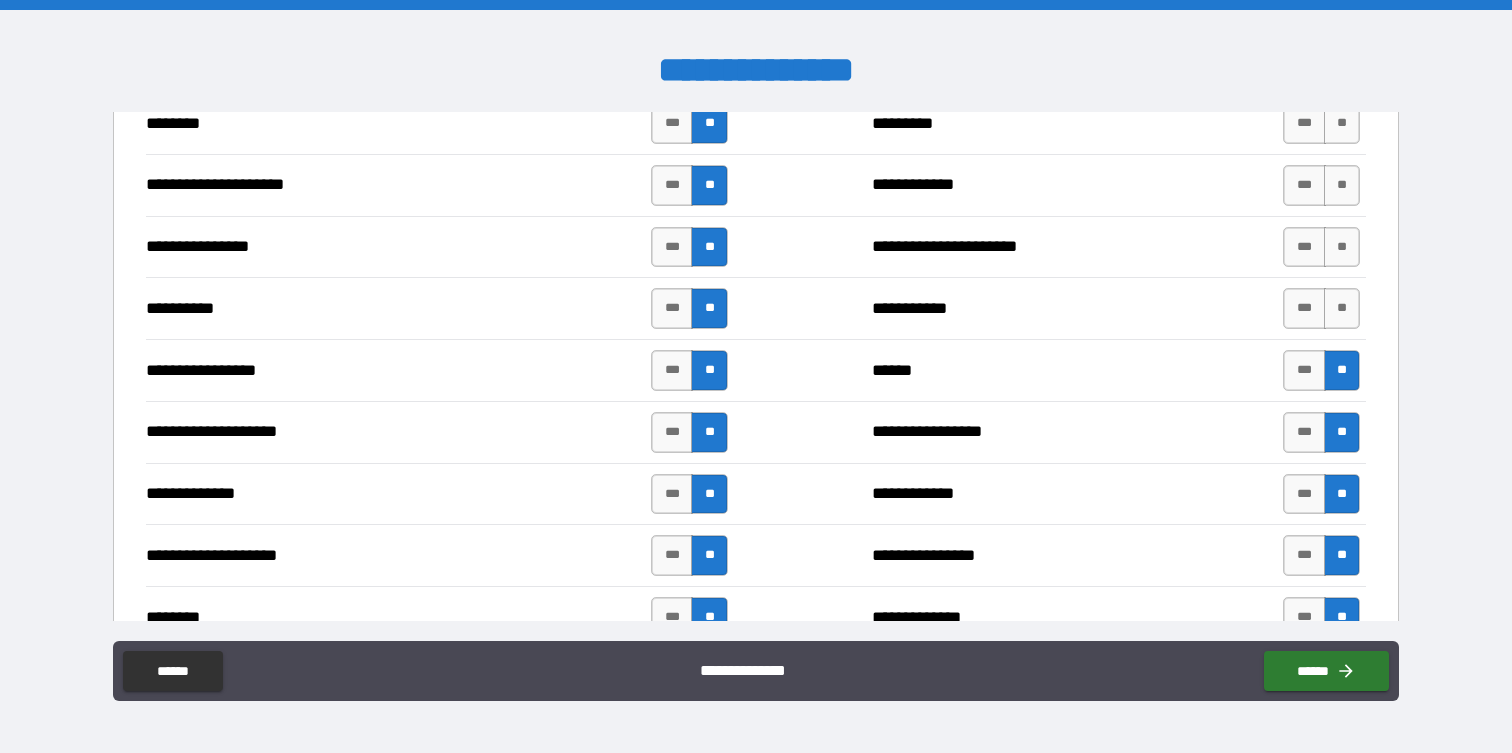 scroll, scrollTop: 2726, scrollLeft: 0, axis: vertical 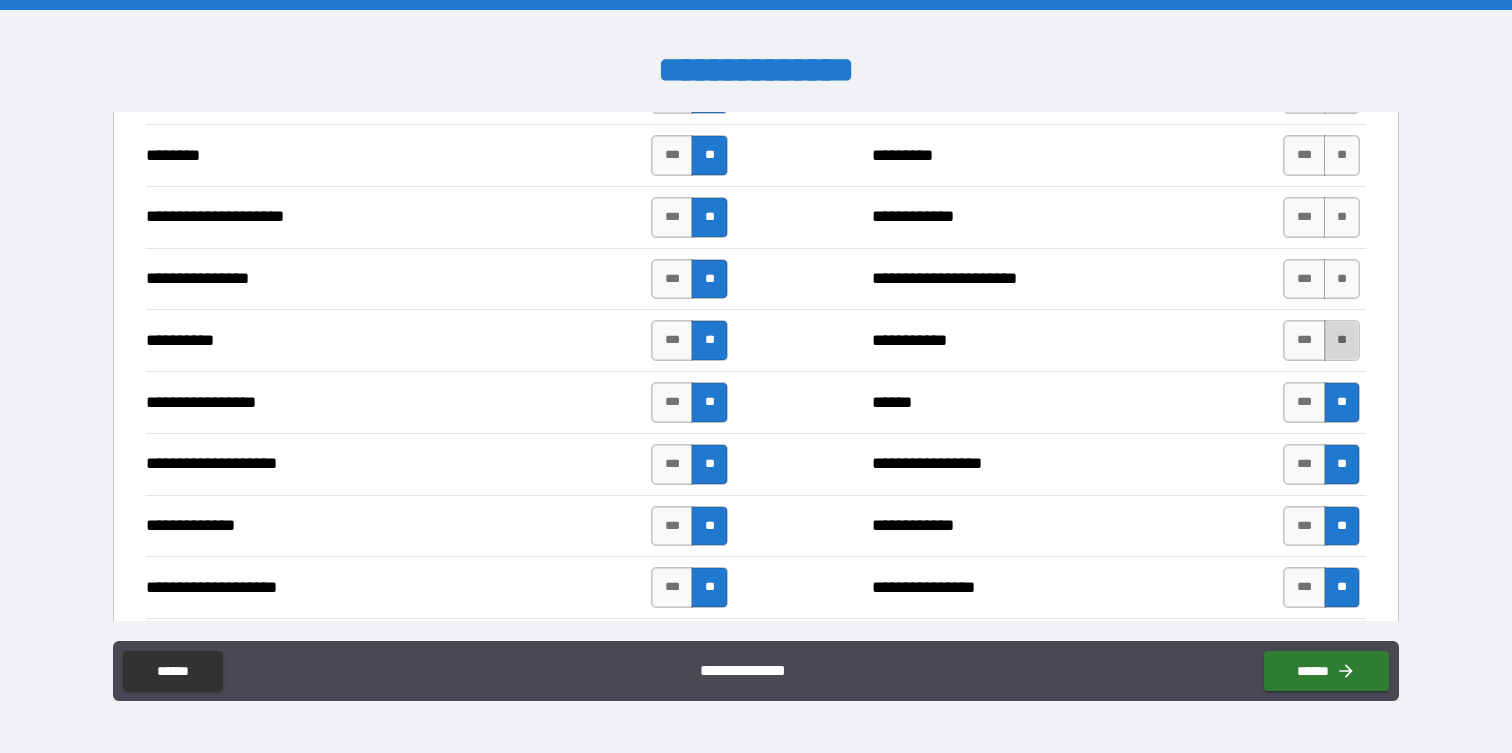 click on "**" at bounding box center (1342, 340) 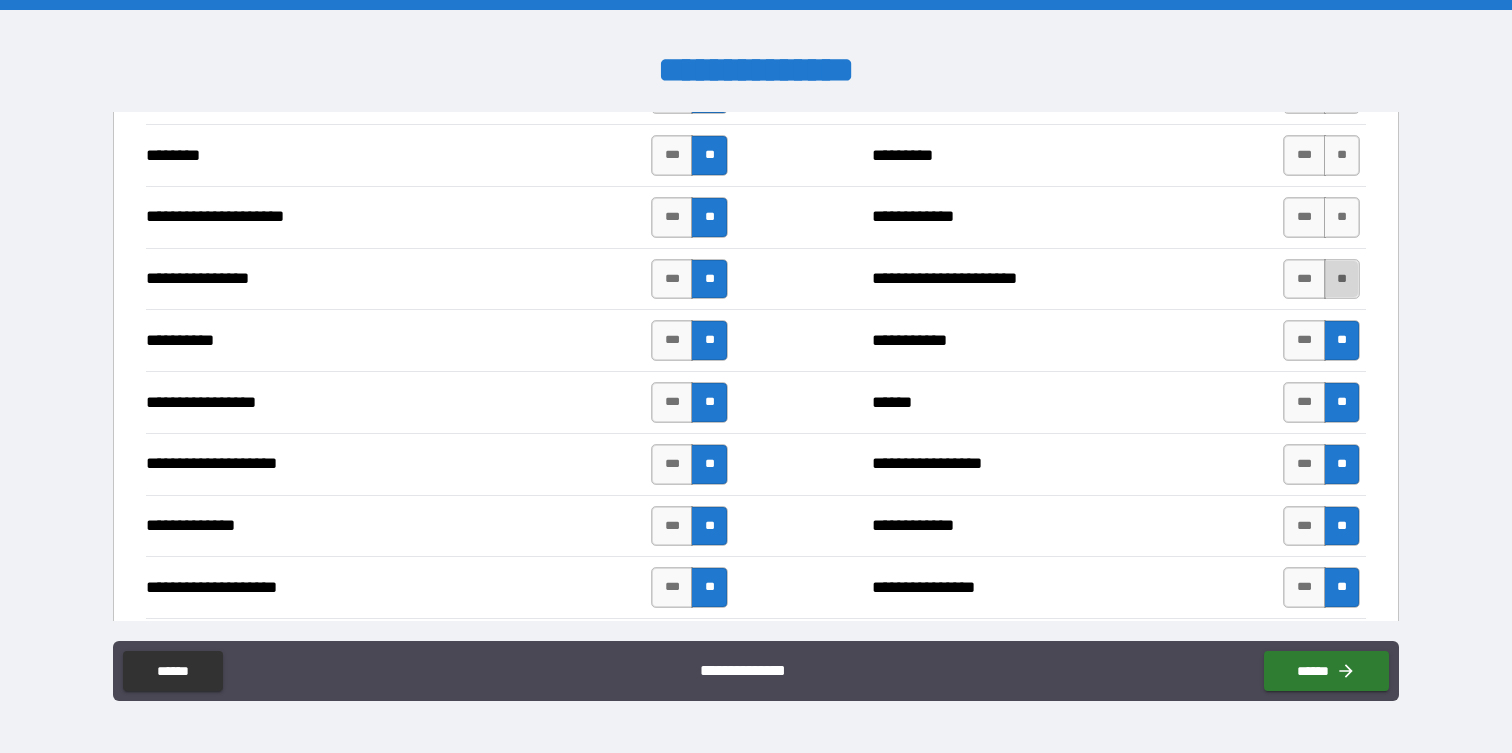 click on "**" at bounding box center (1342, 279) 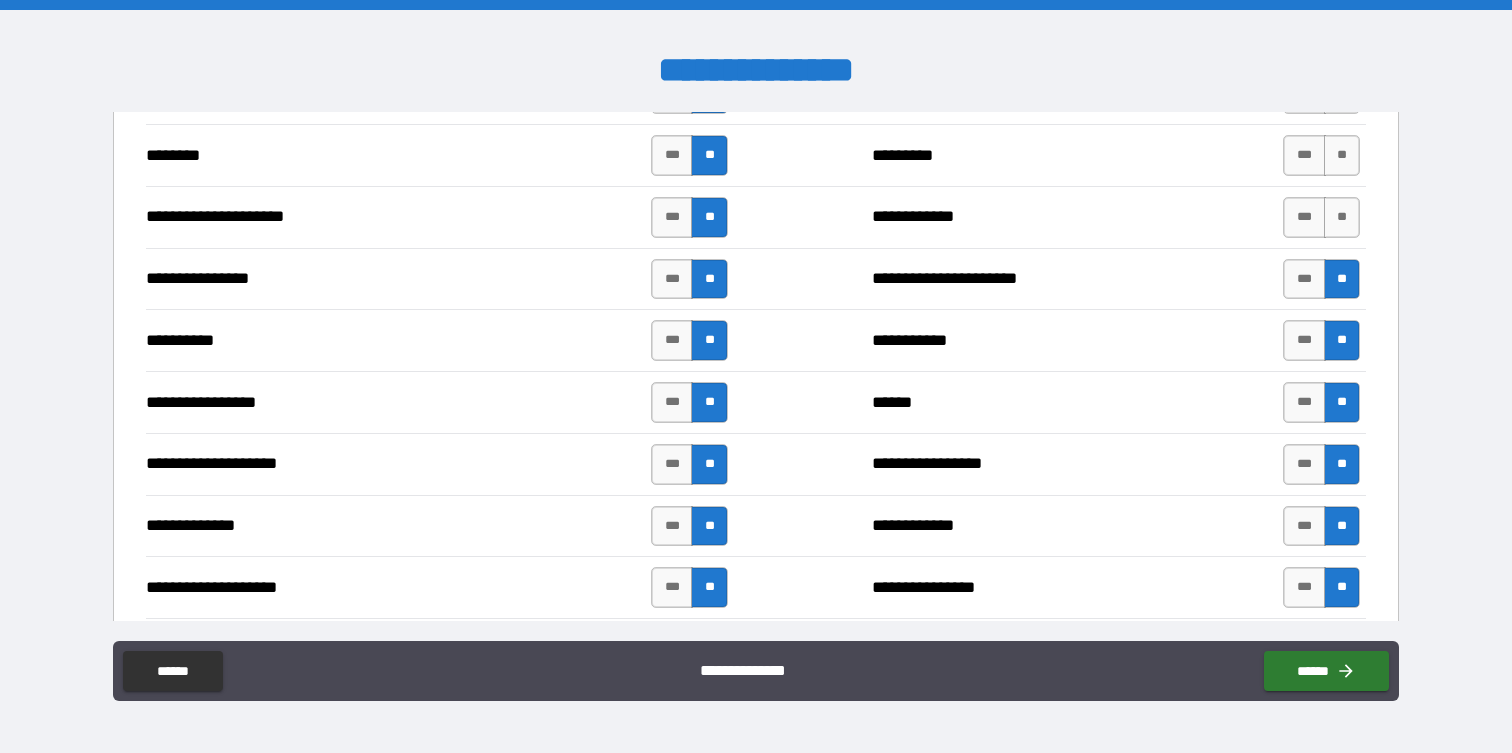 click on "**********" at bounding box center (755, 217) 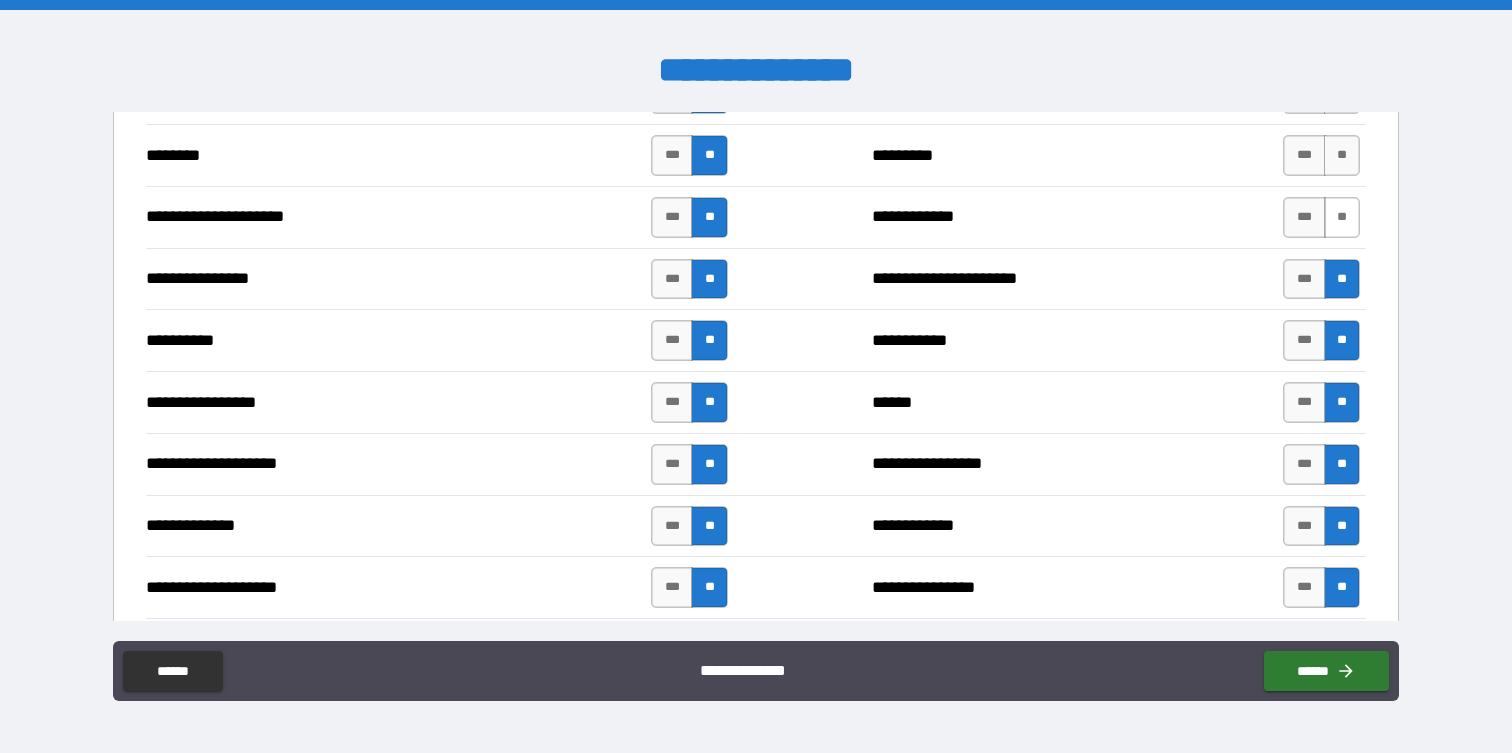 click on "**" at bounding box center [1342, 217] 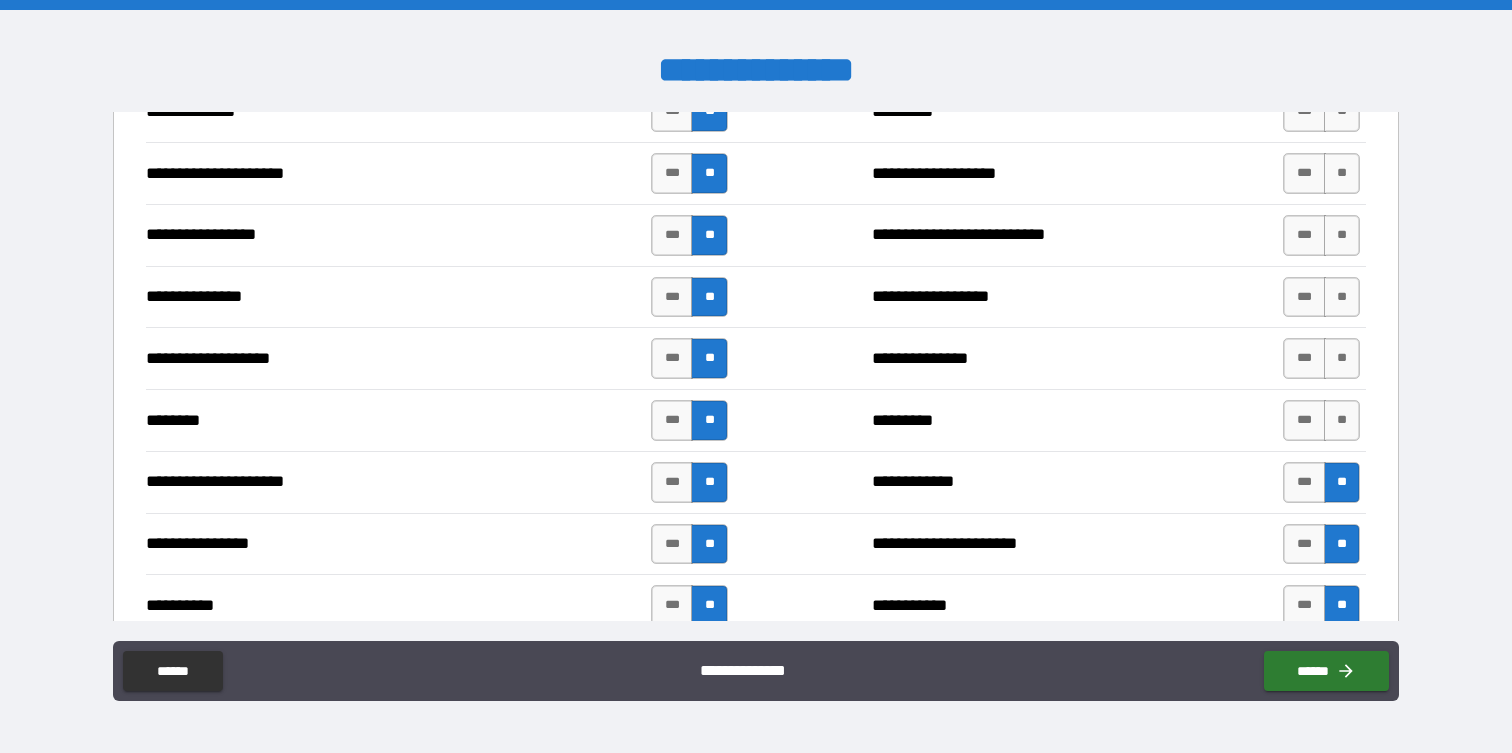scroll, scrollTop: 2446, scrollLeft: 0, axis: vertical 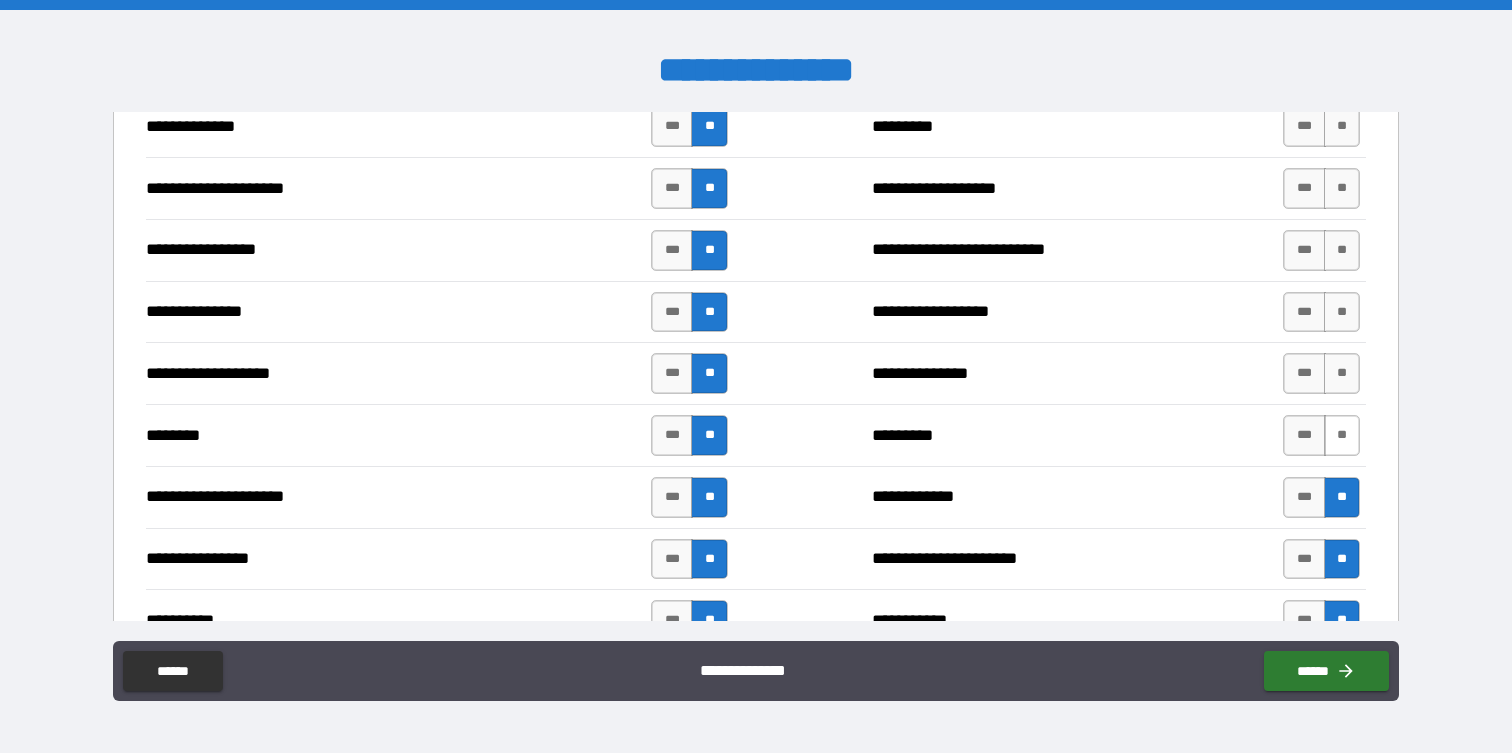 click on "**" at bounding box center [1342, 435] 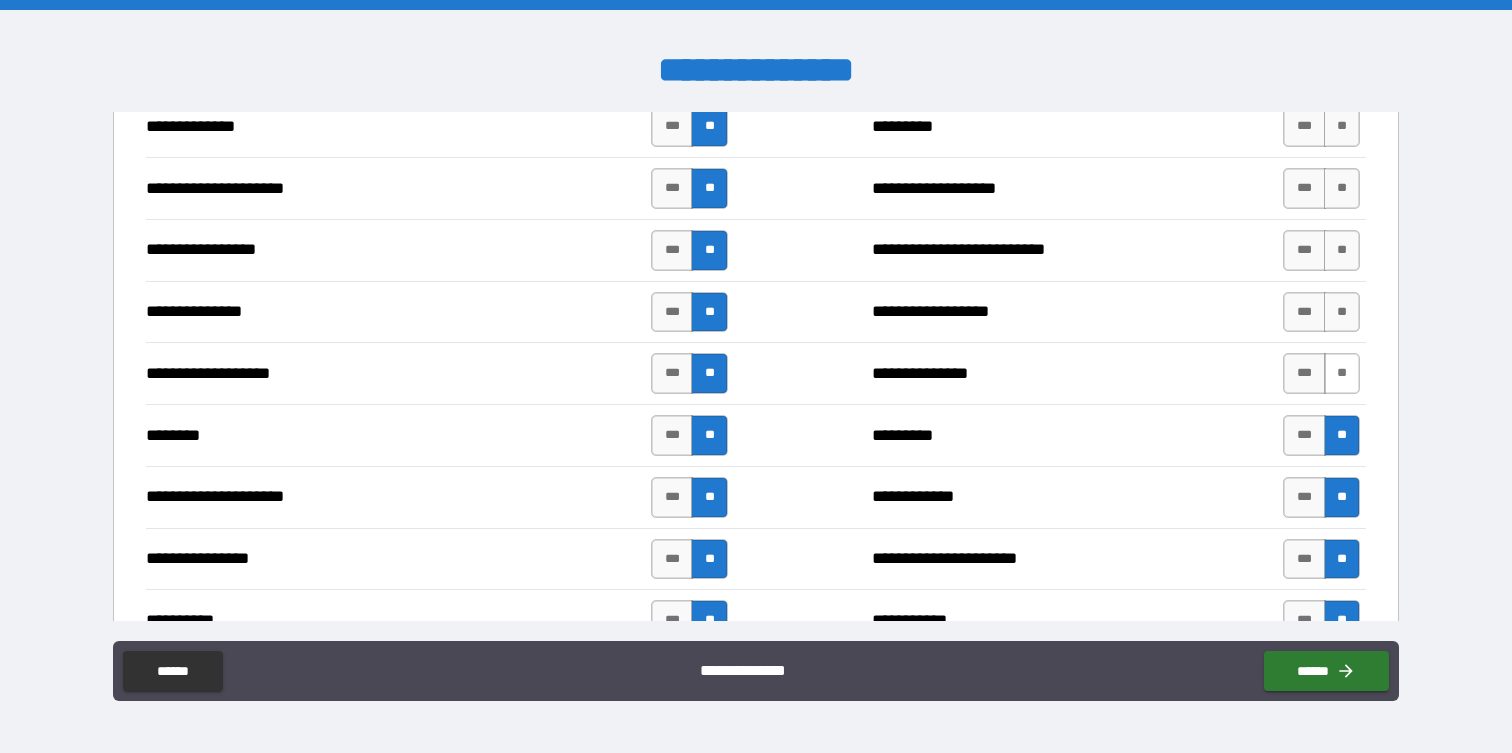 click on "**" at bounding box center [1342, 373] 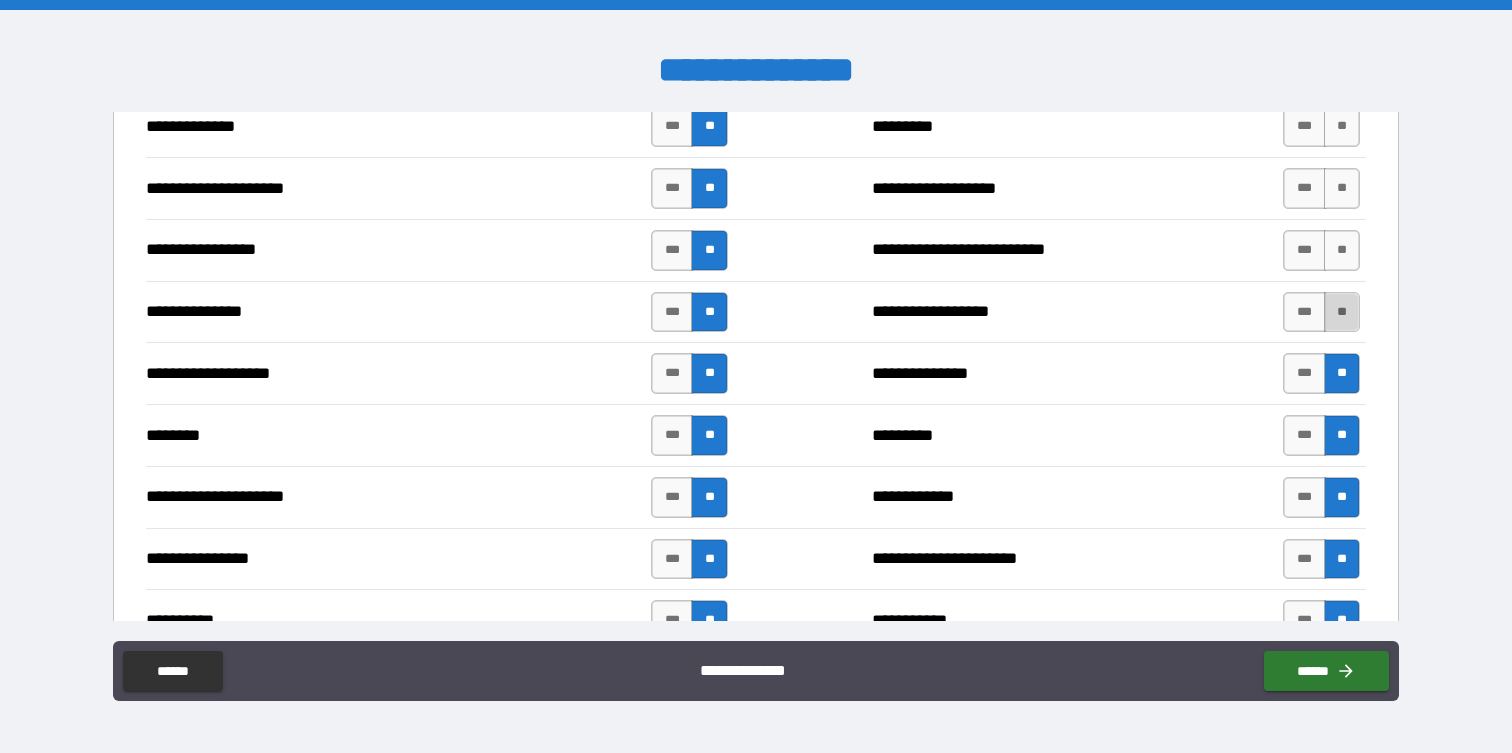 click on "**" at bounding box center [1342, 312] 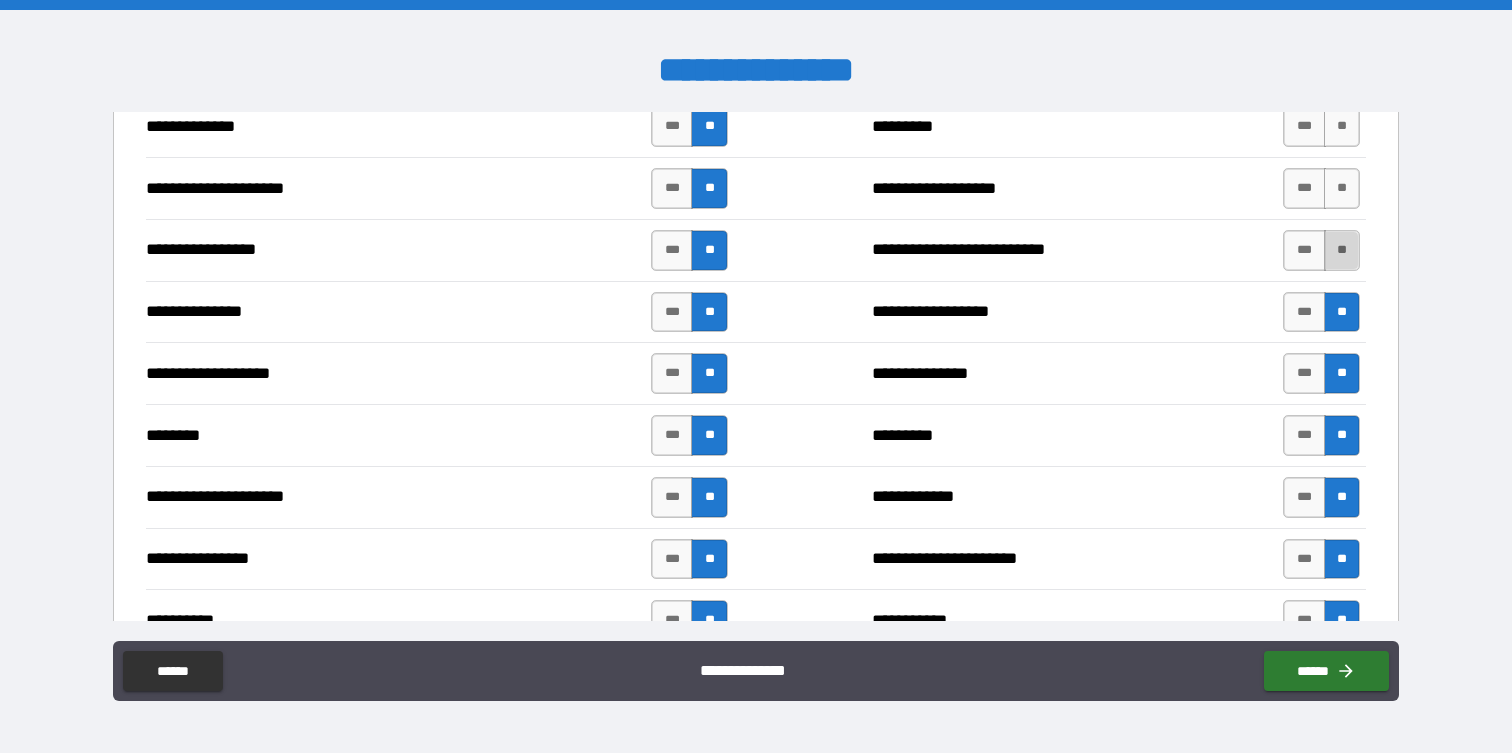 click on "**" at bounding box center (1342, 250) 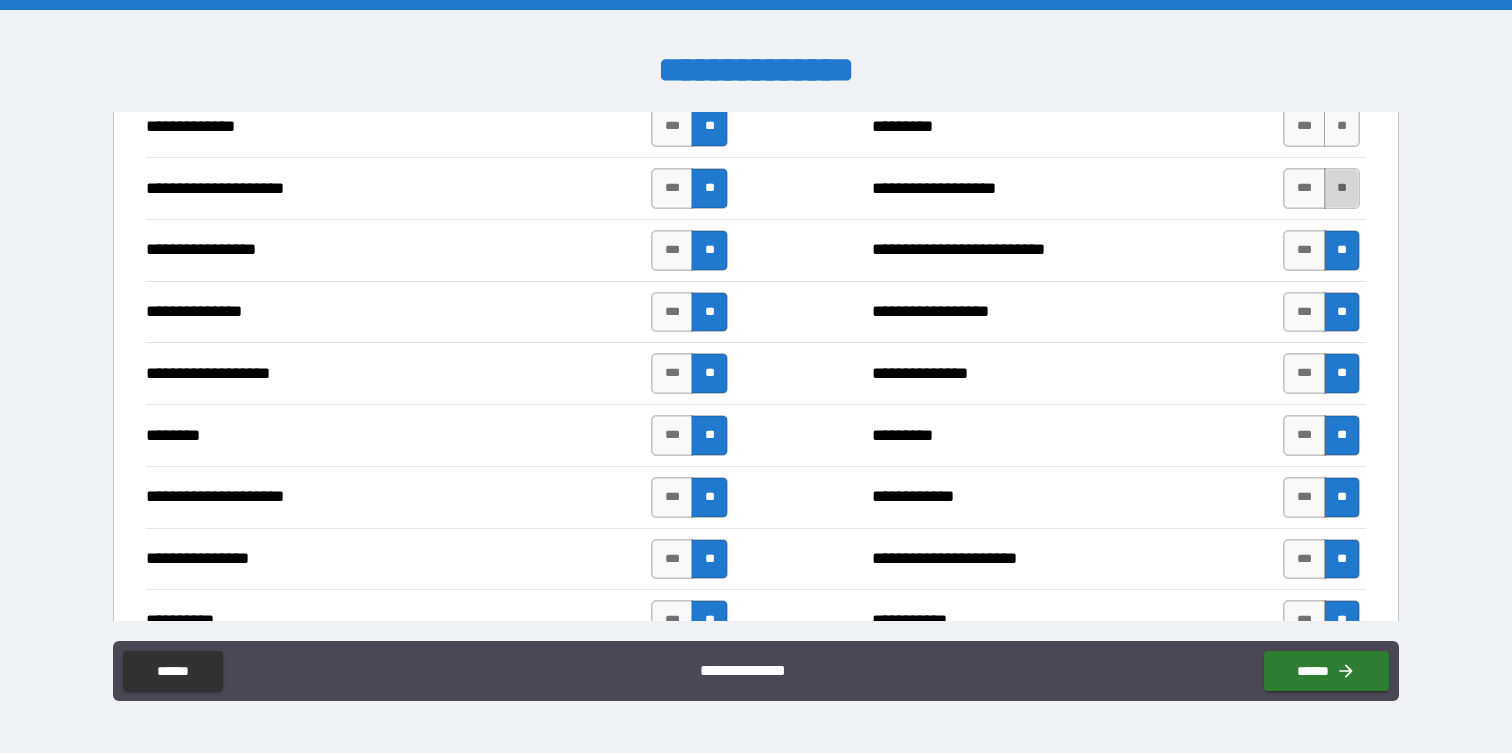 click on "**" at bounding box center (1342, 188) 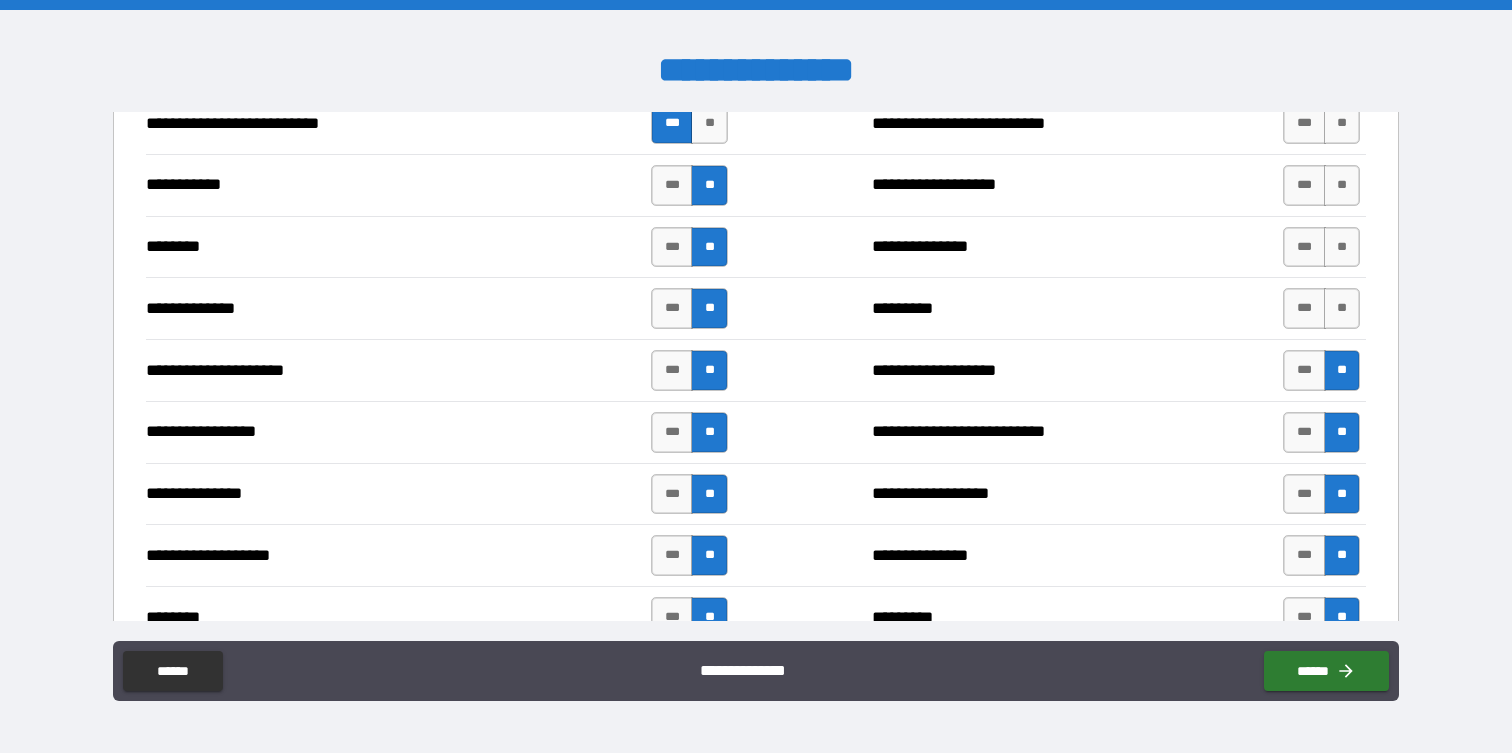 scroll, scrollTop: 2199, scrollLeft: 0, axis: vertical 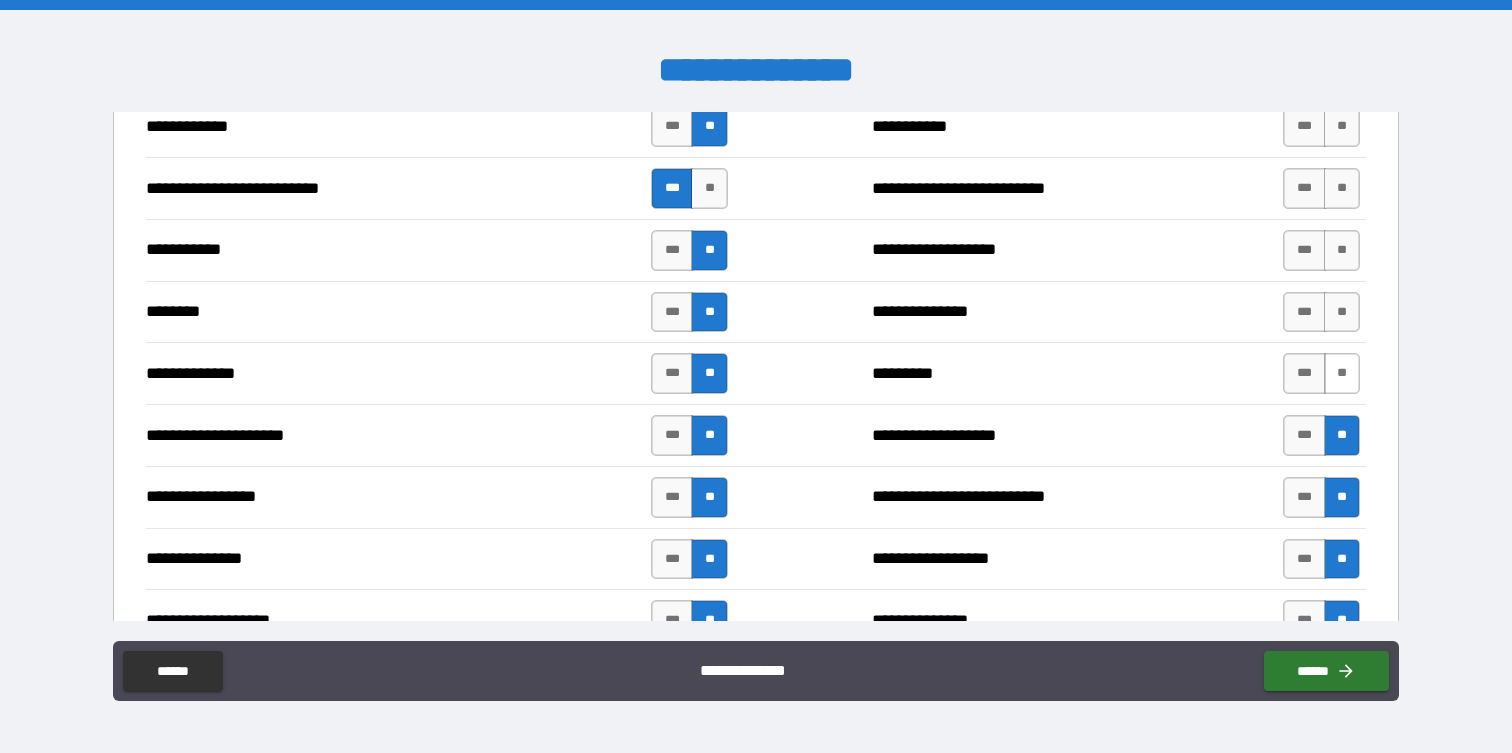 click on "**" at bounding box center (1342, 373) 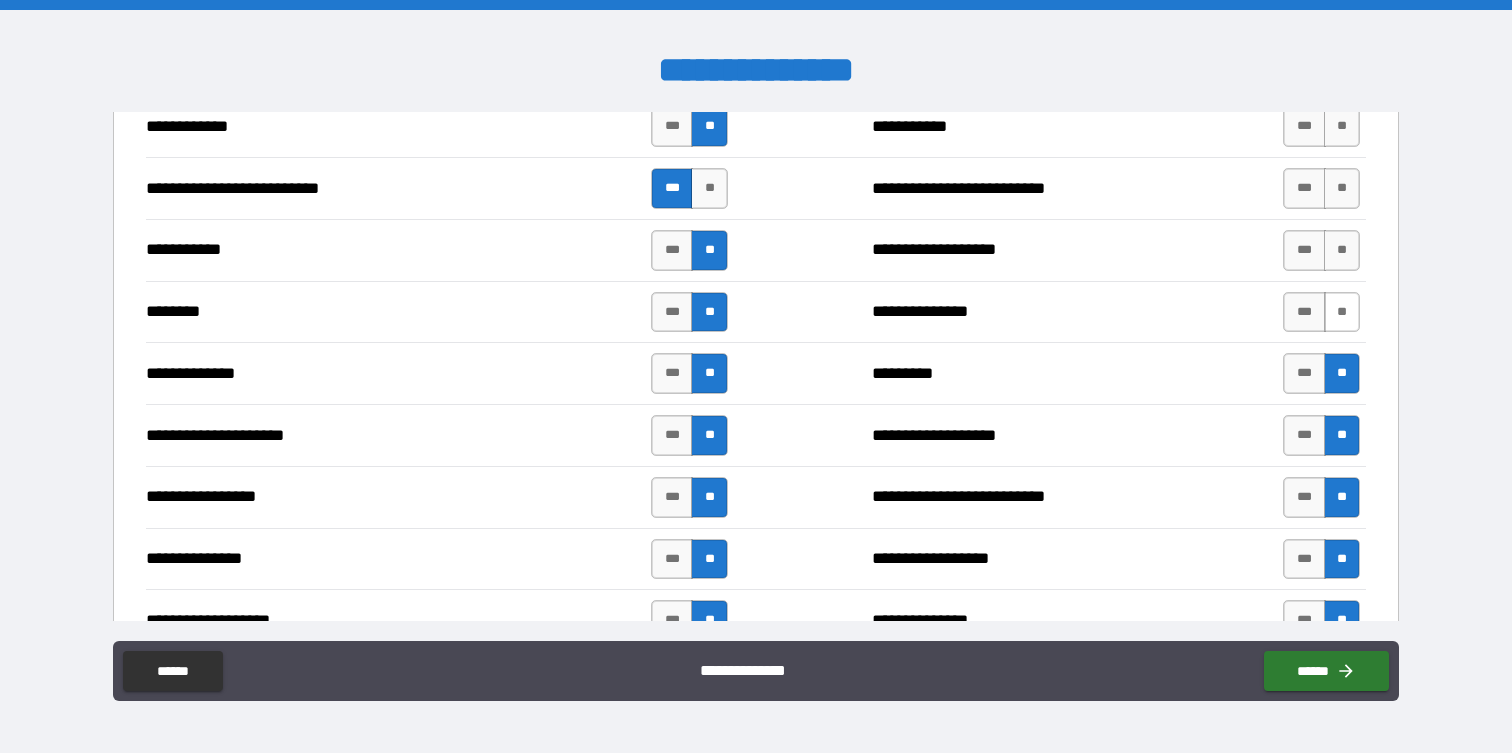 click on "**" at bounding box center [1342, 312] 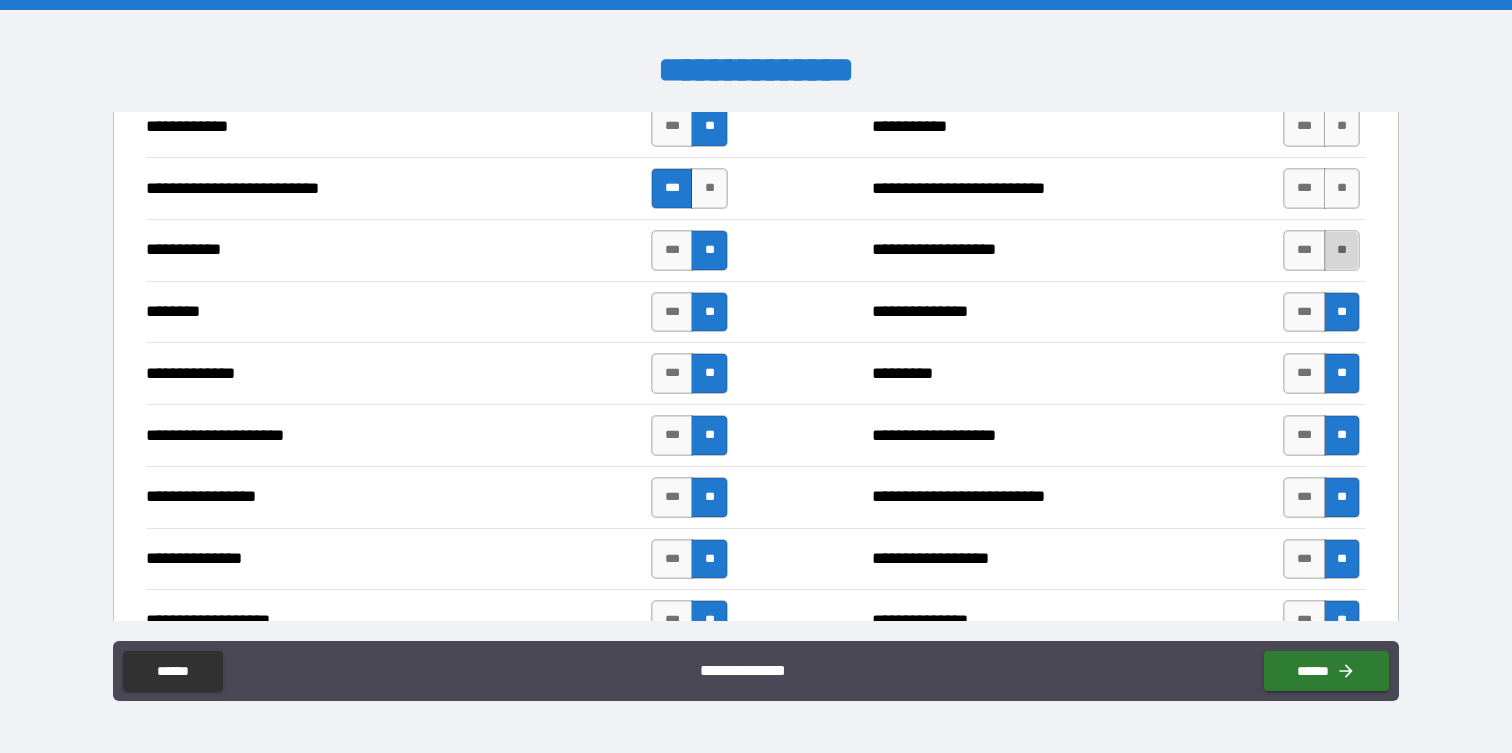 click on "**" at bounding box center [1342, 250] 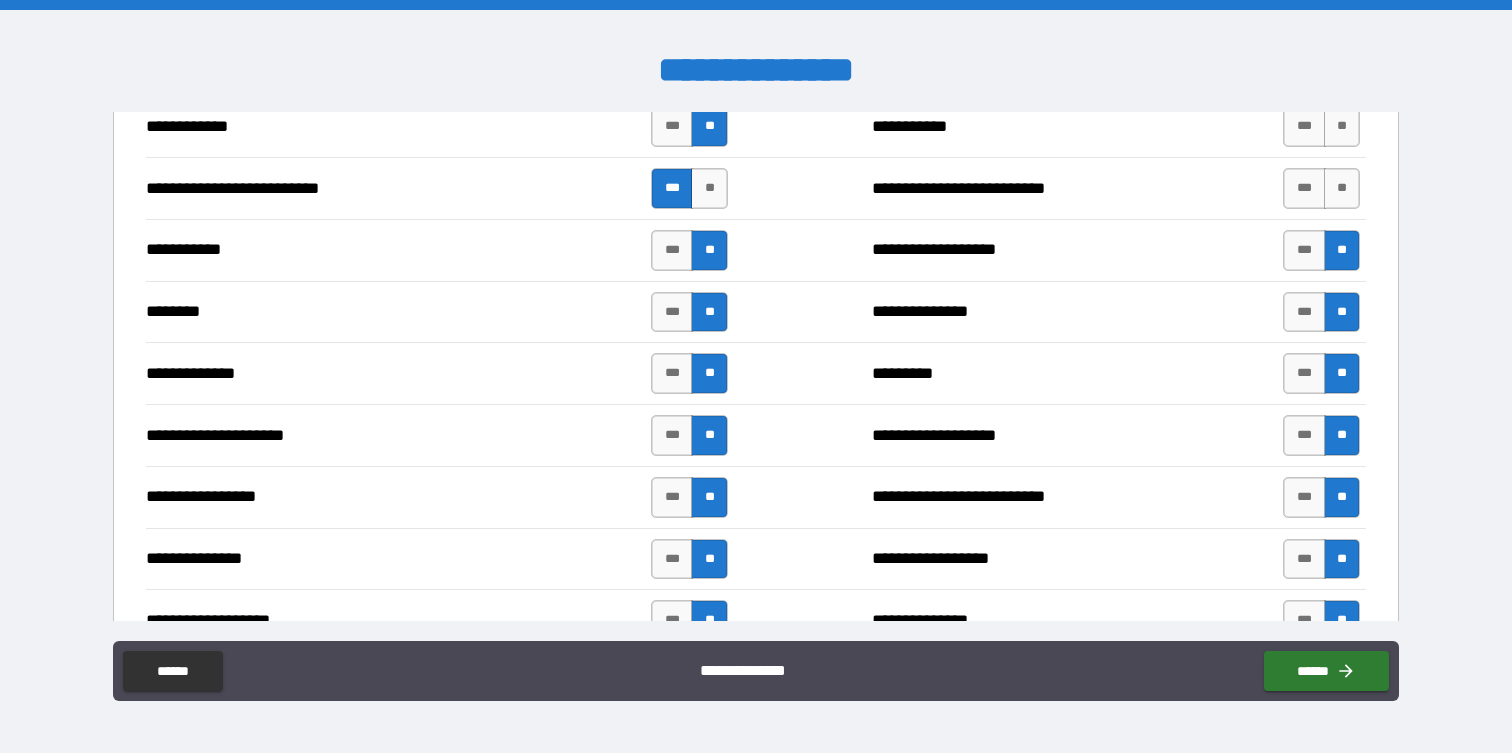 click on "**********" at bounding box center (755, 188) 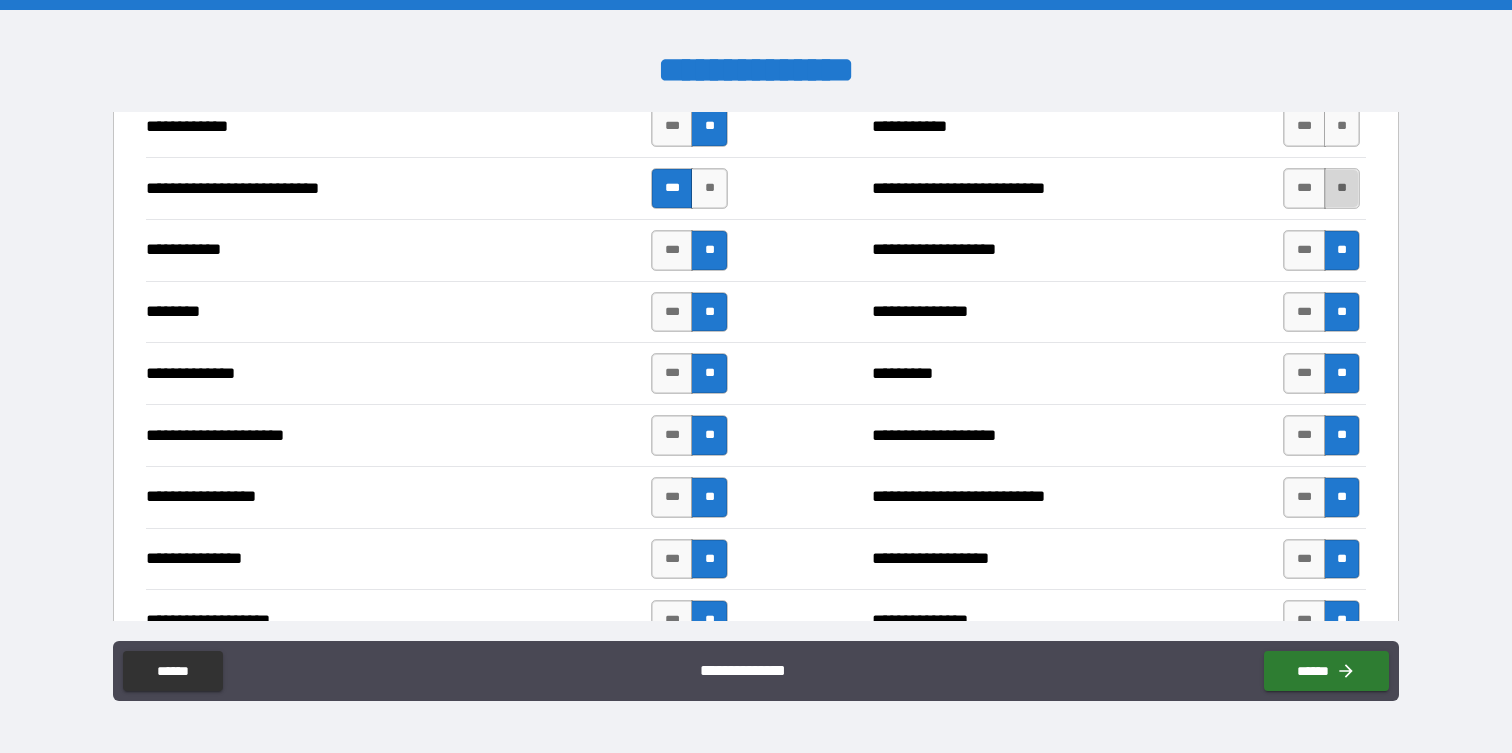 click on "**" at bounding box center (1342, 188) 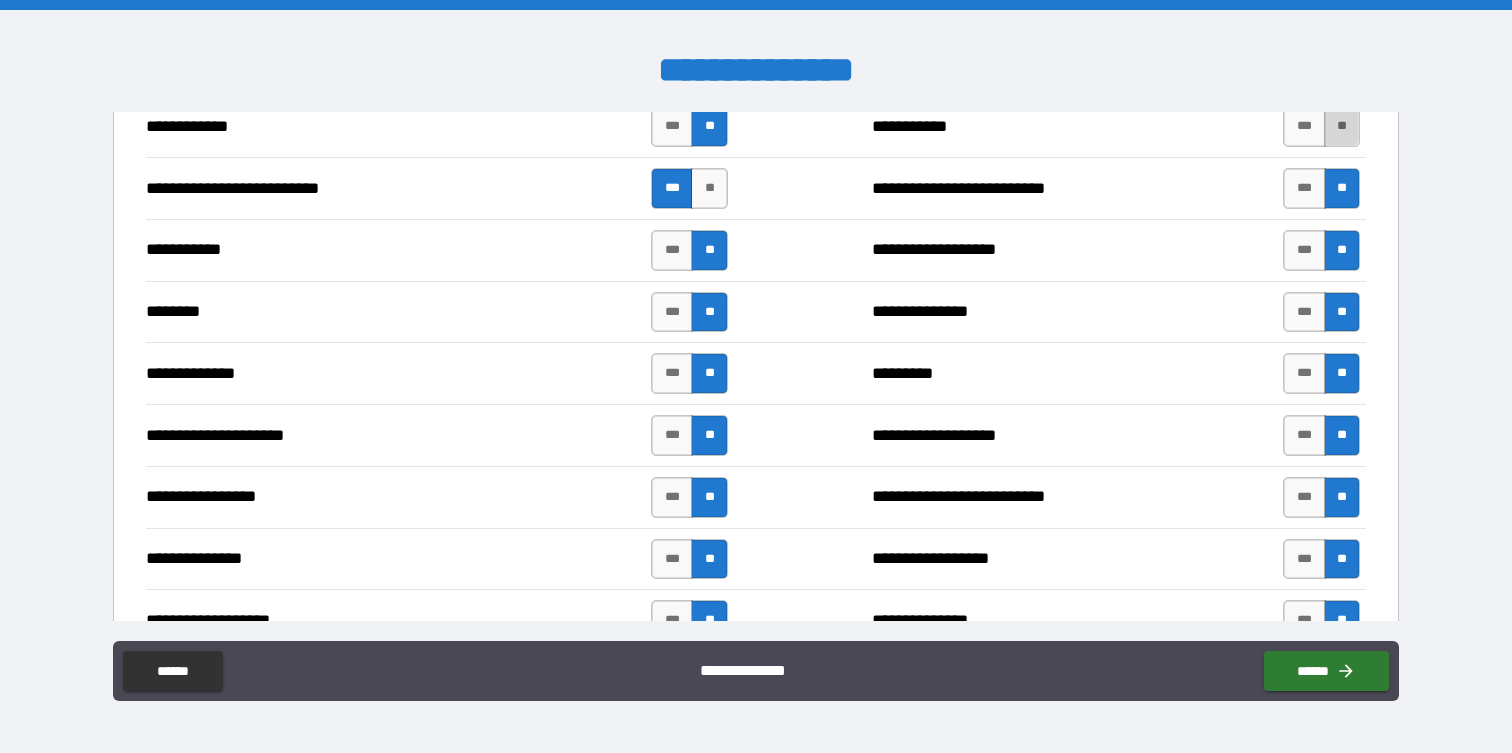 click on "**" at bounding box center (1342, 126) 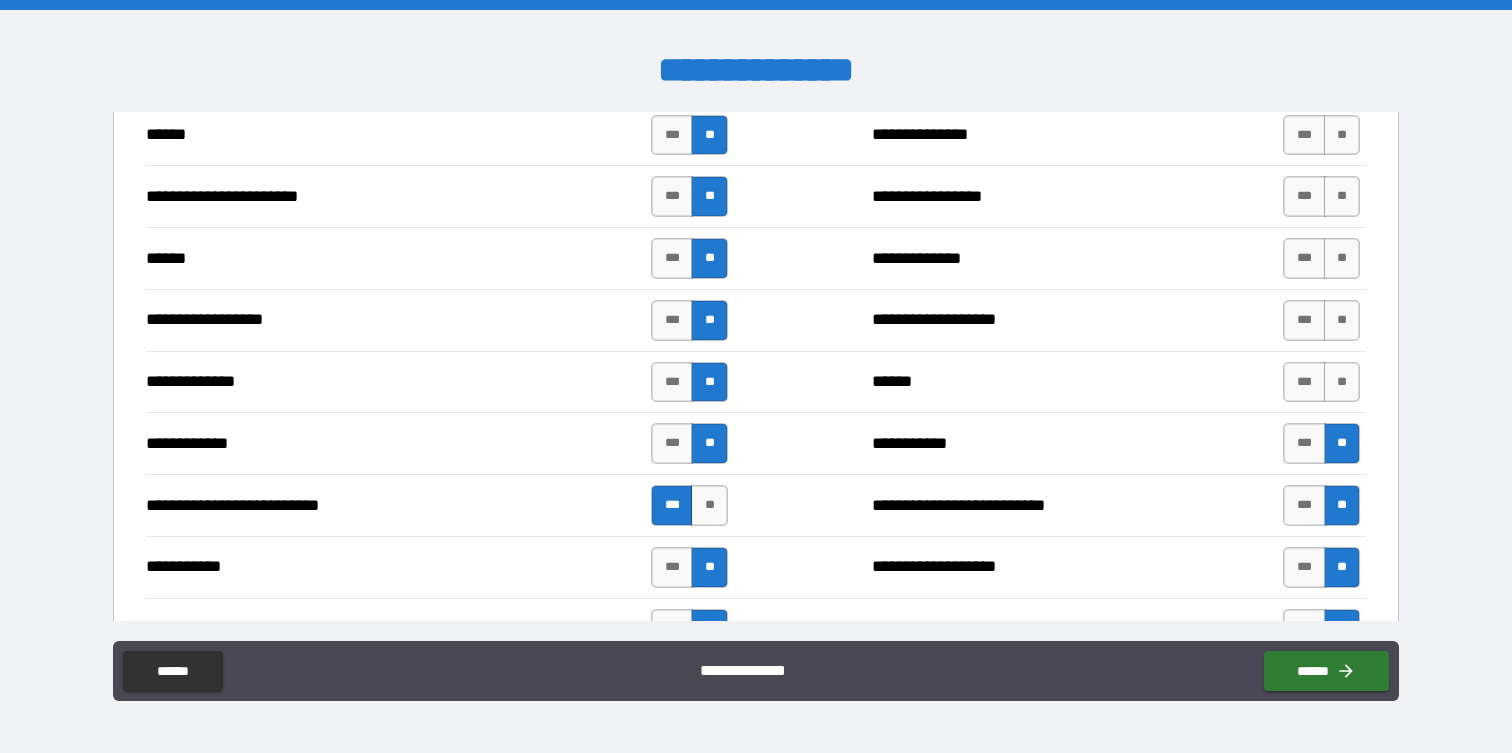 scroll, scrollTop: 1835, scrollLeft: 0, axis: vertical 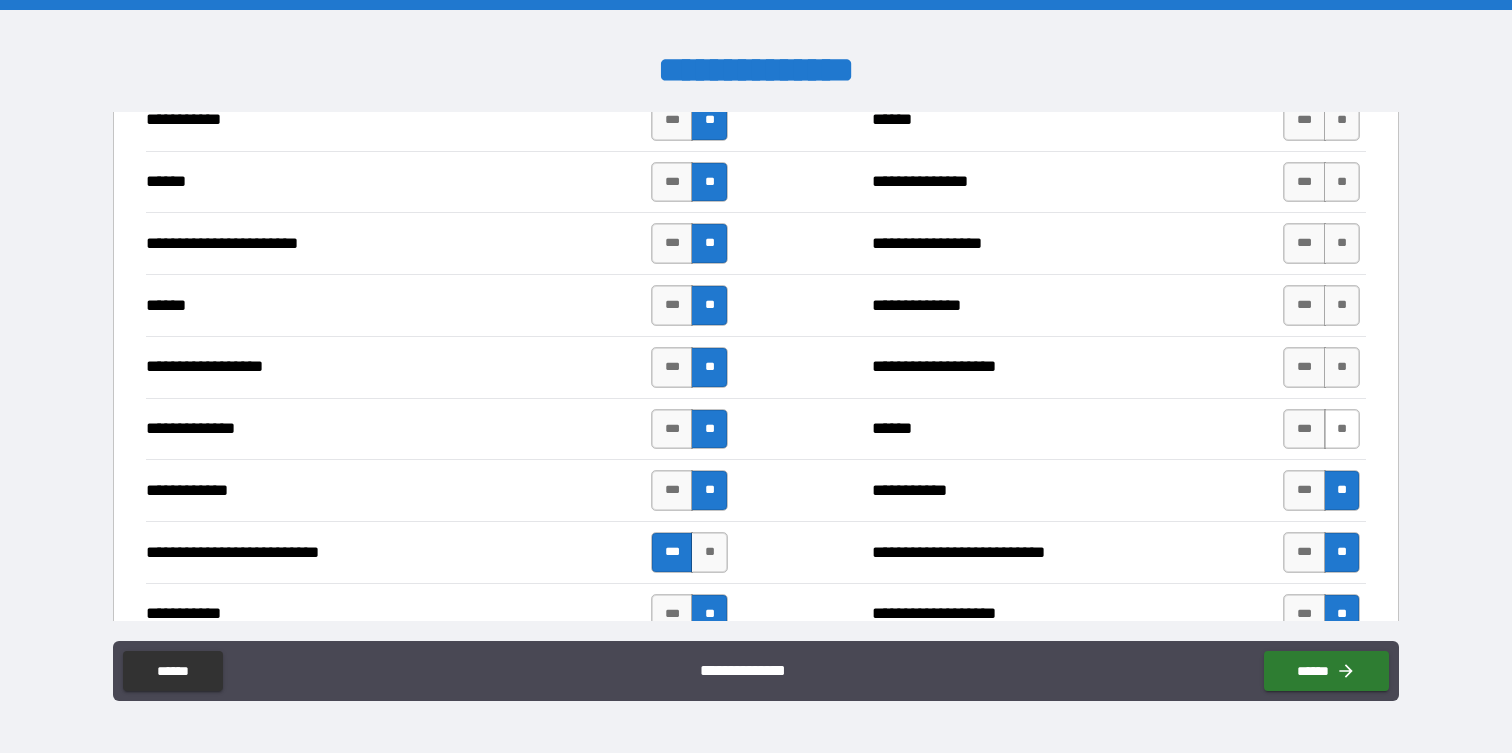 click on "**" at bounding box center (1342, 429) 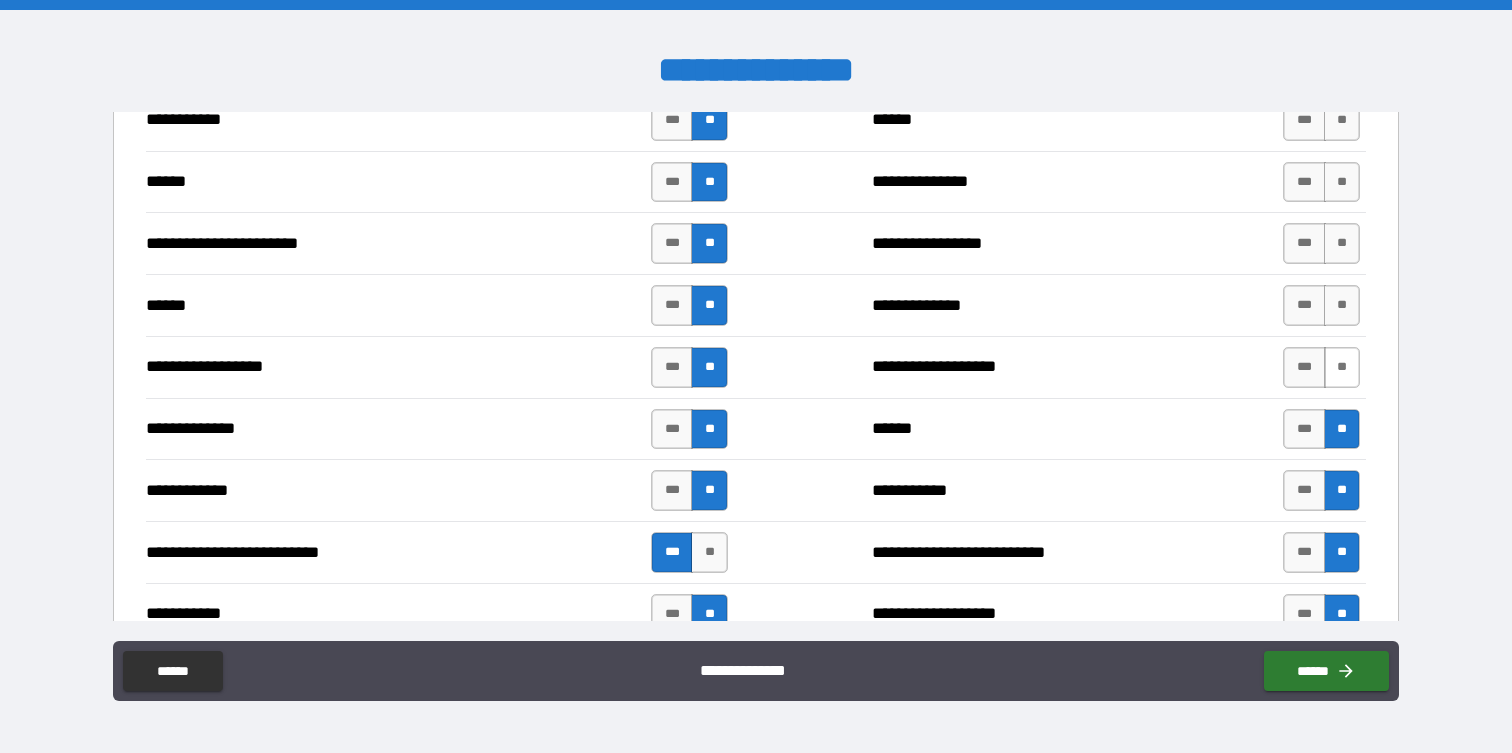 click on "**" at bounding box center [1342, 367] 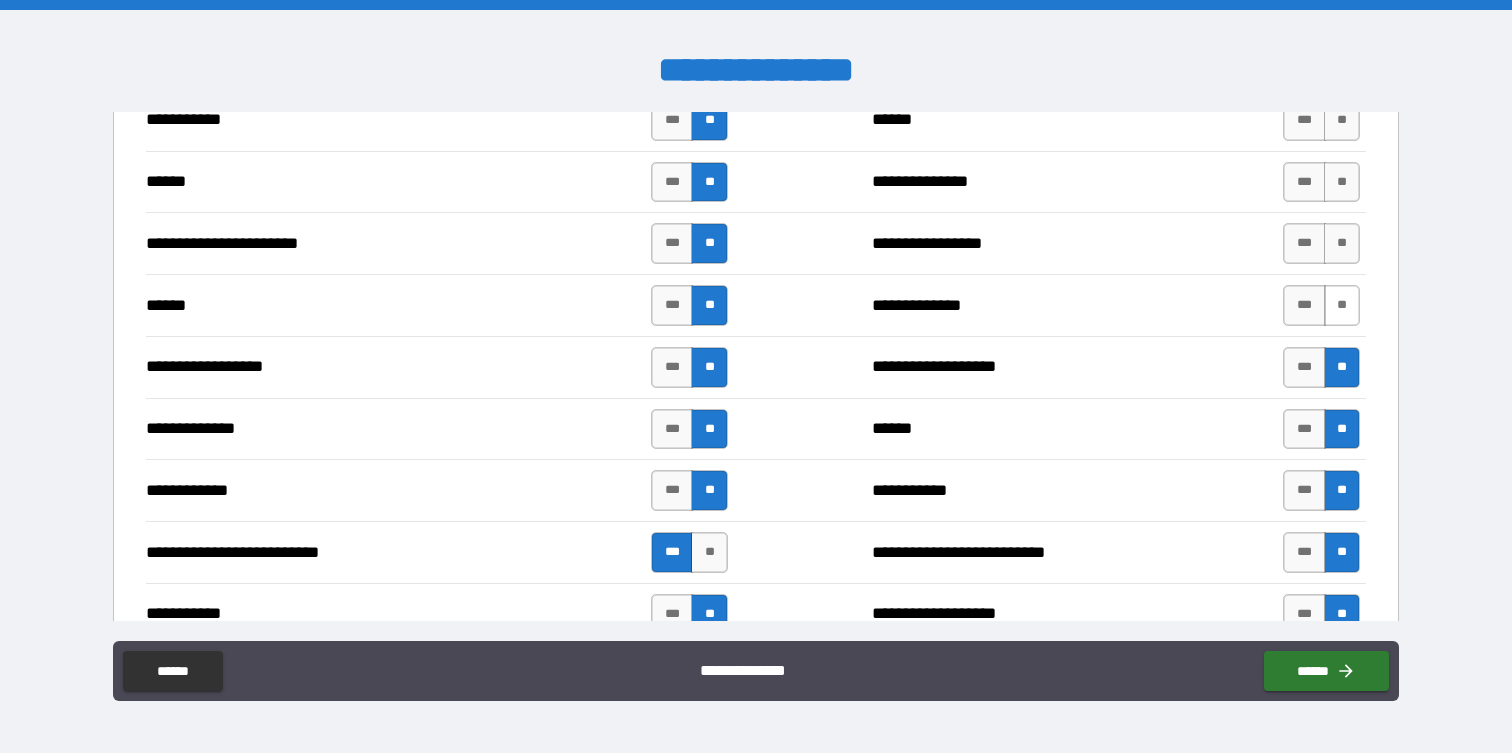 click on "**" at bounding box center (1342, 305) 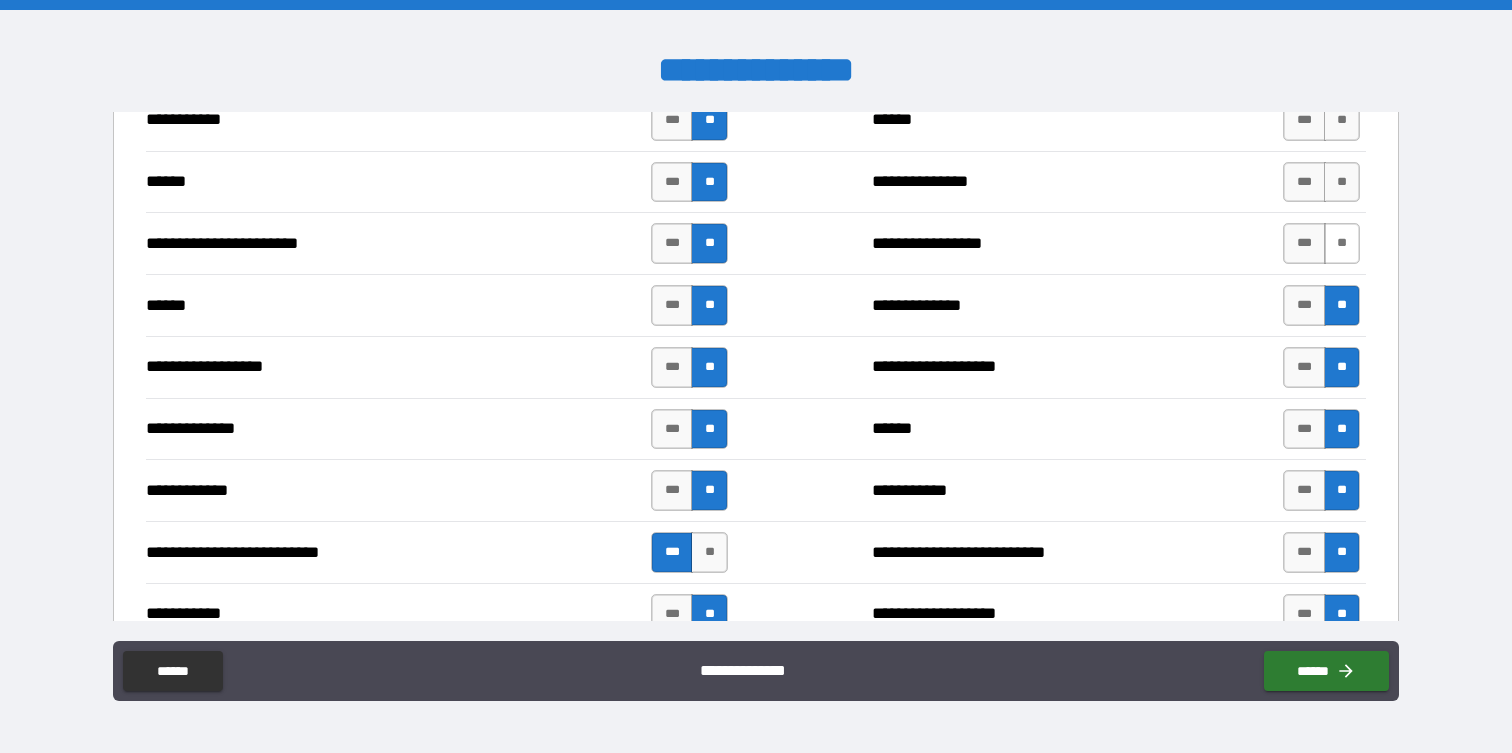 click on "**" at bounding box center [1342, 243] 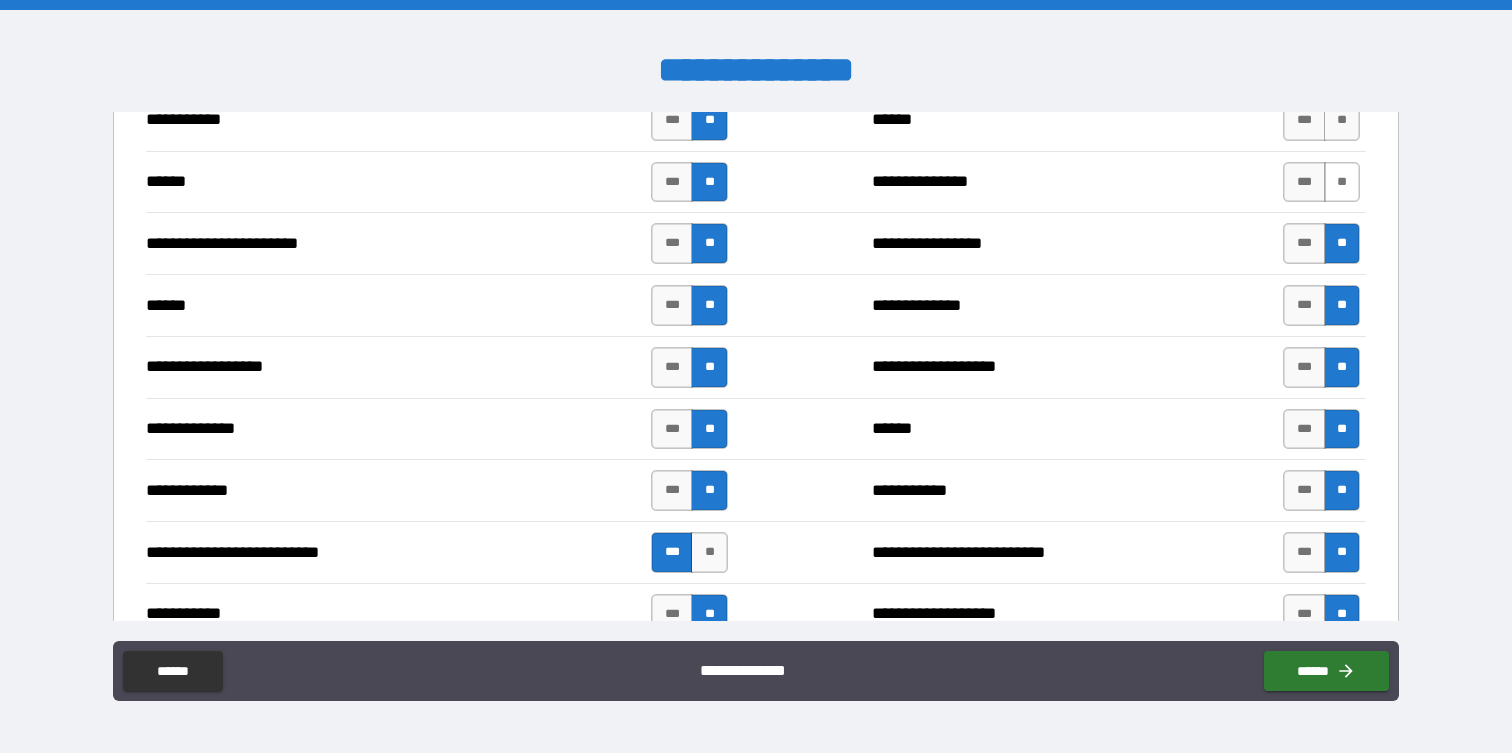 click on "**" at bounding box center (1342, 182) 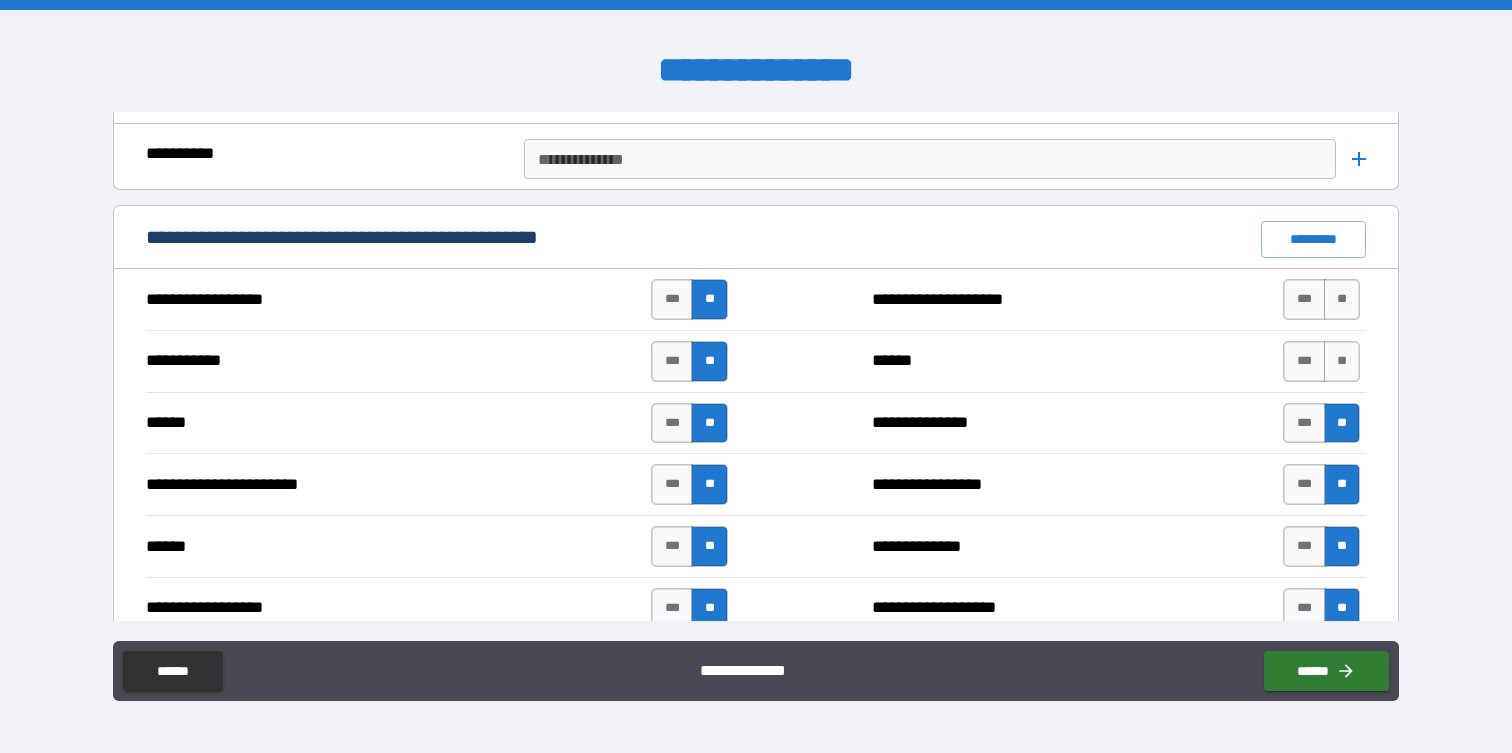 scroll, scrollTop: 1585, scrollLeft: 0, axis: vertical 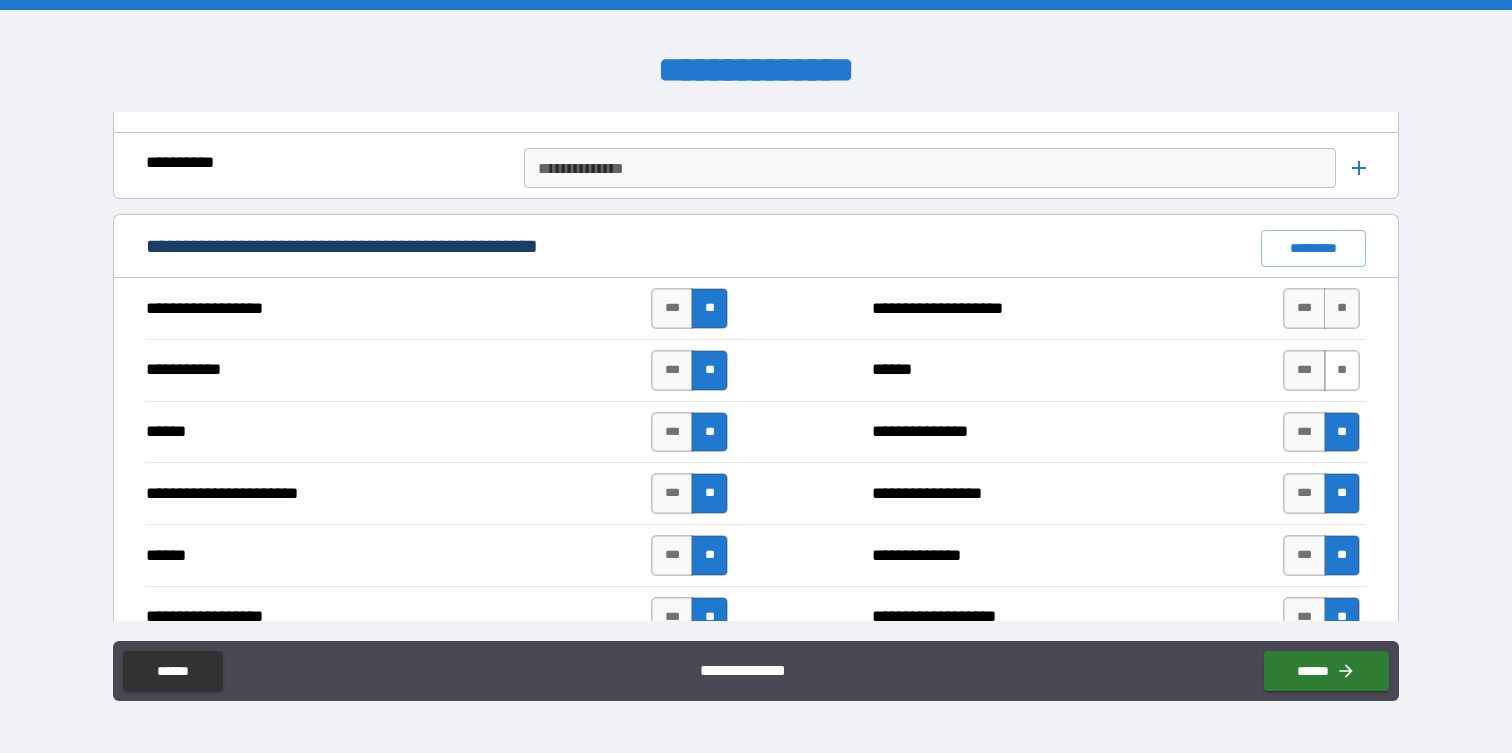 click on "**" at bounding box center [1342, 370] 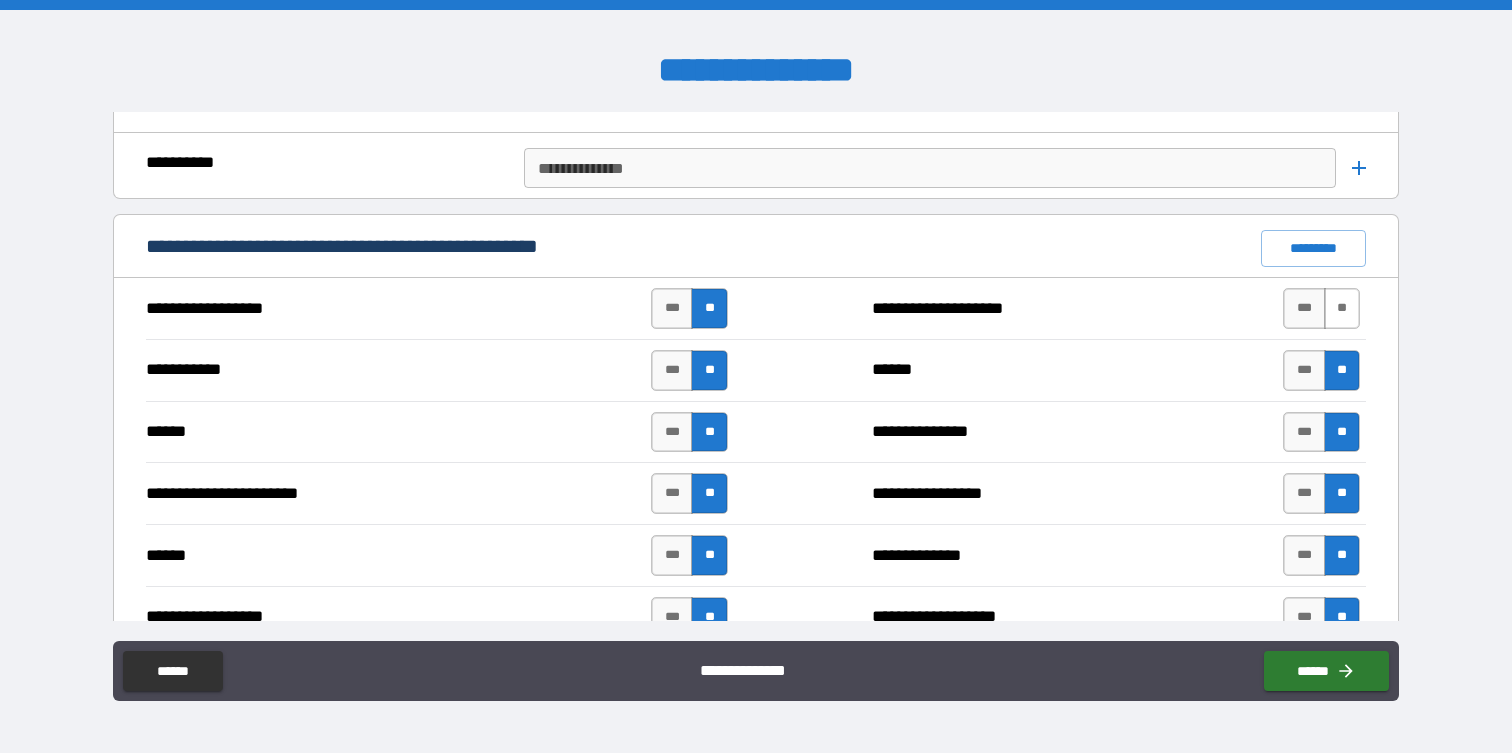click on "**" at bounding box center [1342, 308] 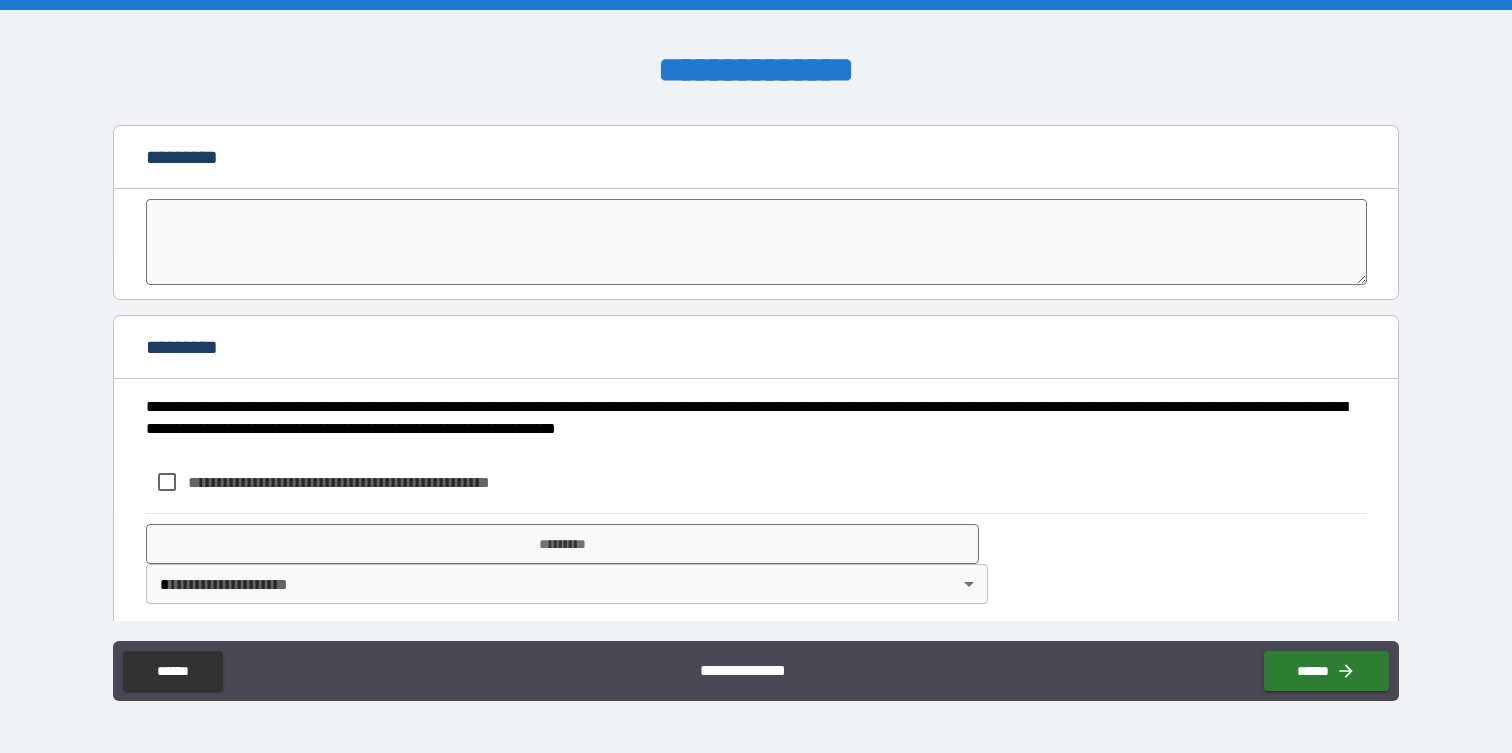 scroll, scrollTop: 4269, scrollLeft: 0, axis: vertical 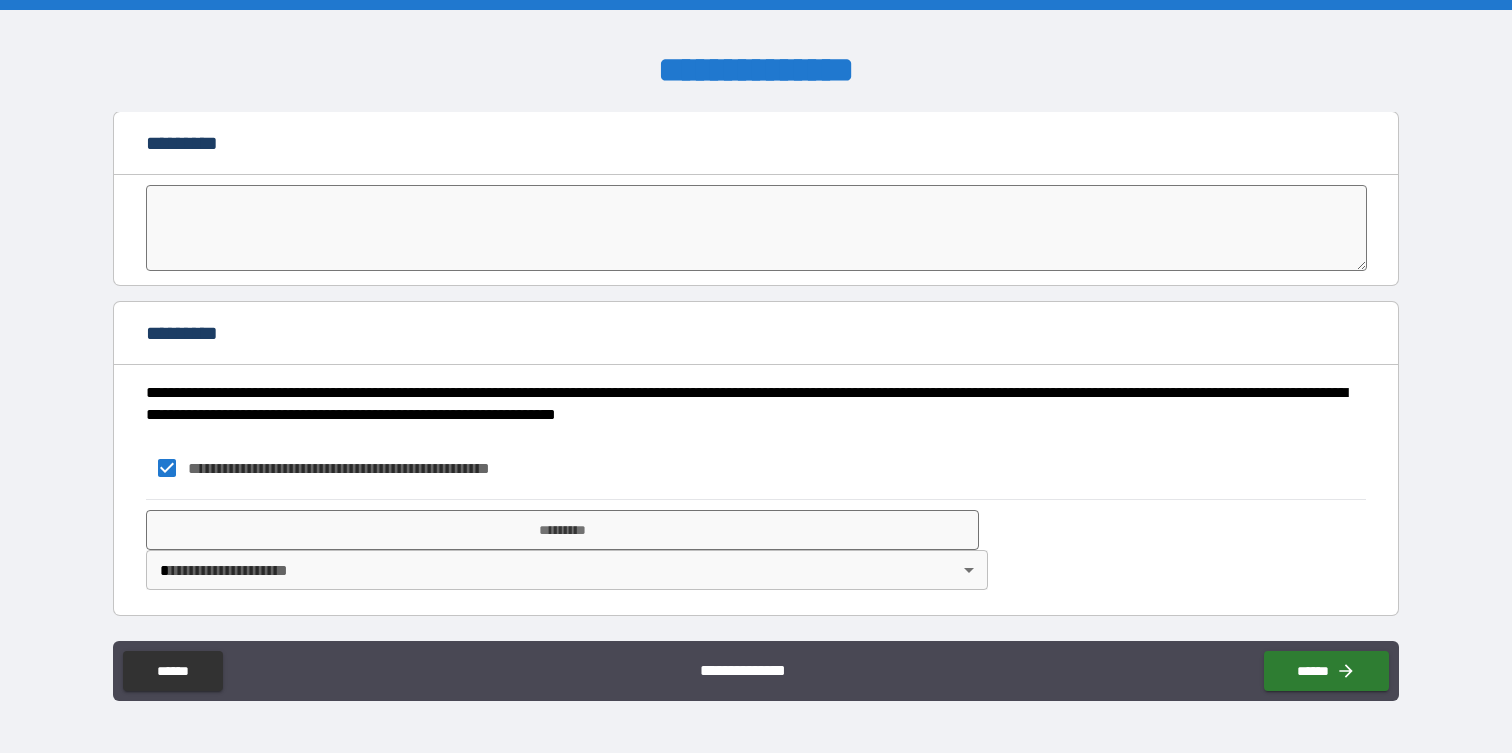 click on "**********" at bounding box center (756, 376) 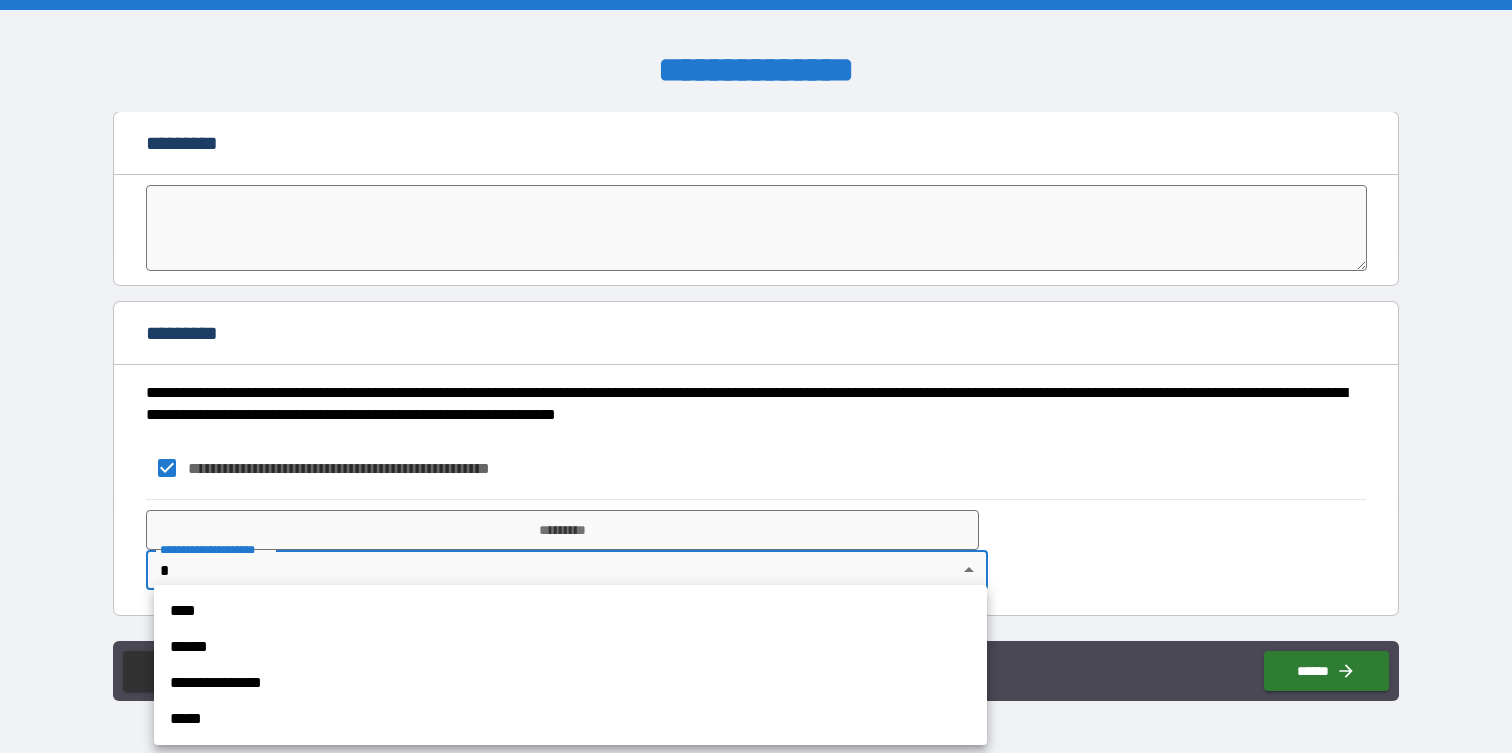 click on "****" at bounding box center (570, 611) 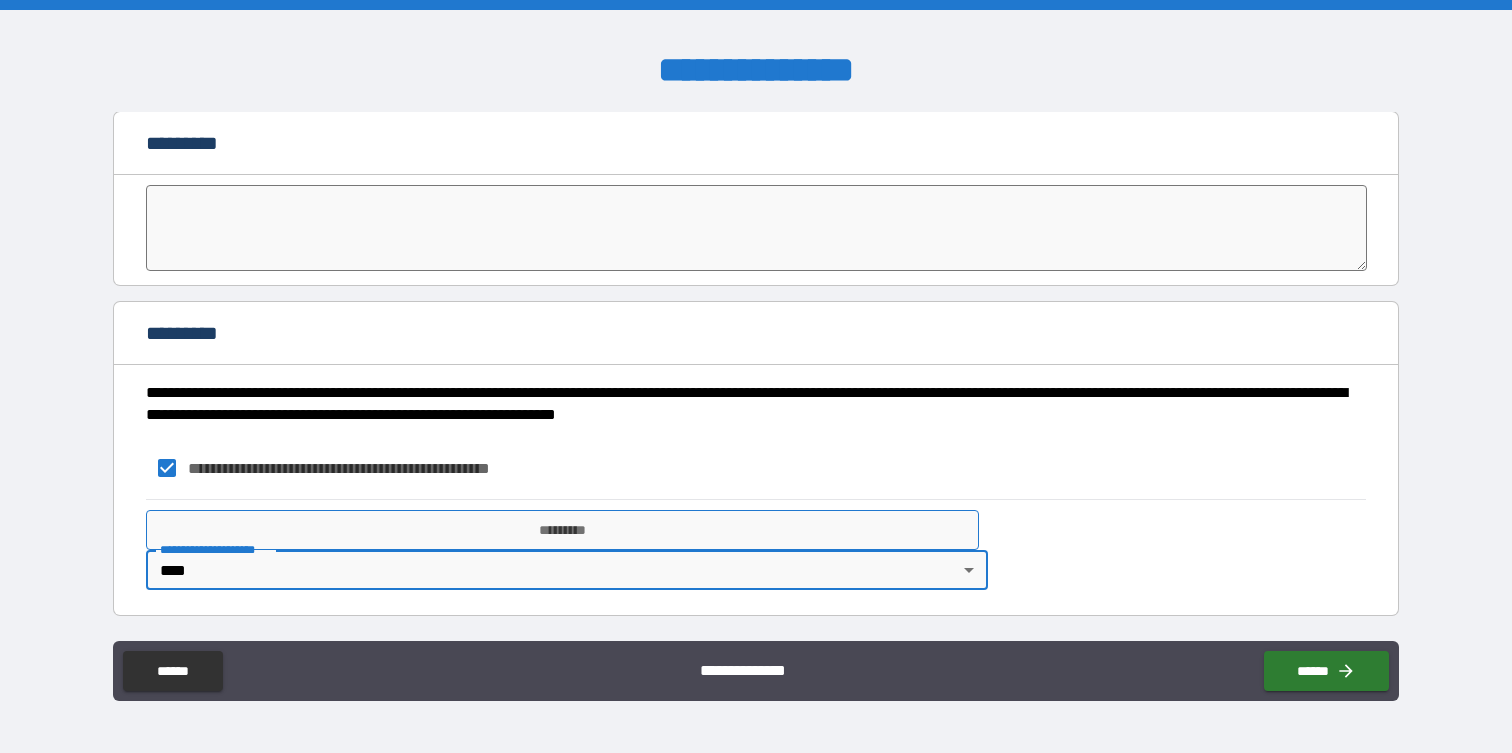 click on "*********" at bounding box center (562, 530) 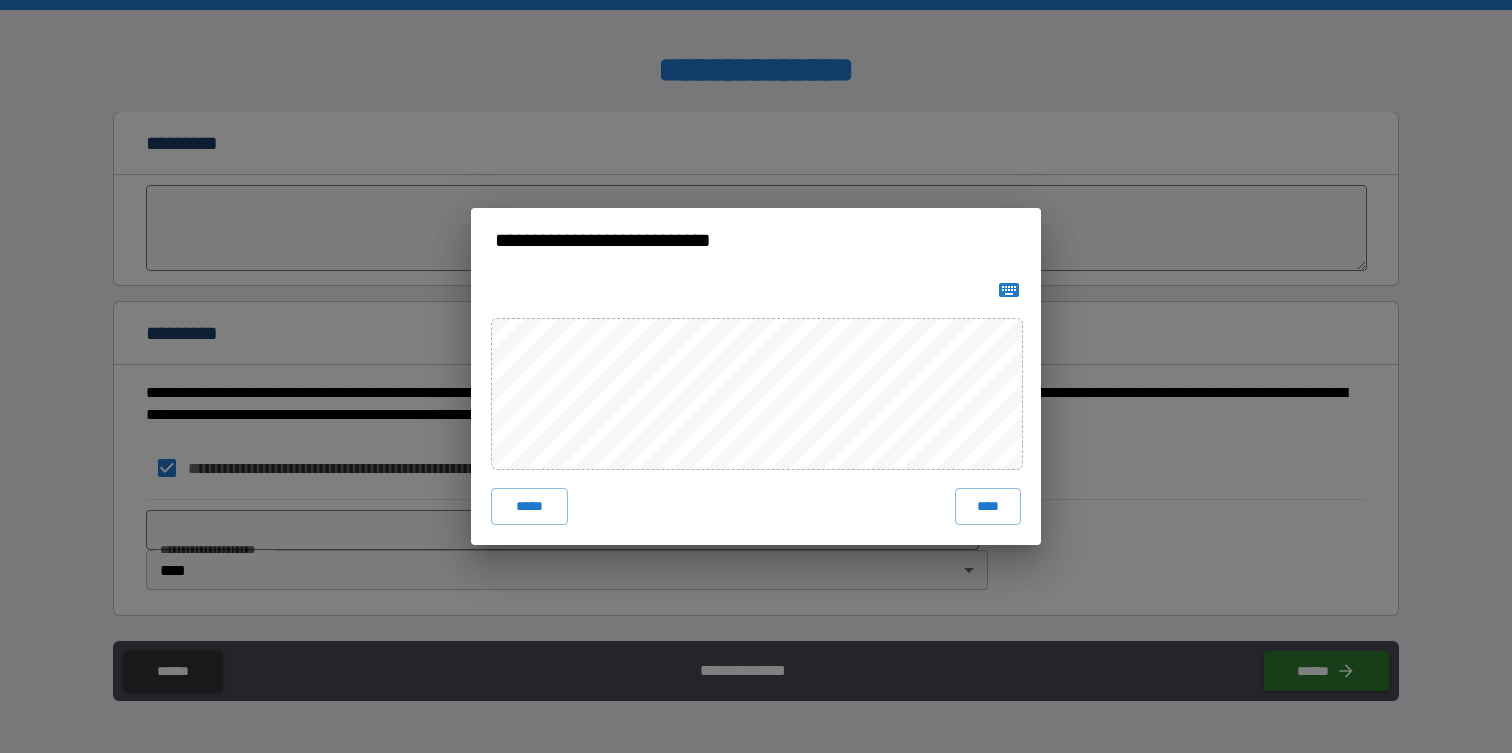 click on "***** ****" at bounding box center [756, 408] 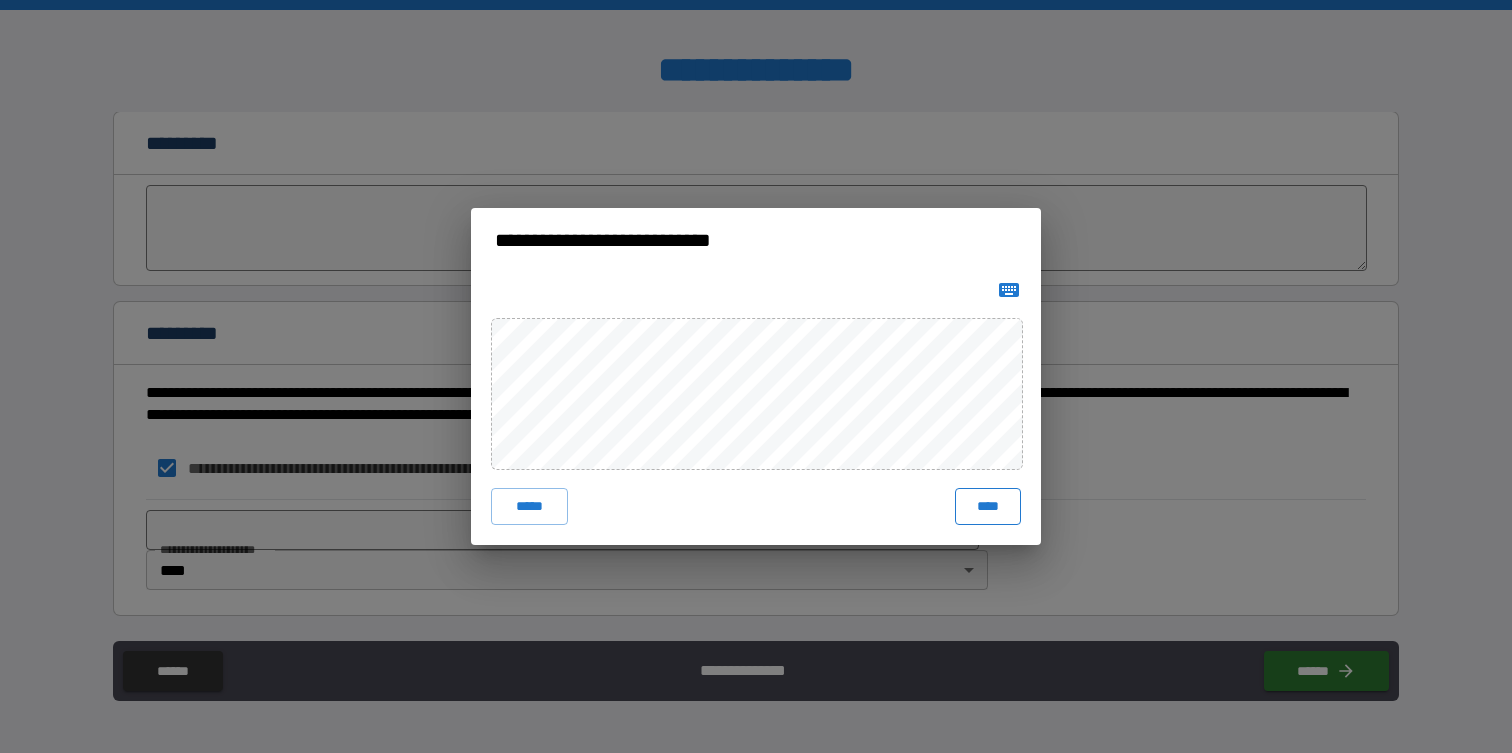 click on "****" at bounding box center (988, 506) 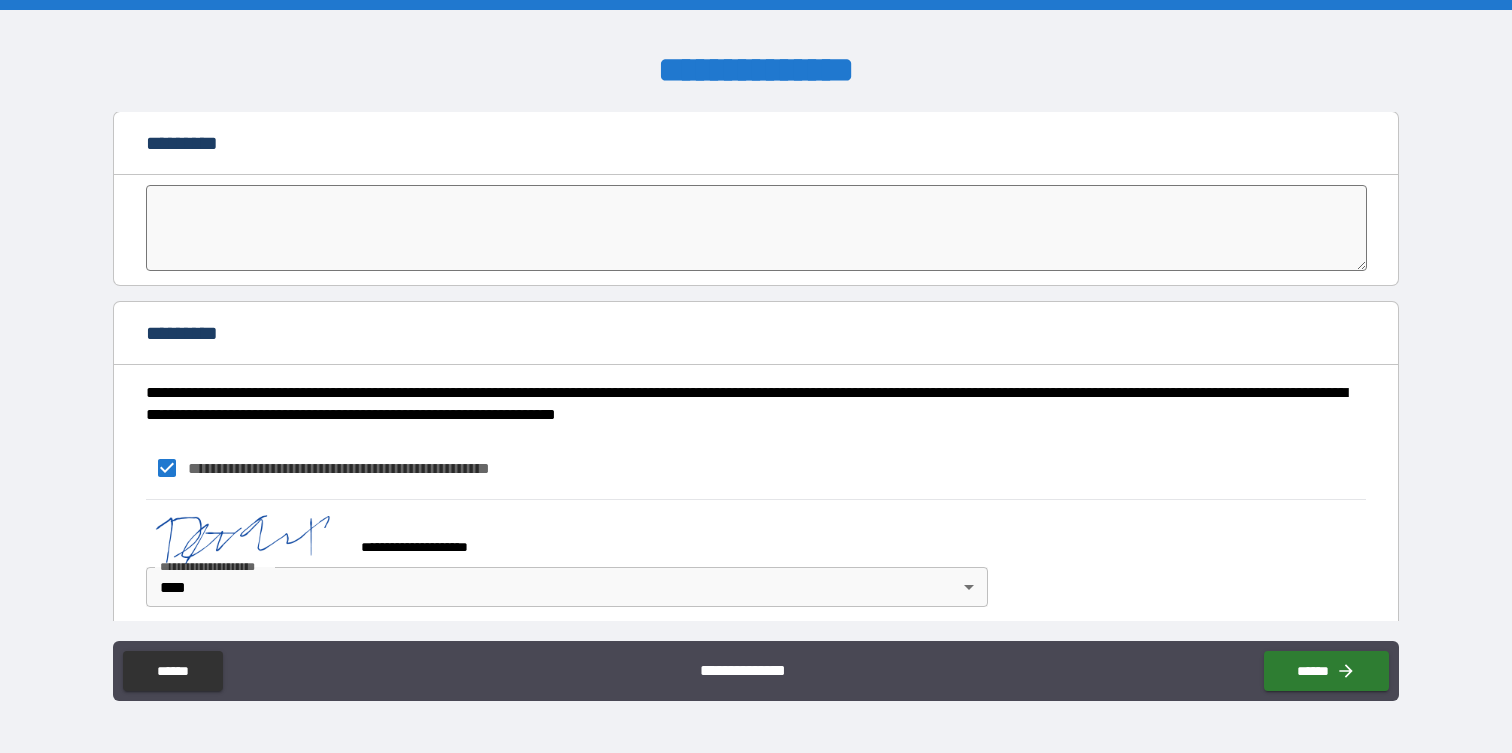 scroll, scrollTop: 4286, scrollLeft: 0, axis: vertical 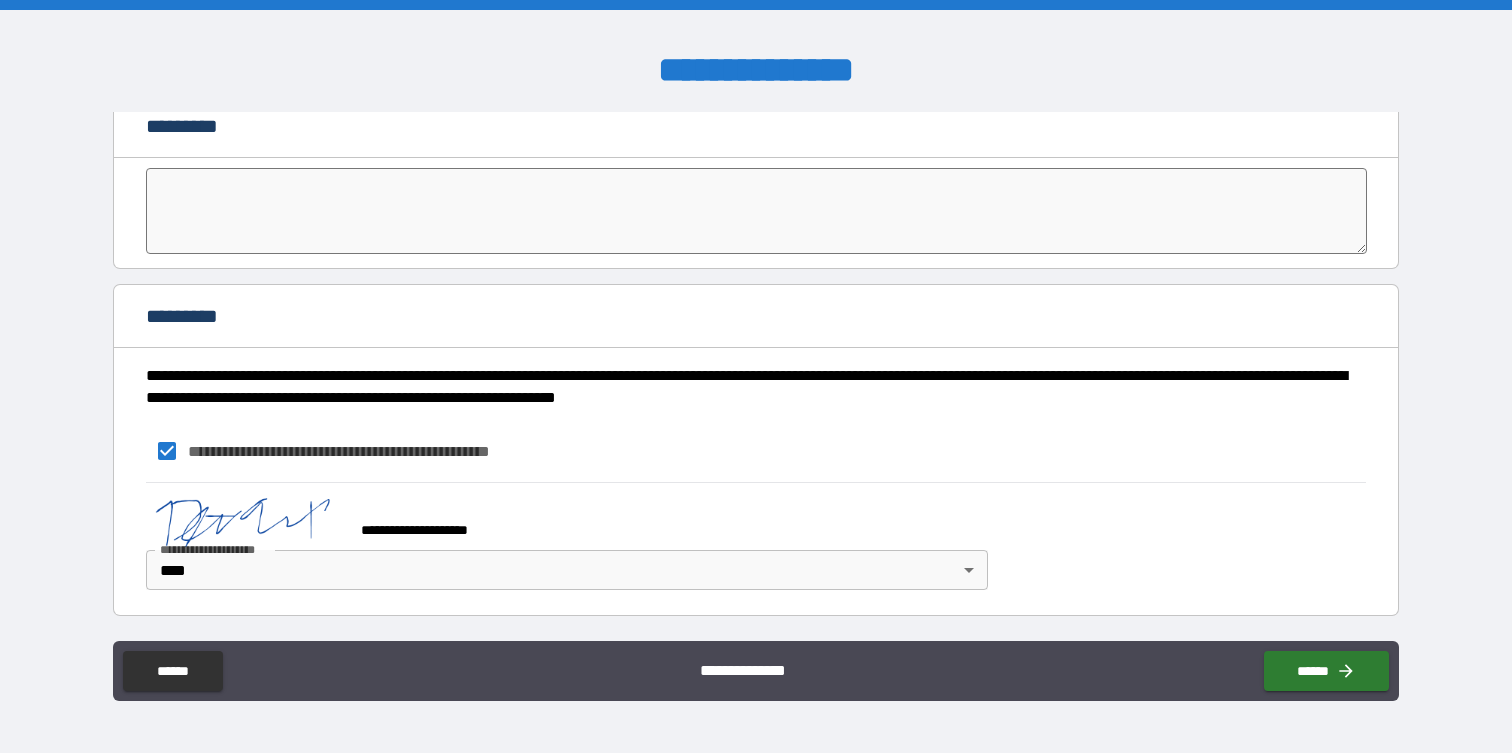 click on "******" at bounding box center [1322, 667] 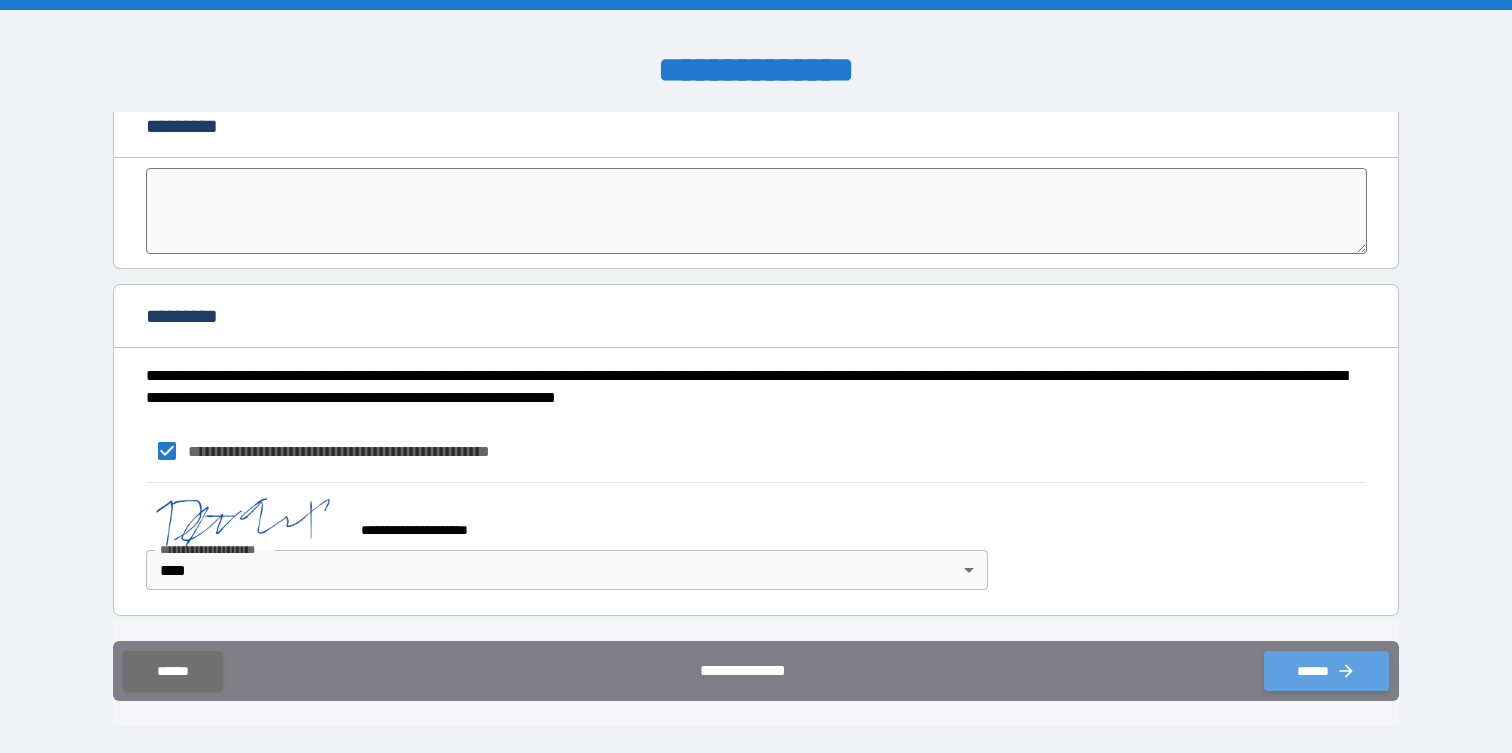 click on "******" at bounding box center [1326, 671] 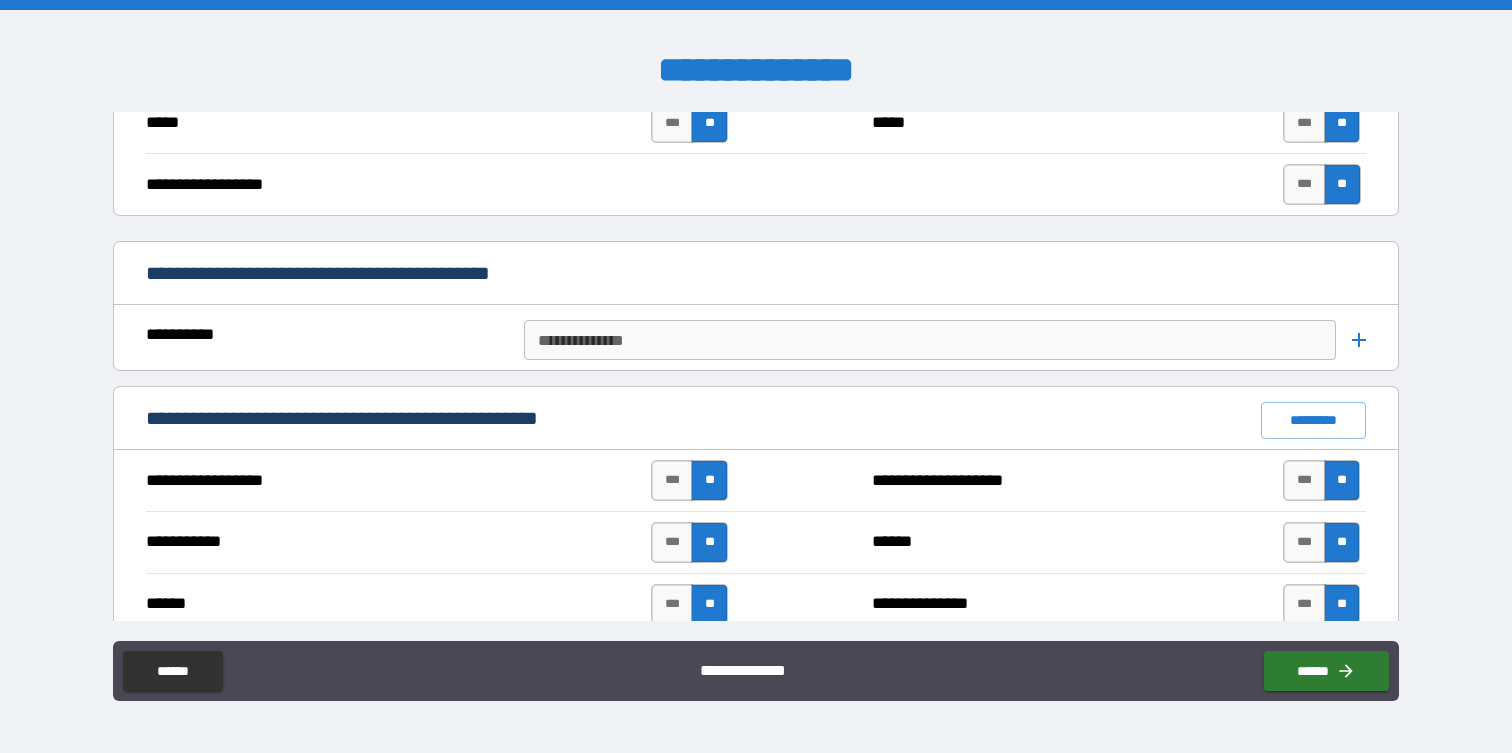 scroll, scrollTop: 1415, scrollLeft: 0, axis: vertical 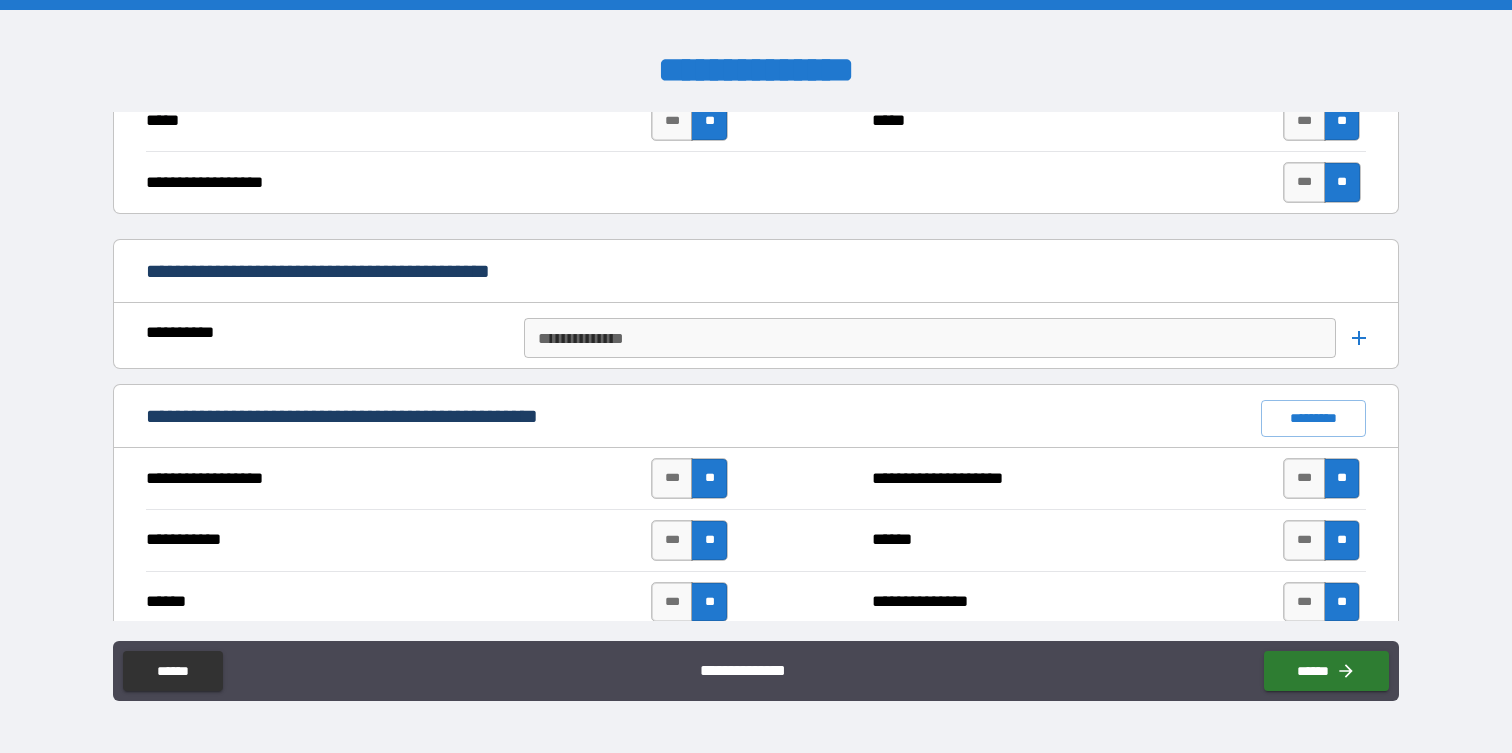 click on "**********" at bounding box center [929, 338] 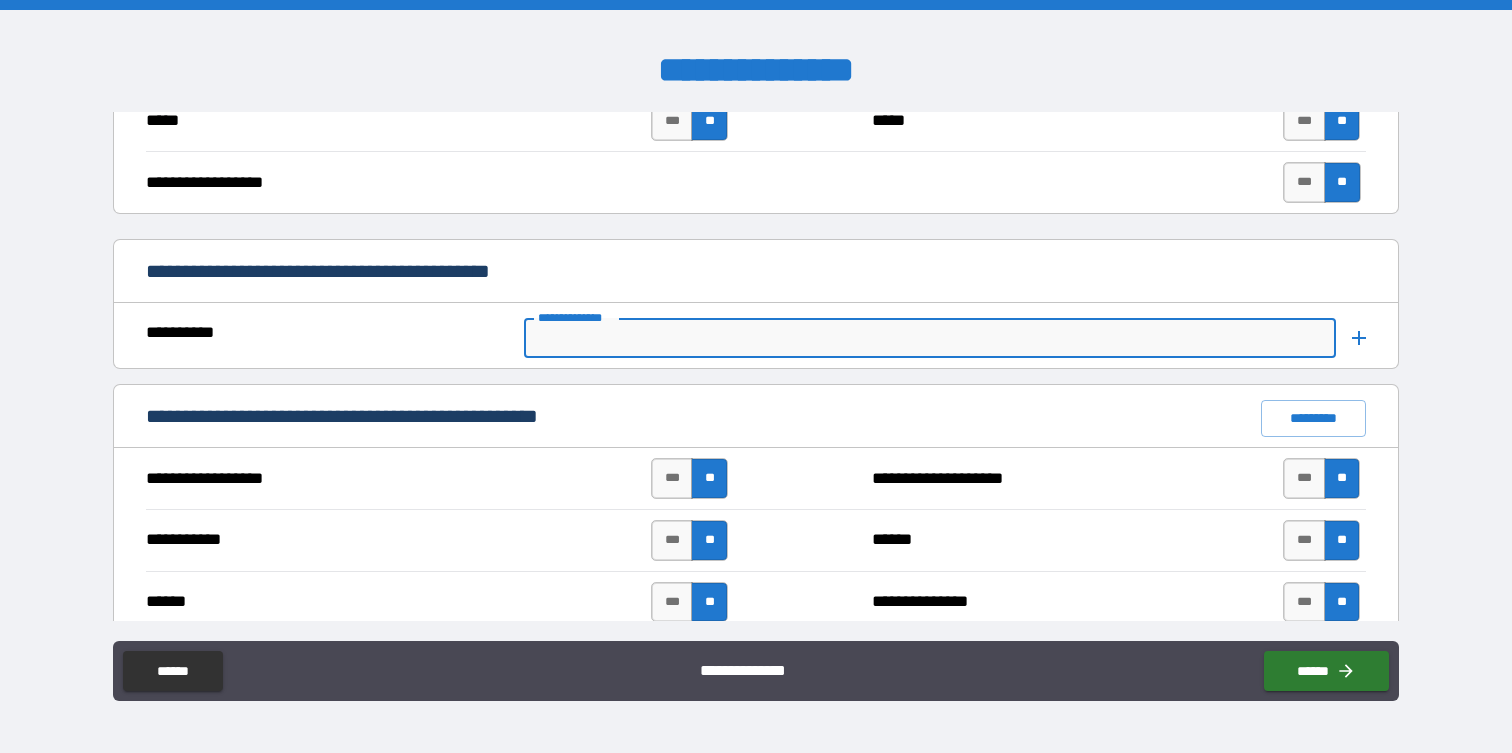 click on "**********" at bounding box center [929, 338] 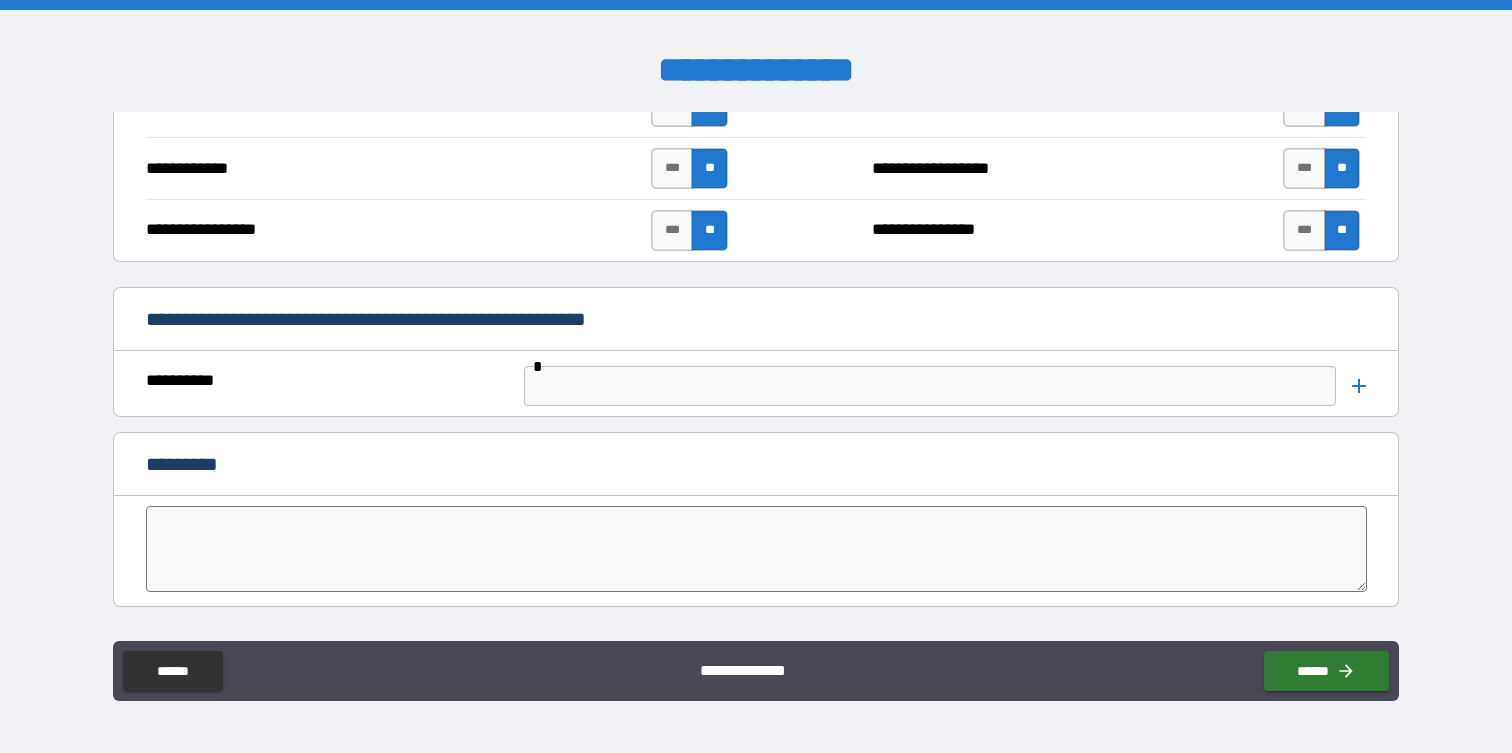 scroll, scrollTop: 3952, scrollLeft: 0, axis: vertical 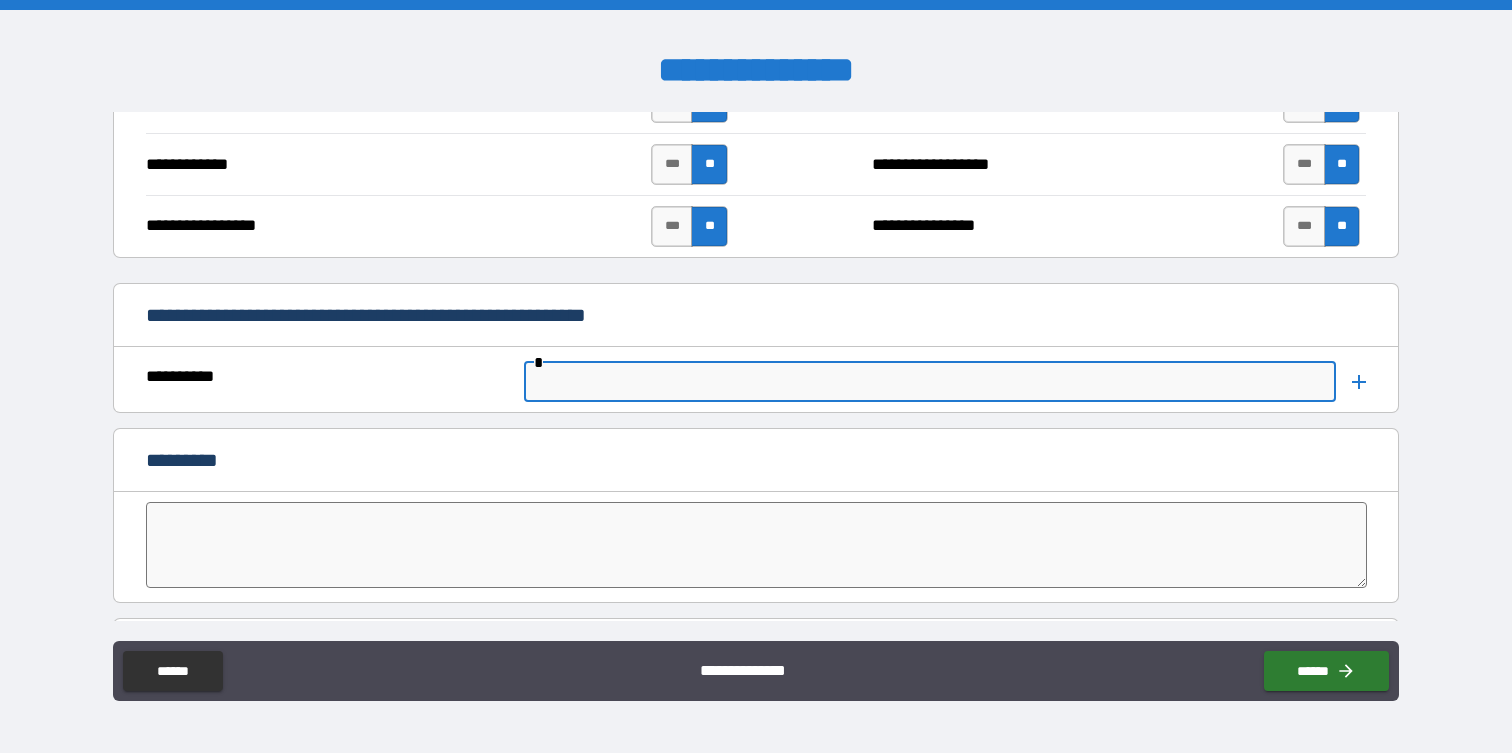 click at bounding box center (929, 382) 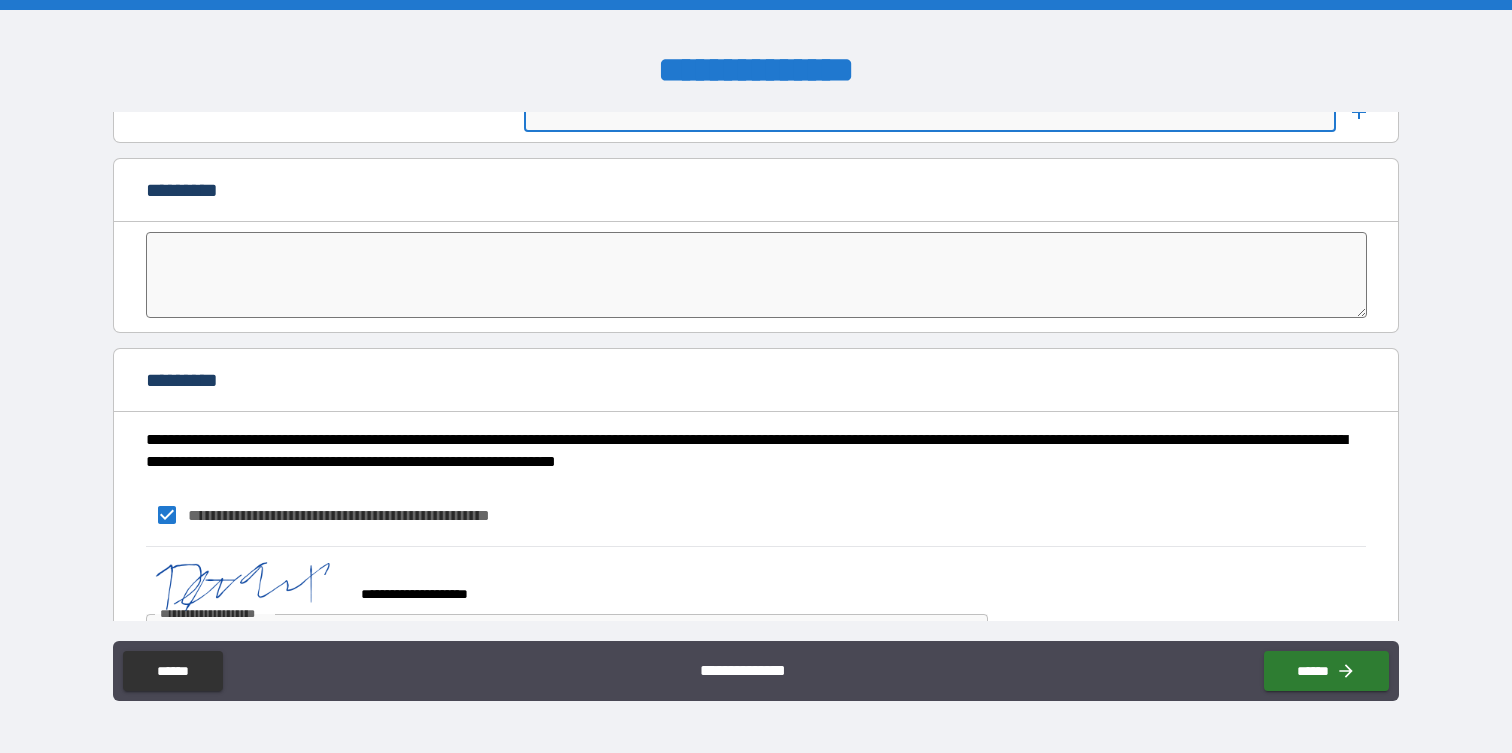 scroll, scrollTop: 4286, scrollLeft: 0, axis: vertical 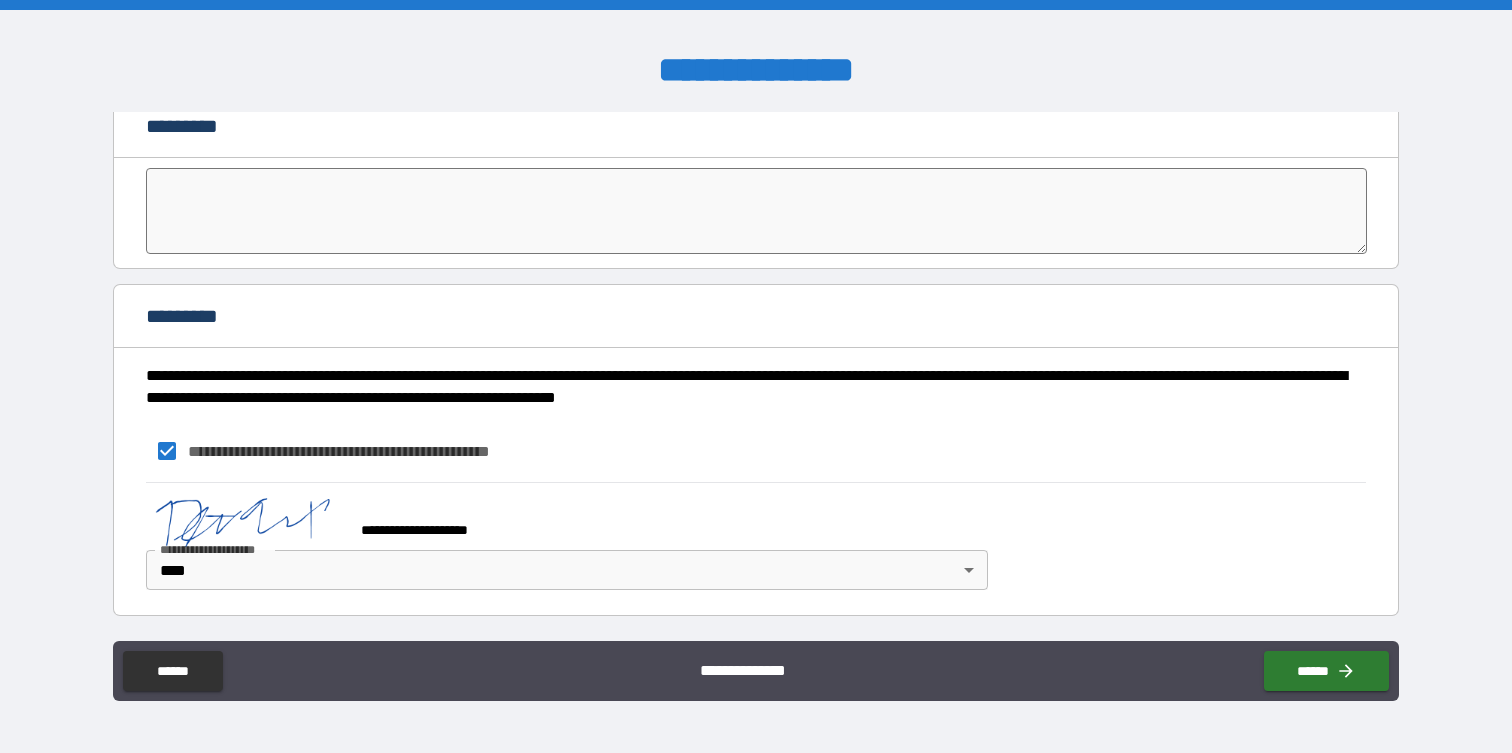 click on "**********" at bounding box center [756, 376] 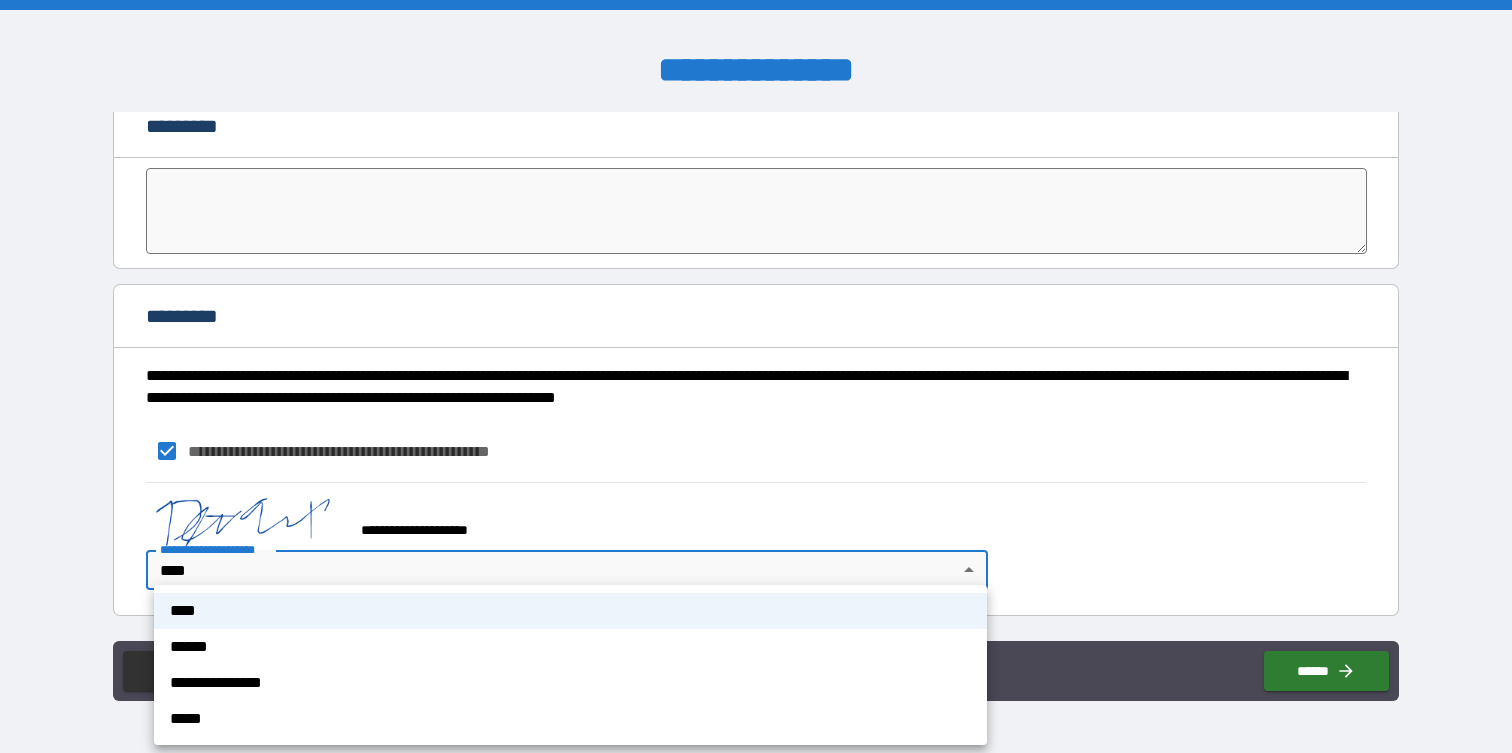 click on "****" at bounding box center (570, 611) 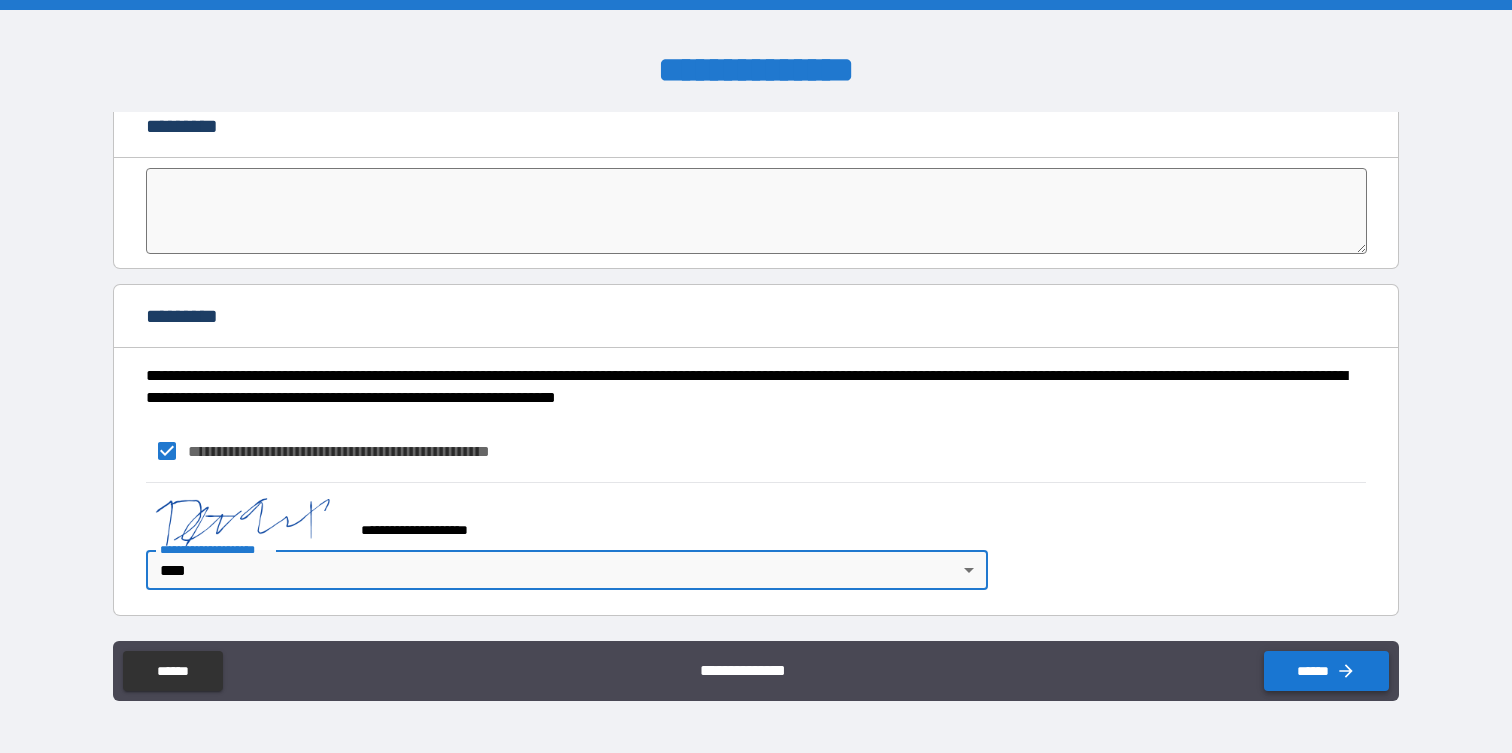 click on "******" at bounding box center (1326, 671) 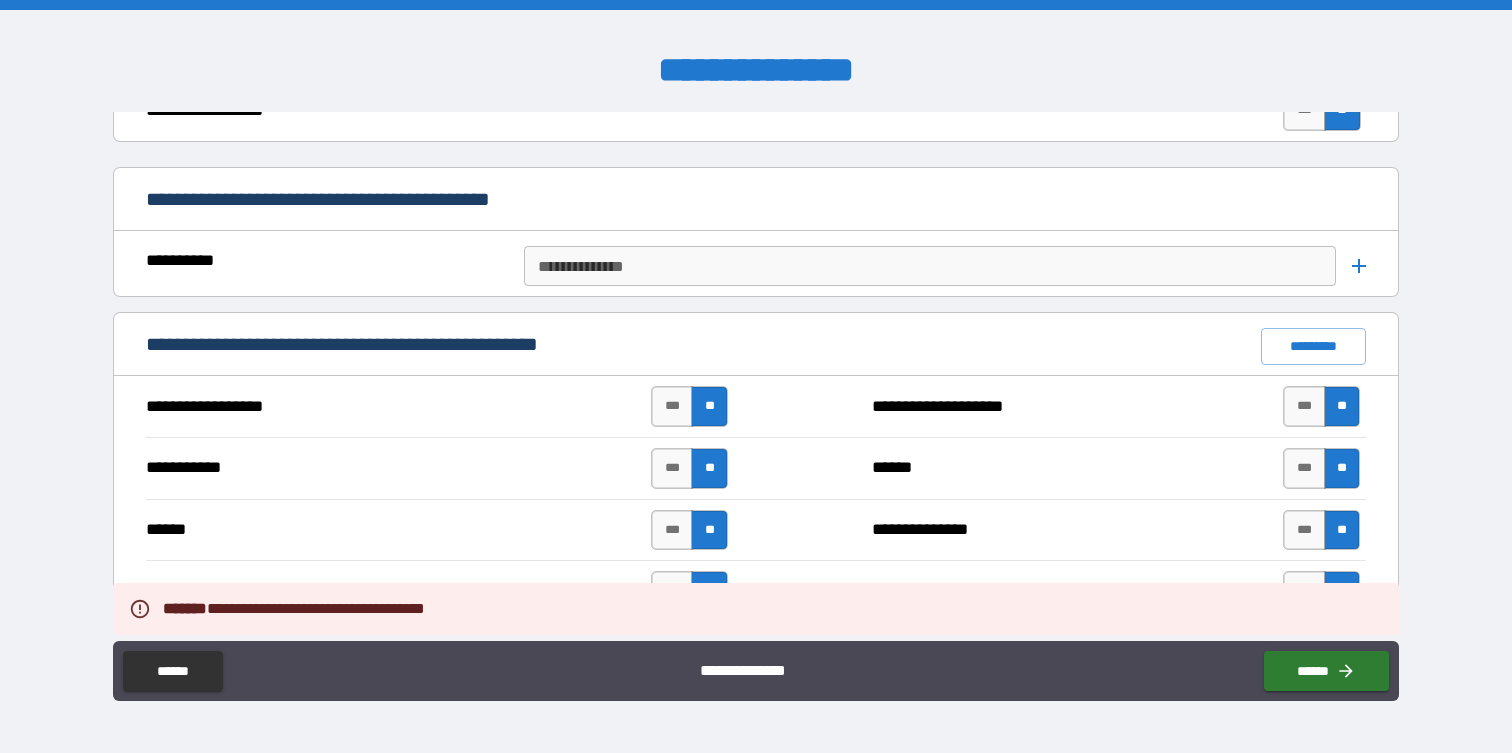 scroll, scrollTop: 1482, scrollLeft: 0, axis: vertical 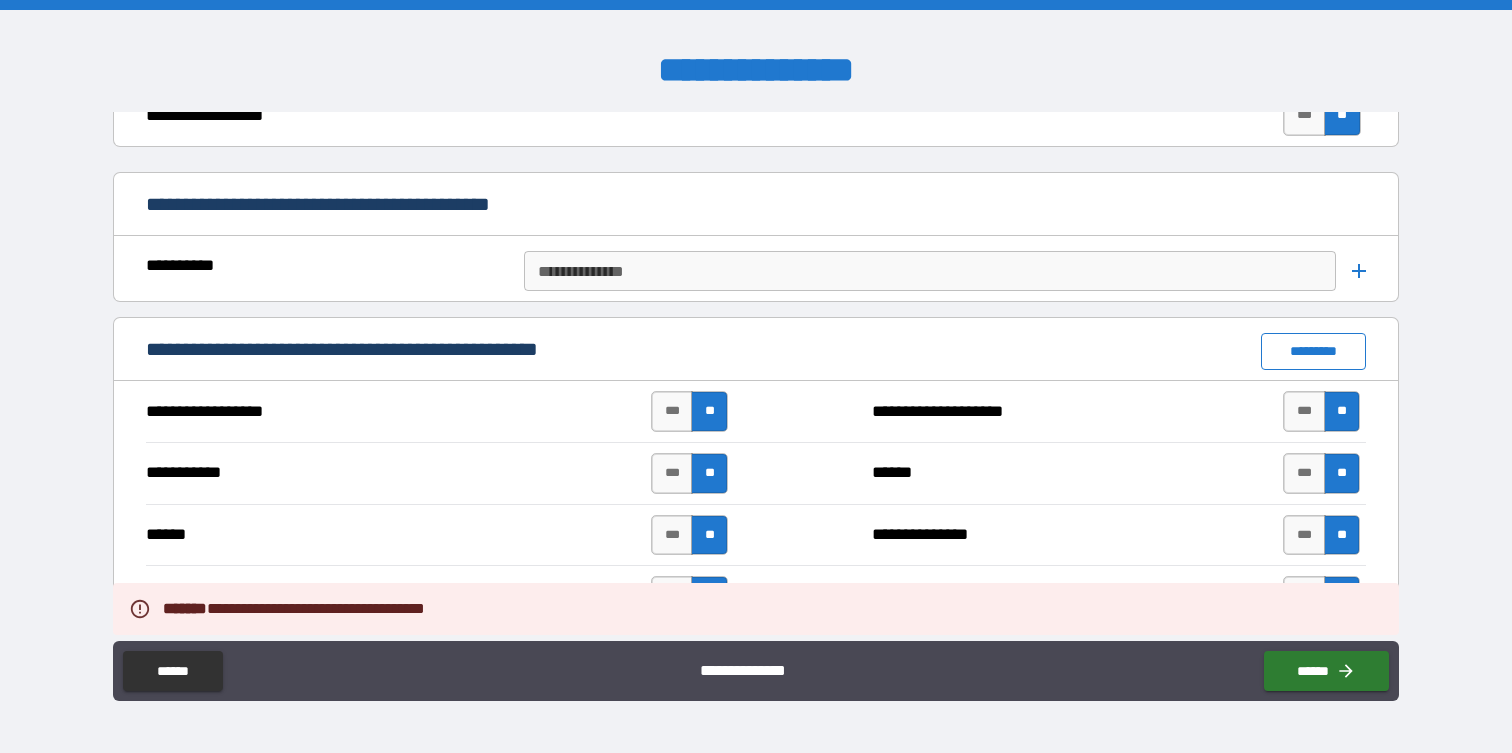 click on "*********" at bounding box center [1313, 351] 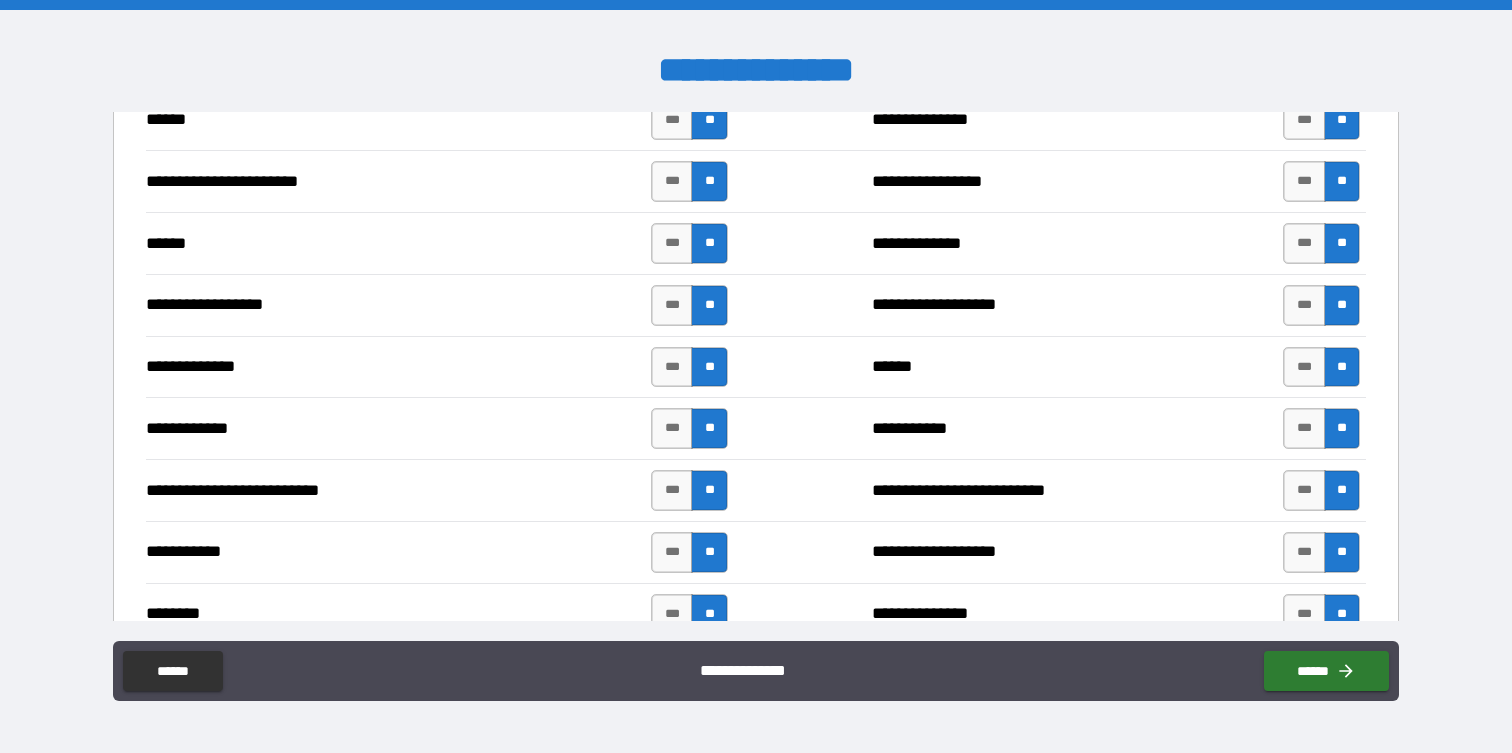 scroll, scrollTop: 1927, scrollLeft: 0, axis: vertical 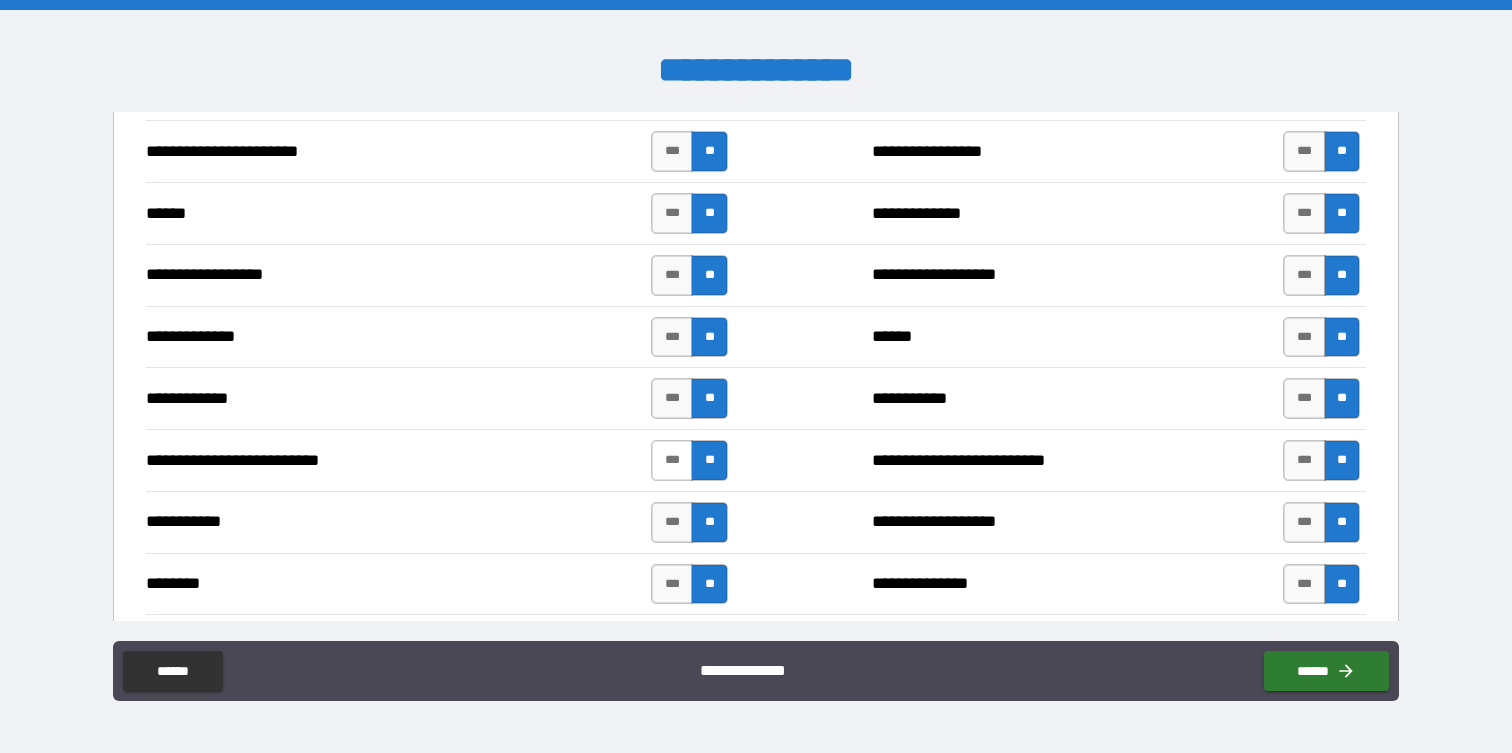 click on "***" at bounding box center [672, 460] 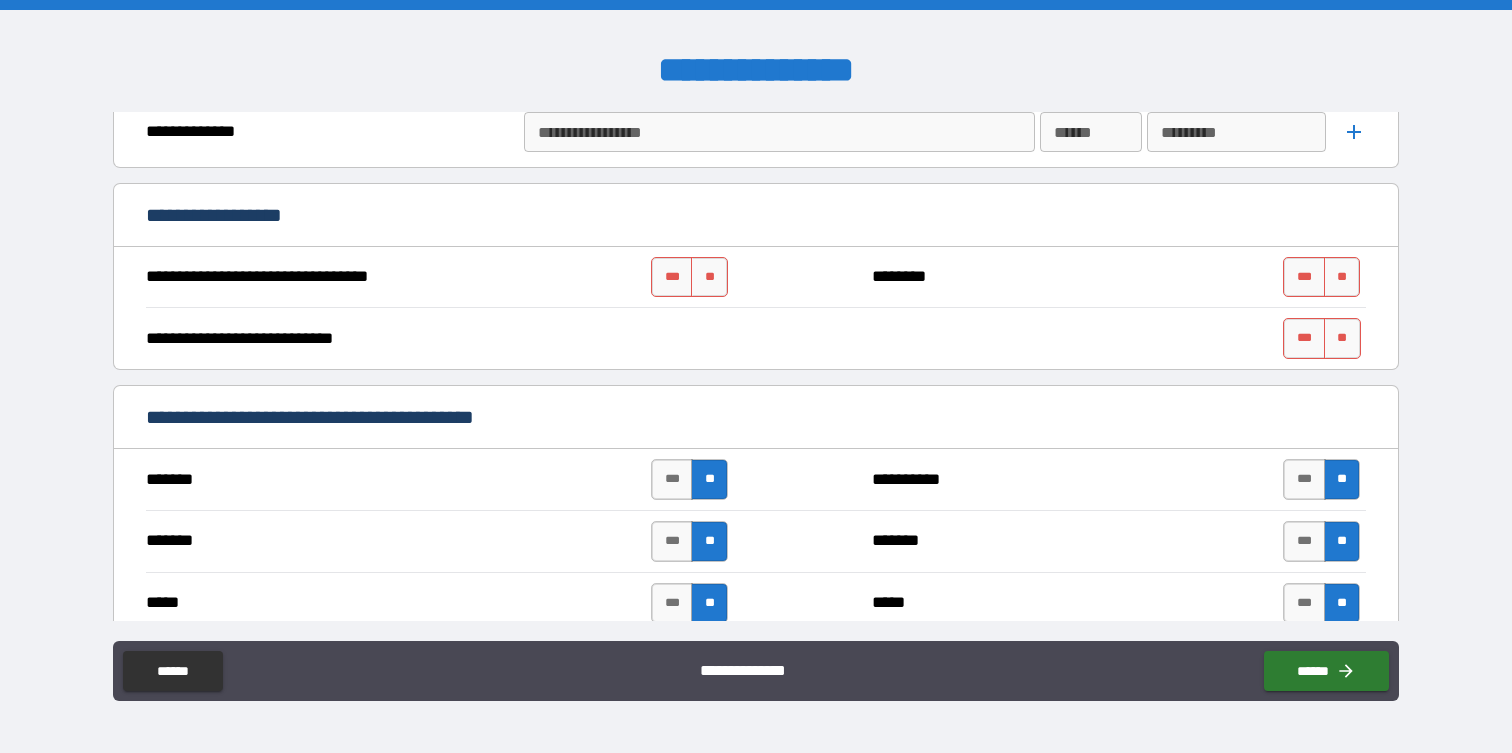 scroll, scrollTop: 919, scrollLeft: 0, axis: vertical 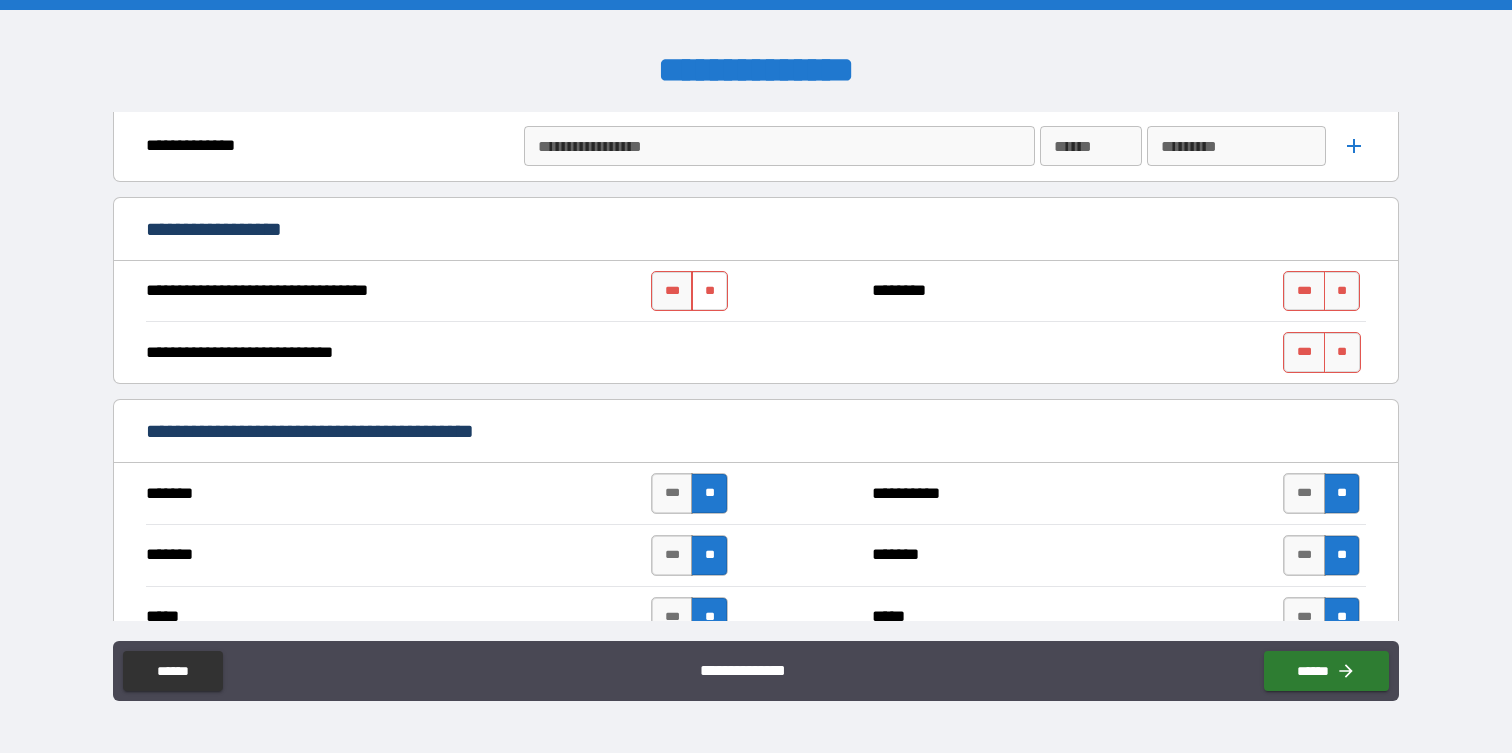 click on "**" at bounding box center (709, 291) 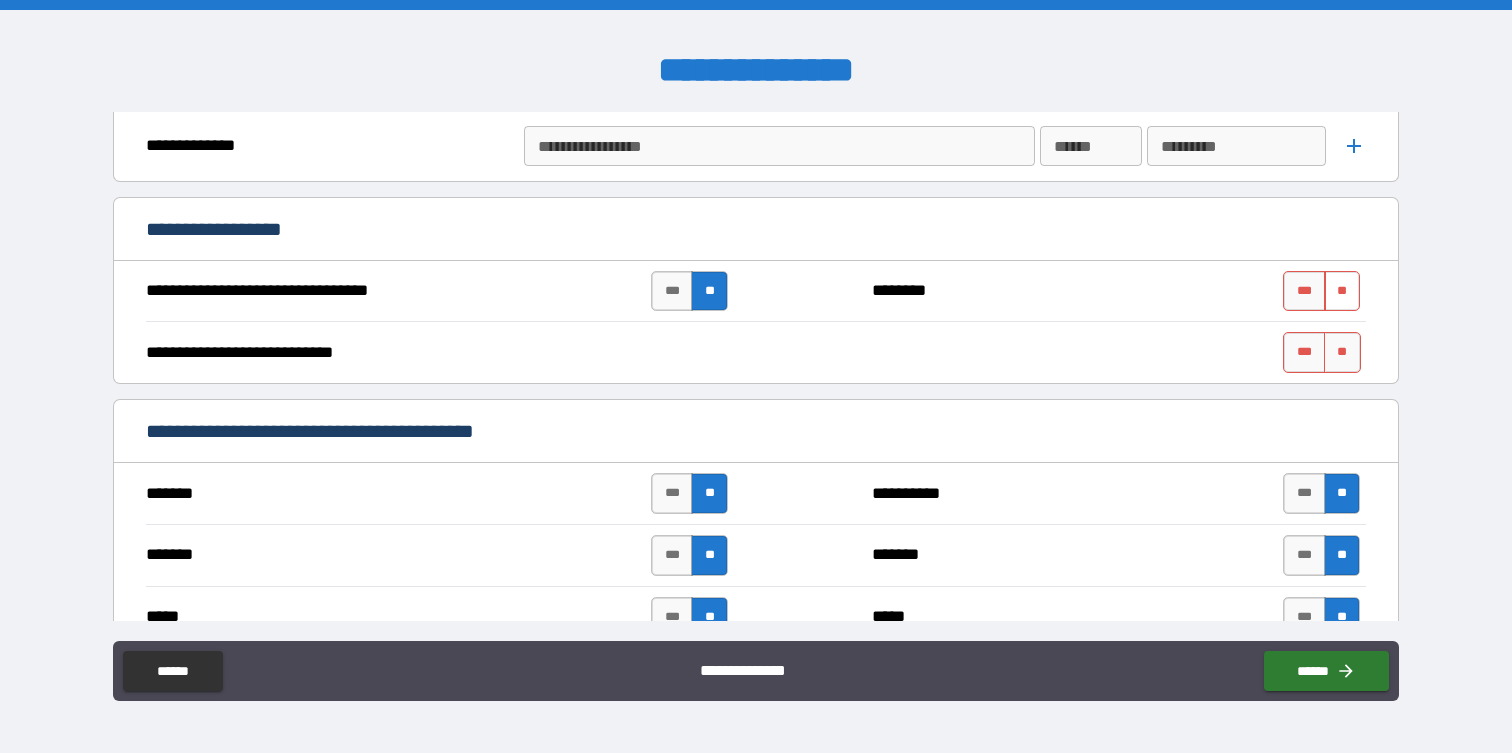click on "**" at bounding box center [1342, 291] 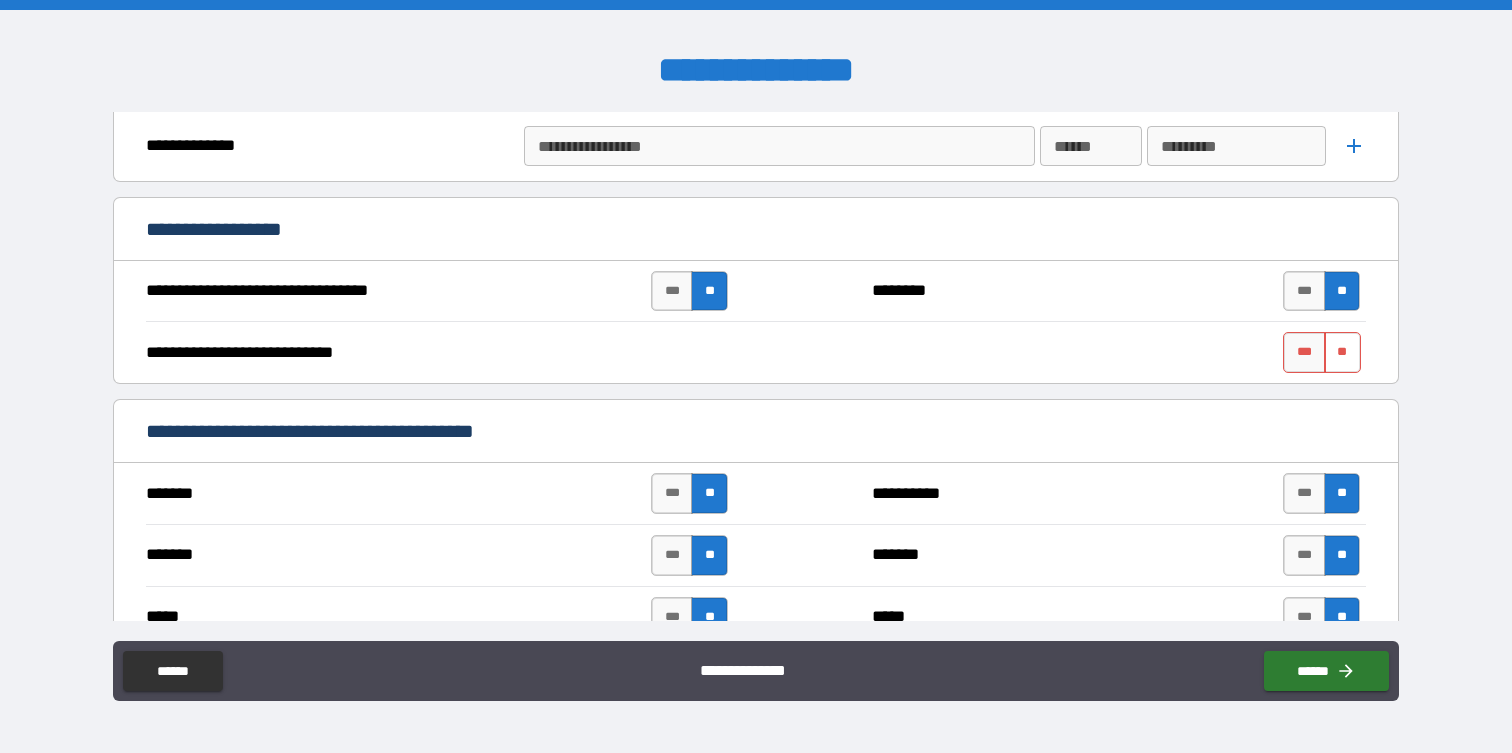 click on "**" at bounding box center (1342, 352) 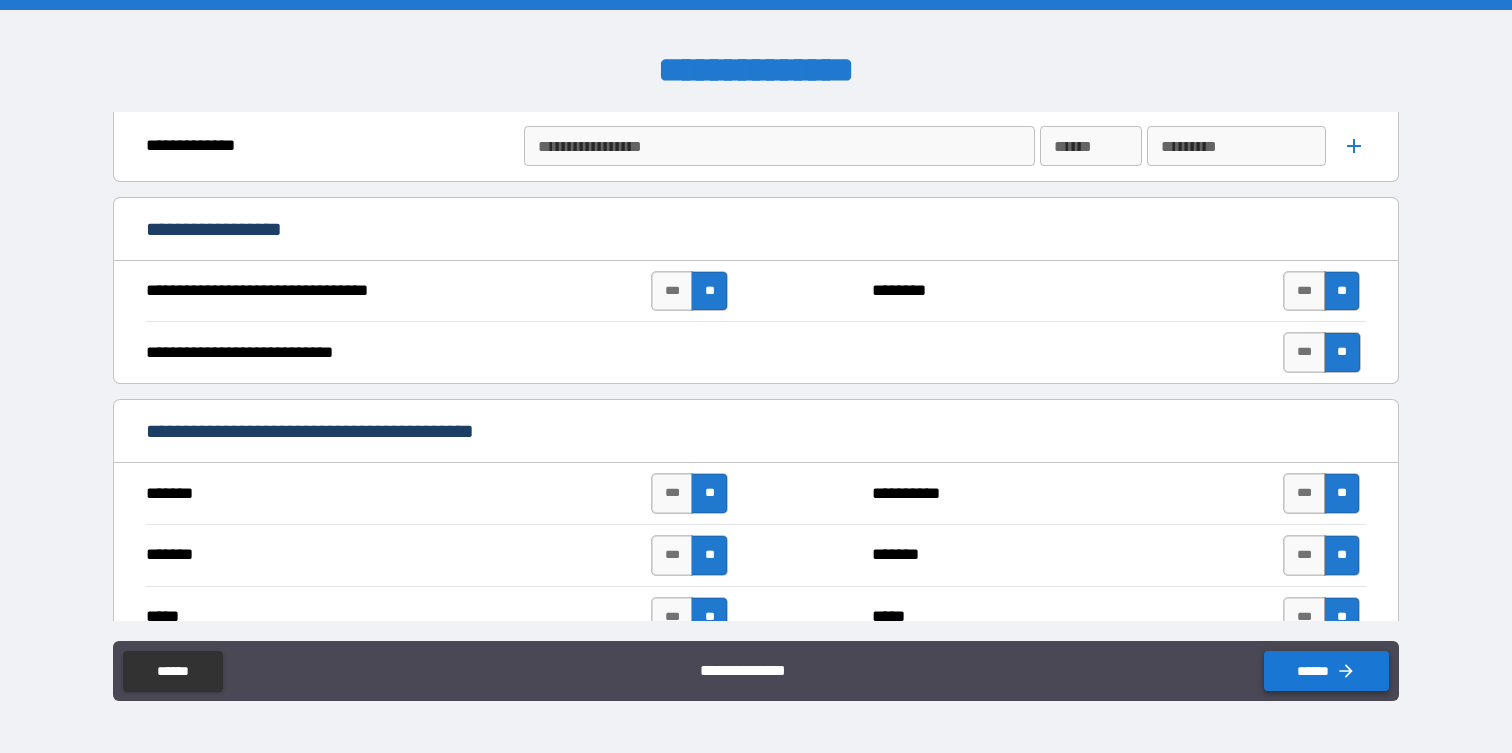 click 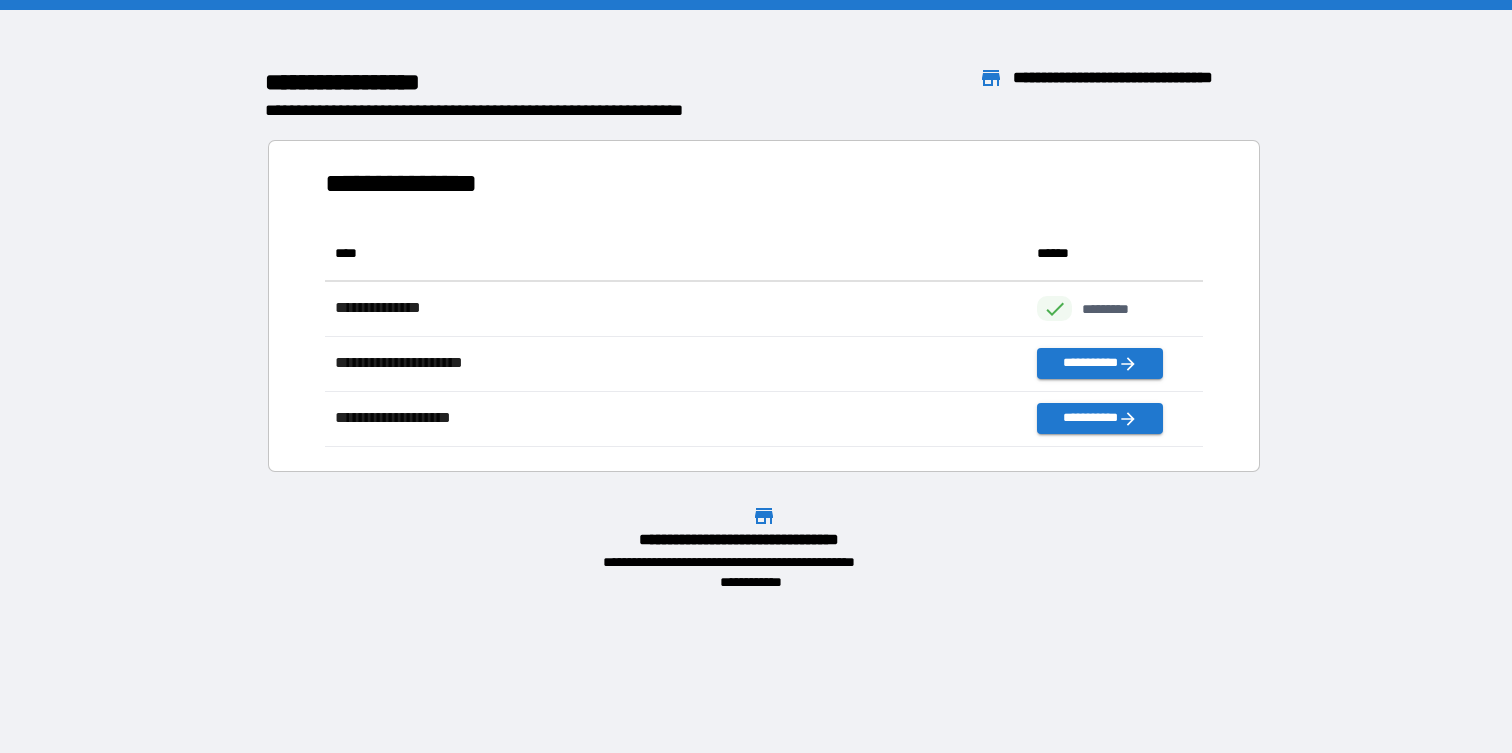 scroll, scrollTop: 1, scrollLeft: 1, axis: both 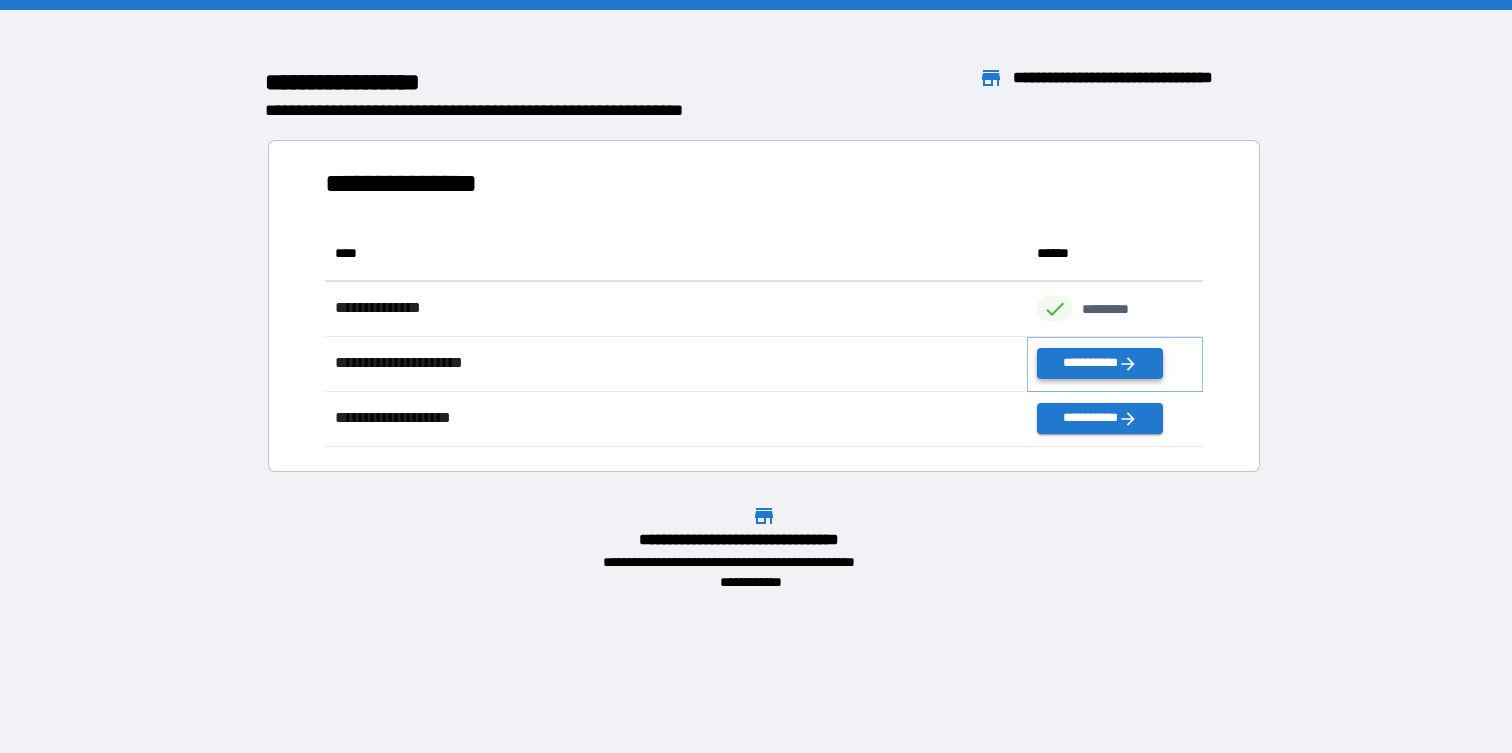 click on "**********" at bounding box center [1099, 363] 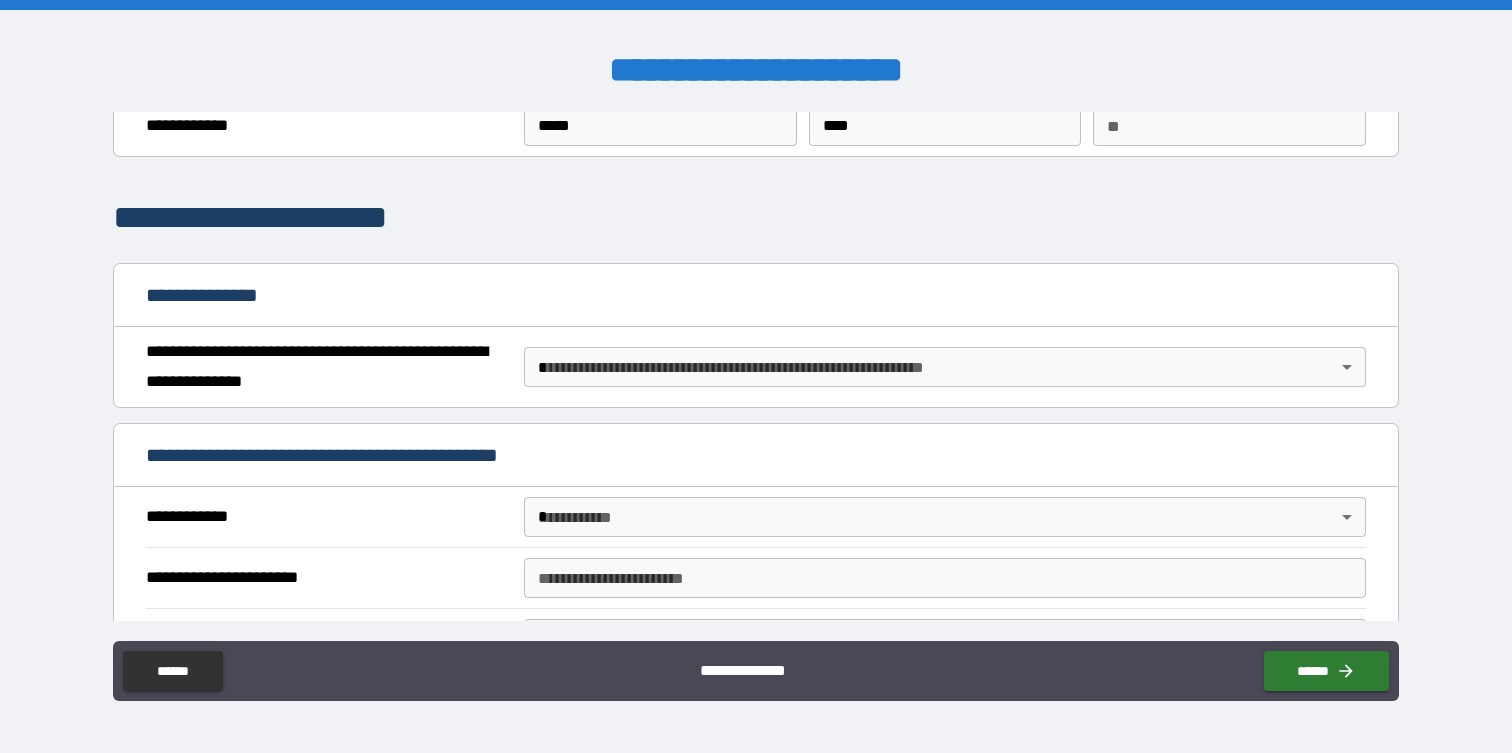 scroll, scrollTop: 0, scrollLeft: 0, axis: both 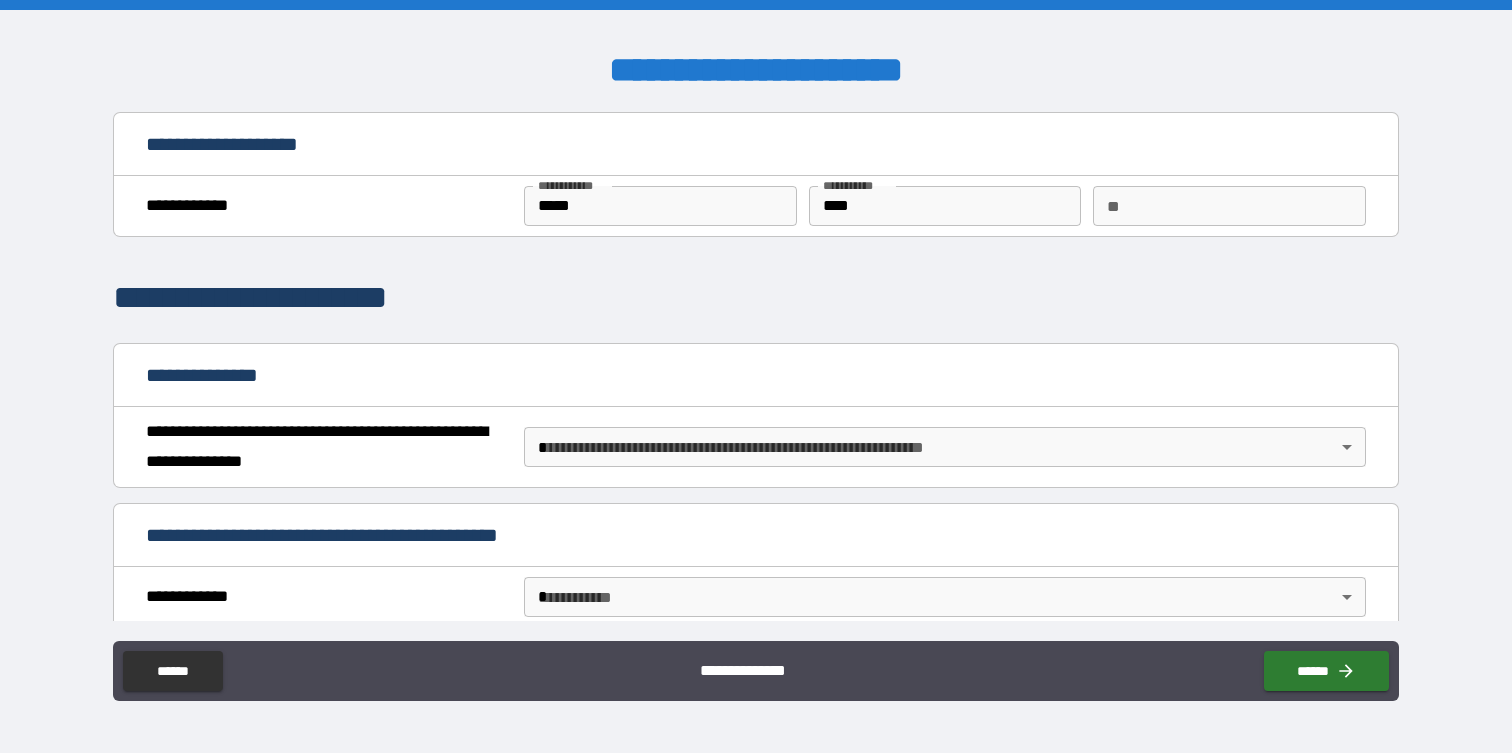 click on "**********" at bounding box center [755, 211] 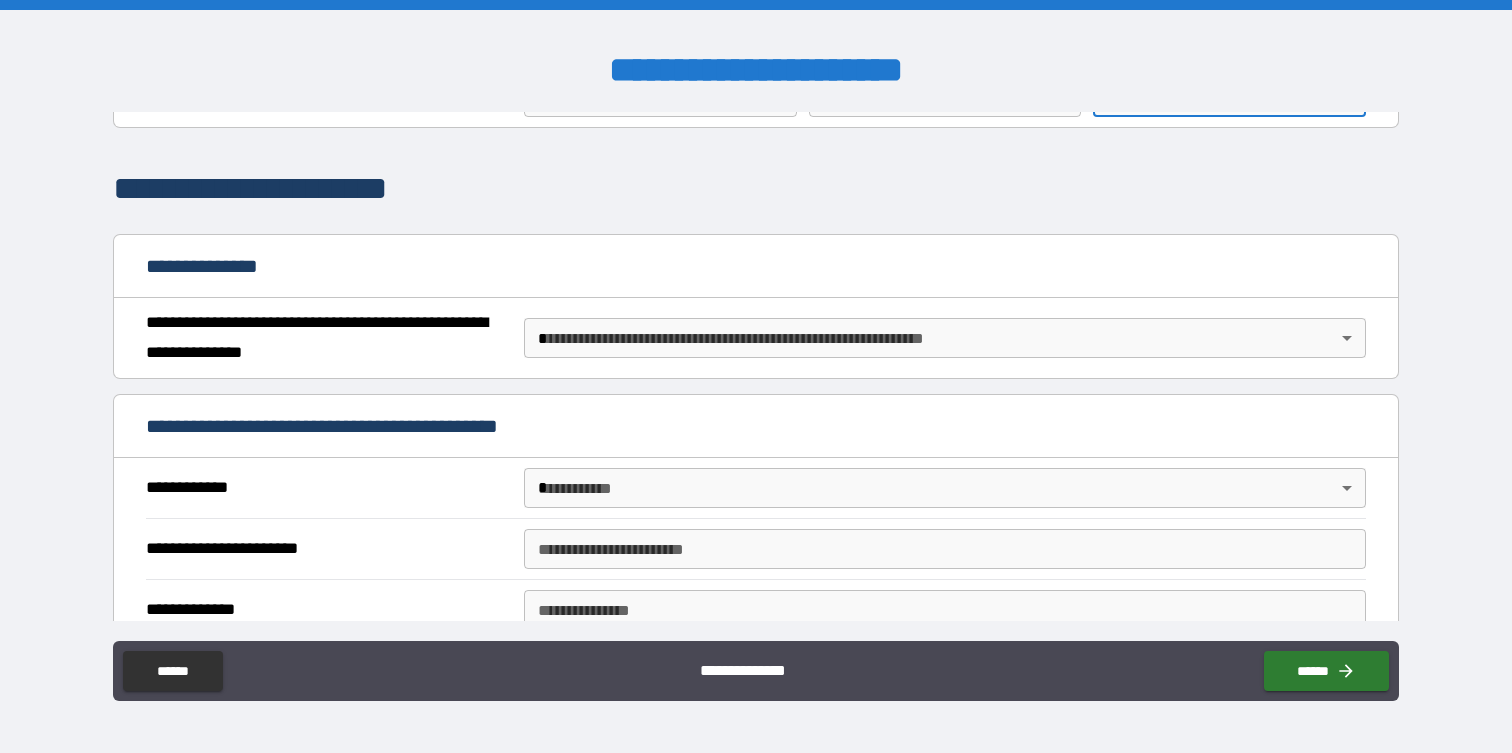 scroll, scrollTop: 130, scrollLeft: 0, axis: vertical 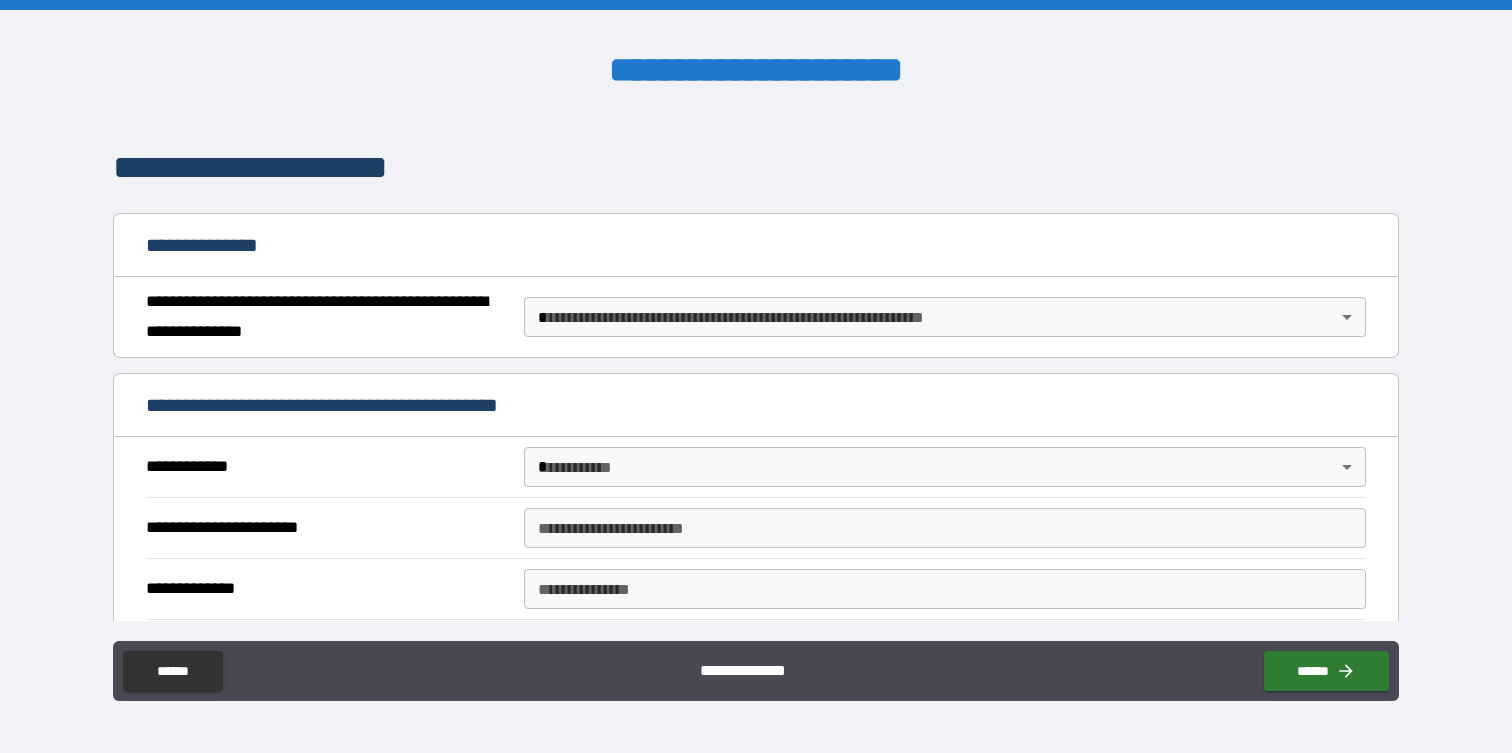 type on "*" 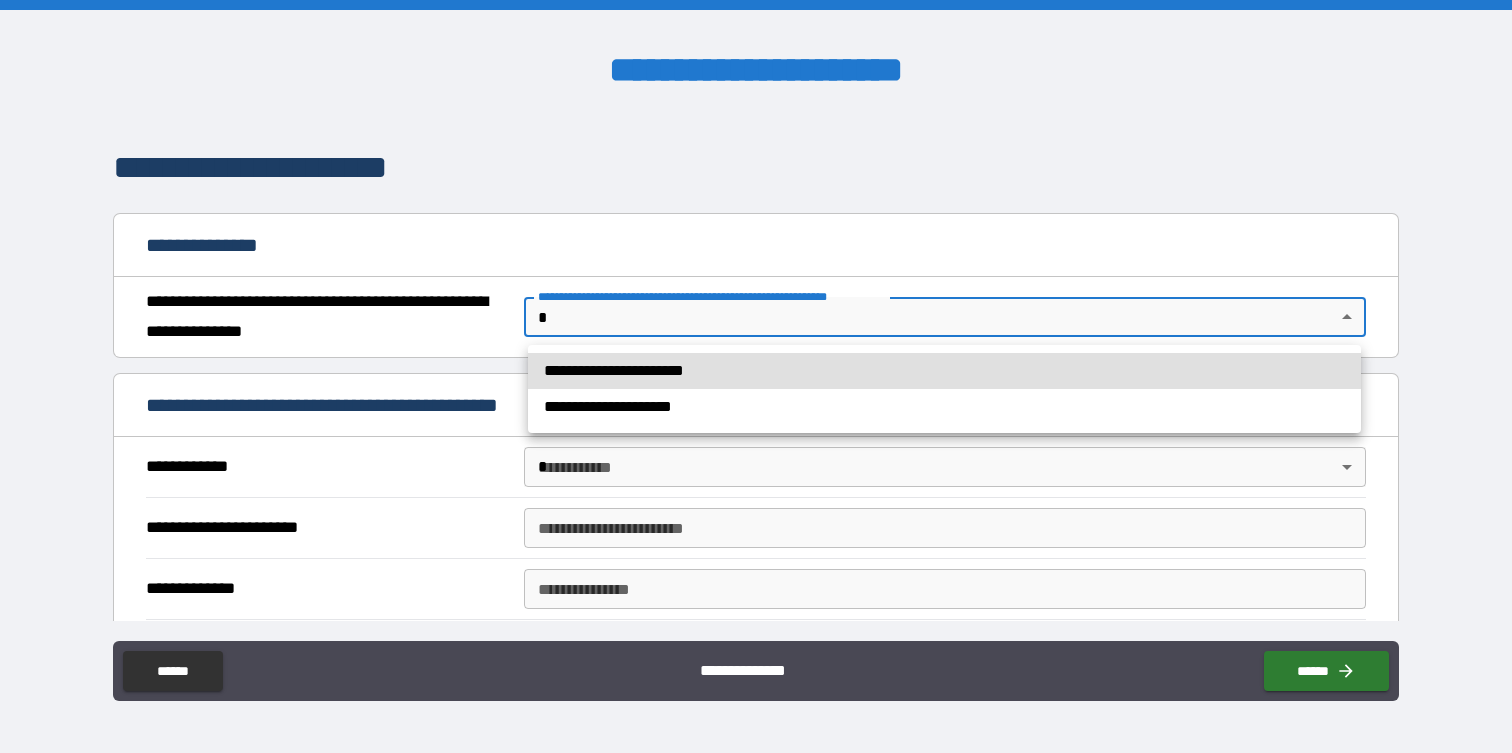 click on "**********" at bounding box center (756, 376) 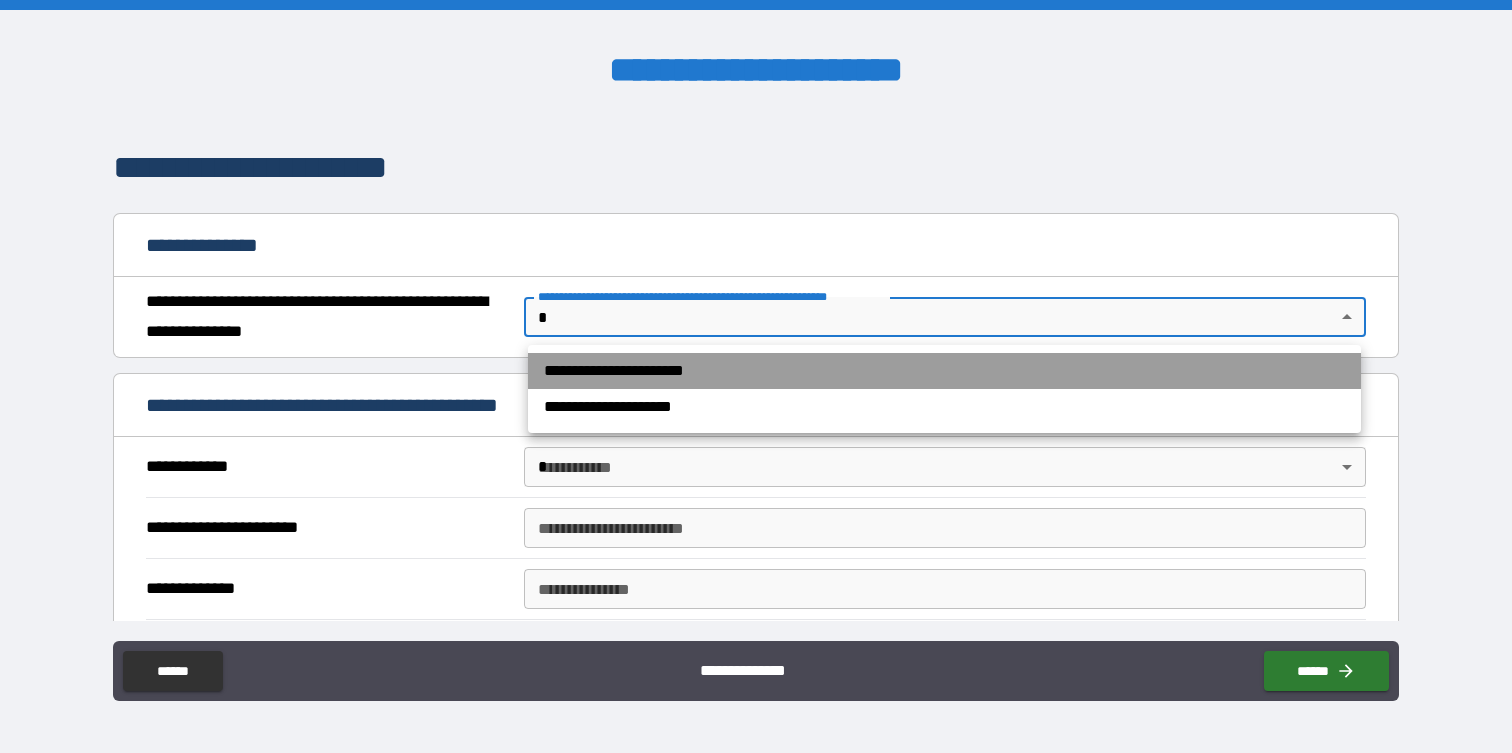 click on "**********" at bounding box center (944, 371) 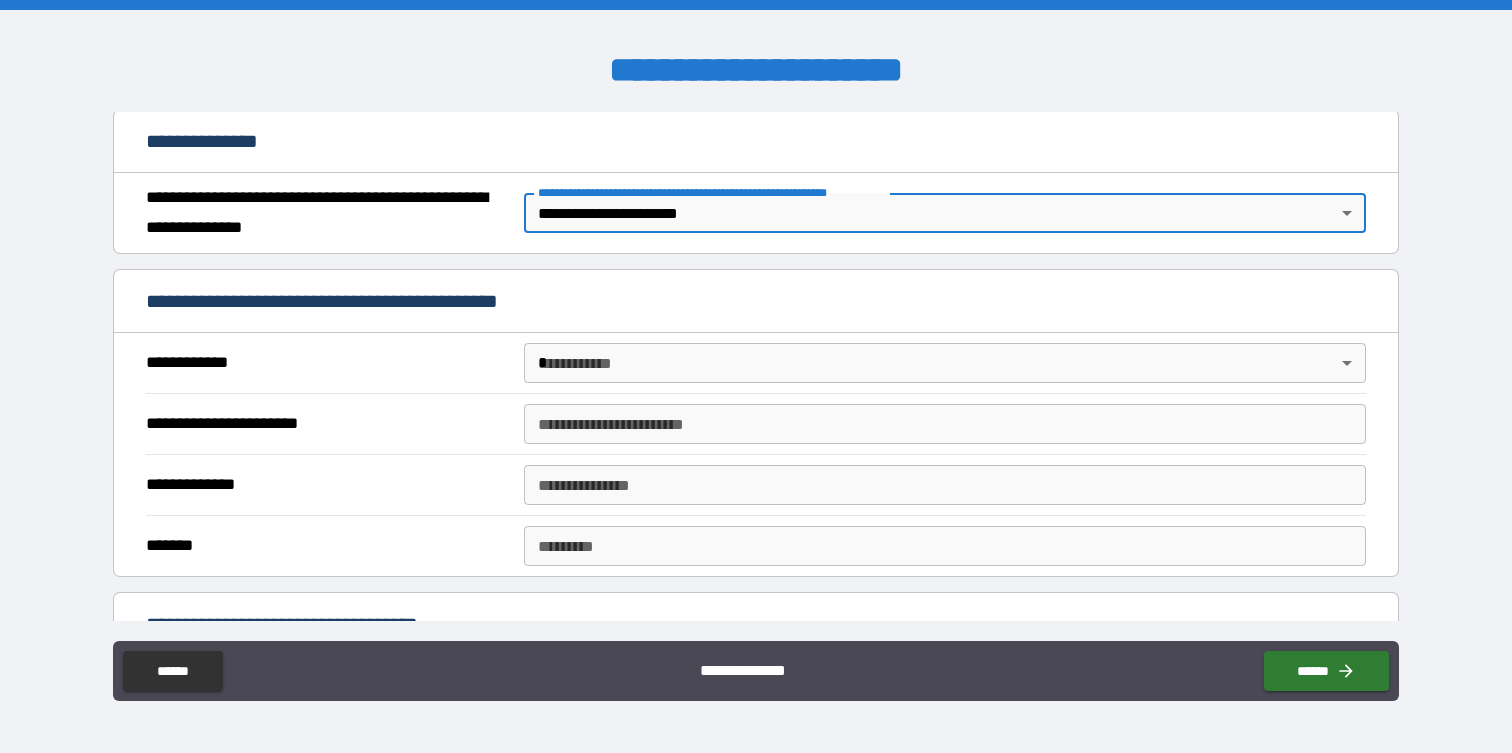 scroll, scrollTop: 242, scrollLeft: 0, axis: vertical 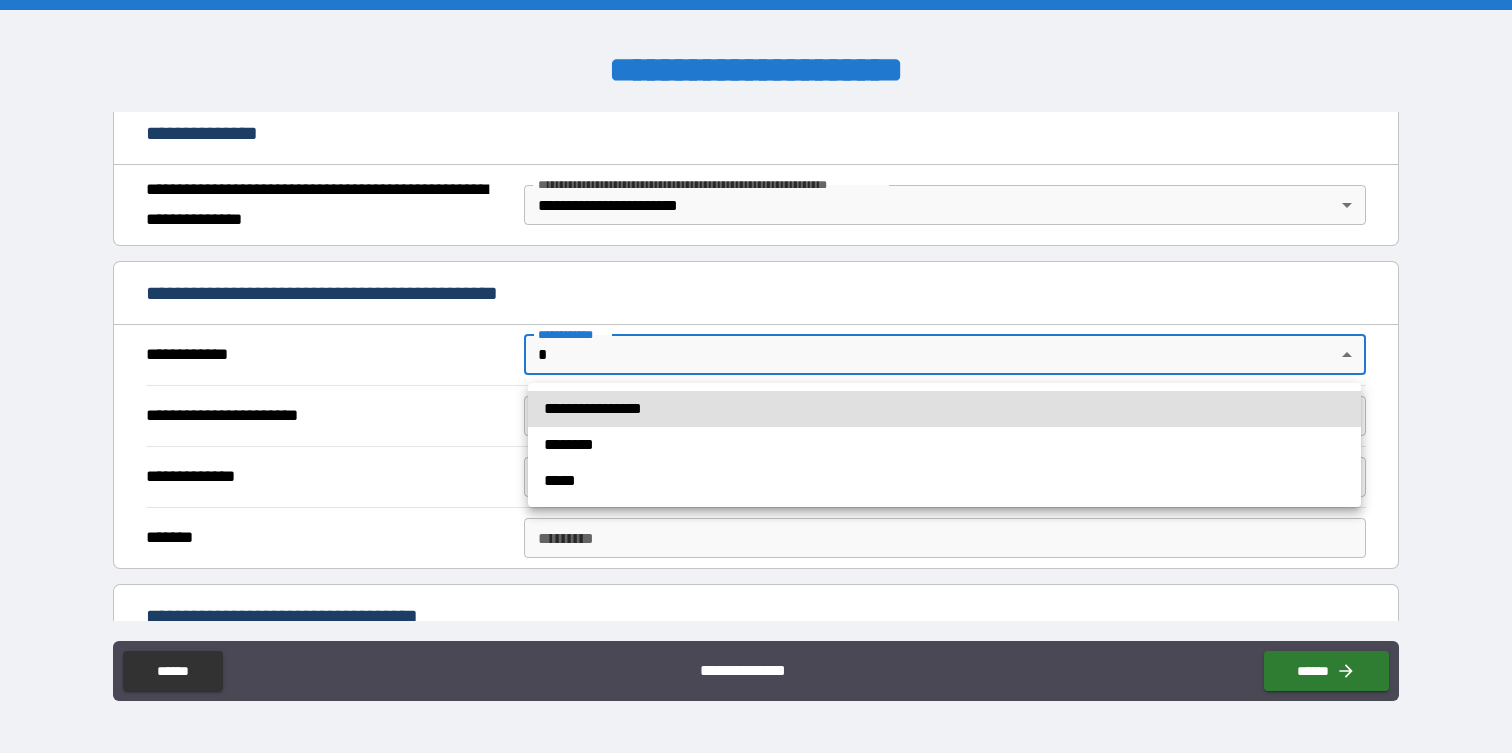 click on "**********" at bounding box center [756, 376] 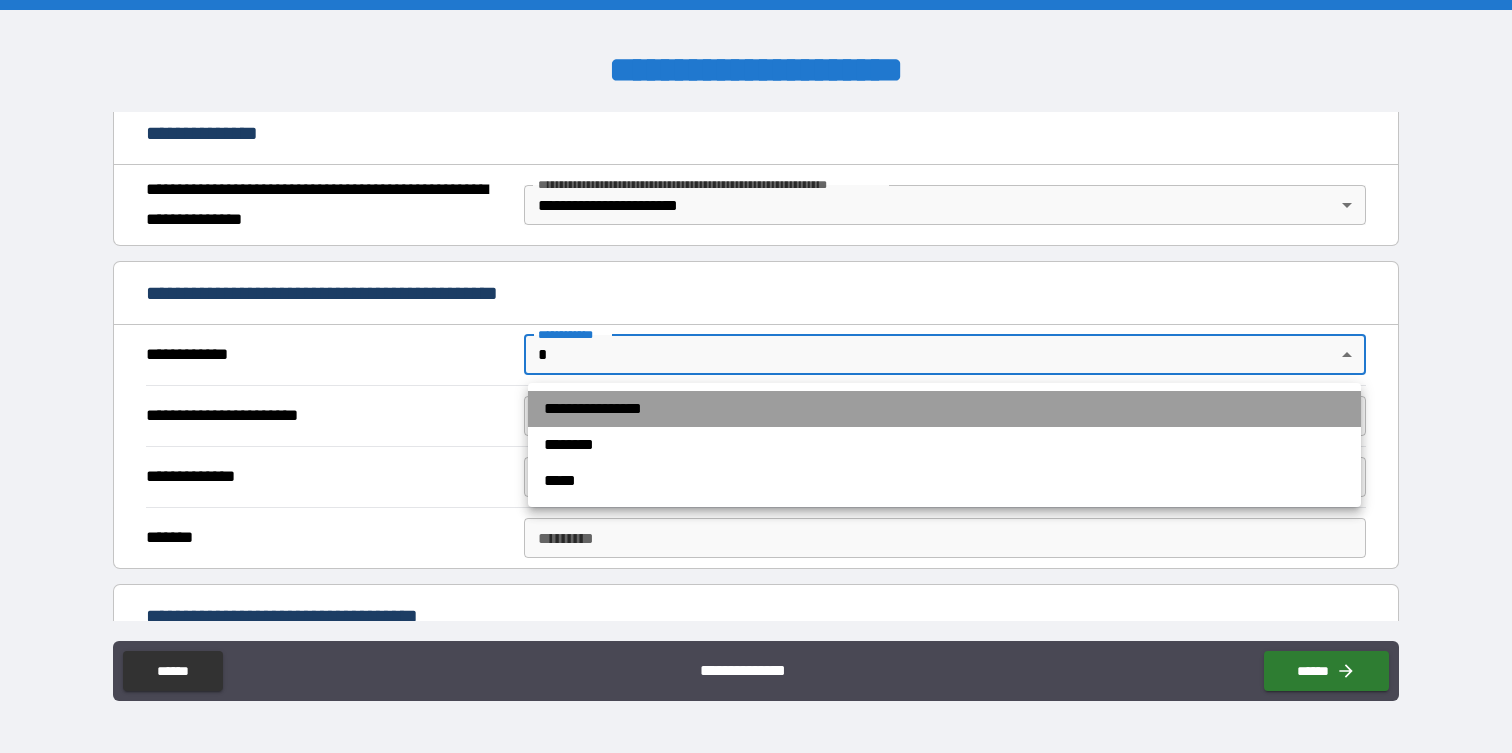click on "**********" at bounding box center (944, 409) 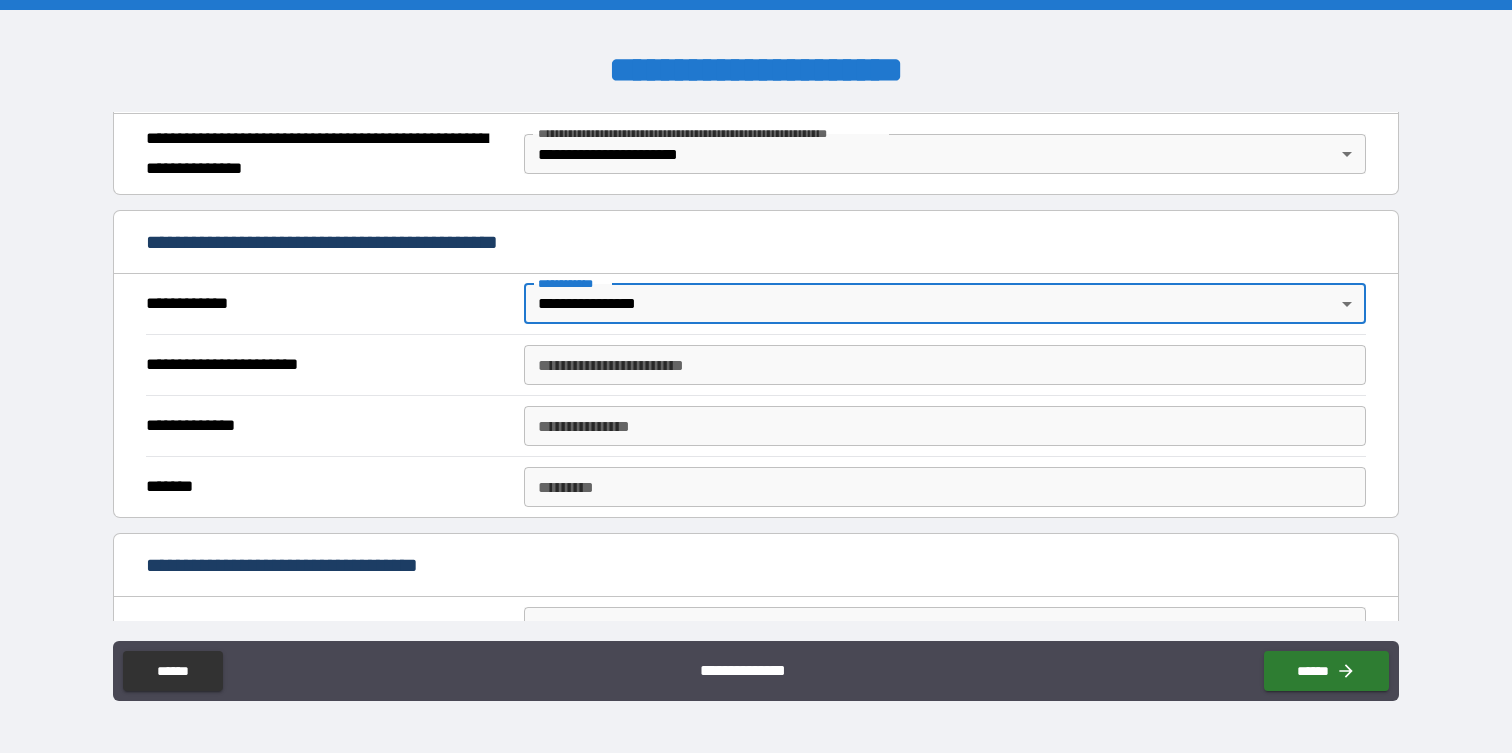 scroll, scrollTop: 294, scrollLeft: 0, axis: vertical 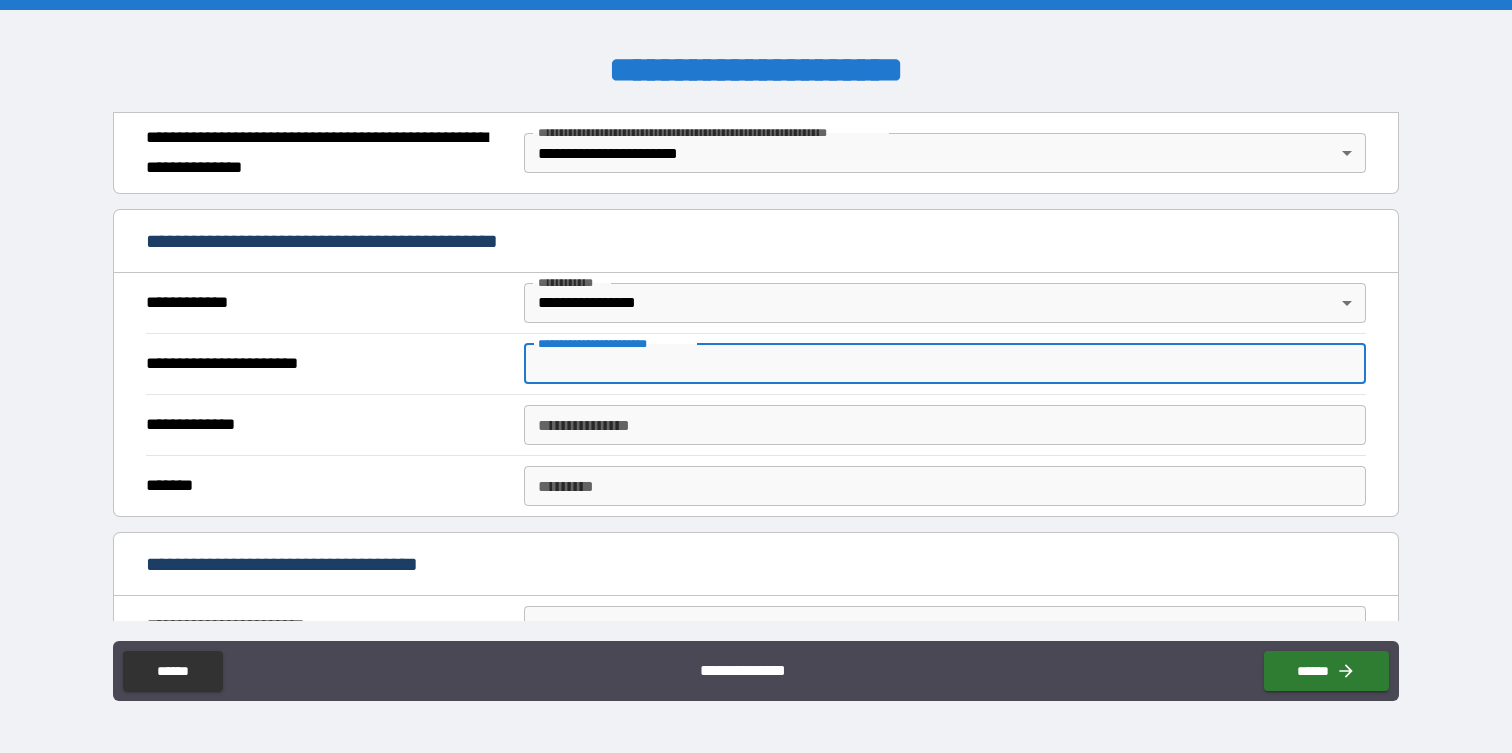 click on "**********" at bounding box center [944, 364] 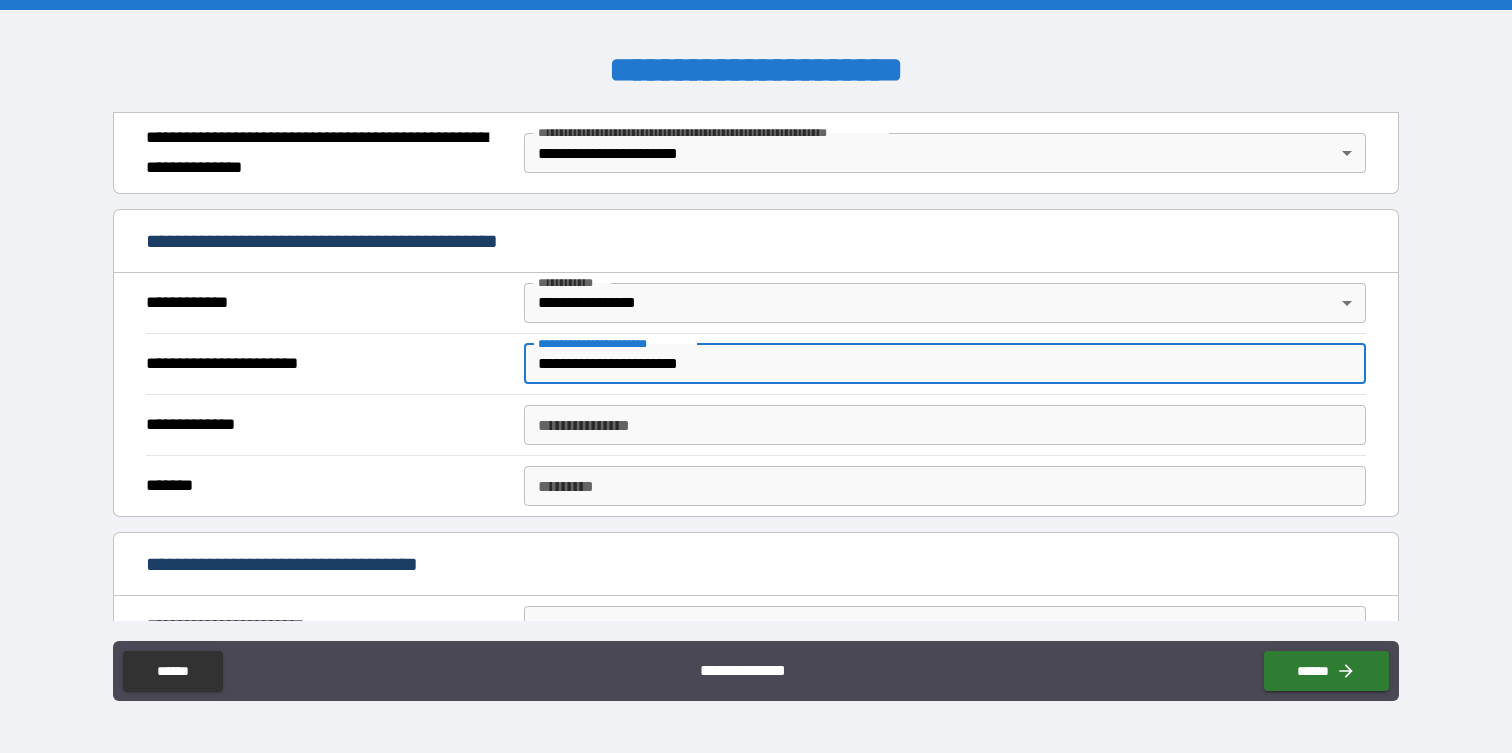 type on "**********" 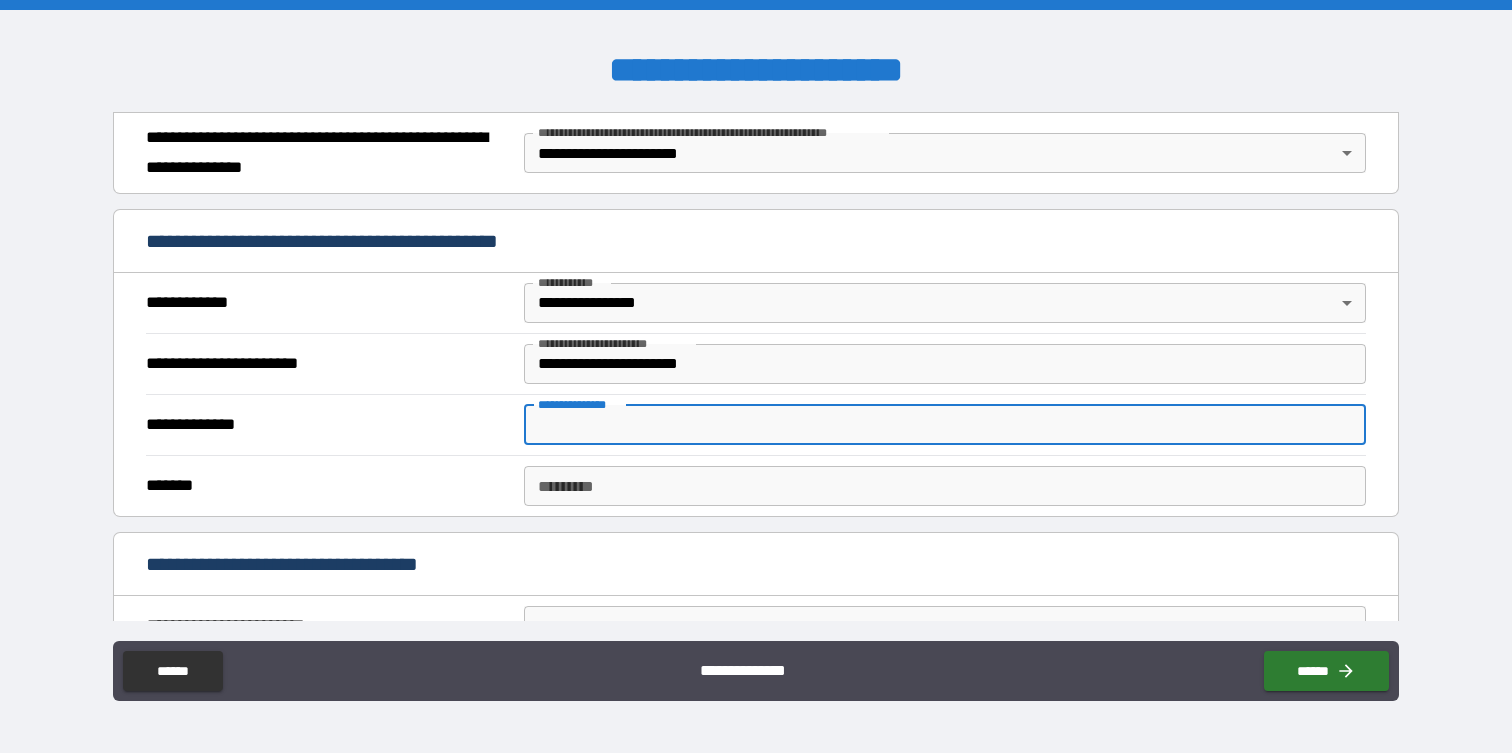 click on "**********" at bounding box center [944, 425] 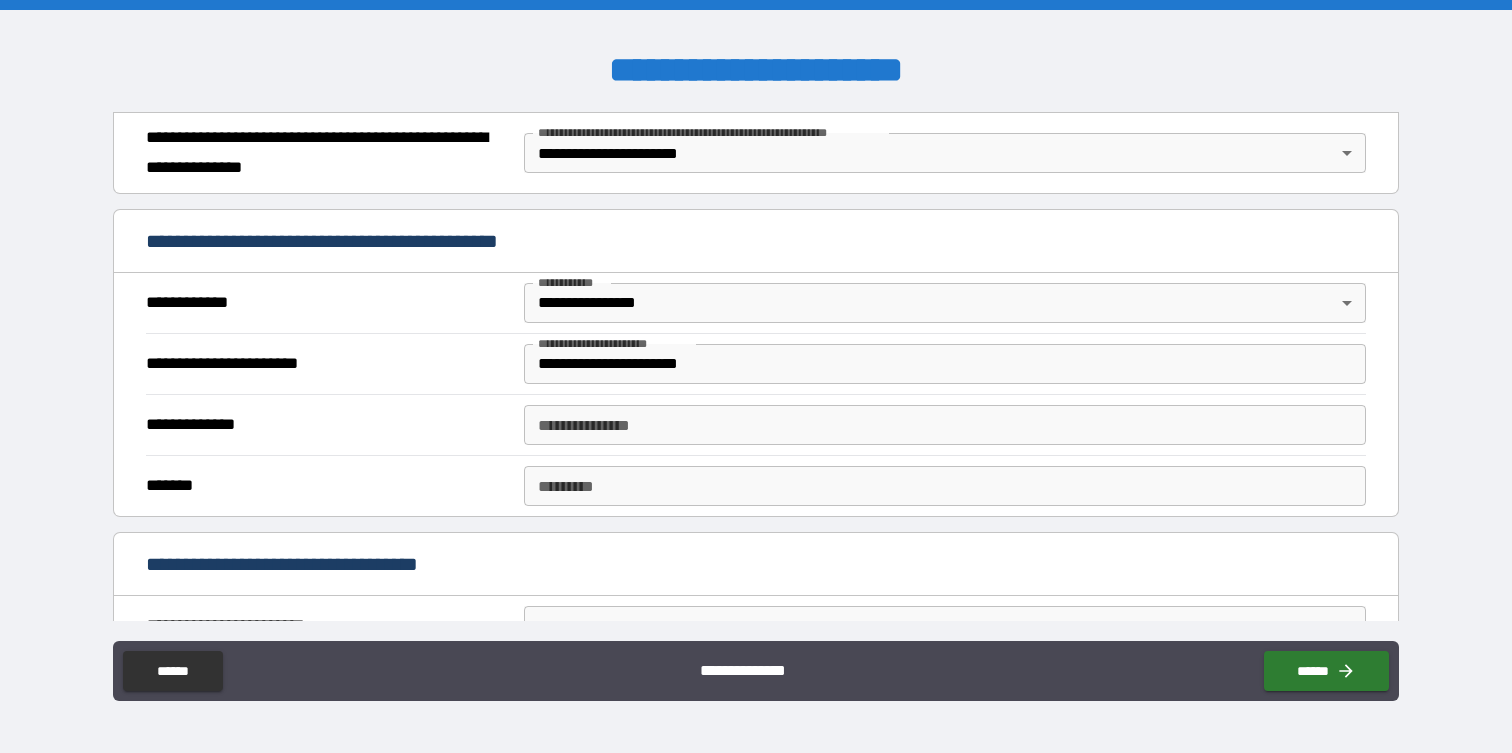 click on "*******" at bounding box center [329, 486] 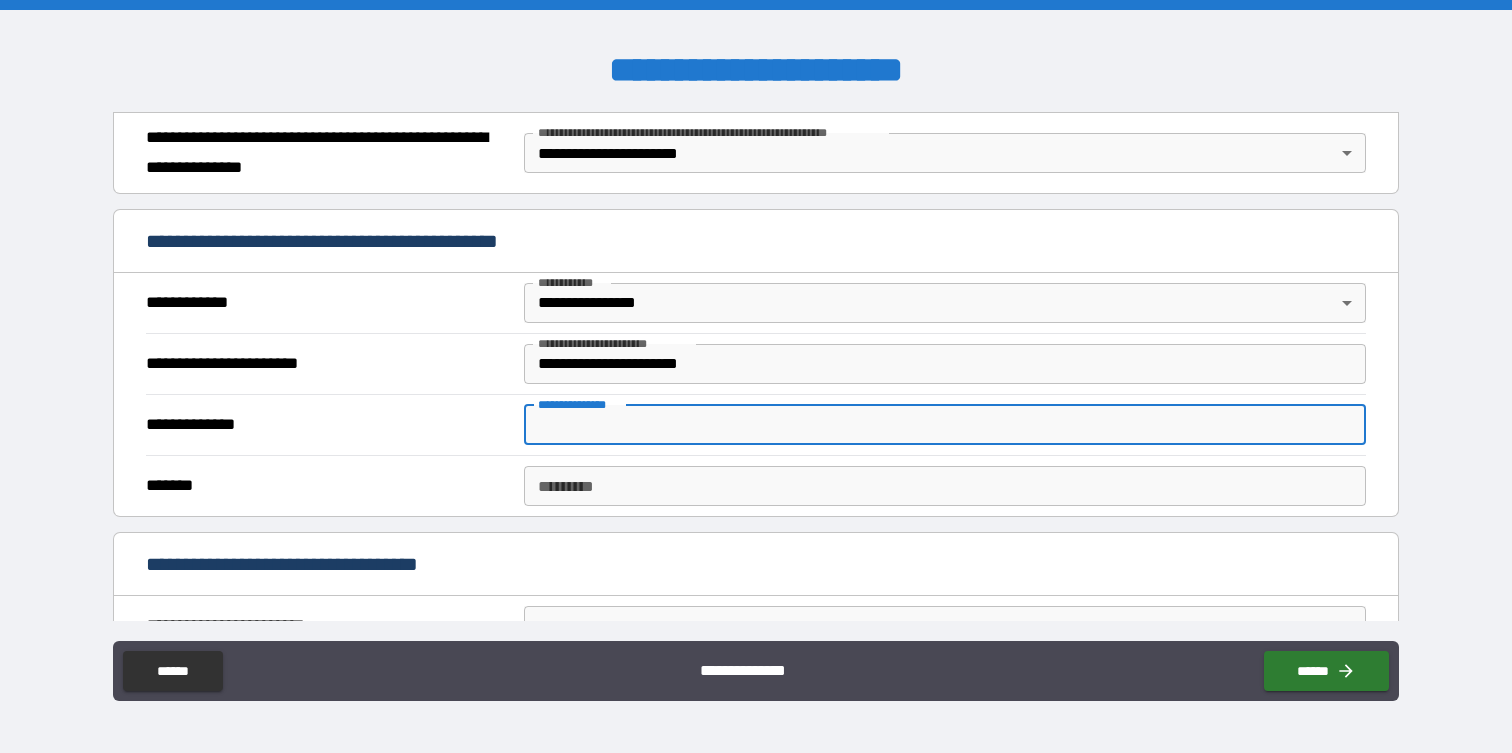 click on "**********" at bounding box center [944, 425] 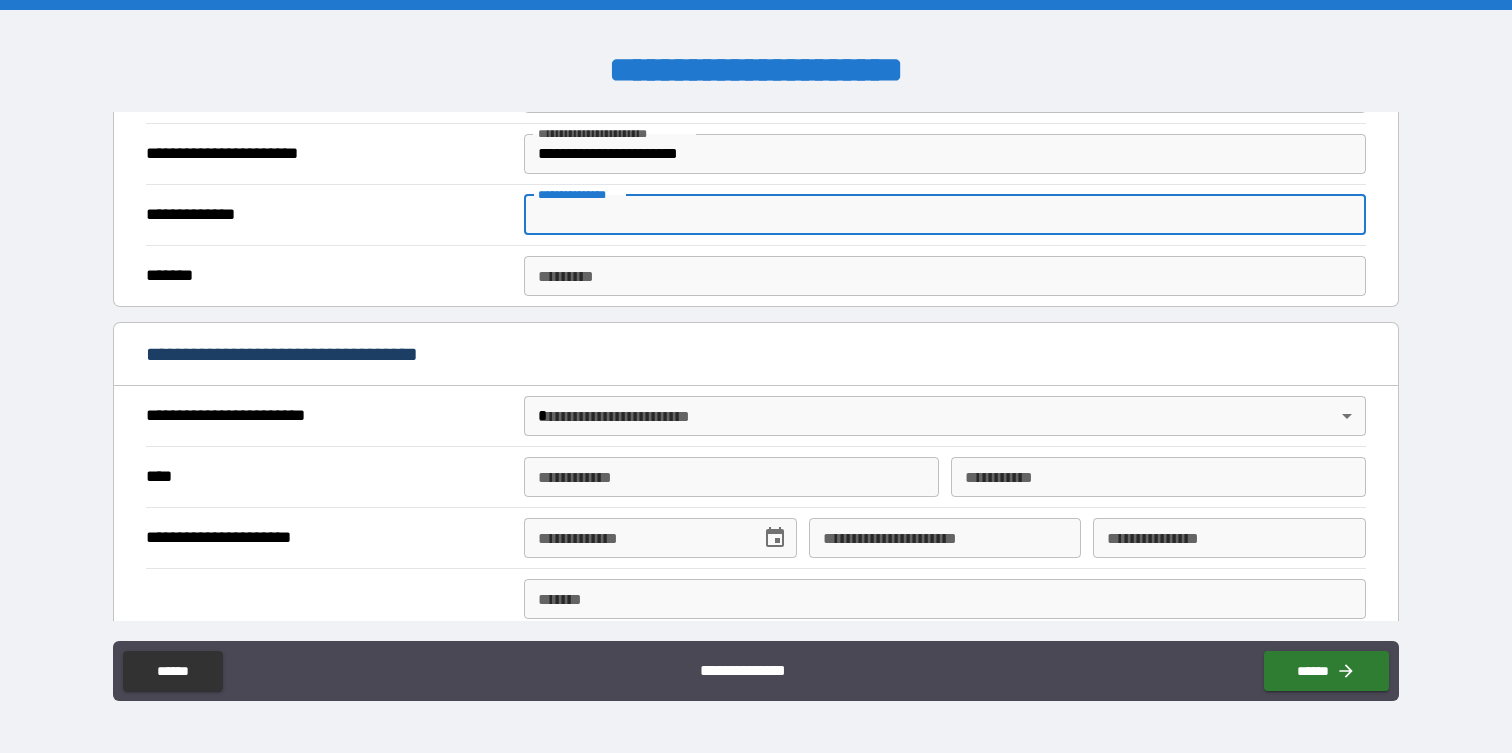 scroll, scrollTop: 521, scrollLeft: 0, axis: vertical 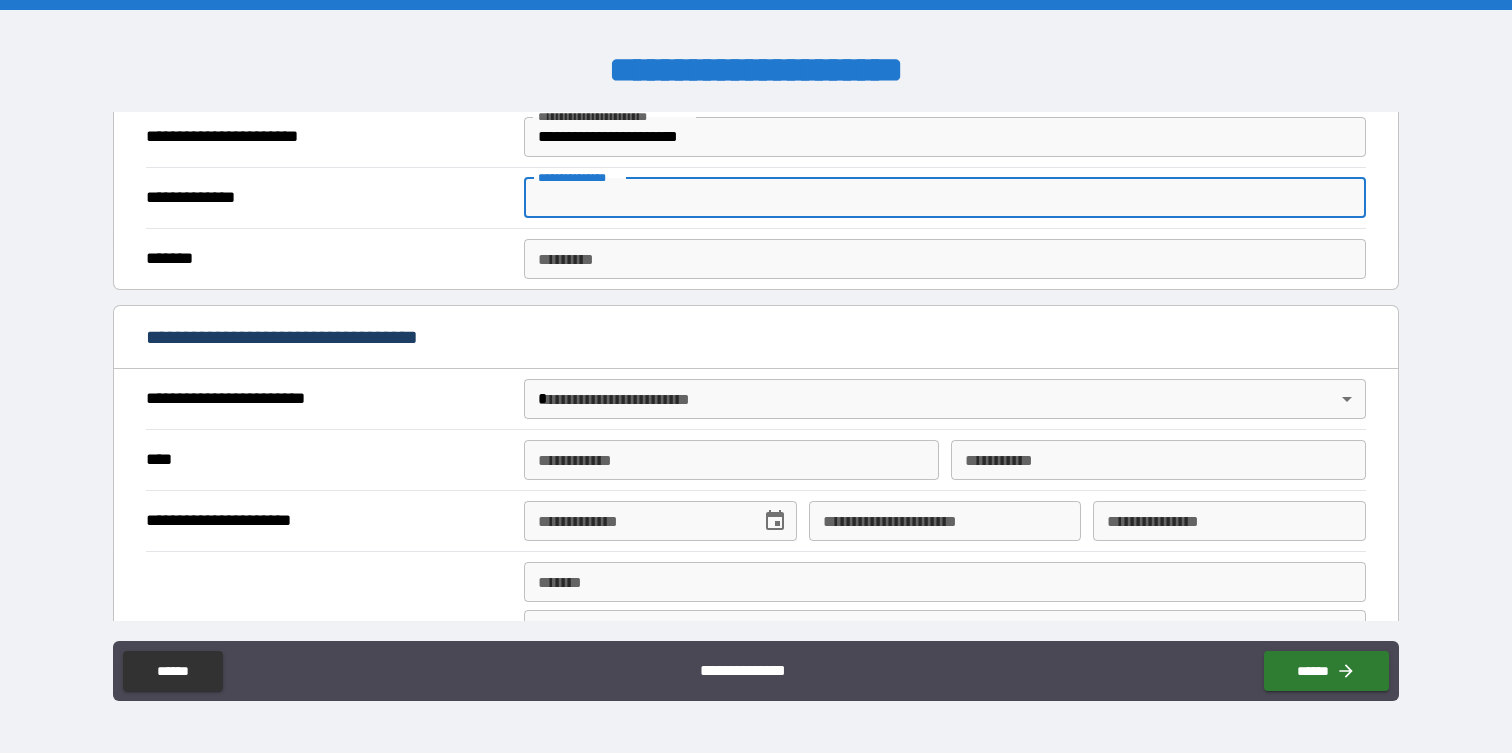 click on "**********" at bounding box center (756, 376) 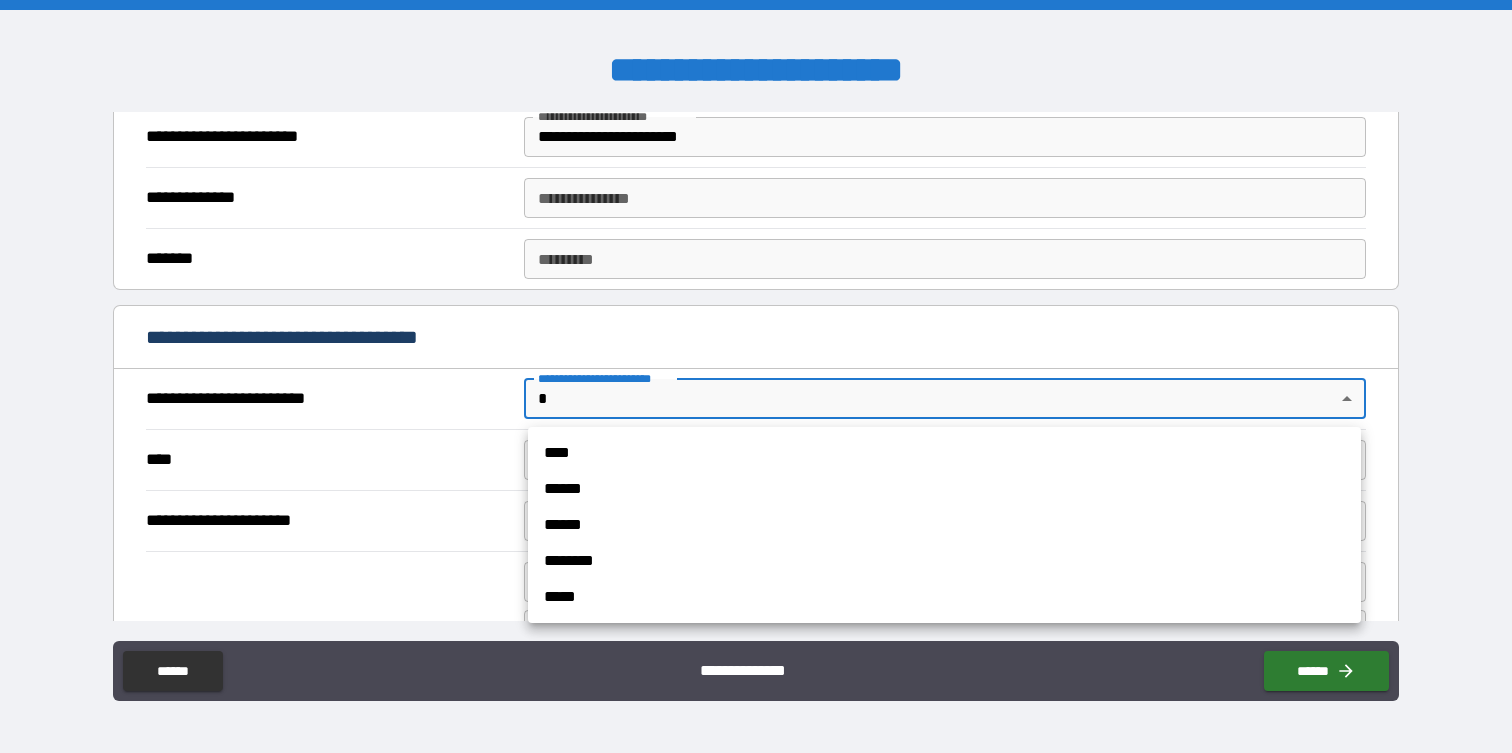 click on "****" at bounding box center [944, 453] 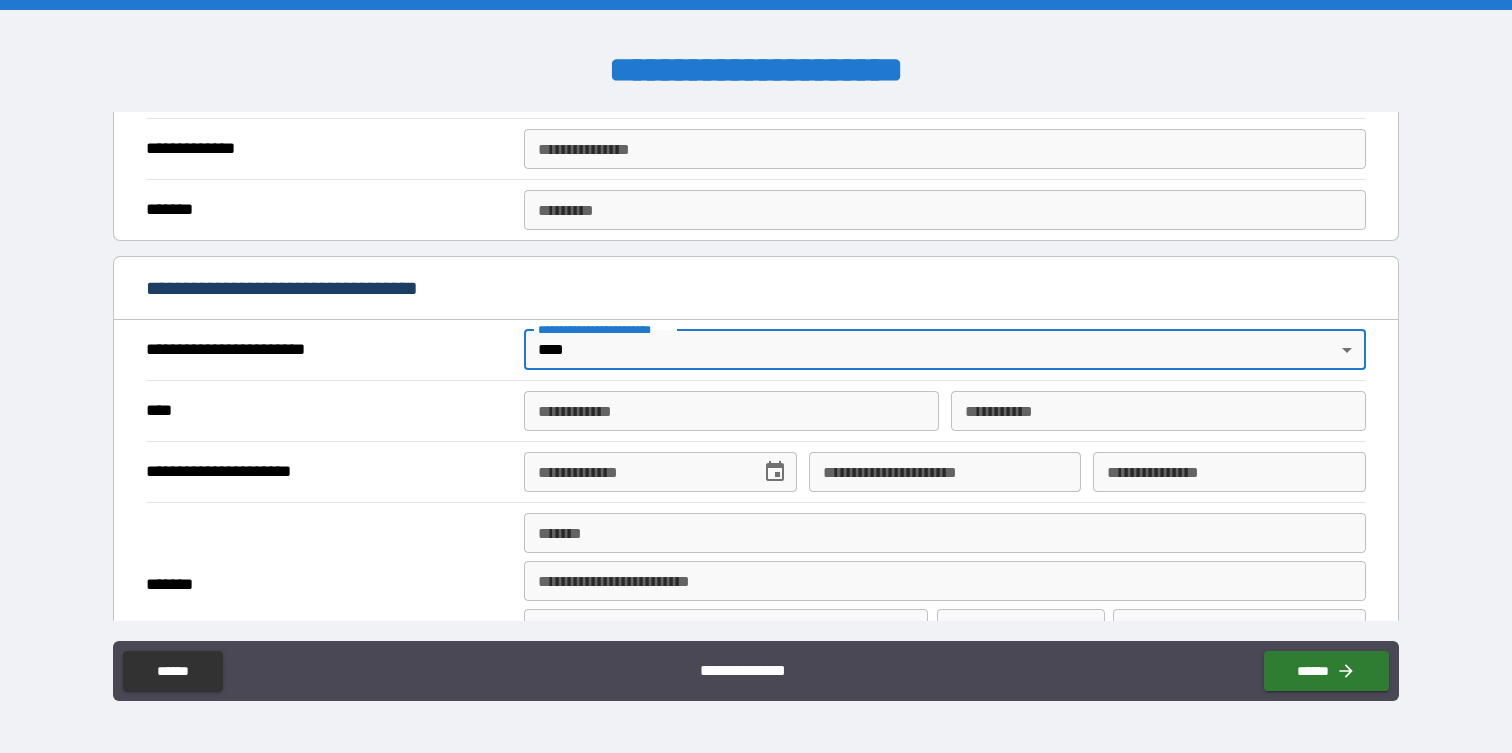 scroll, scrollTop: 592, scrollLeft: 0, axis: vertical 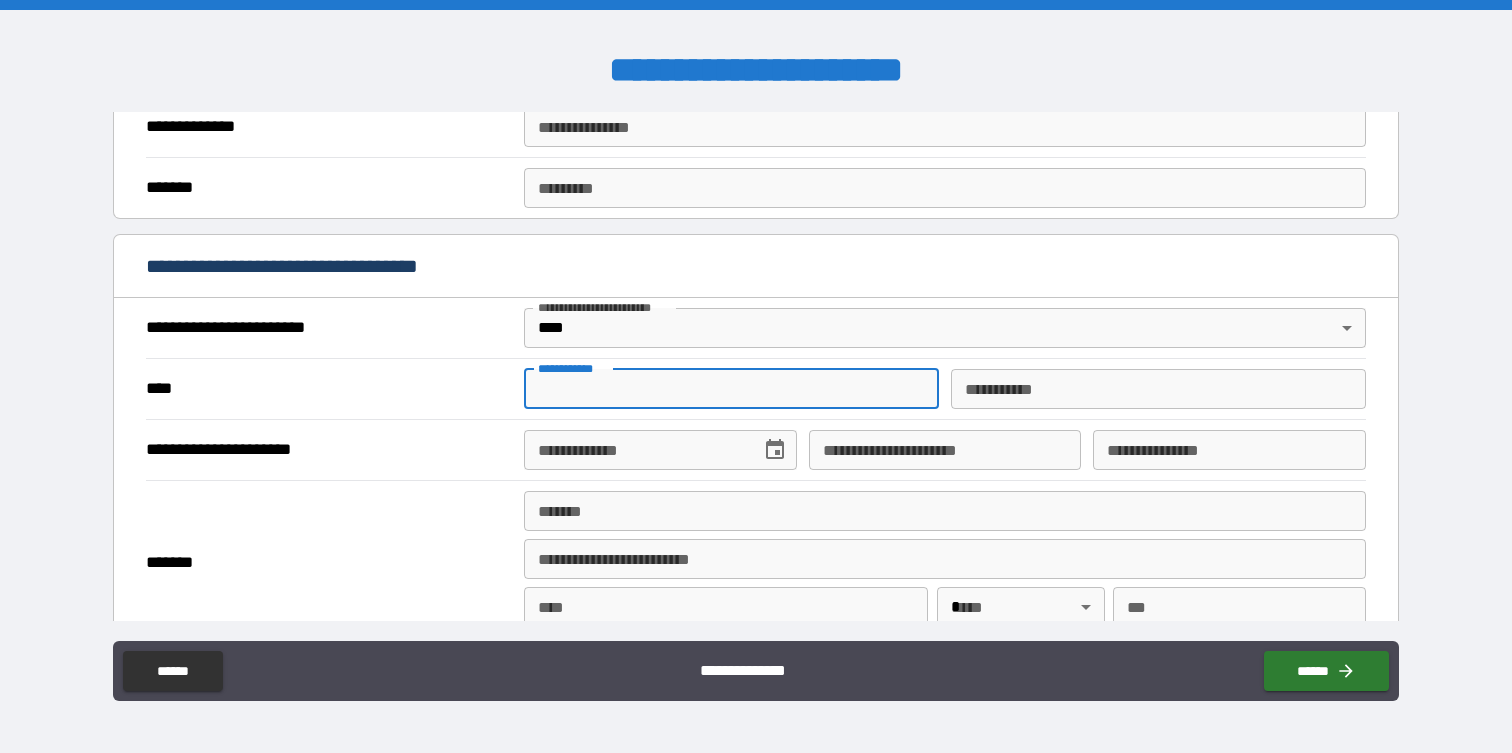 click on "**********" at bounding box center (731, 389) 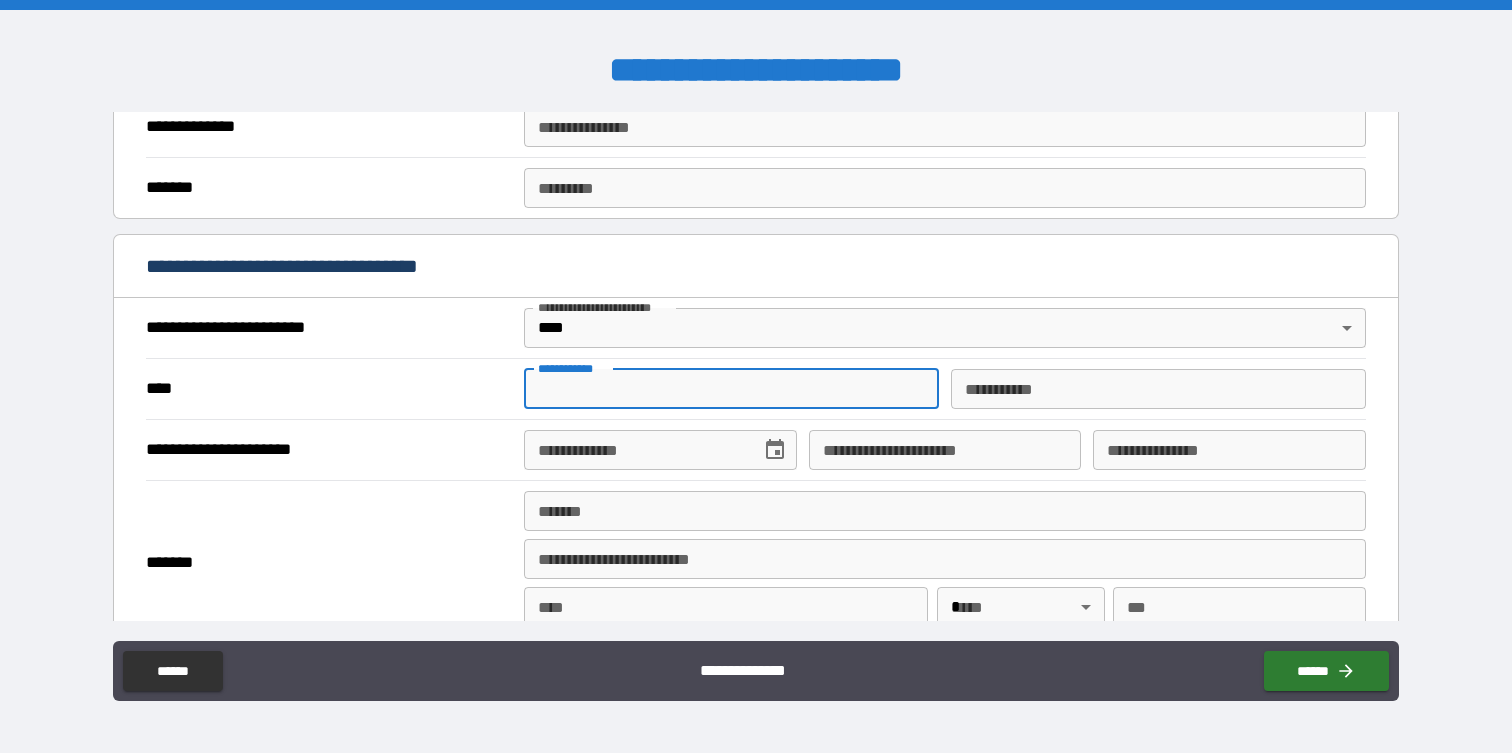 type on "*****" 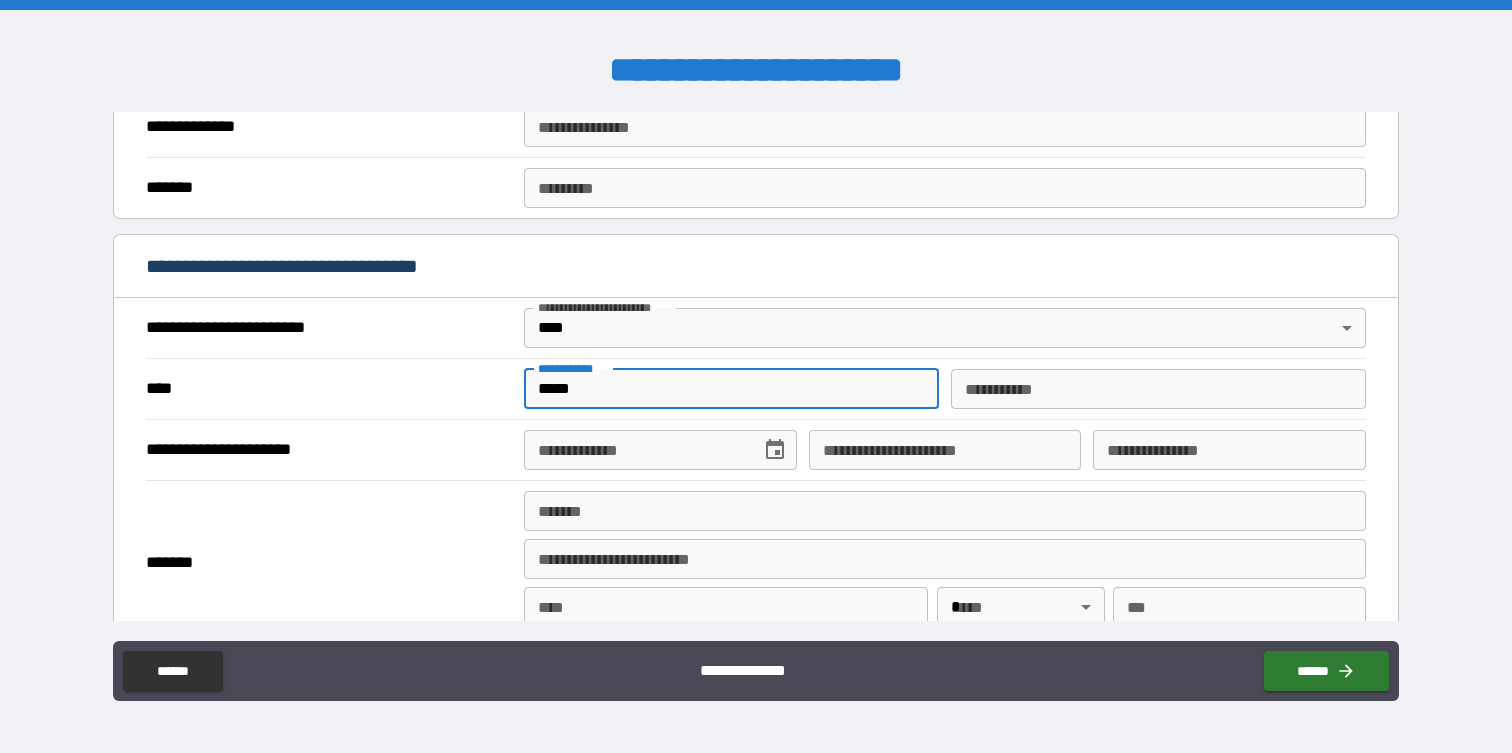 type on "****" 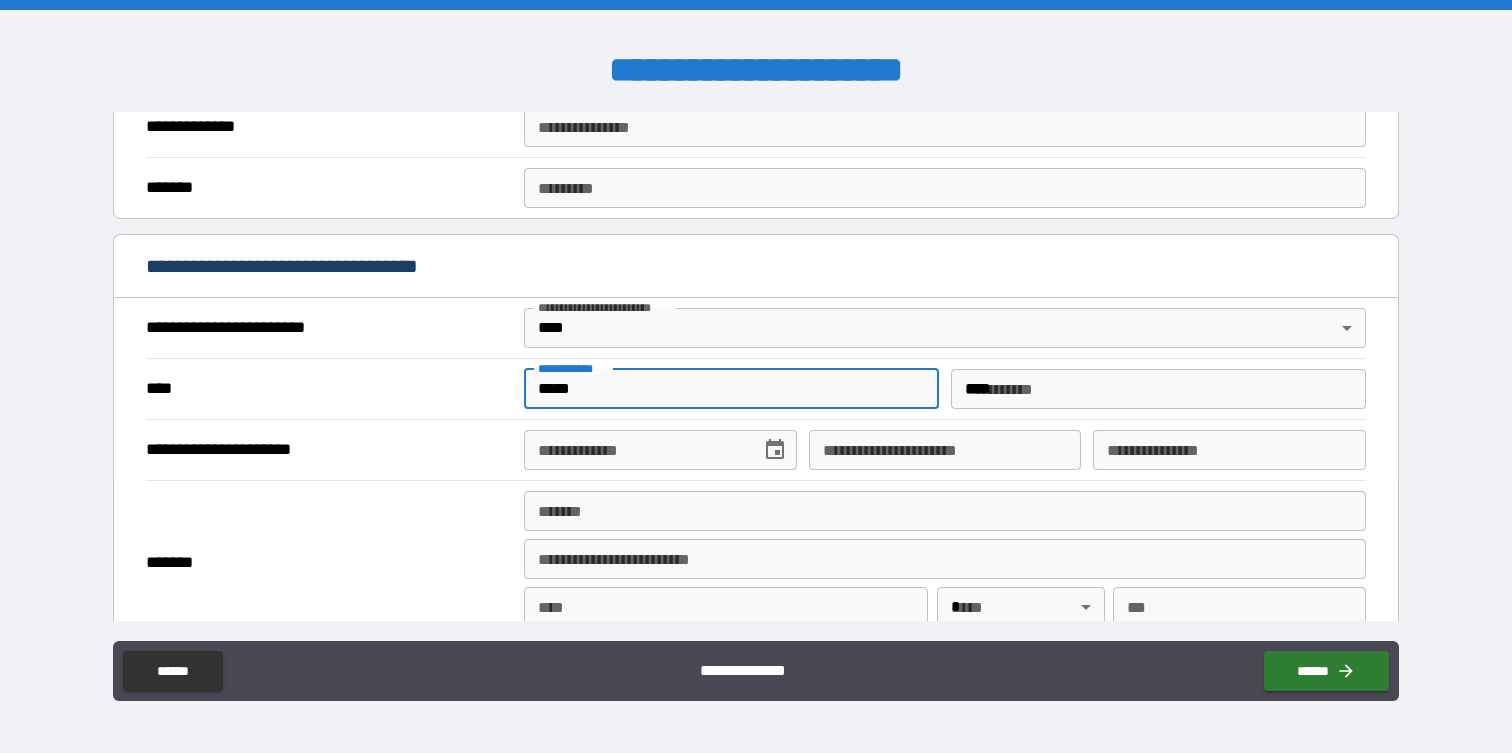 type on "**********" 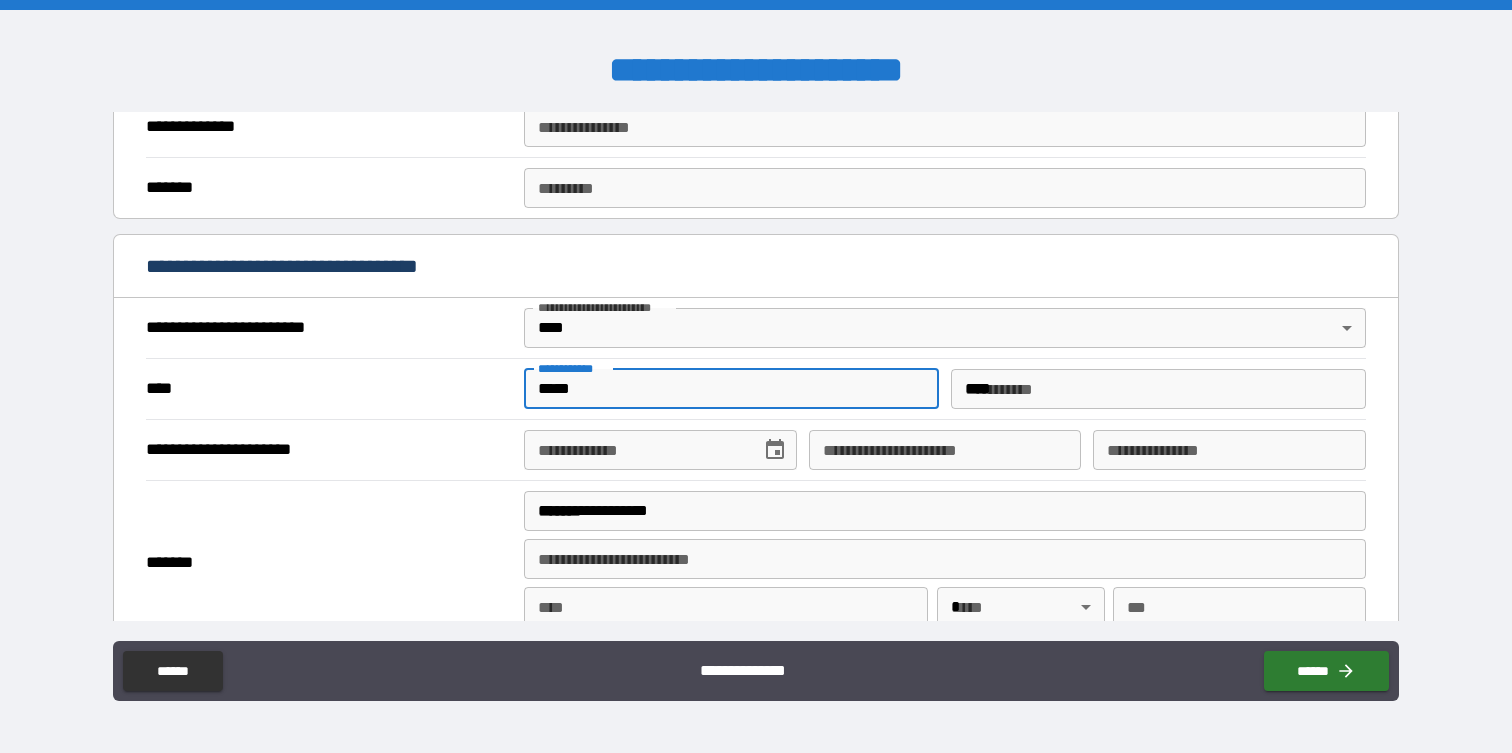 type on "**********" 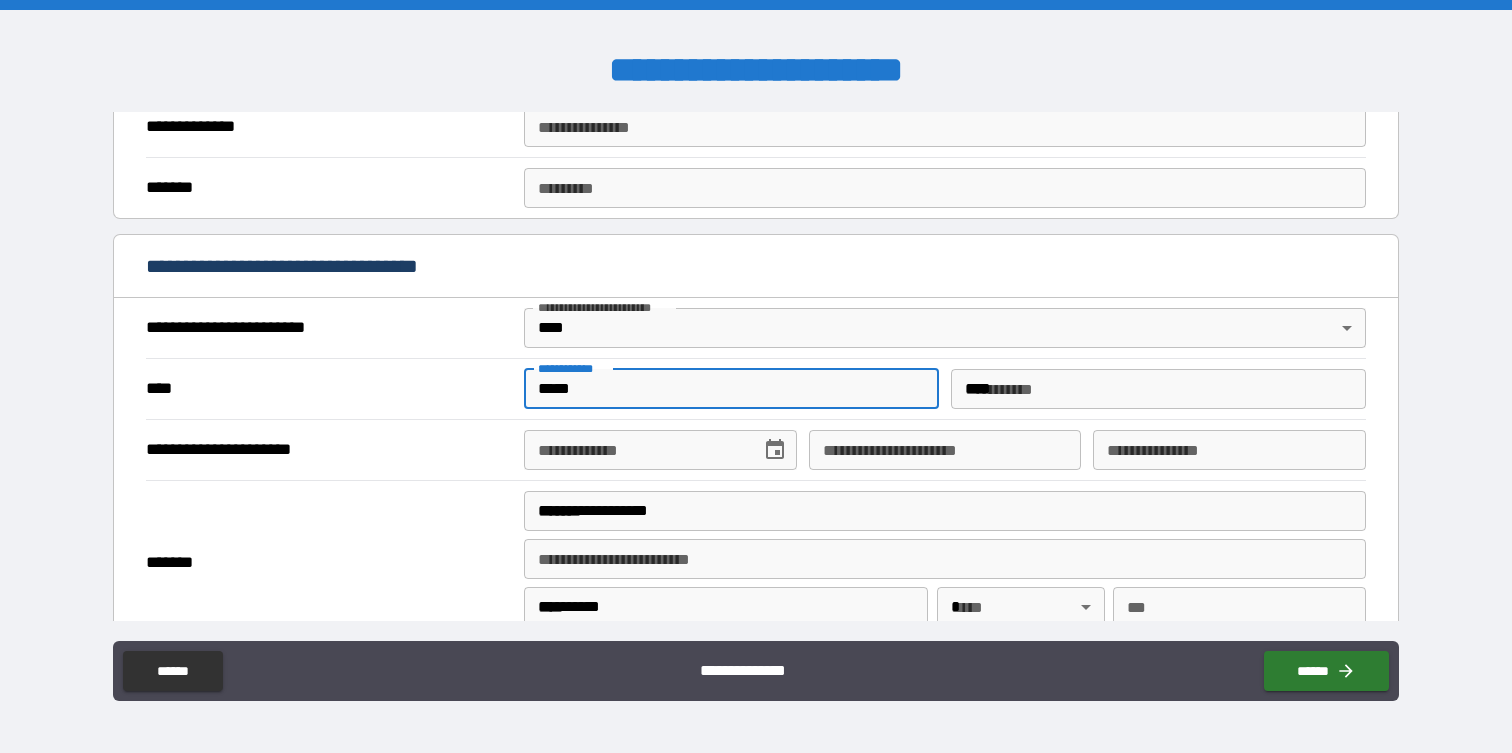 type on "**" 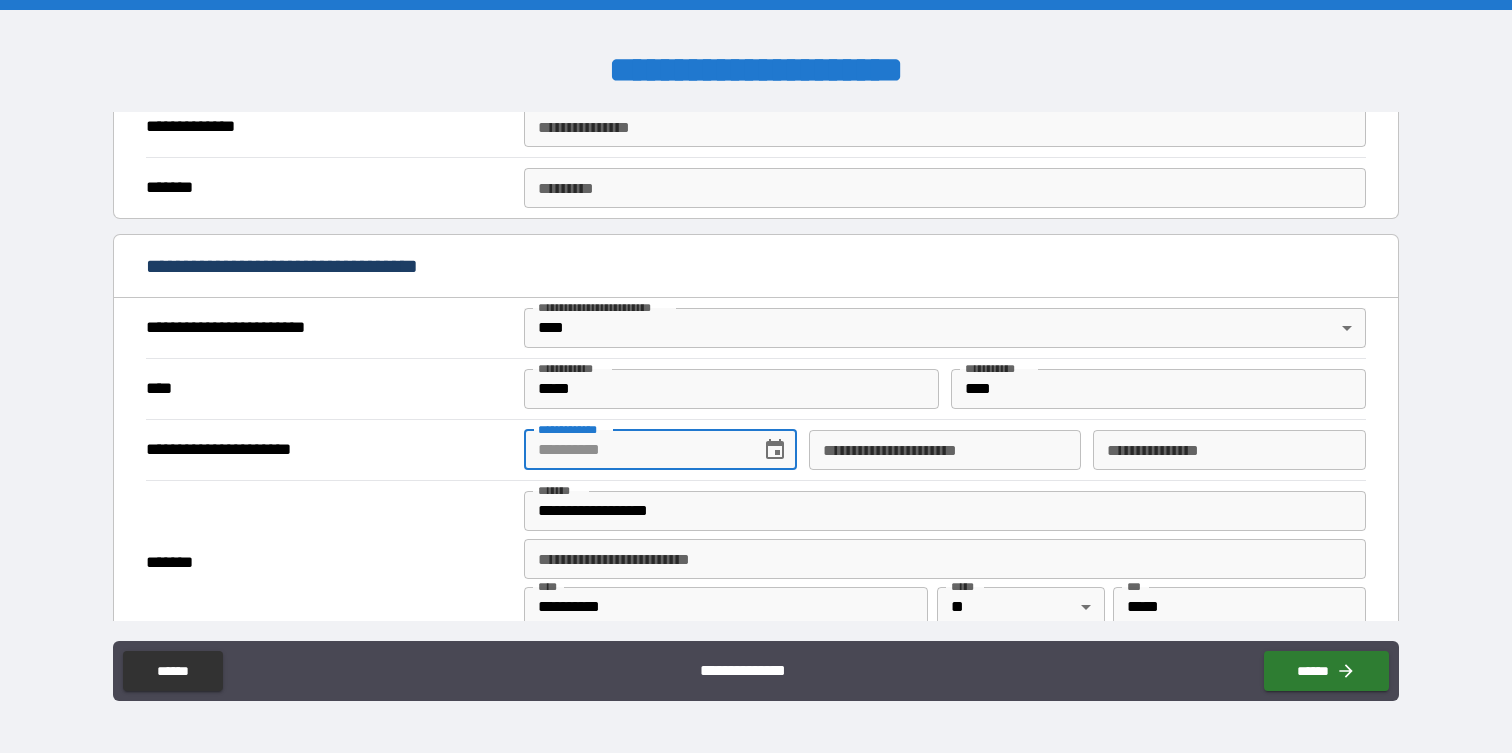 click on "**********" at bounding box center (635, 450) 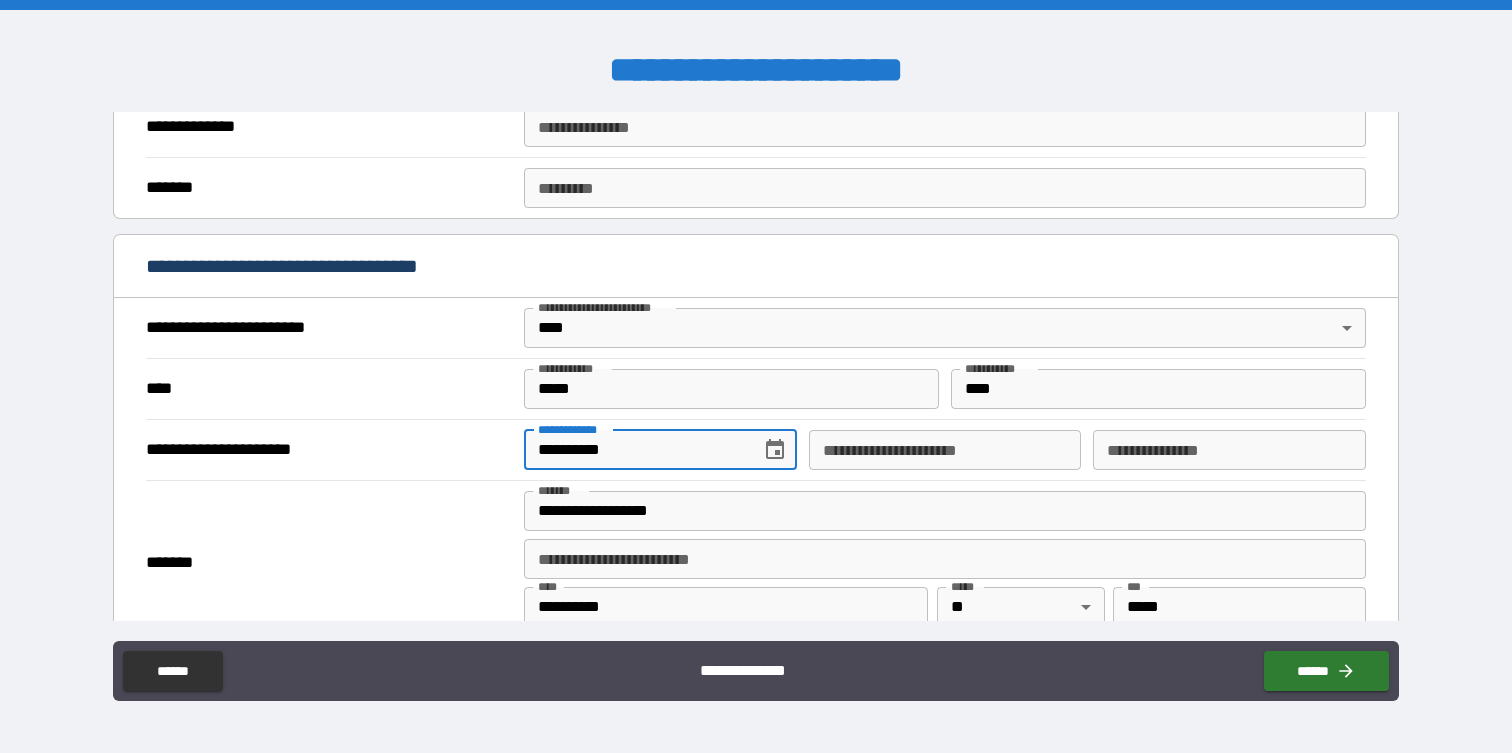 type on "**********" 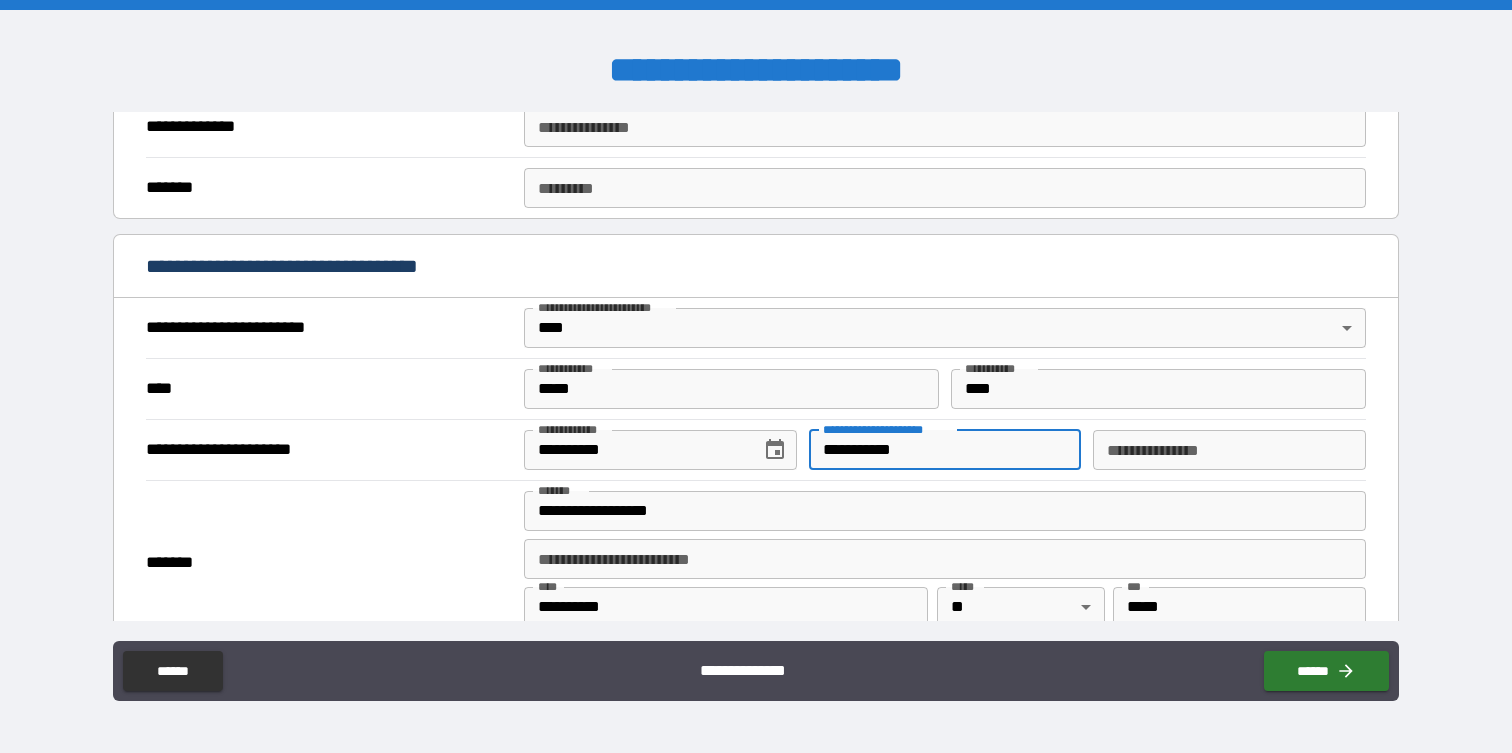 type on "**********" 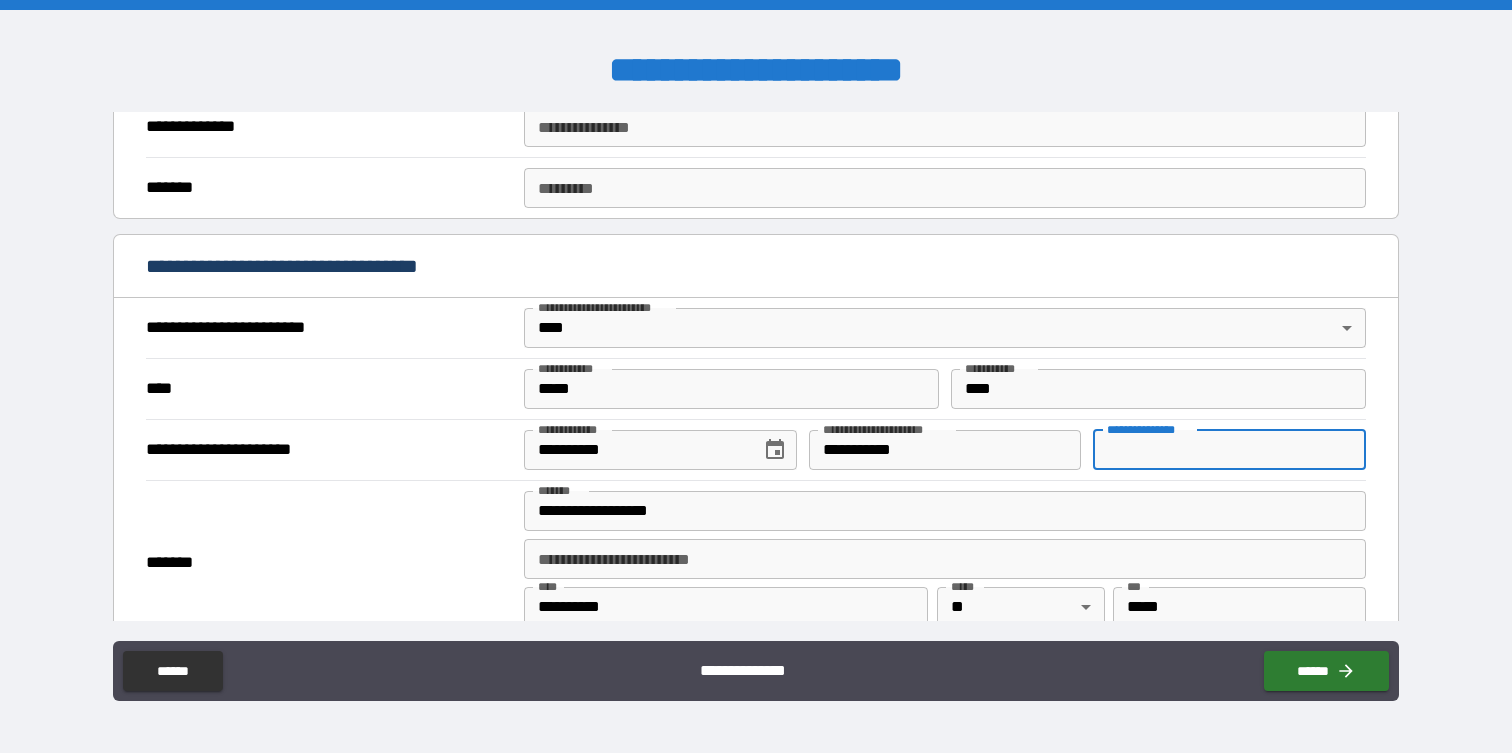 click on "**********" at bounding box center (1229, 450) 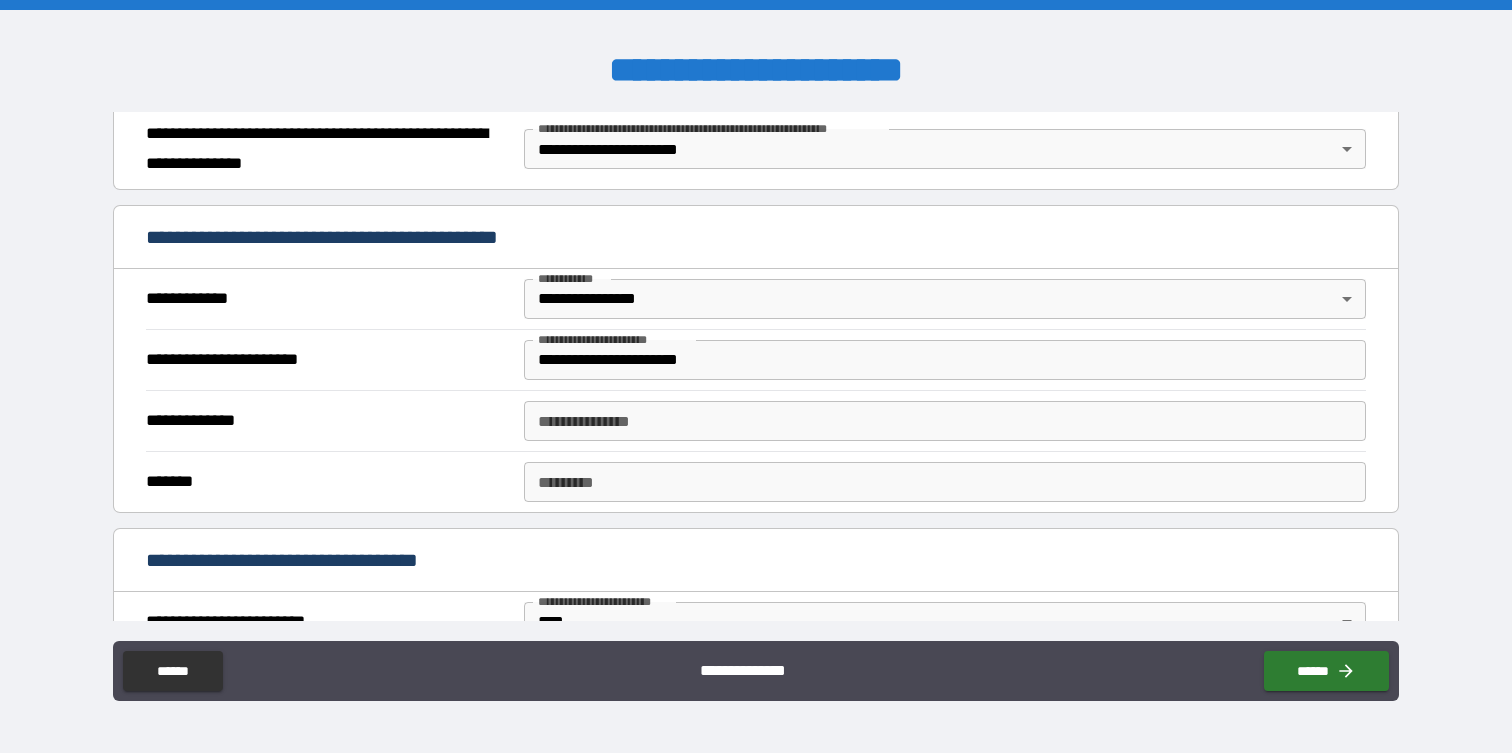 scroll, scrollTop: 311, scrollLeft: 0, axis: vertical 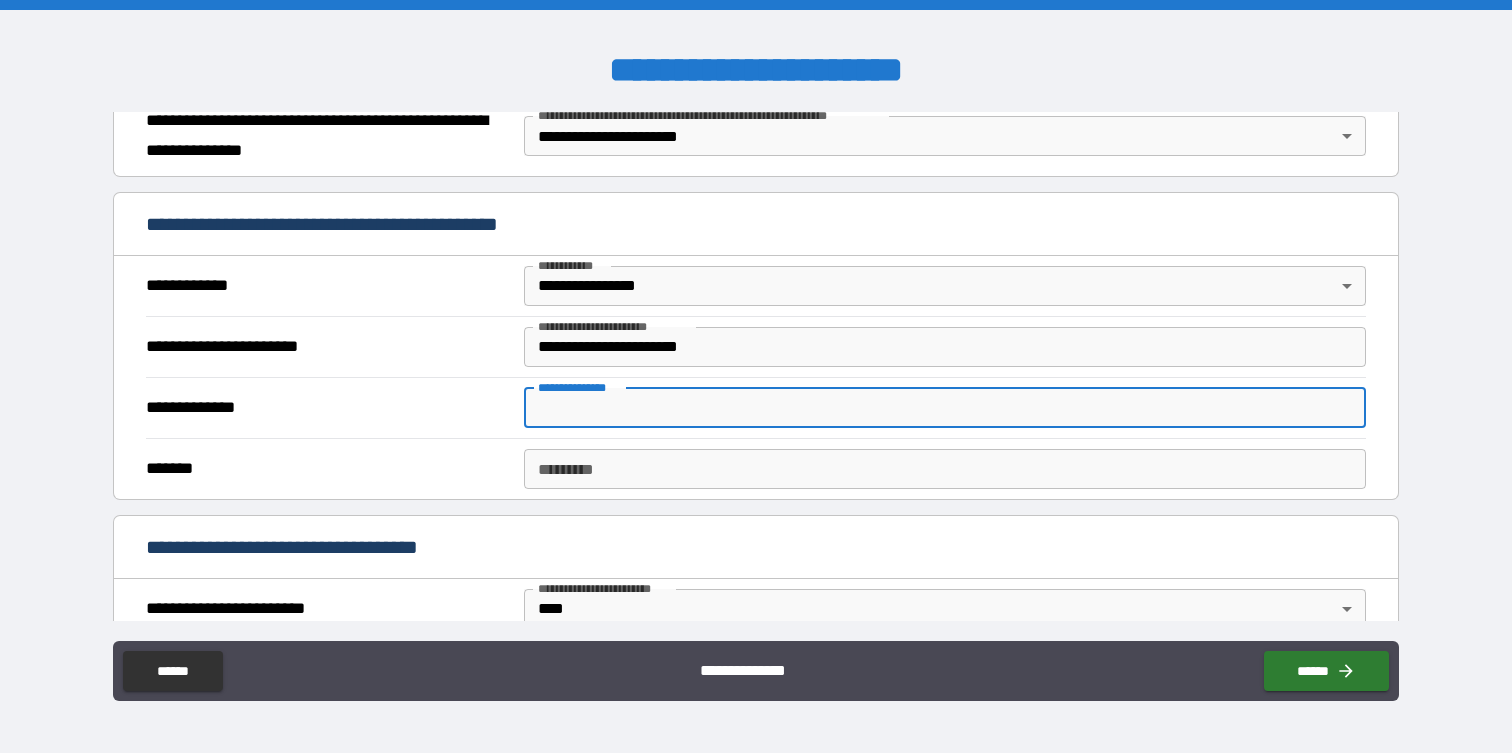 click on "**********" at bounding box center [944, 408] 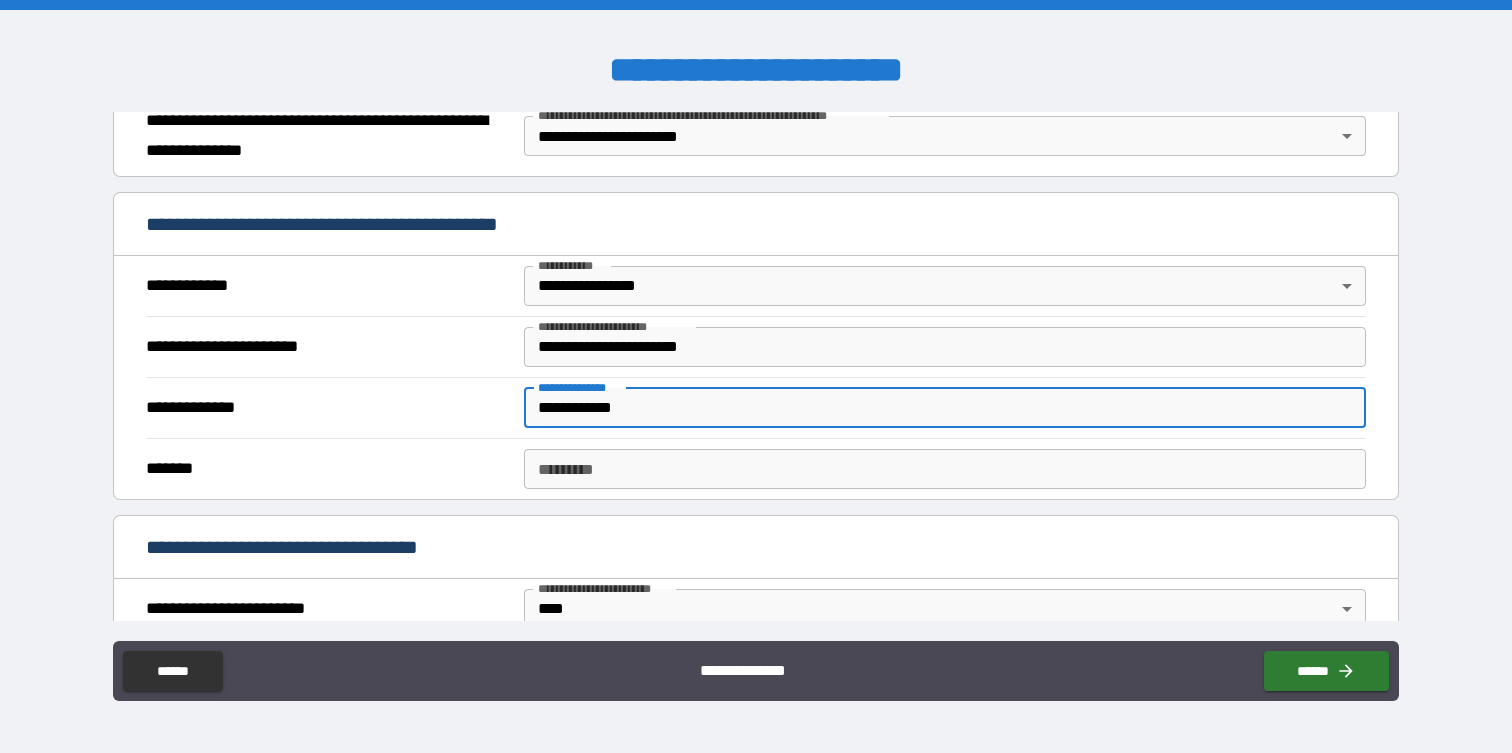 click on "**********" at bounding box center (944, 408) 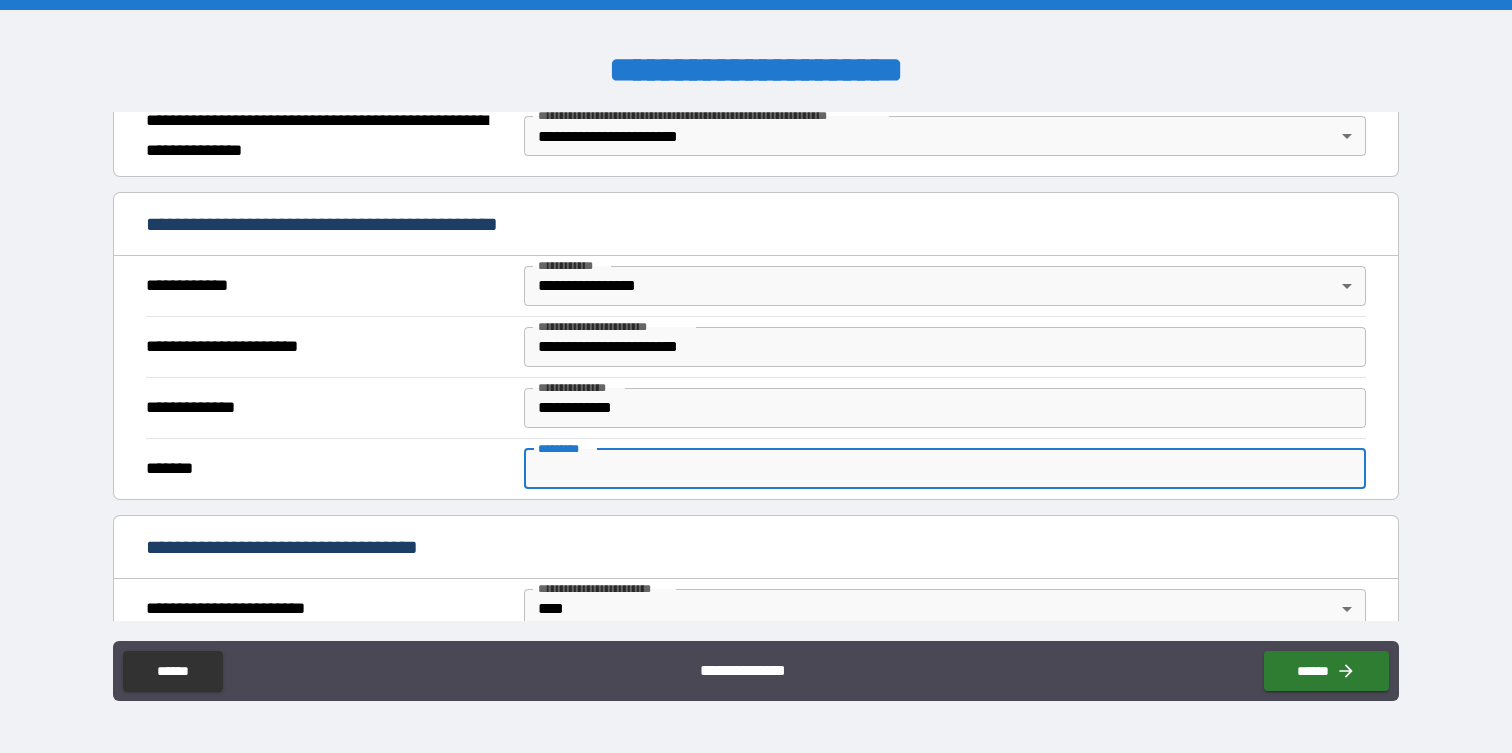 click on "*******   *" at bounding box center [944, 469] 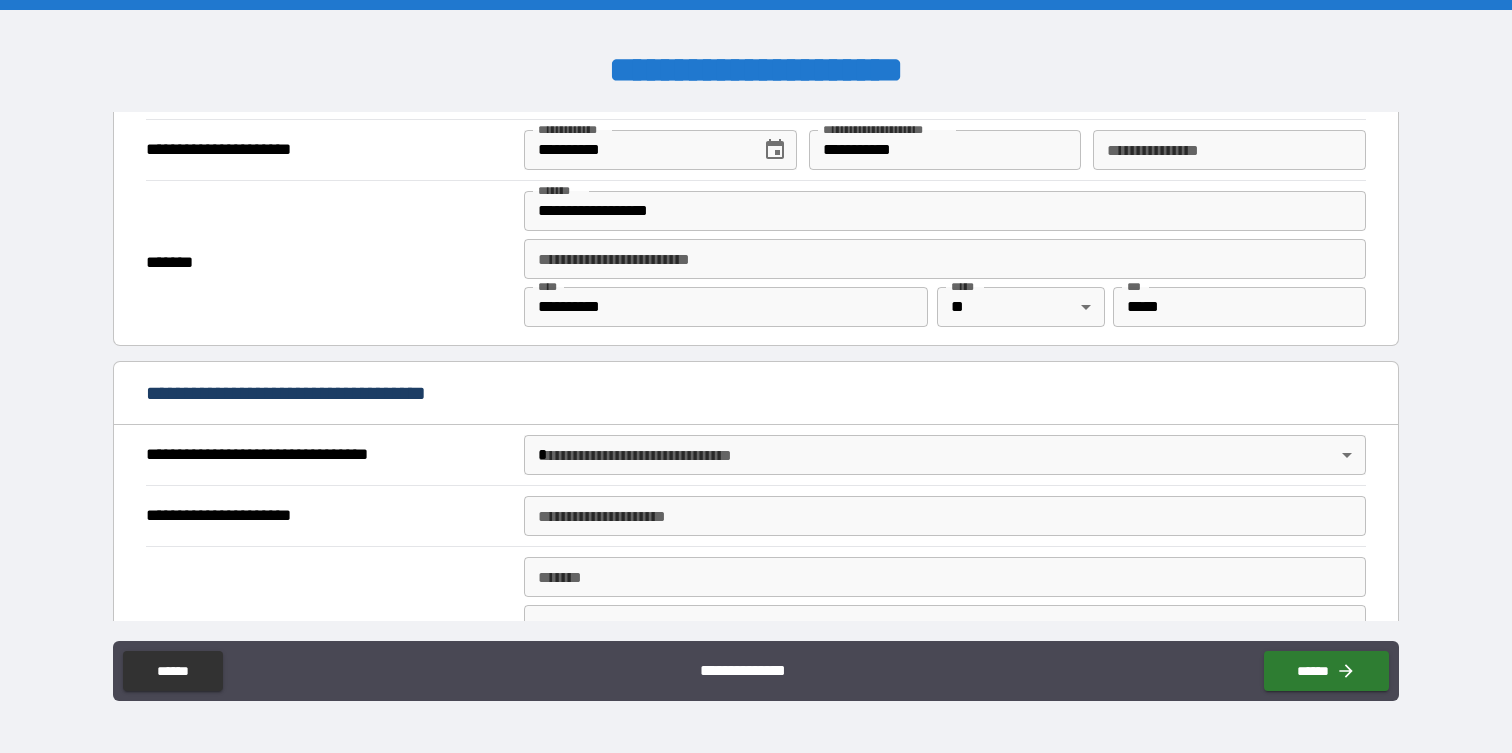 scroll, scrollTop: 893, scrollLeft: 0, axis: vertical 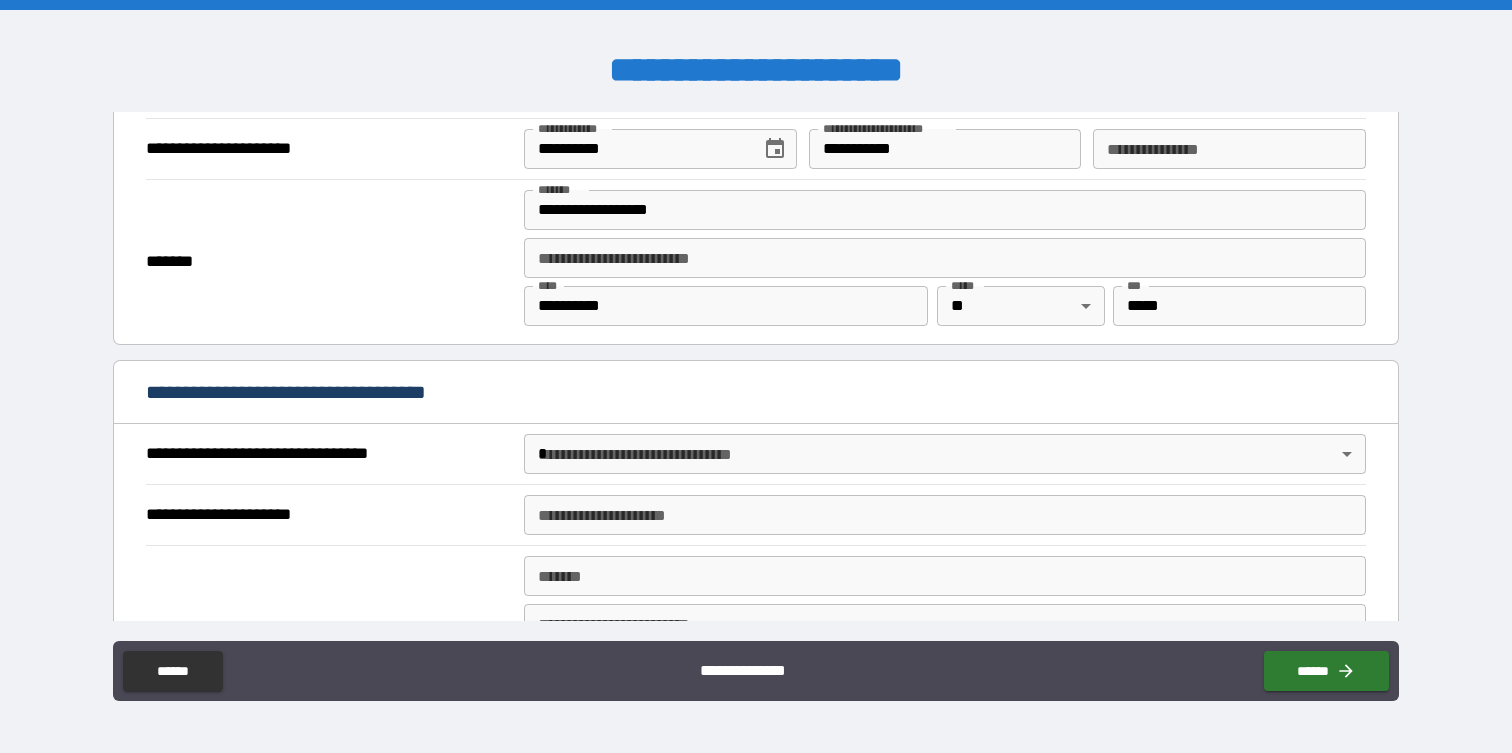 type on "**********" 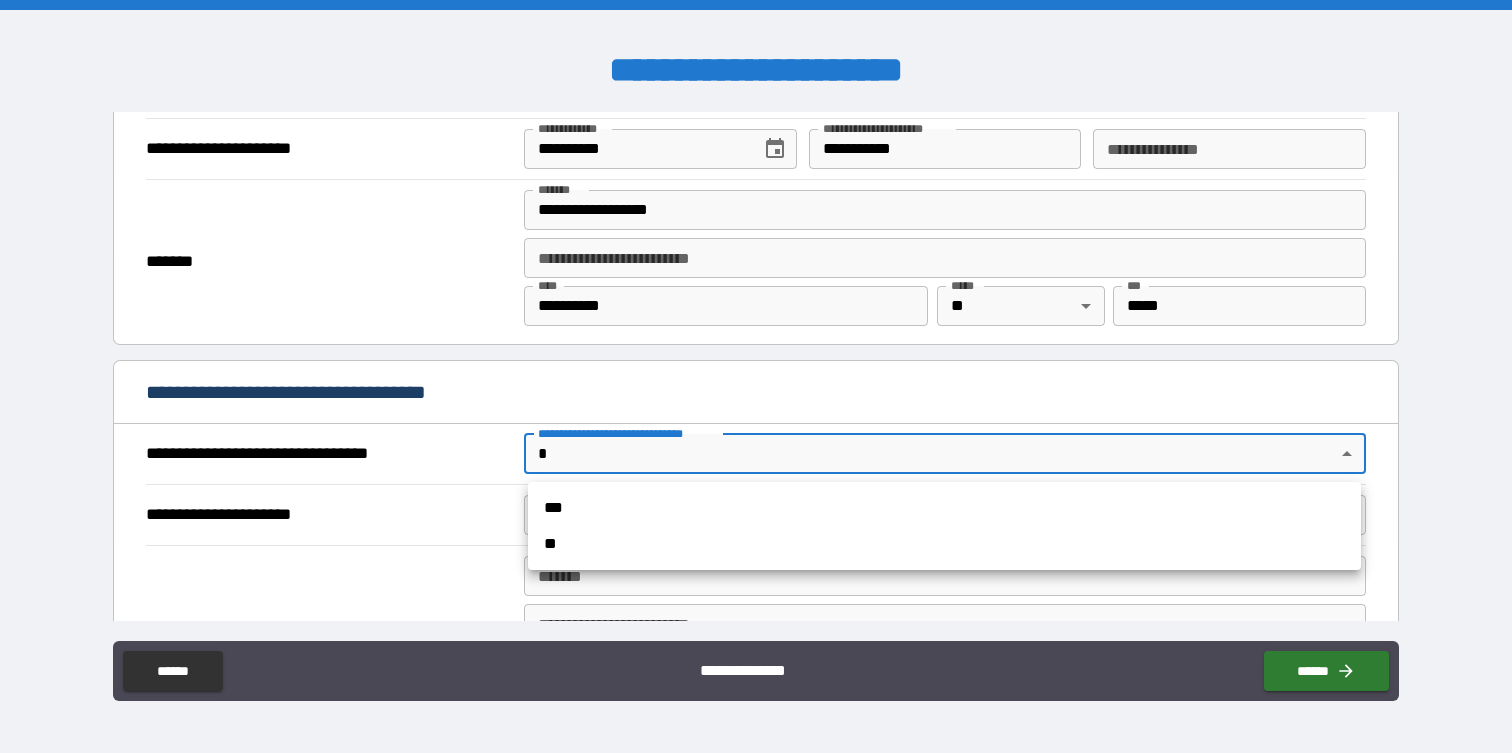 click on "***" at bounding box center [944, 508] 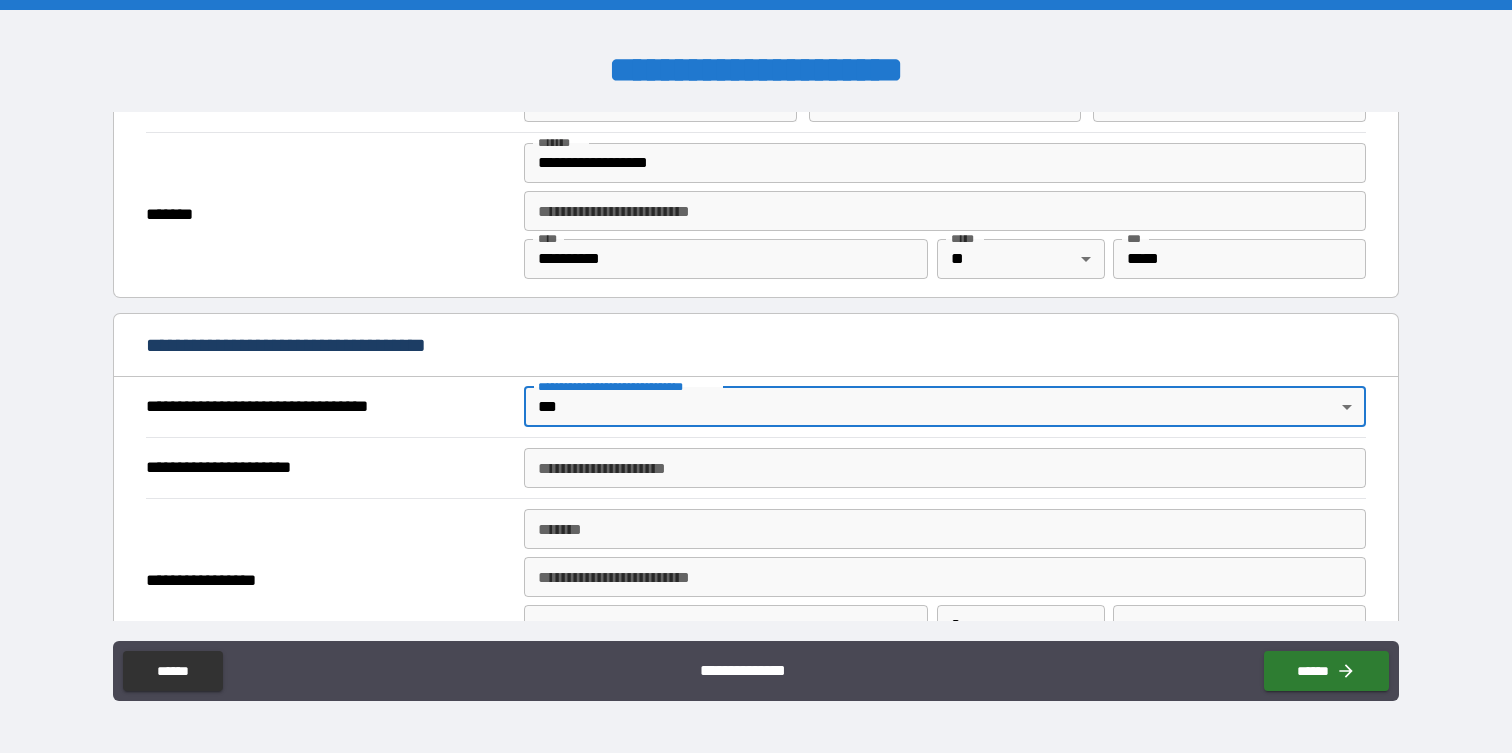 scroll, scrollTop: 961, scrollLeft: 0, axis: vertical 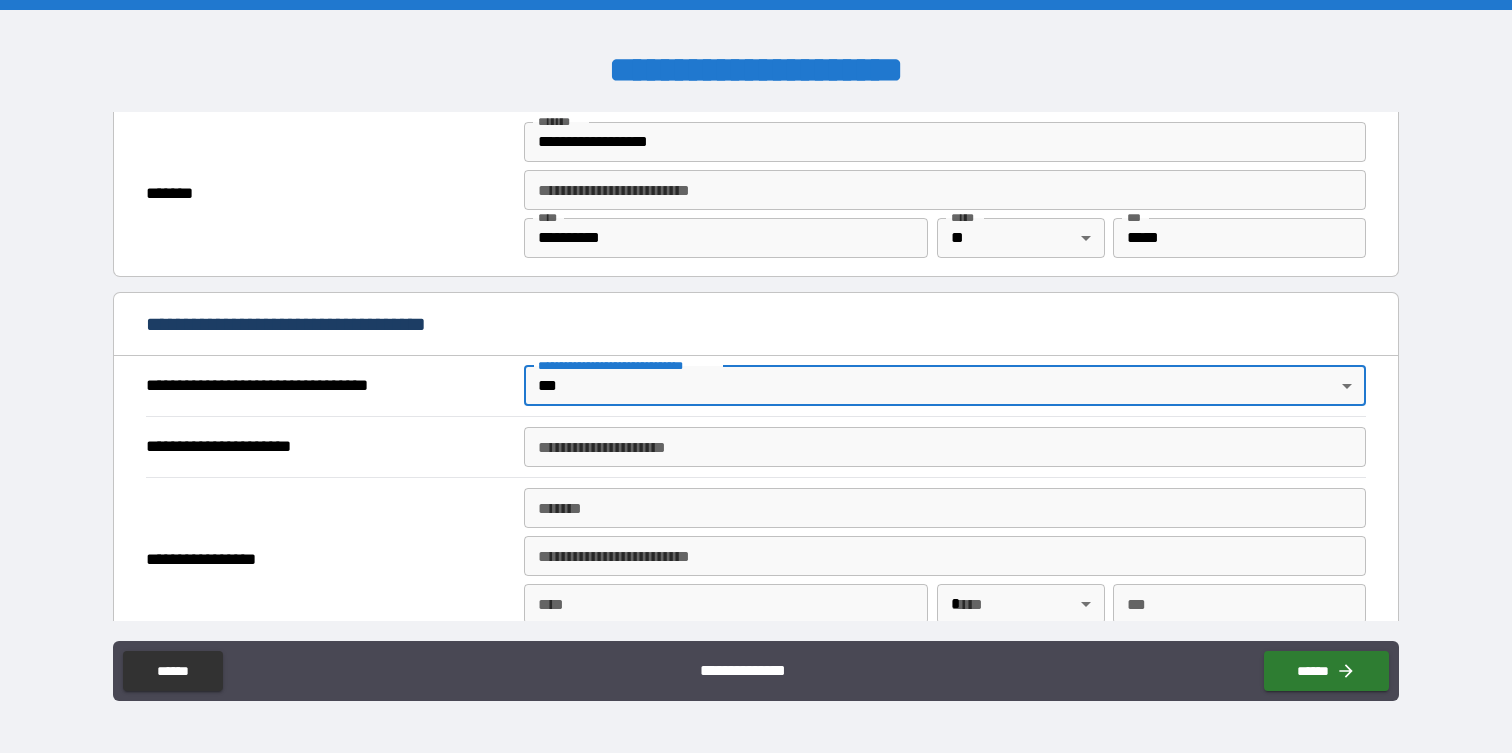 click on "**********" at bounding box center [944, 447] 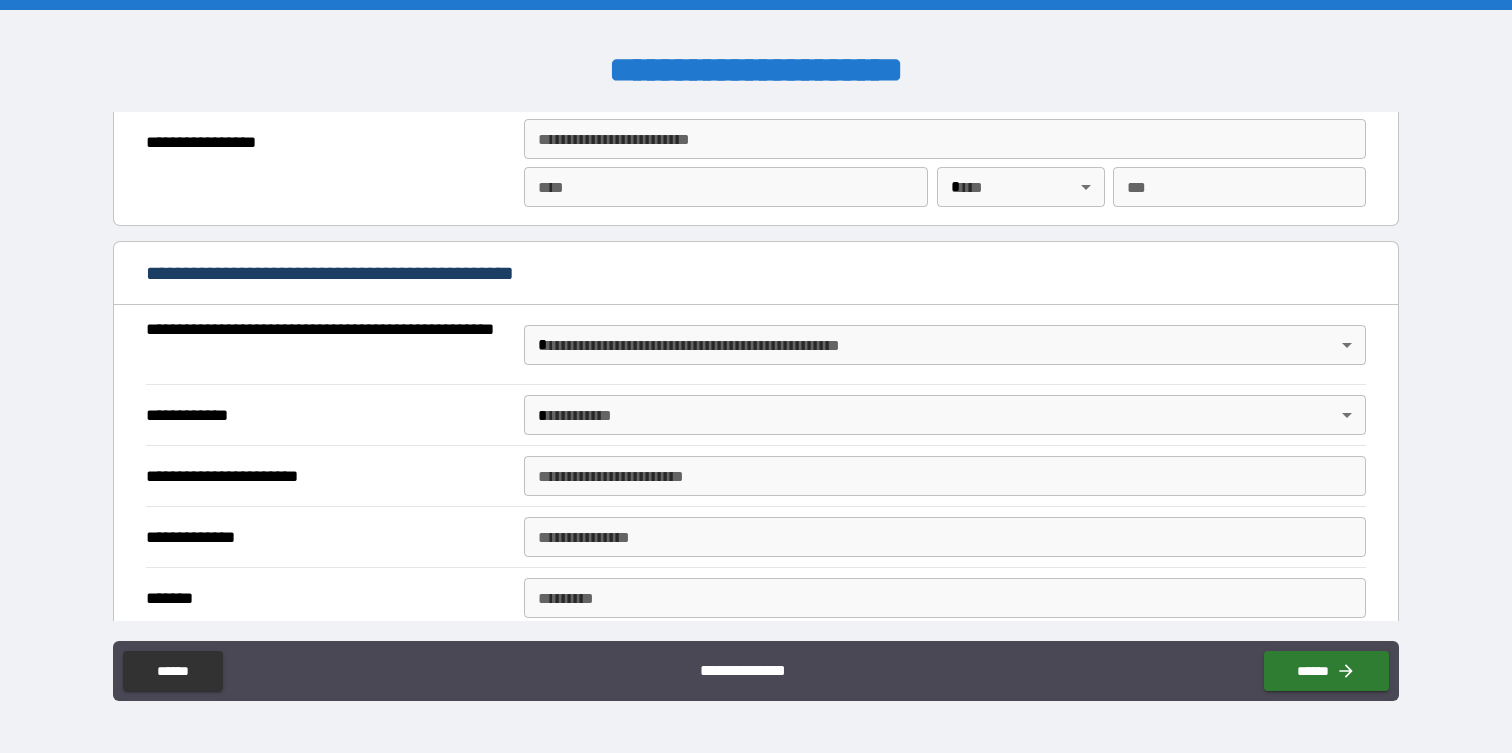 scroll, scrollTop: 1382, scrollLeft: 0, axis: vertical 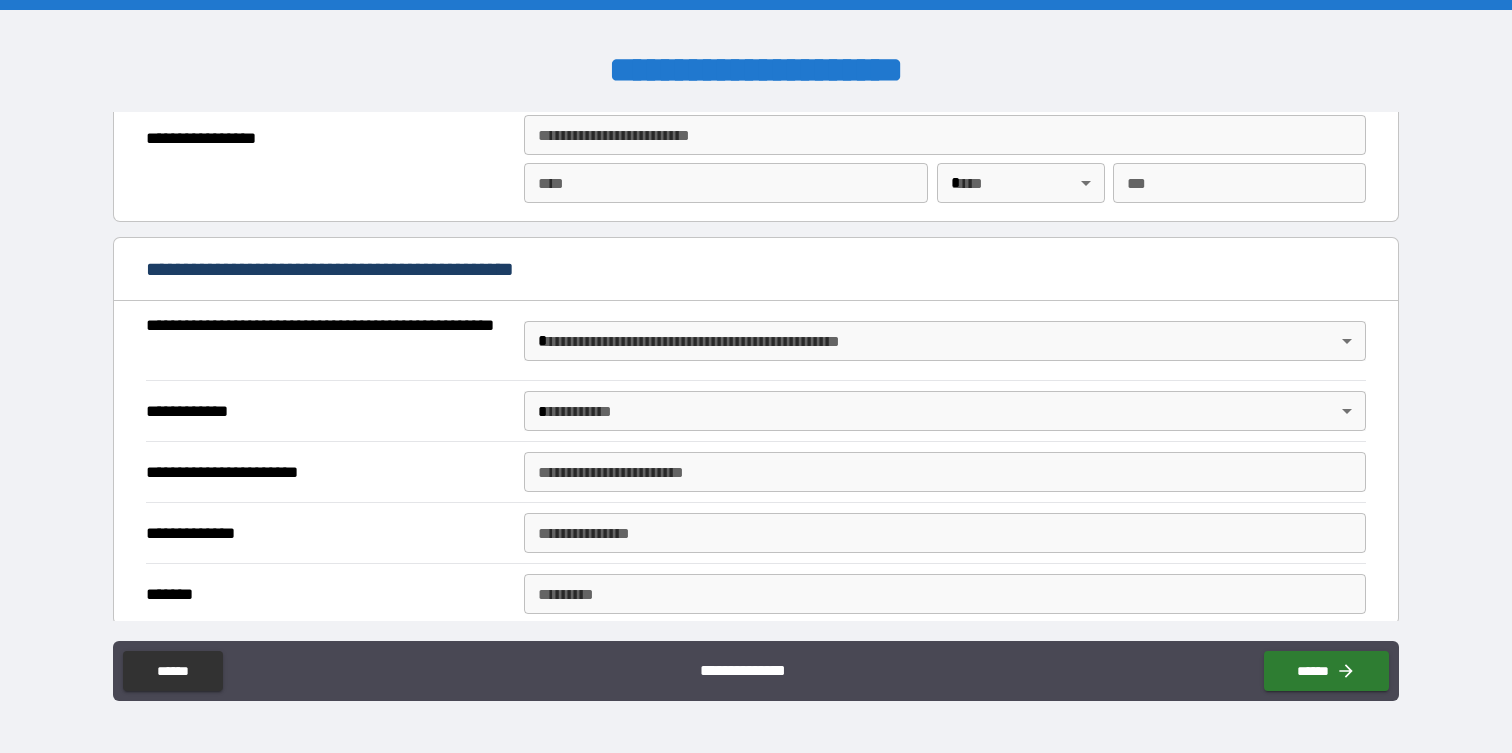 type on "*********" 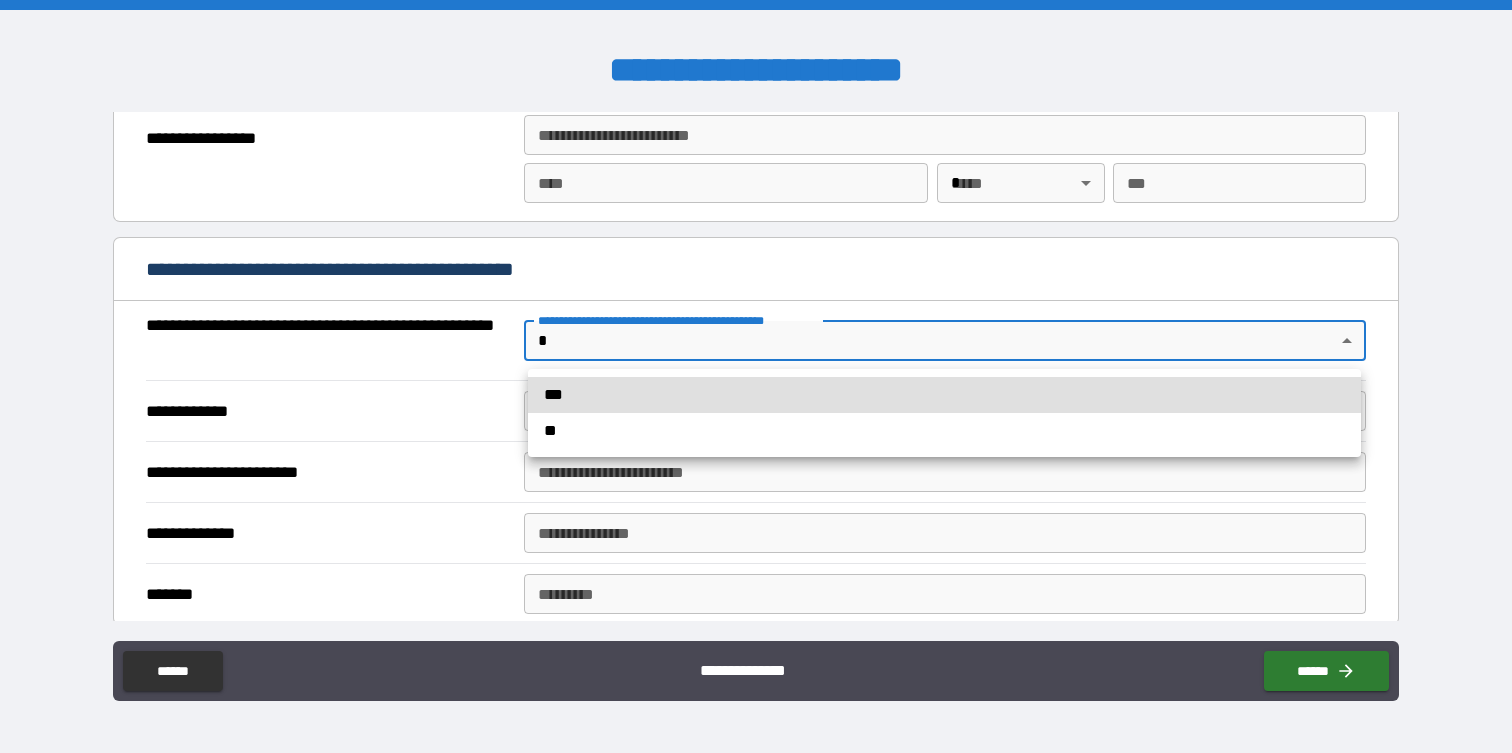 click on "**" at bounding box center (944, 431) 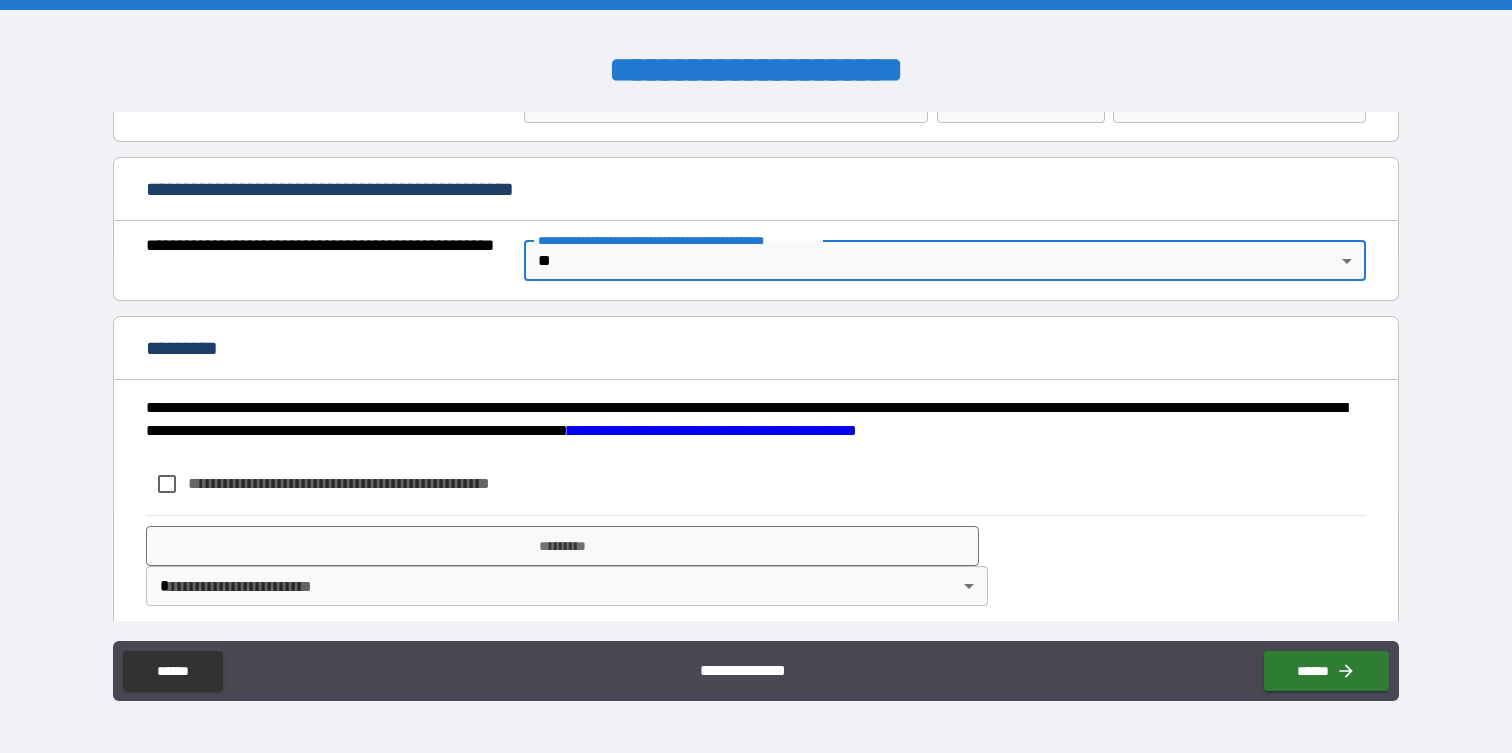 scroll, scrollTop: 1478, scrollLeft: 0, axis: vertical 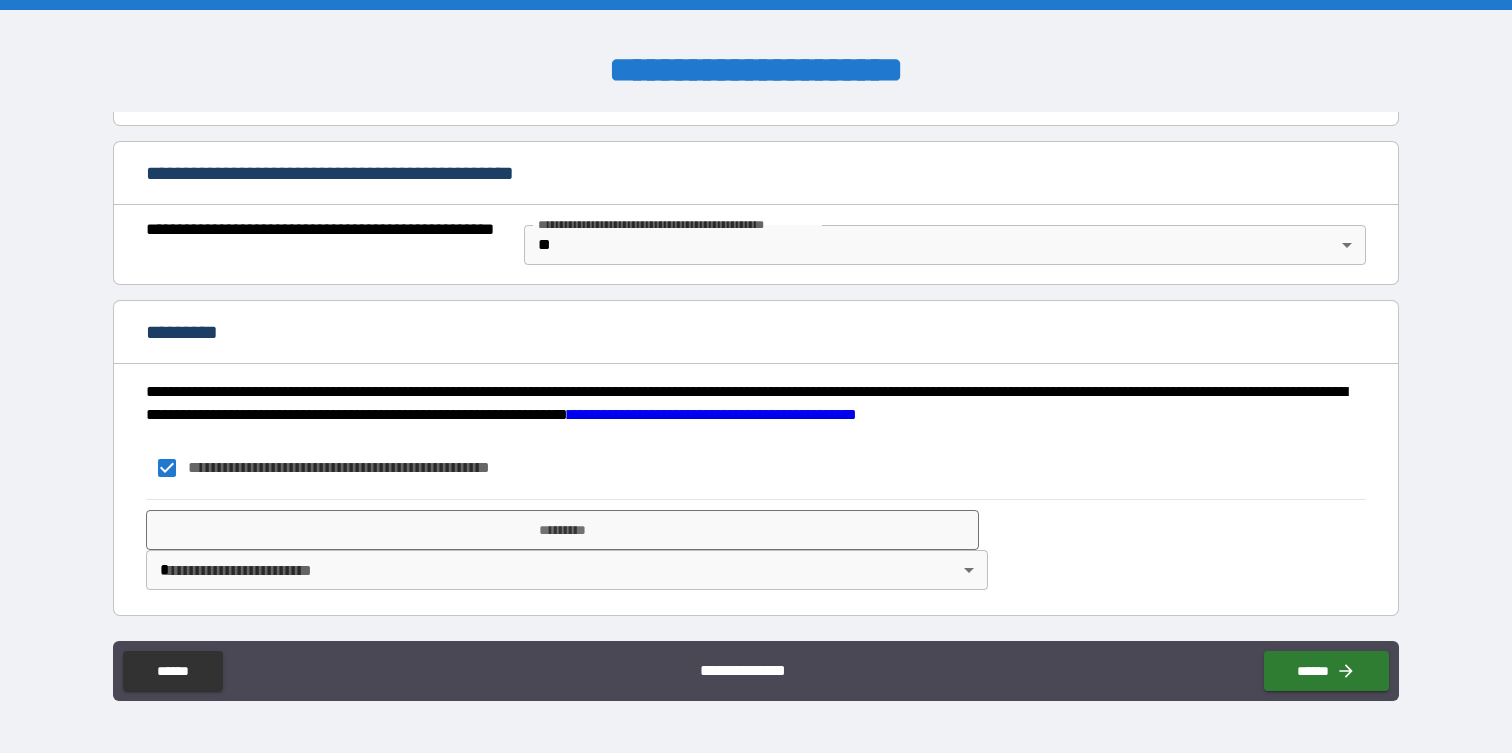 click on "**********" at bounding box center (756, 376) 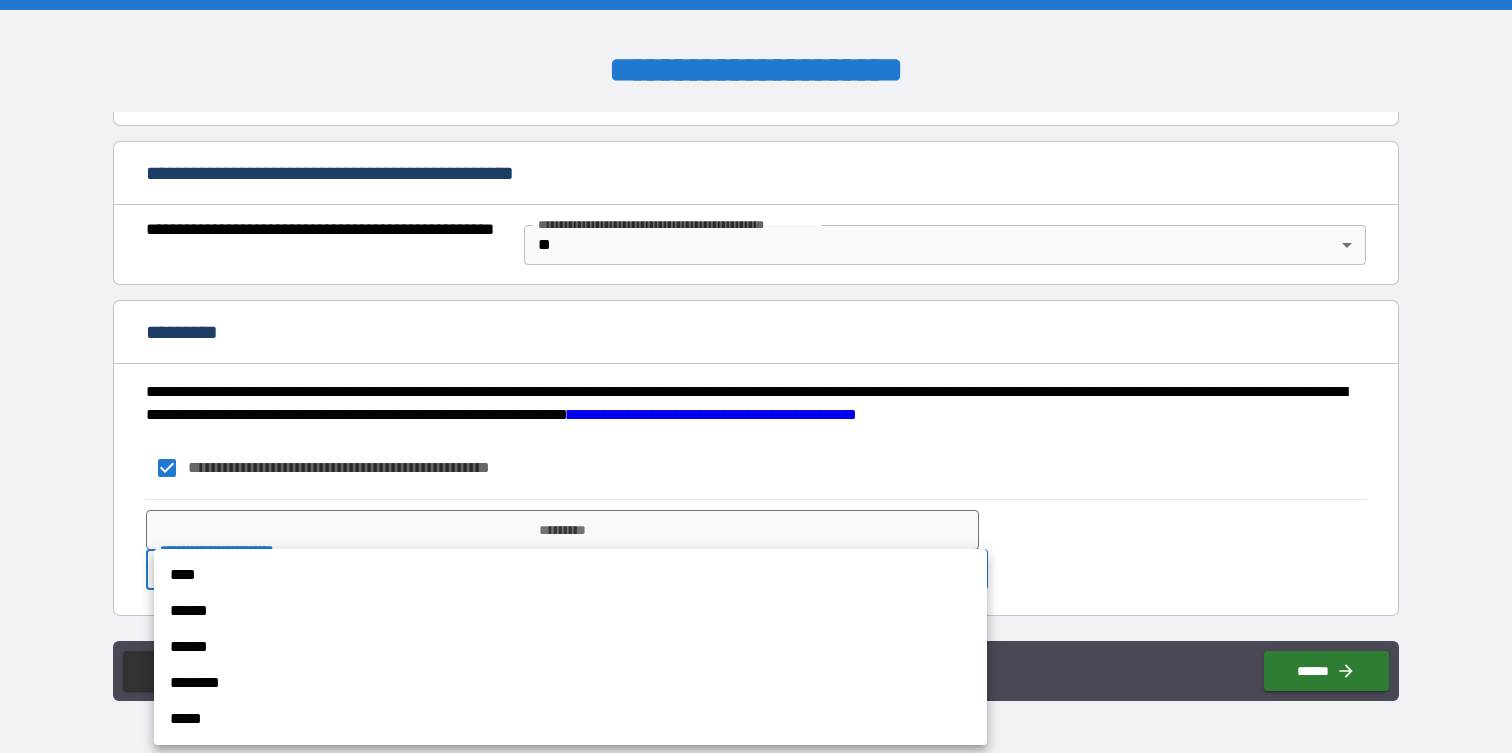 click on "****" at bounding box center (570, 575) 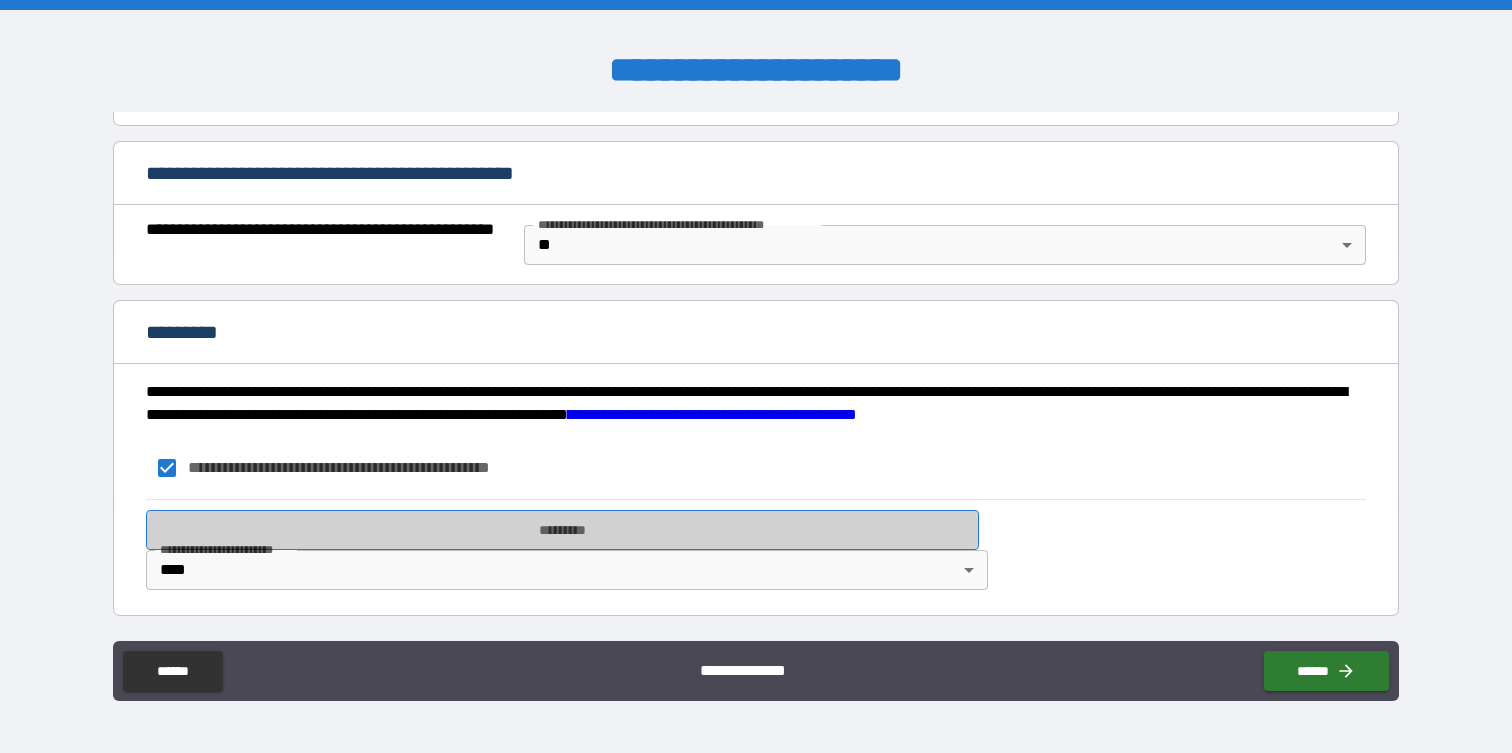 click on "*********" at bounding box center [562, 530] 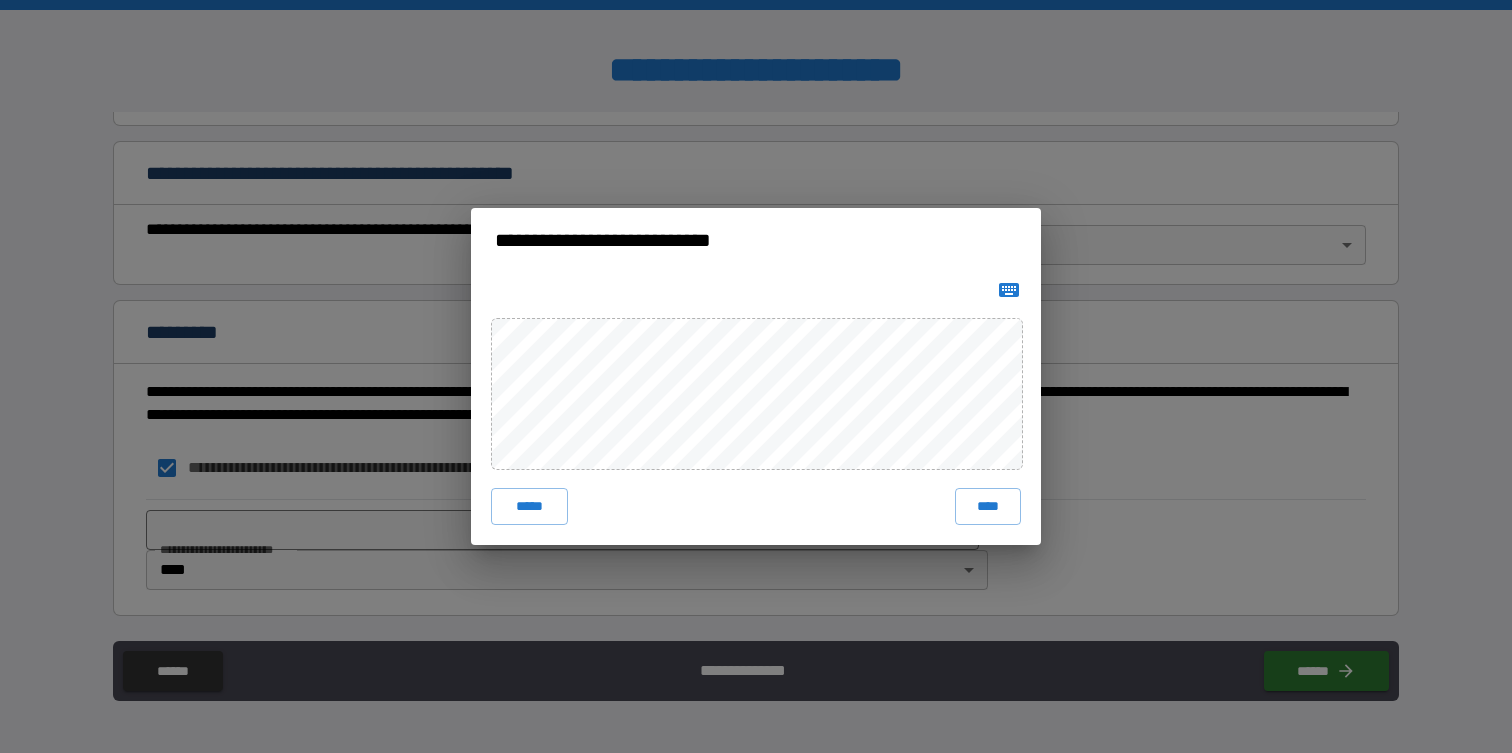 click 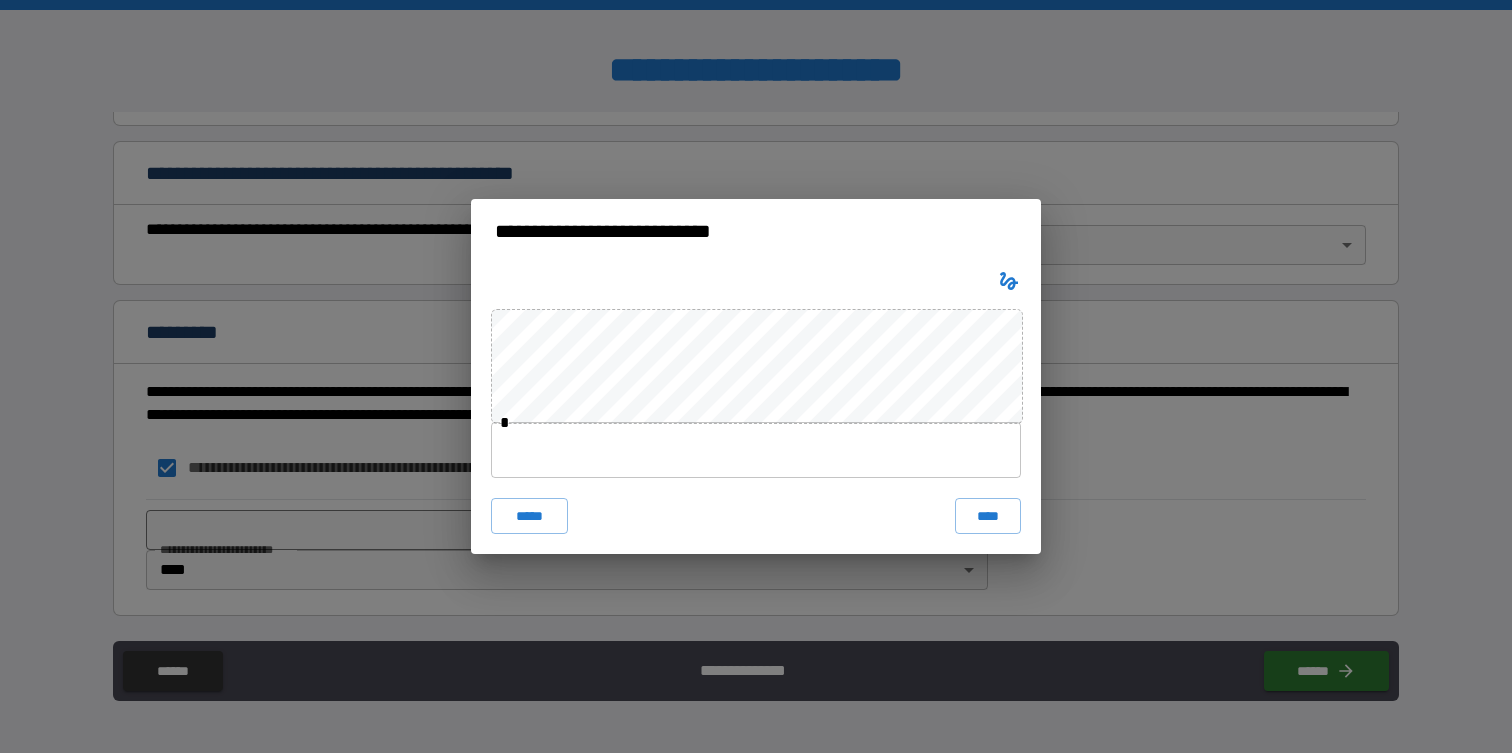 type 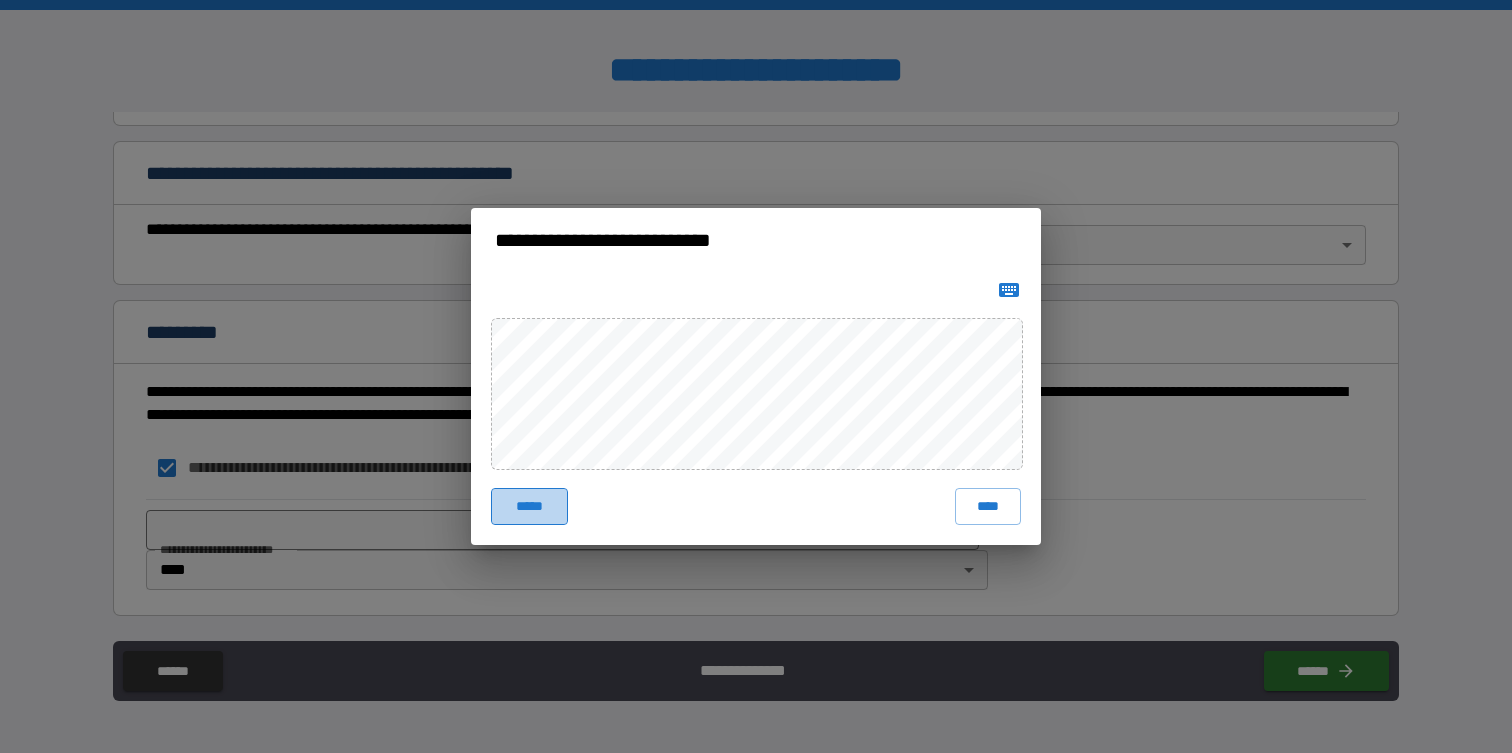 click on "*****" at bounding box center [529, 506] 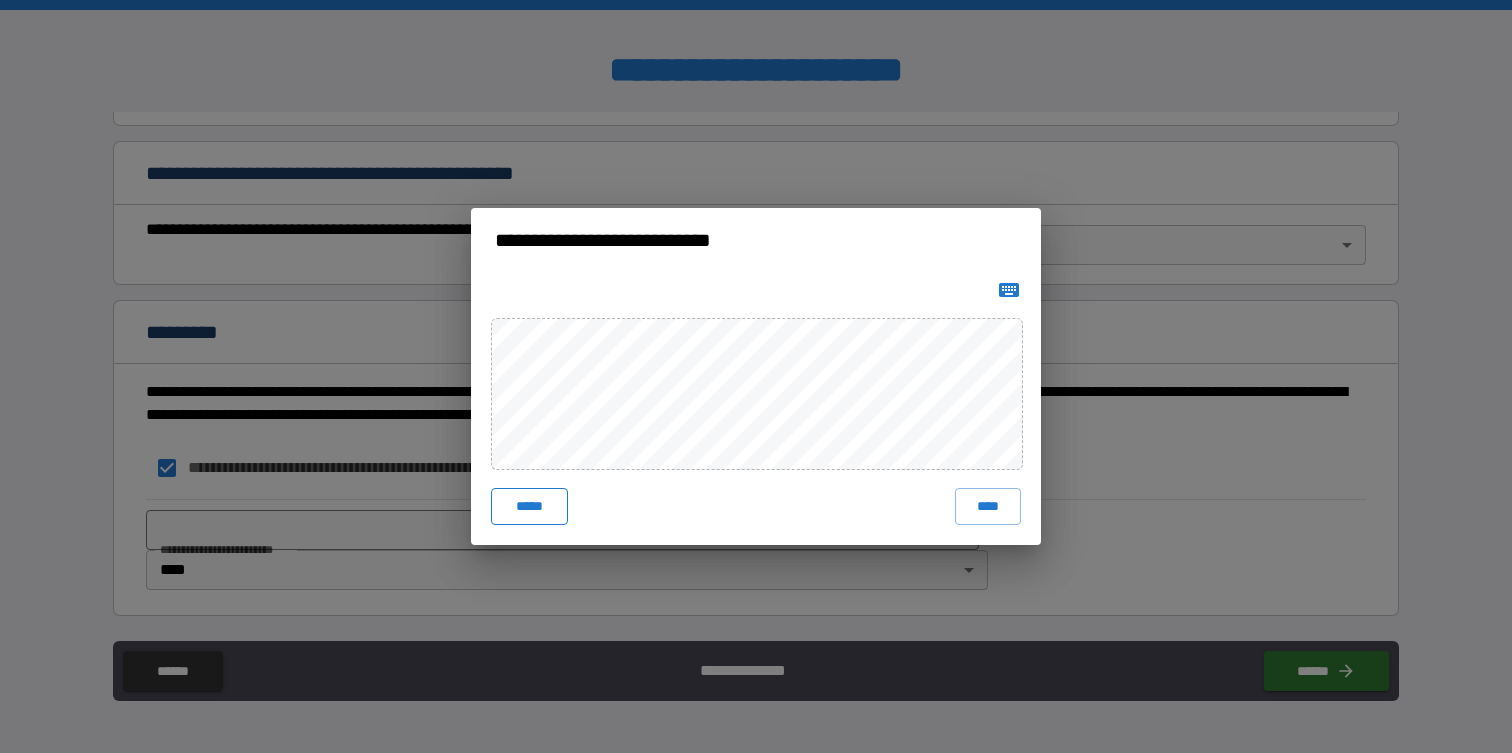 type 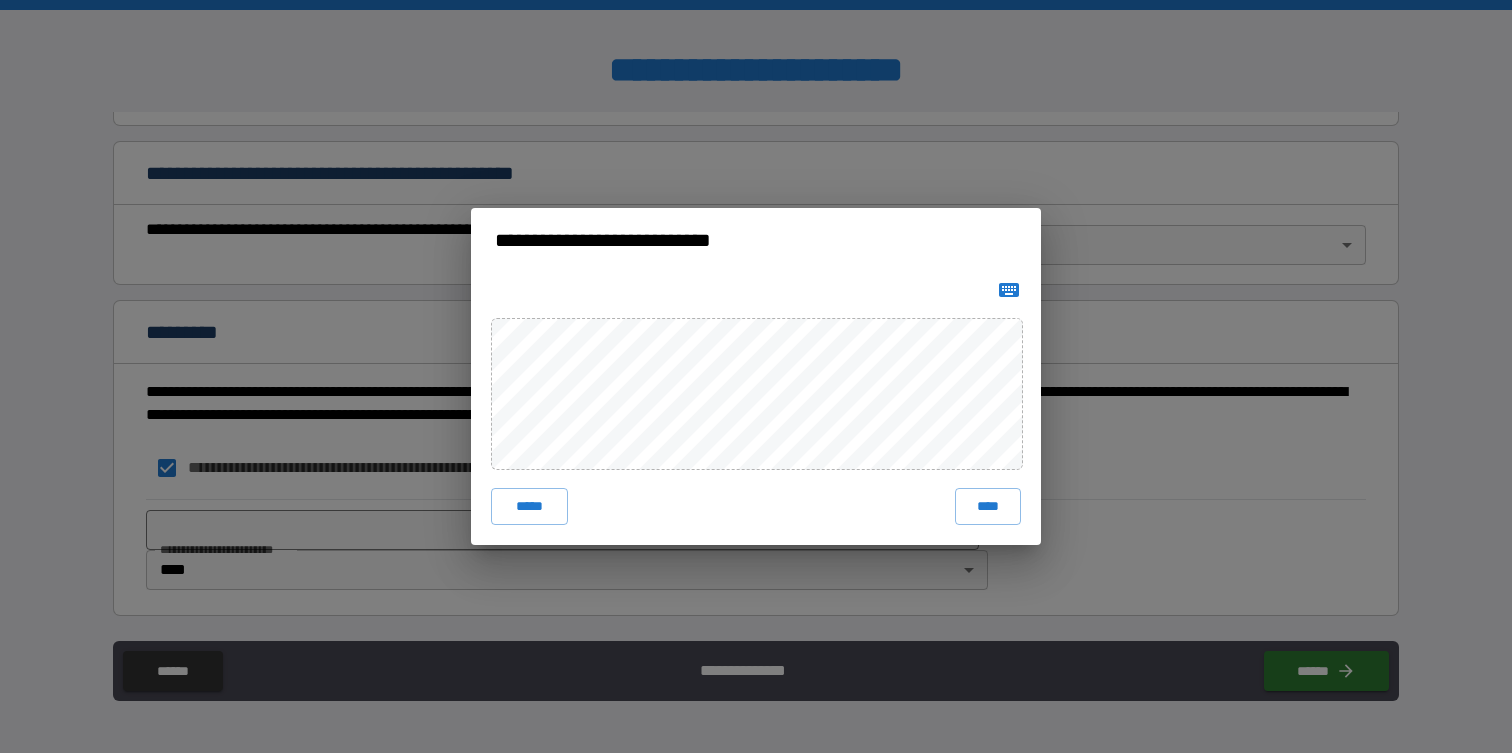 click 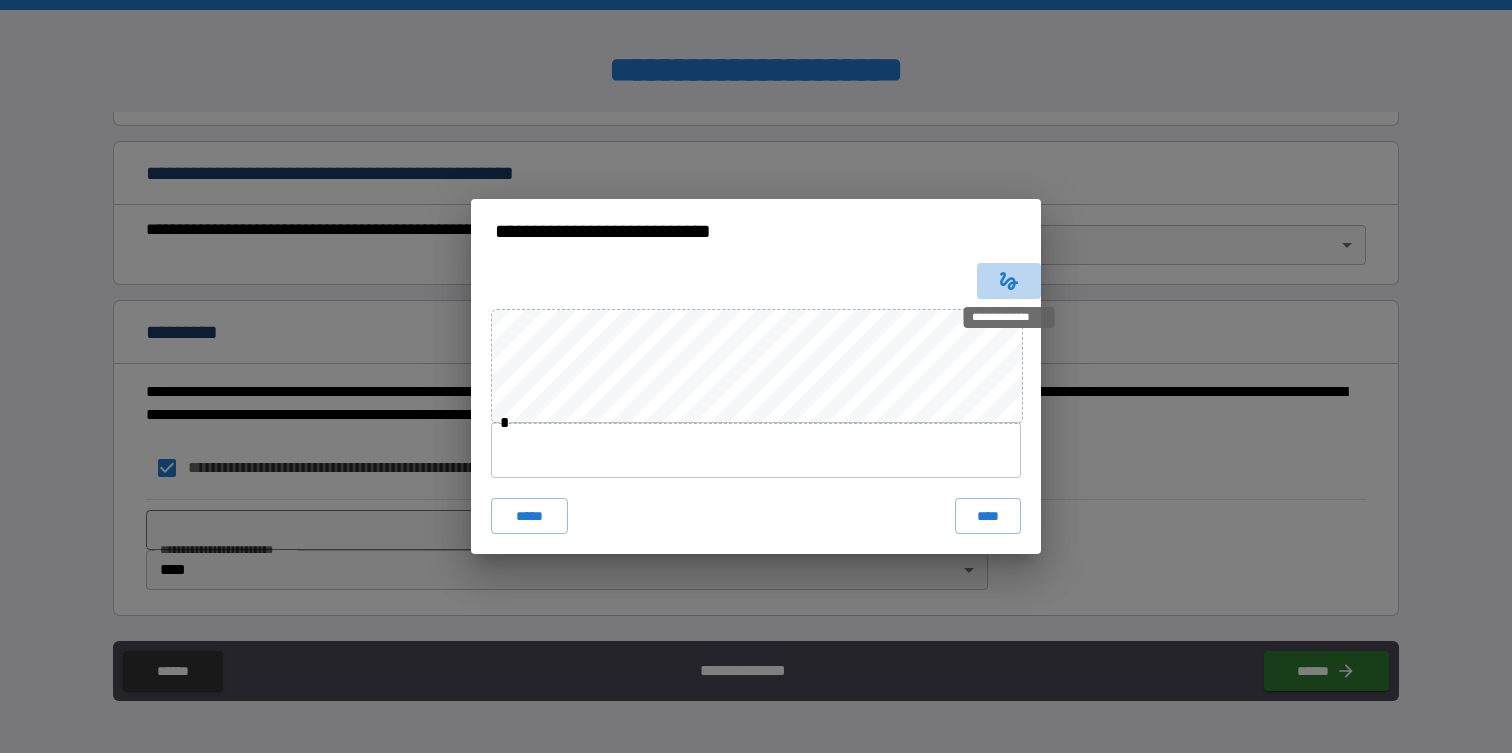 click 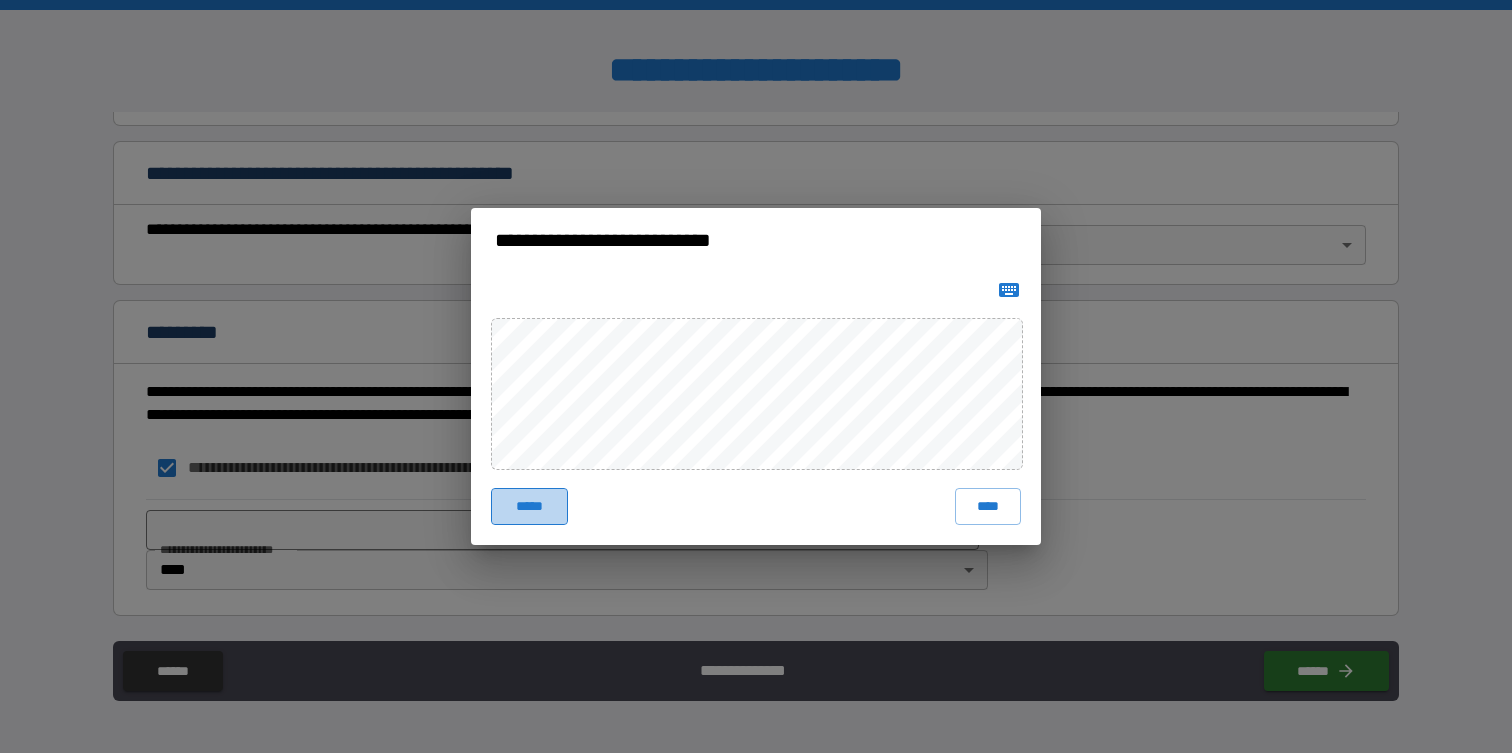 click on "*****" at bounding box center [529, 506] 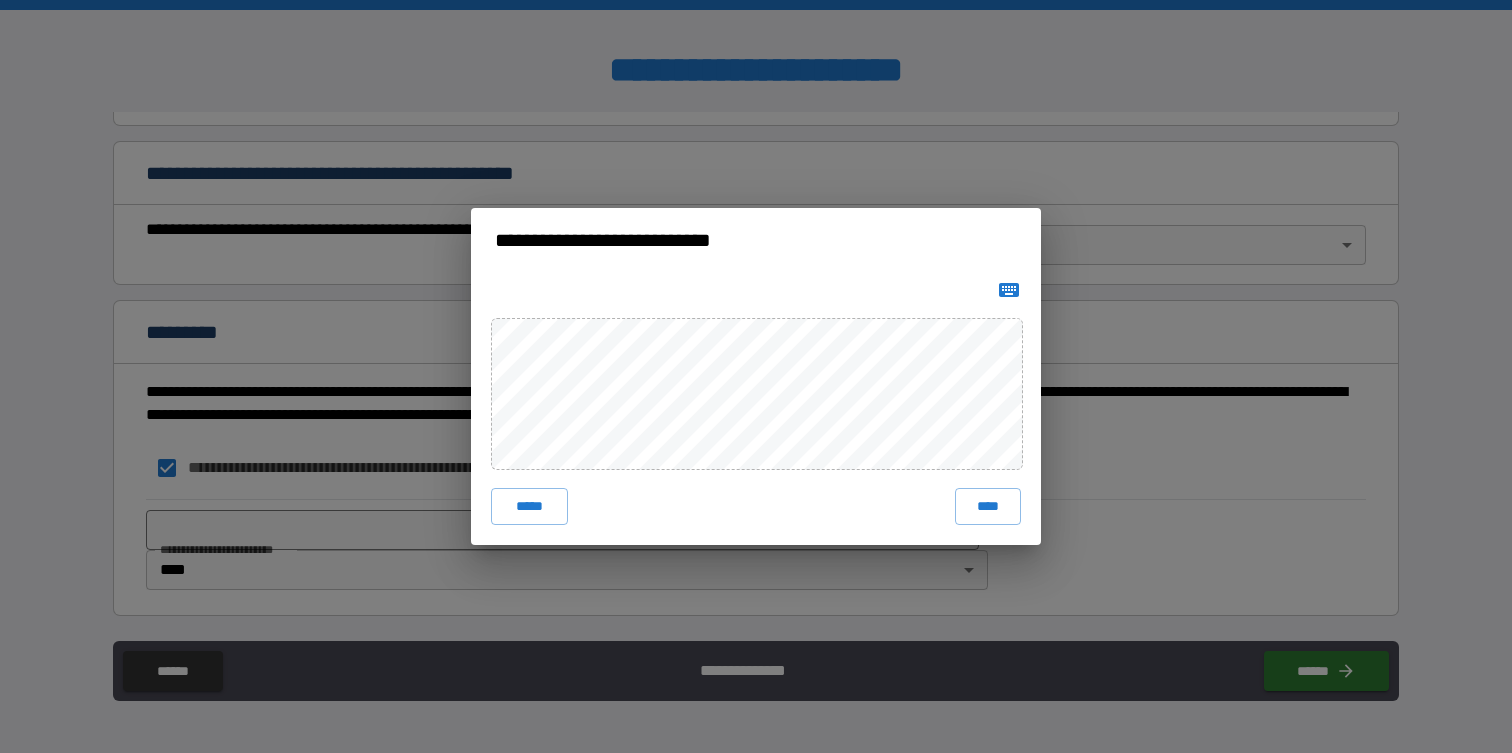 click on "***** ****" at bounding box center (756, 408) 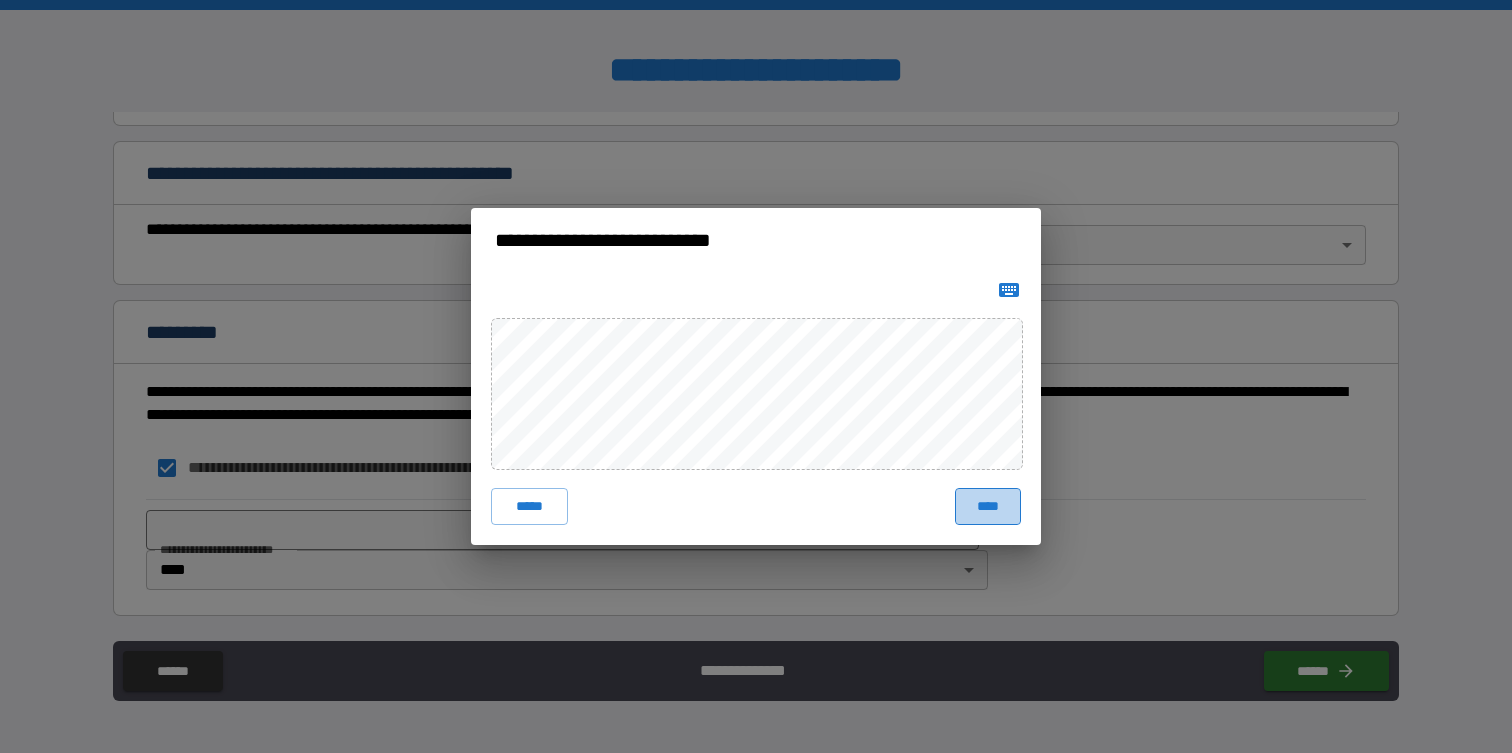 click on "****" at bounding box center [988, 506] 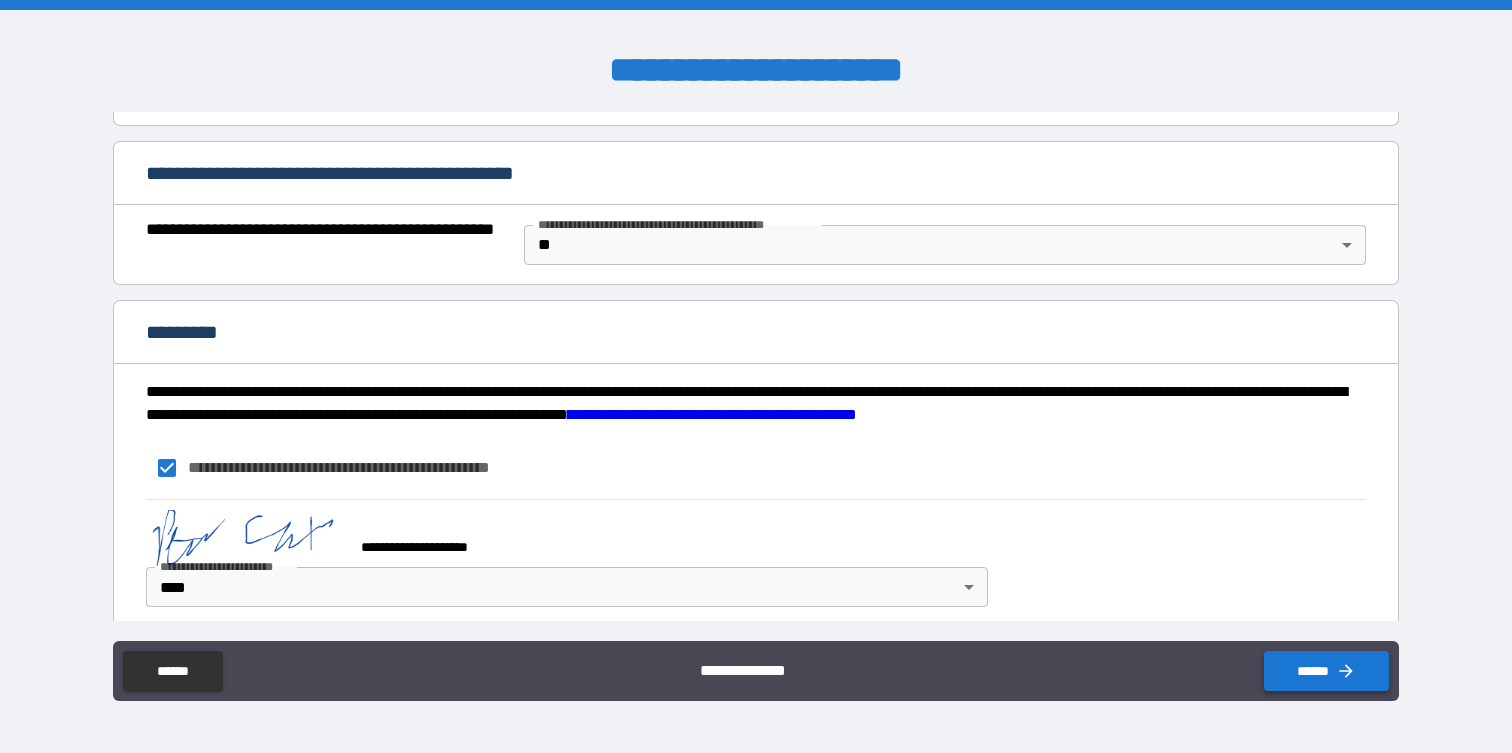 click on "******" at bounding box center (1326, 671) 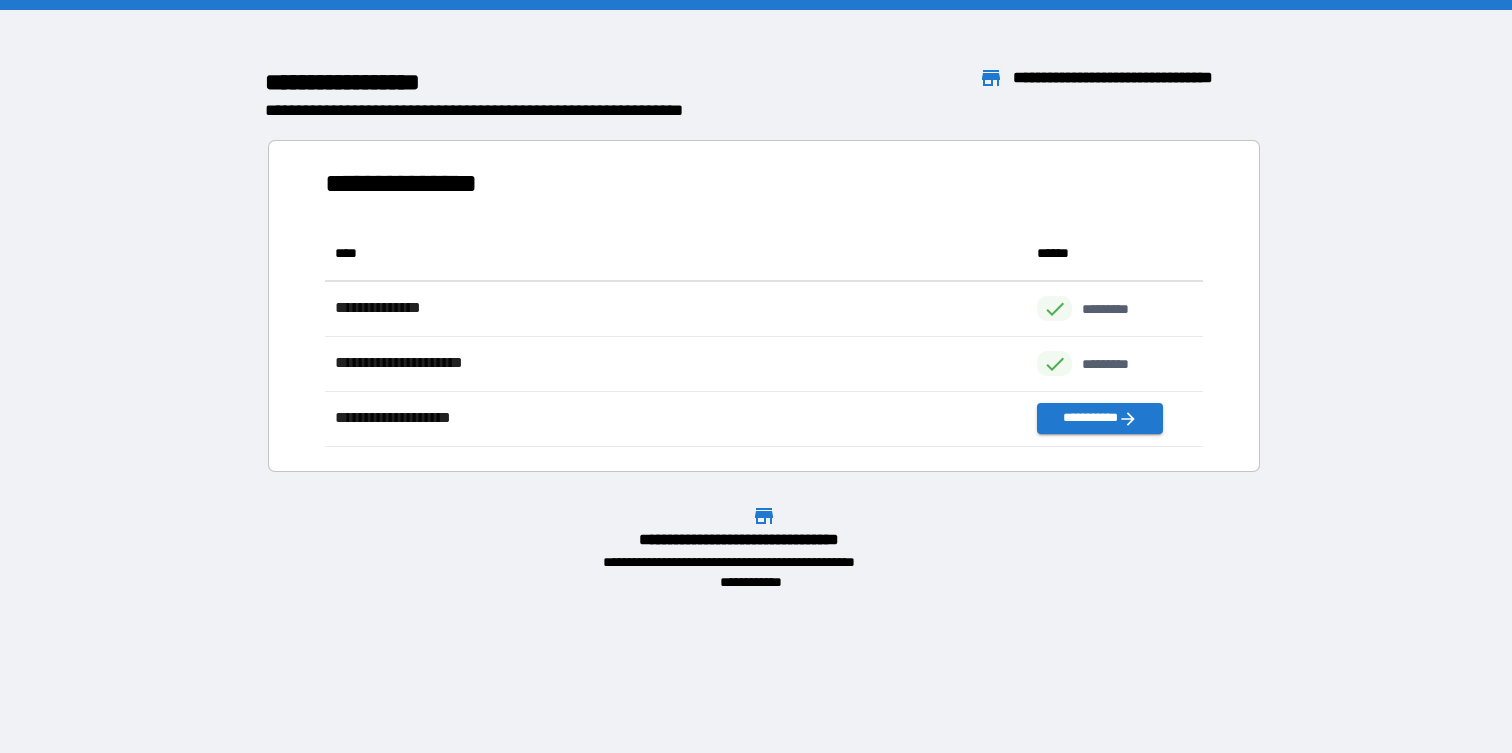 scroll, scrollTop: 1, scrollLeft: 1, axis: both 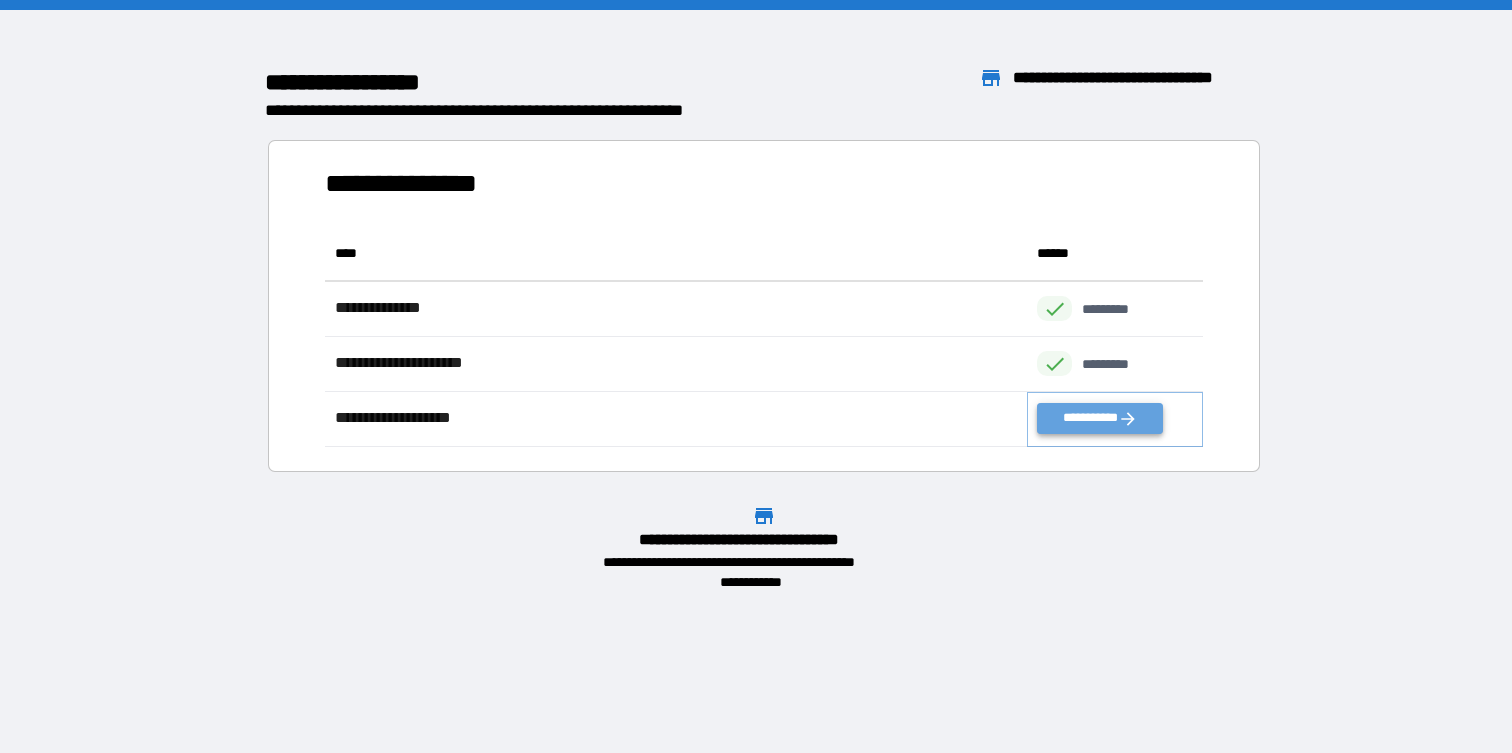 click on "**********" at bounding box center [1099, 418] 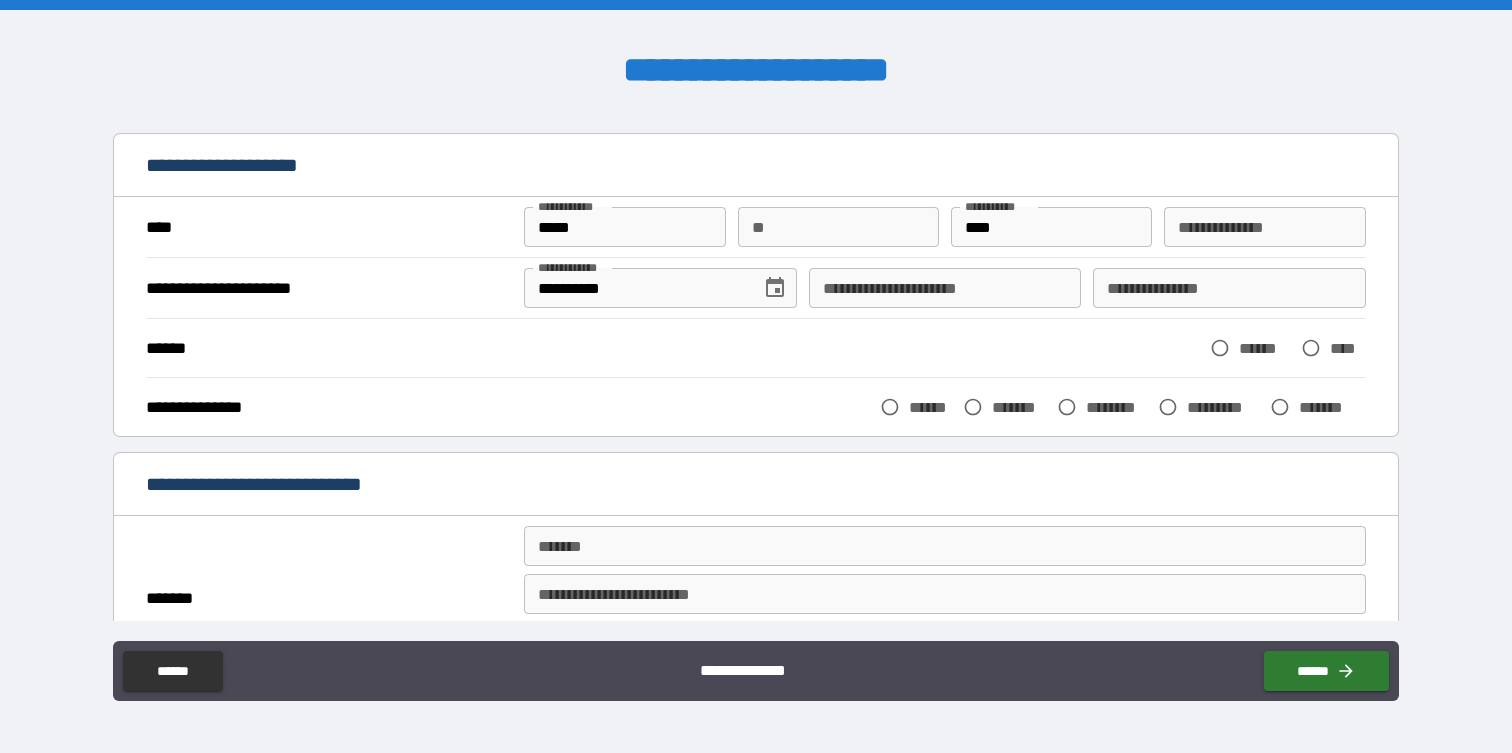 scroll, scrollTop: 68, scrollLeft: 0, axis: vertical 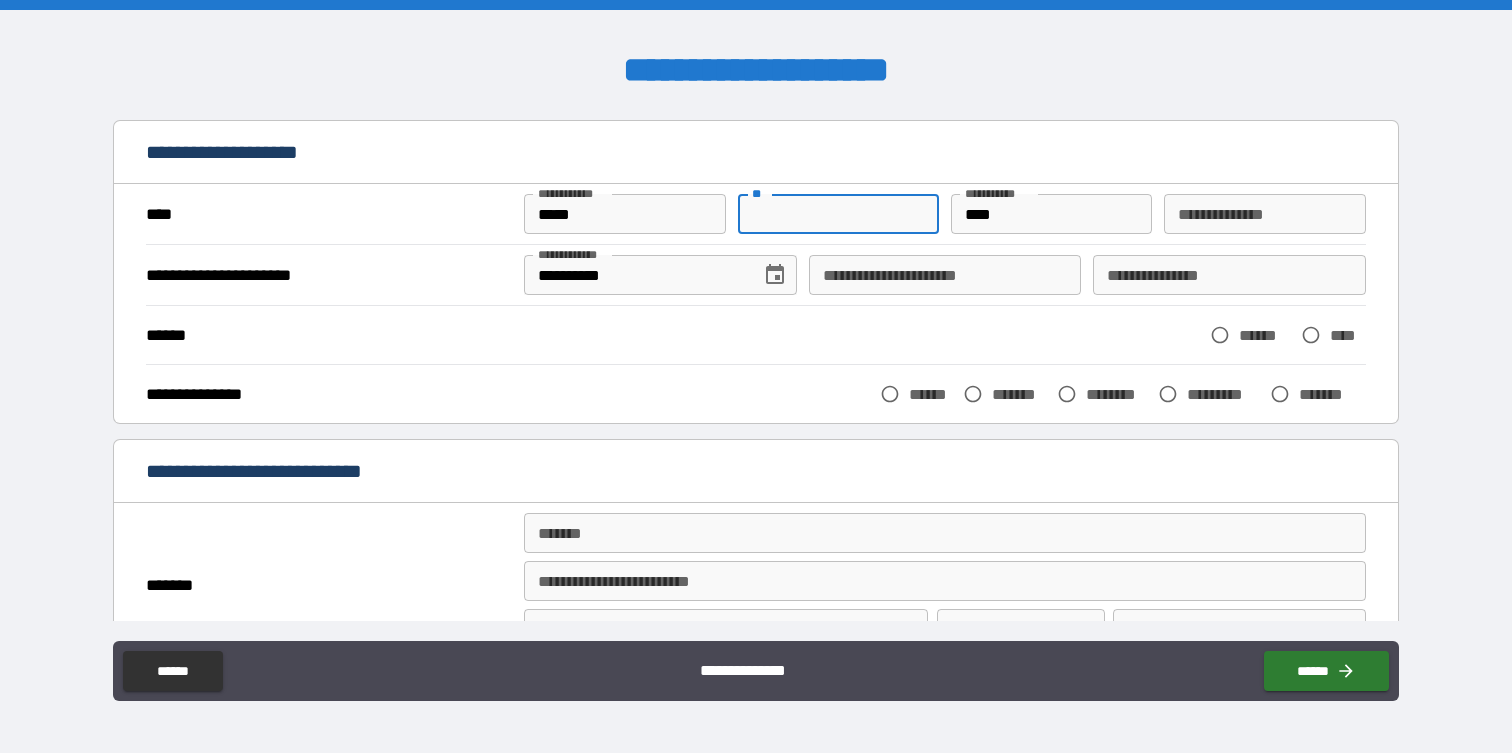 click on "**" at bounding box center [838, 214] 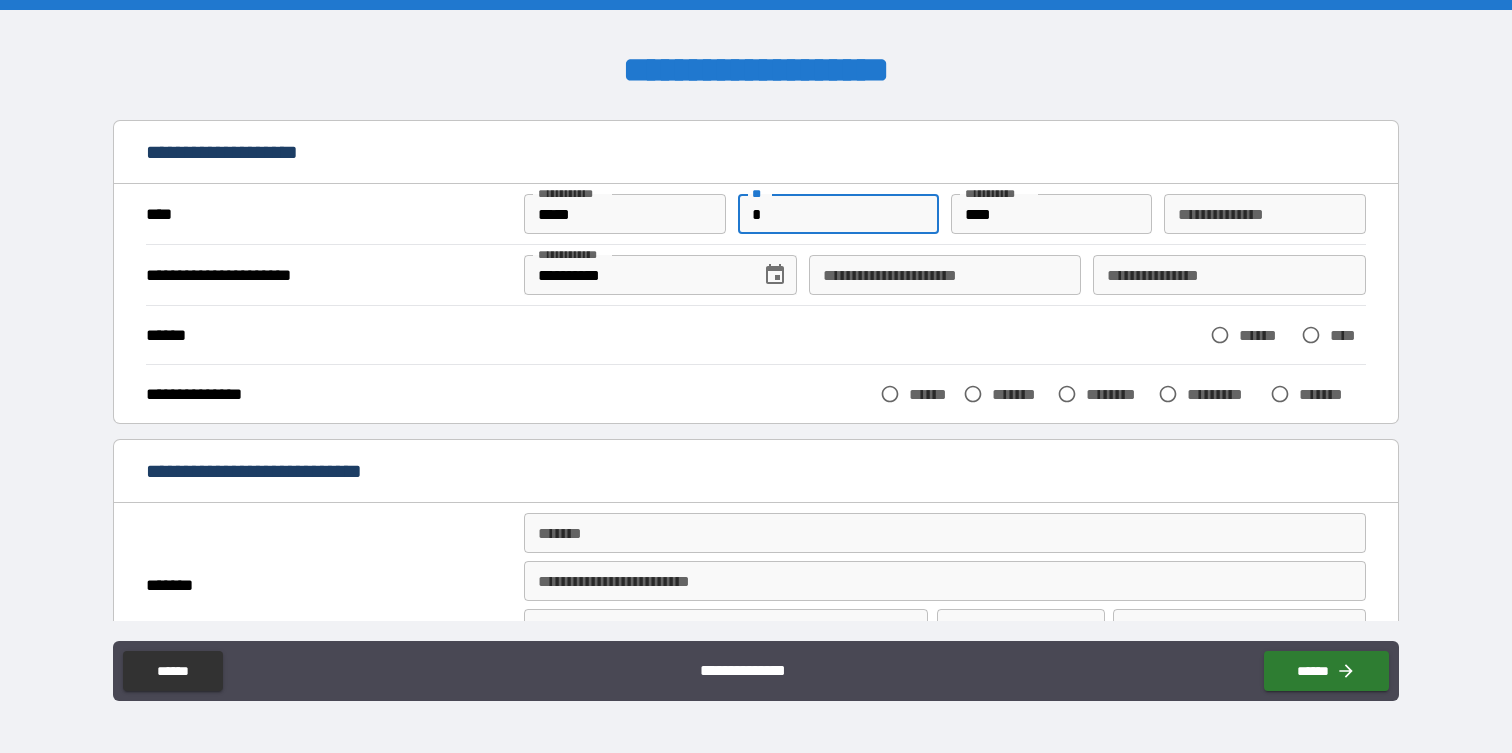 type on "*" 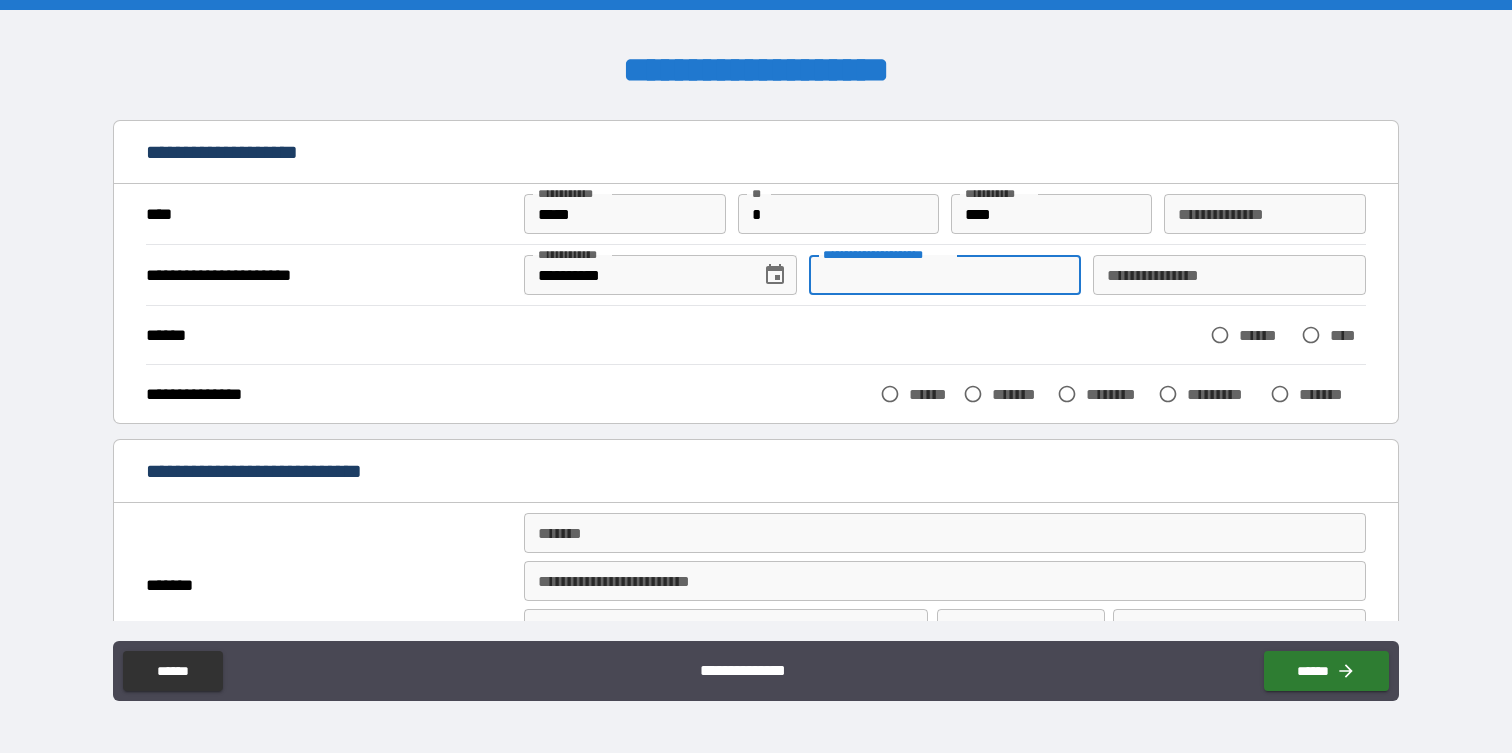 click on "**********" at bounding box center (945, 275) 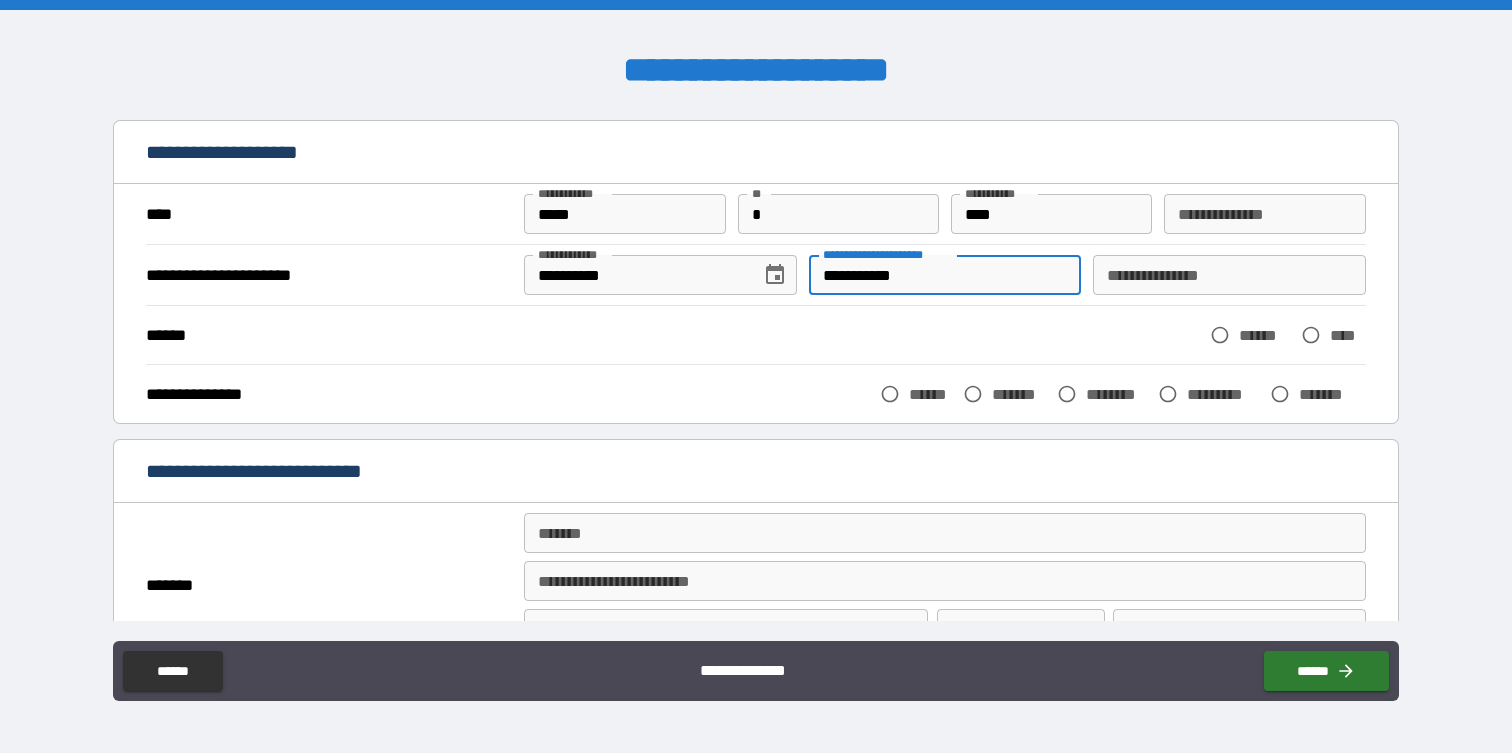 type on "**********" 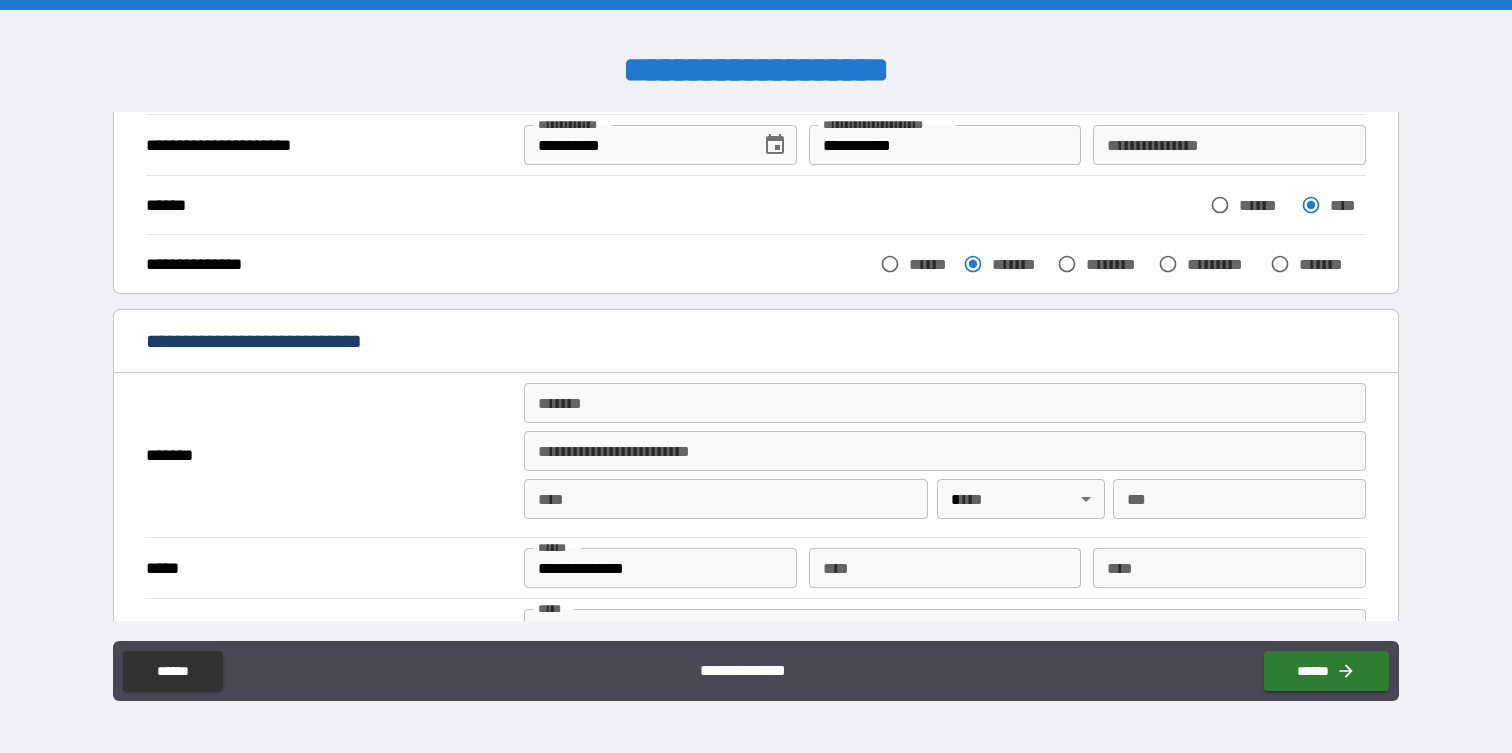 scroll, scrollTop: 218, scrollLeft: 0, axis: vertical 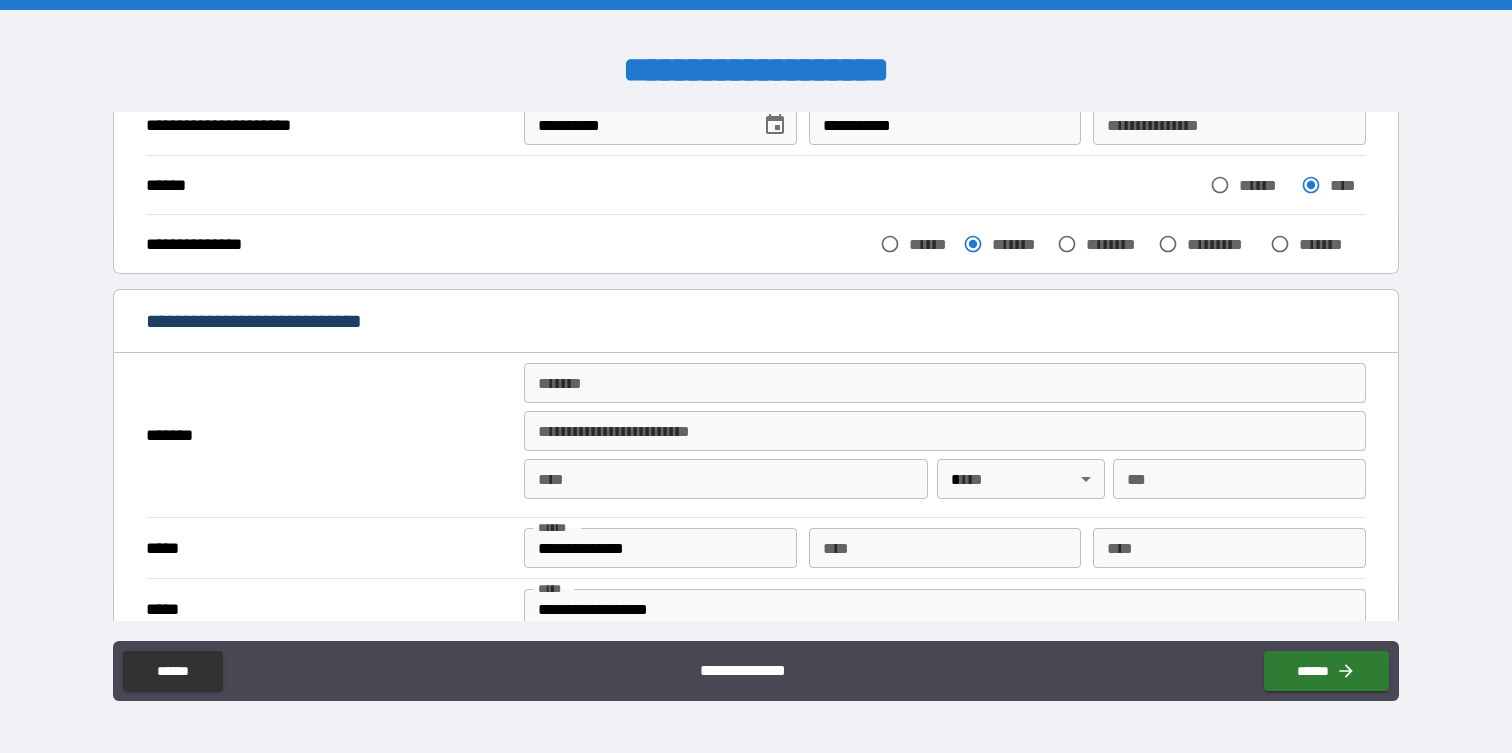 click on "*******" at bounding box center [944, 383] 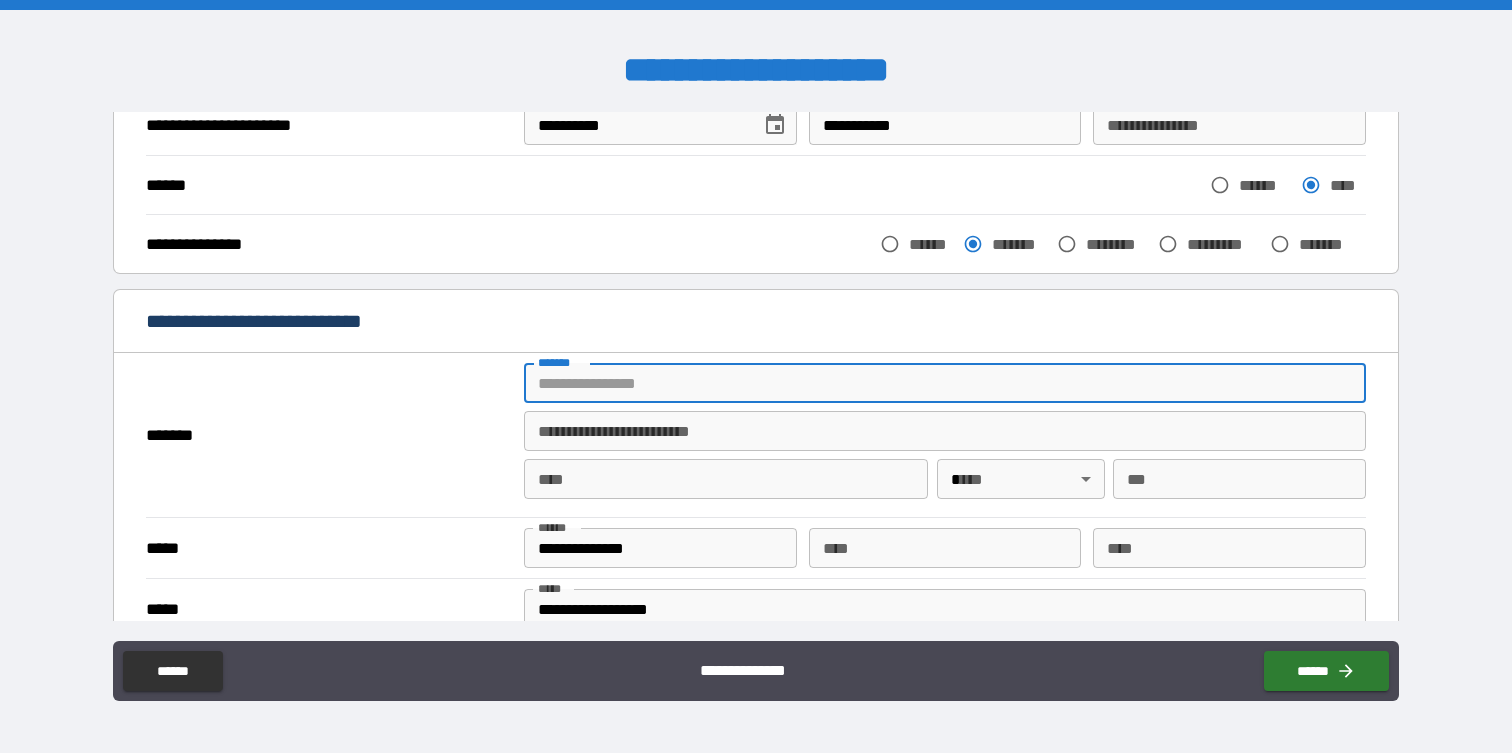 type on "**********" 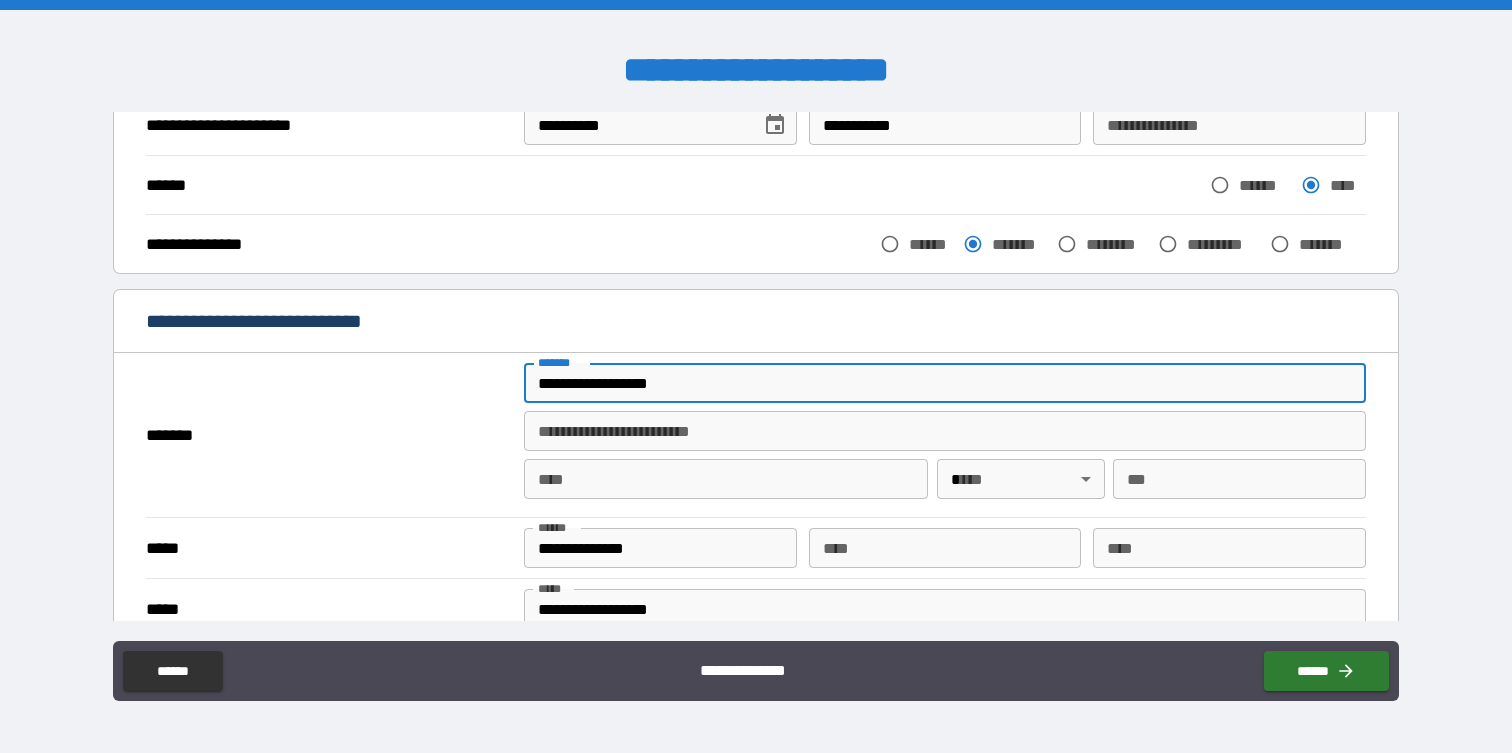 type on "*****" 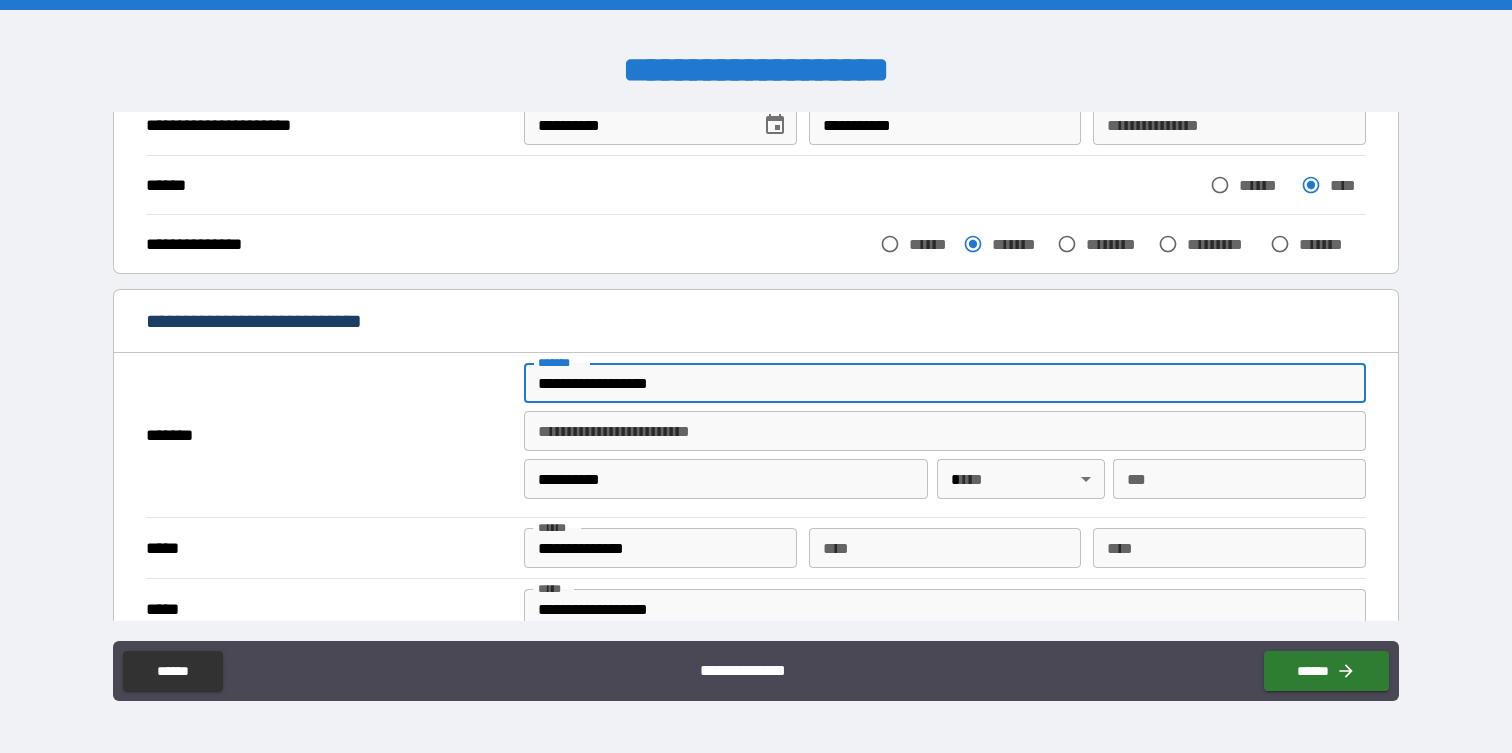 type on "**" 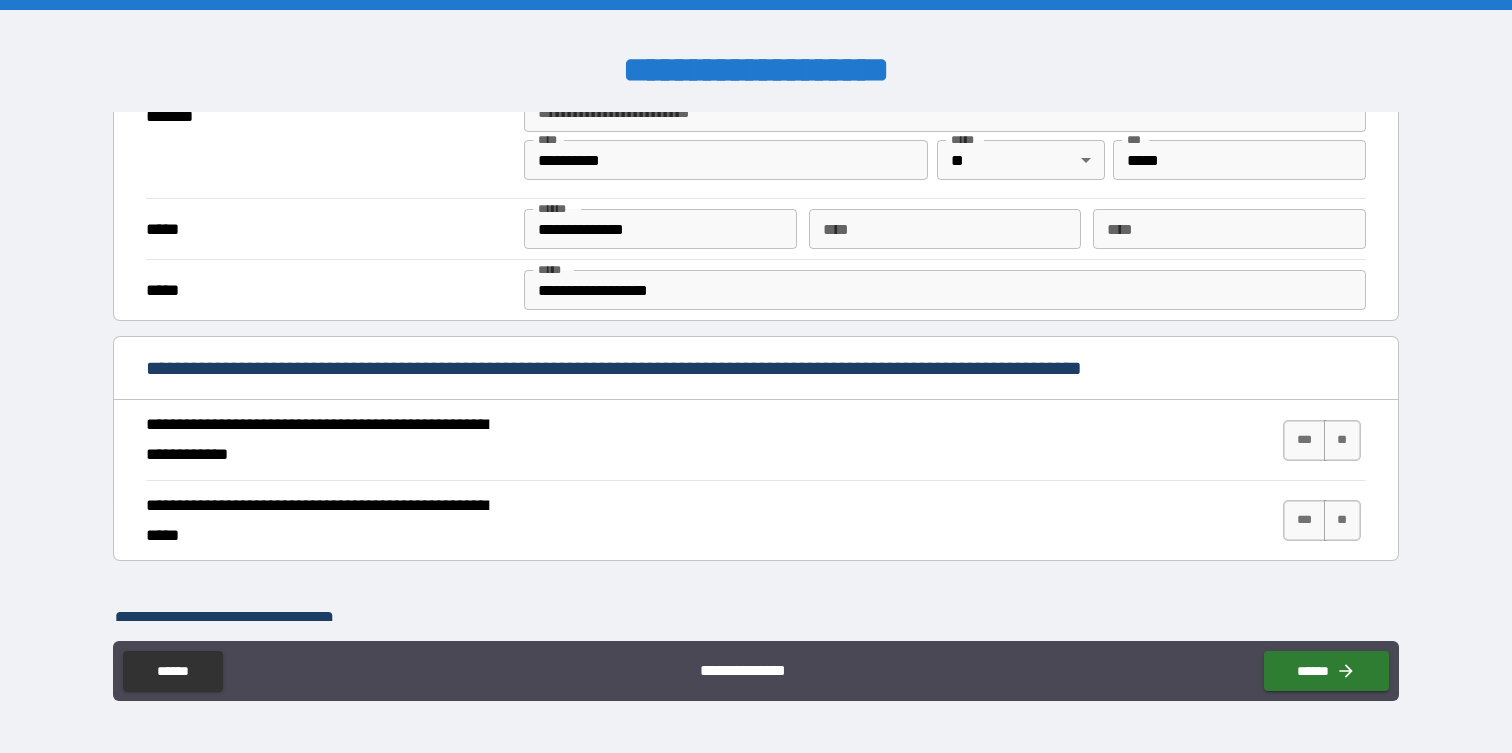 scroll, scrollTop: 567, scrollLeft: 0, axis: vertical 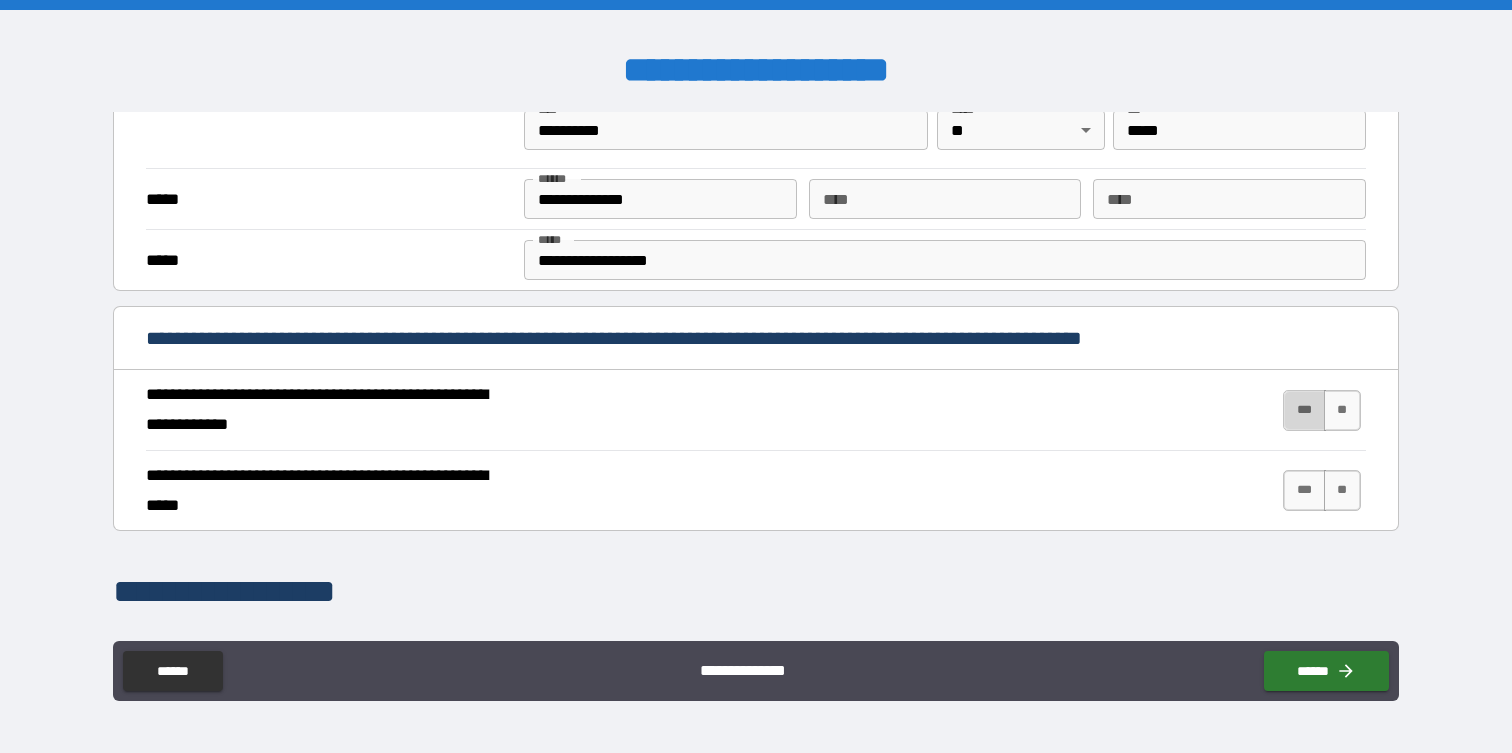 click on "***" at bounding box center (1304, 410) 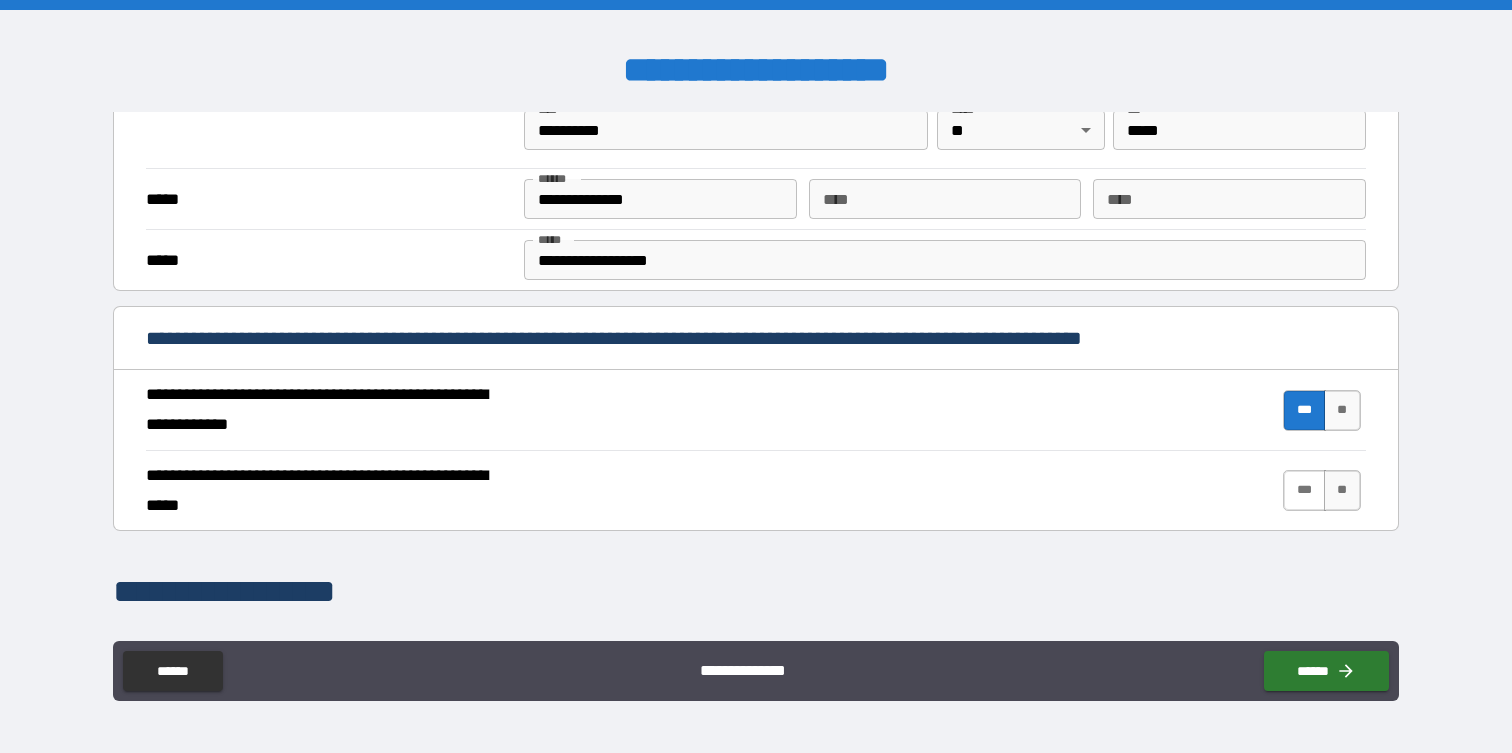 click on "***" at bounding box center [1304, 490] 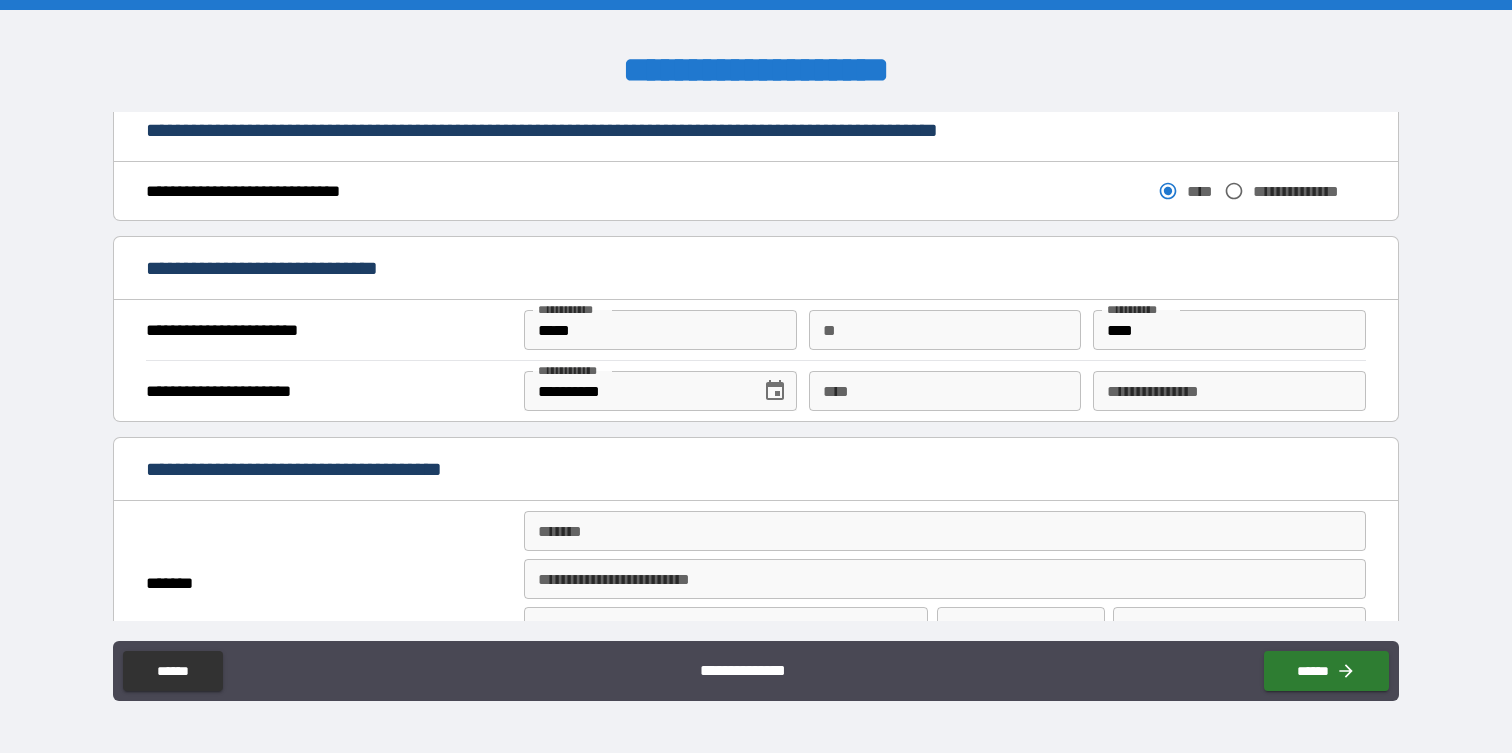 scroll, scrollTop: 1108, scrollLeft: 0, axis: vertical 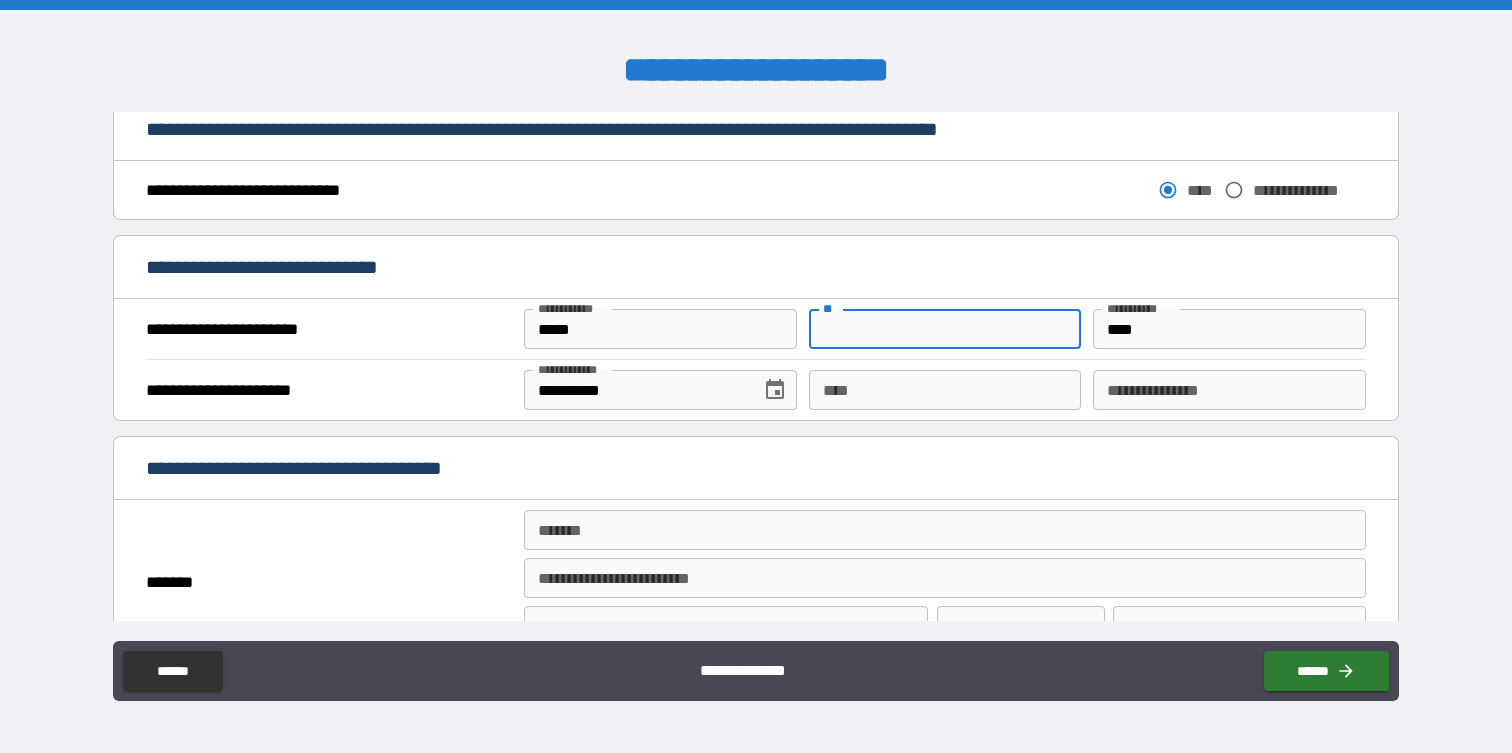 click on "**" at bounding box center [945, 329] 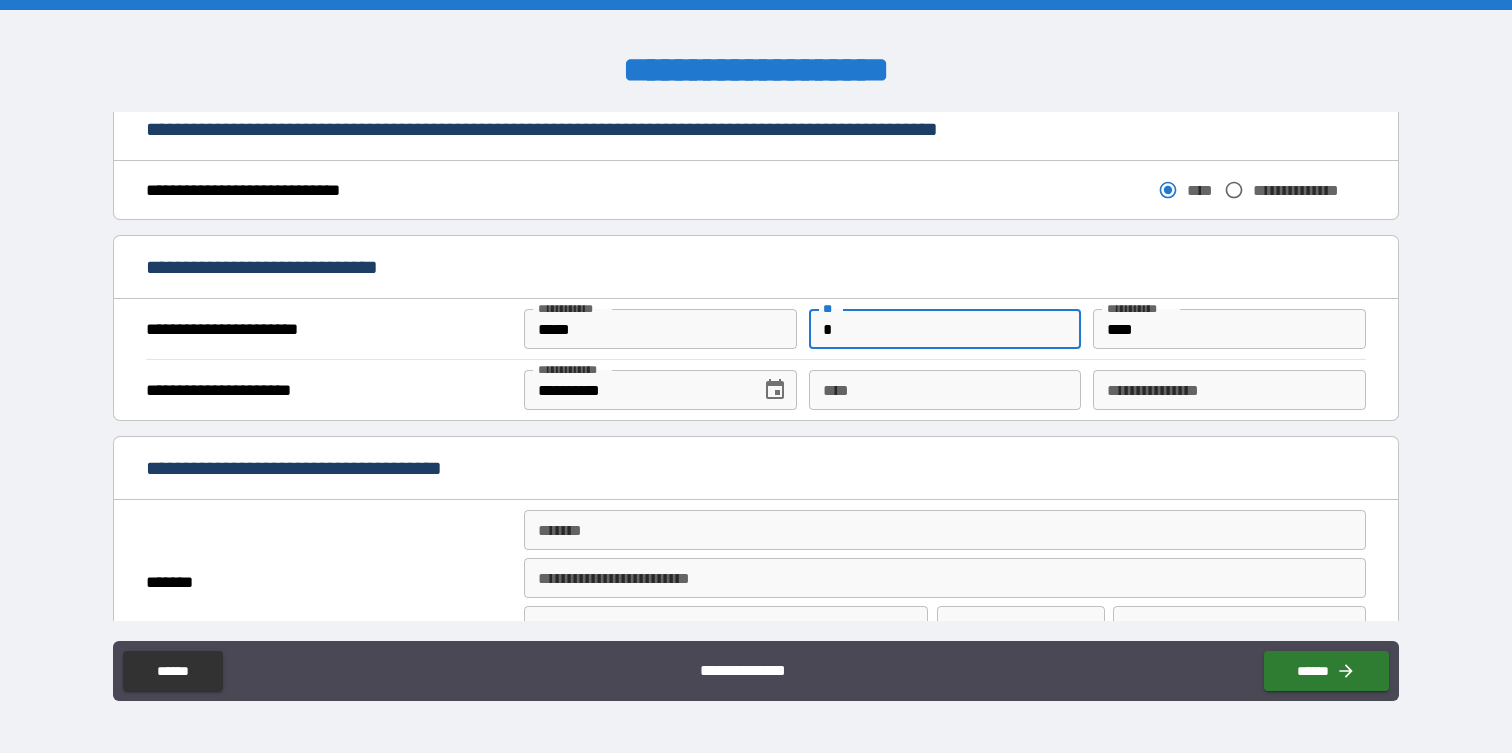 type on "*" 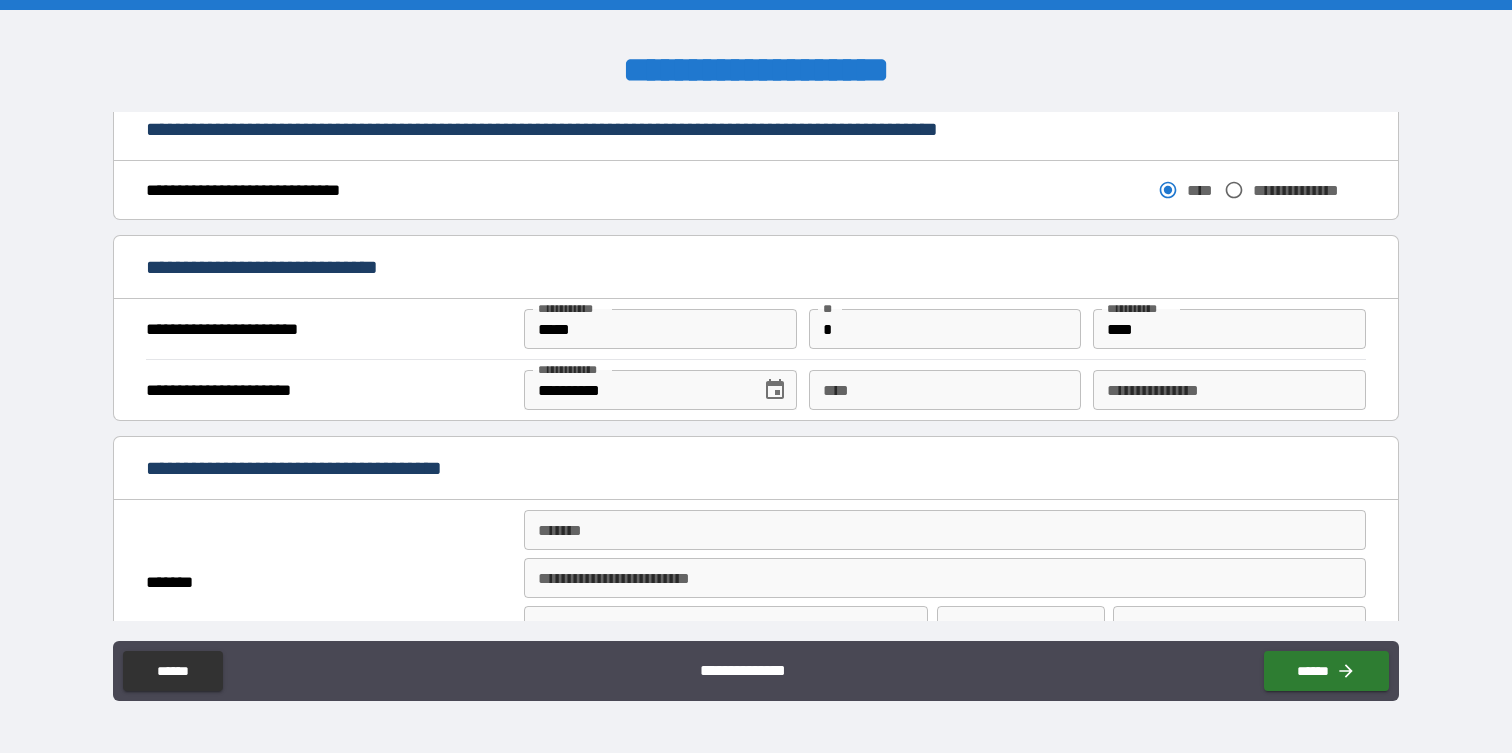 click on "****" at bounding box center (945, 390) 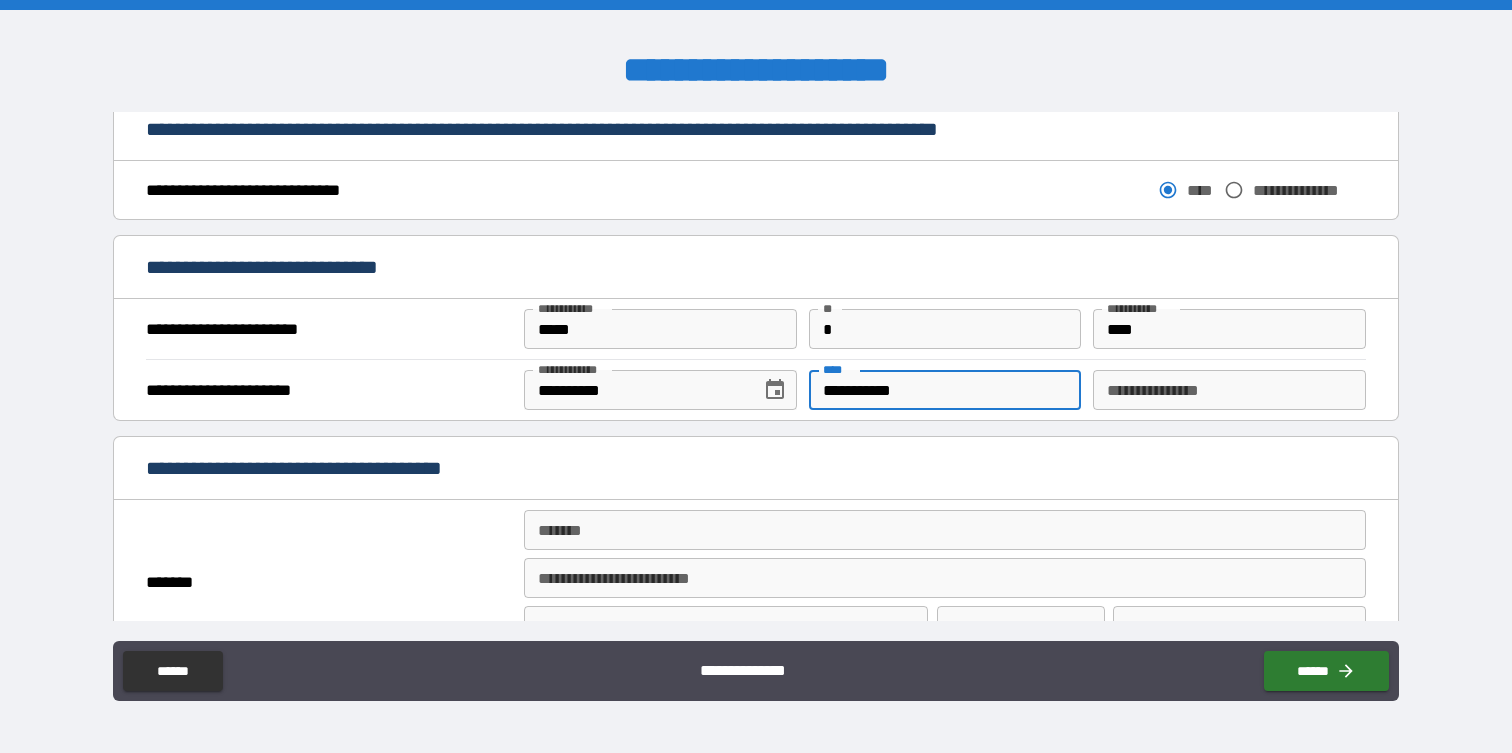 type on "**********" 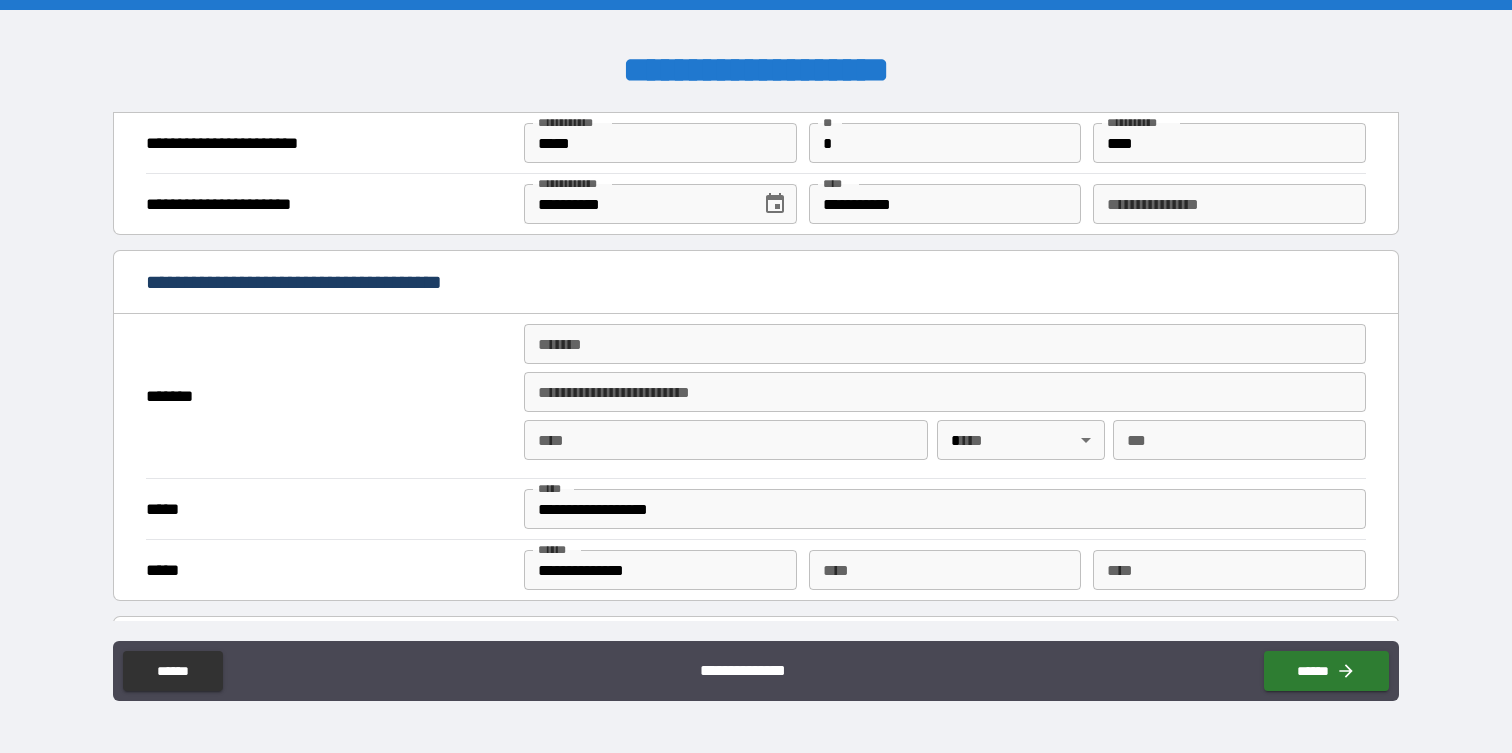 scroll, scrollTop: 1328, scrollLeft: 0, axis: vertical 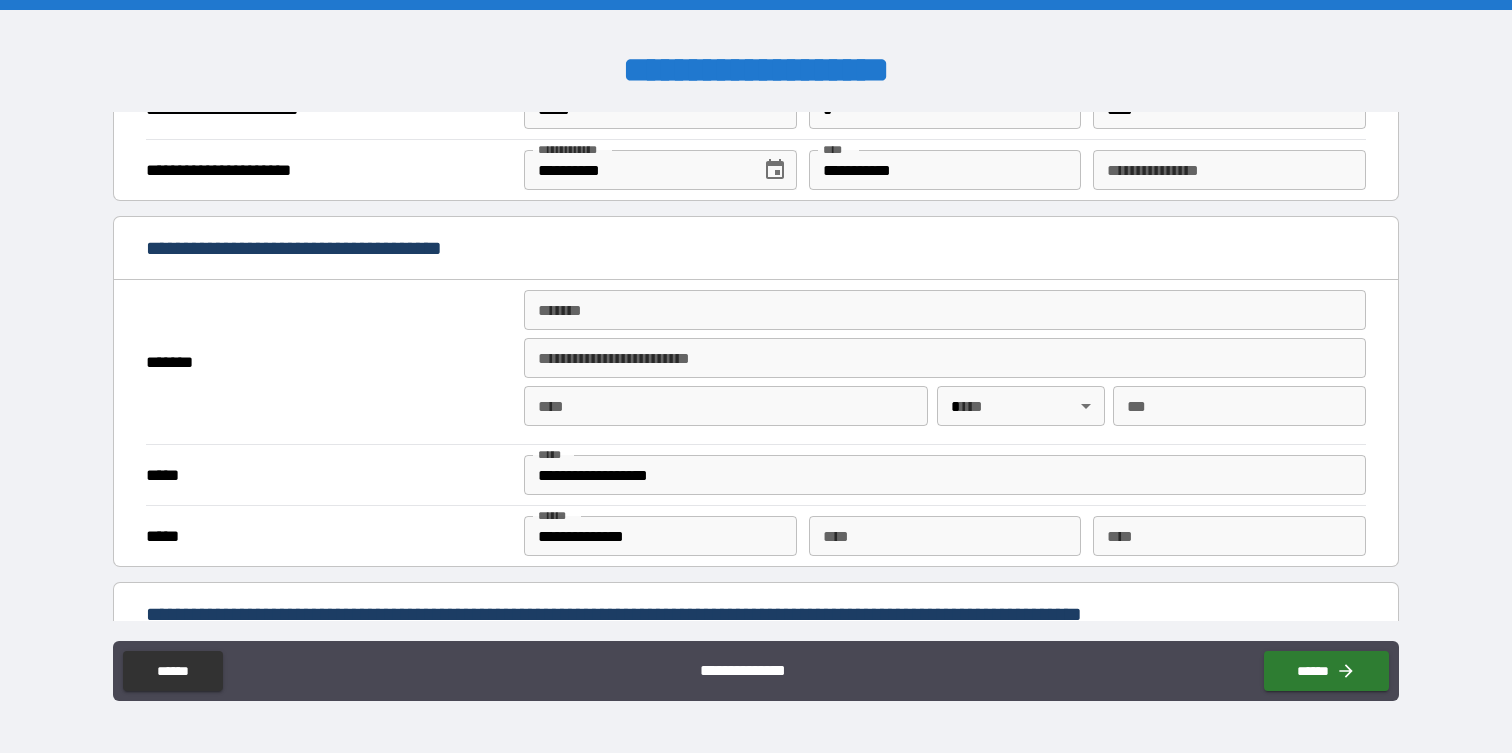click on "*******" at bounding box center [944, 310] 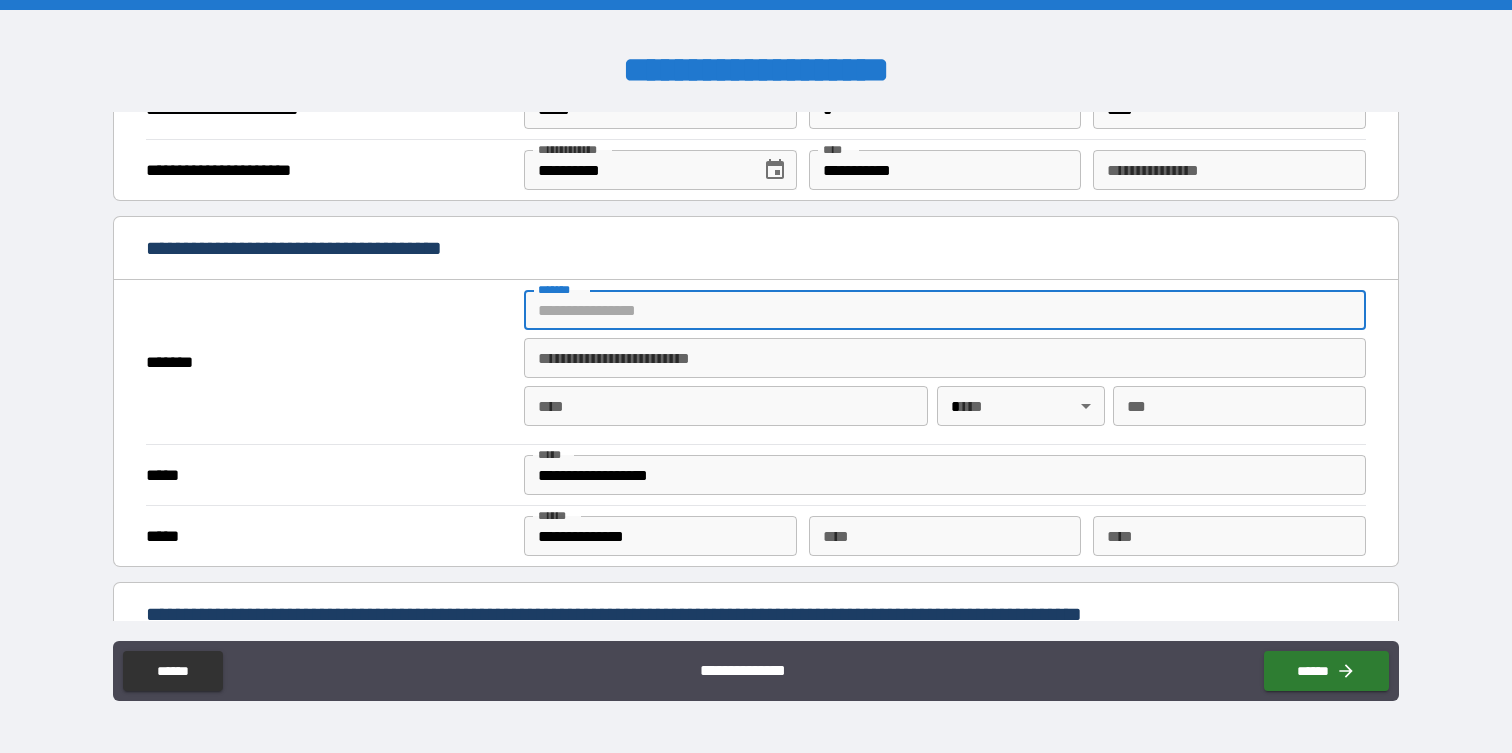 type on "**********" 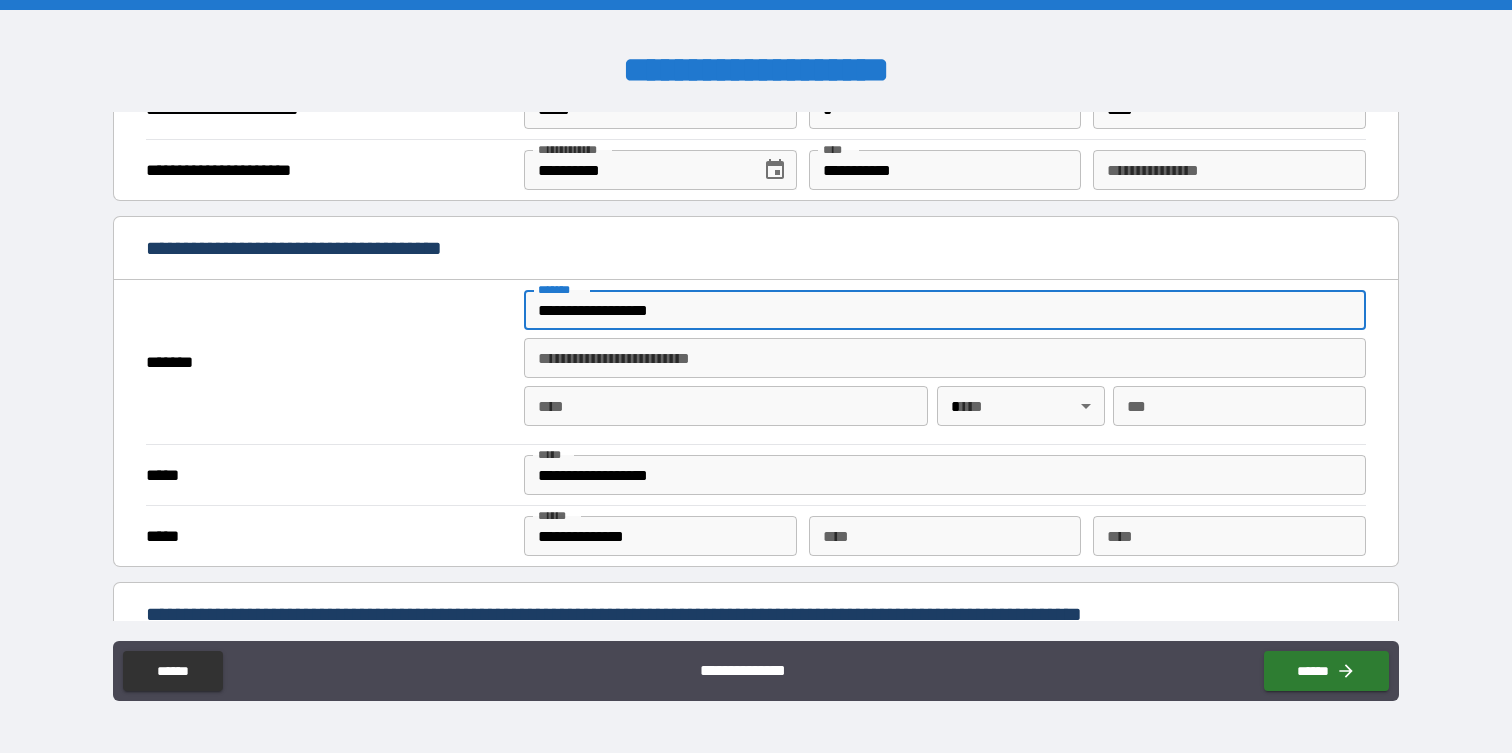 type on "**********" 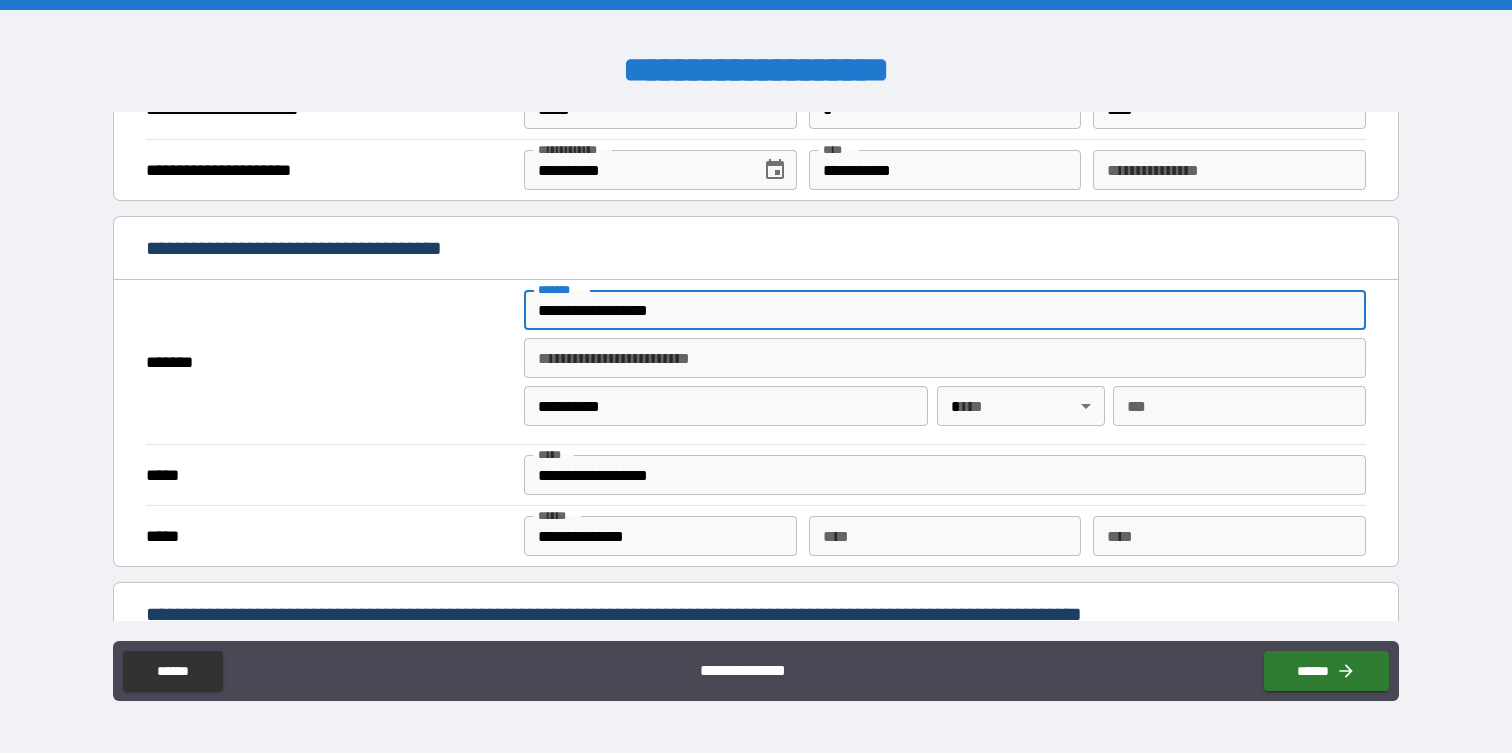 type on "**" 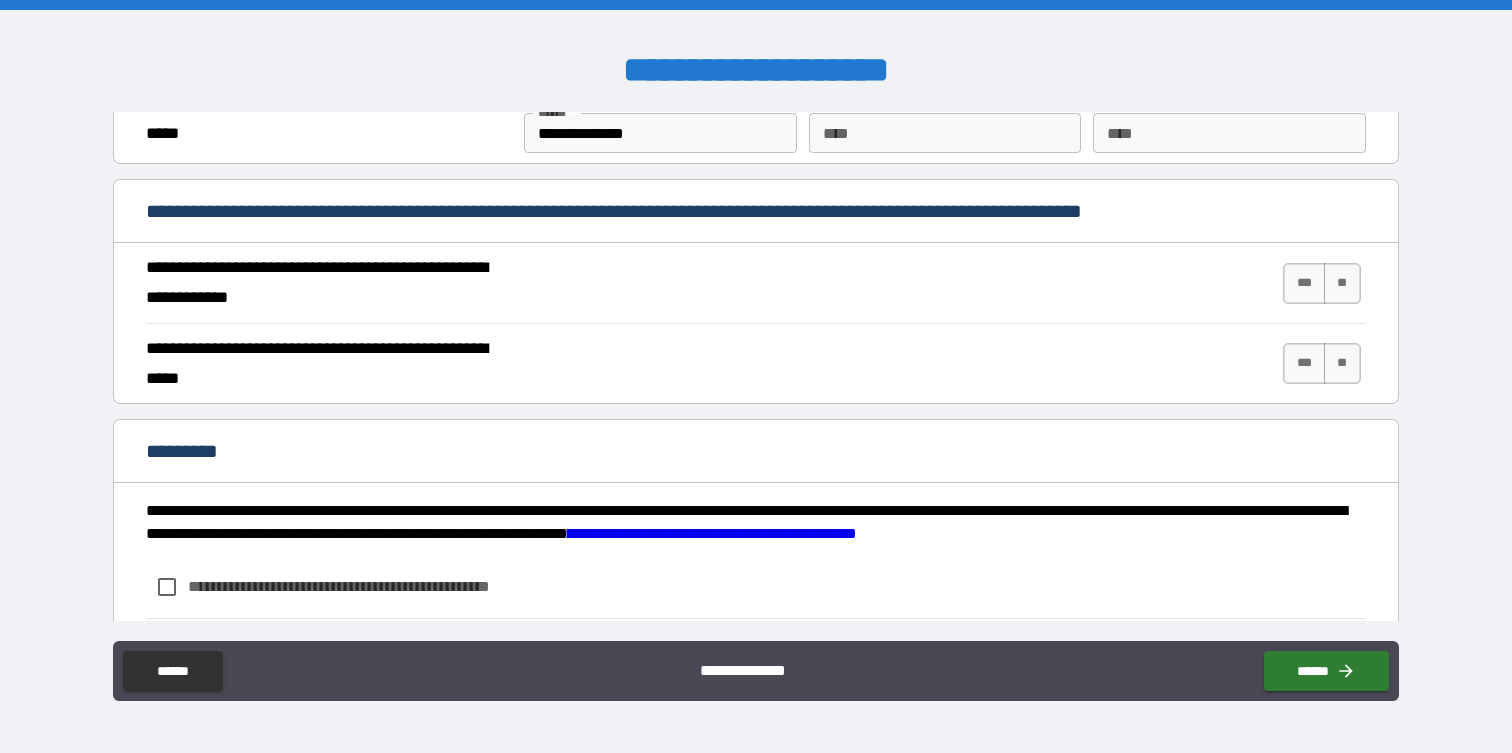 scroll, scrollTop: 1748, scrollLeft: 0, axis: vertical 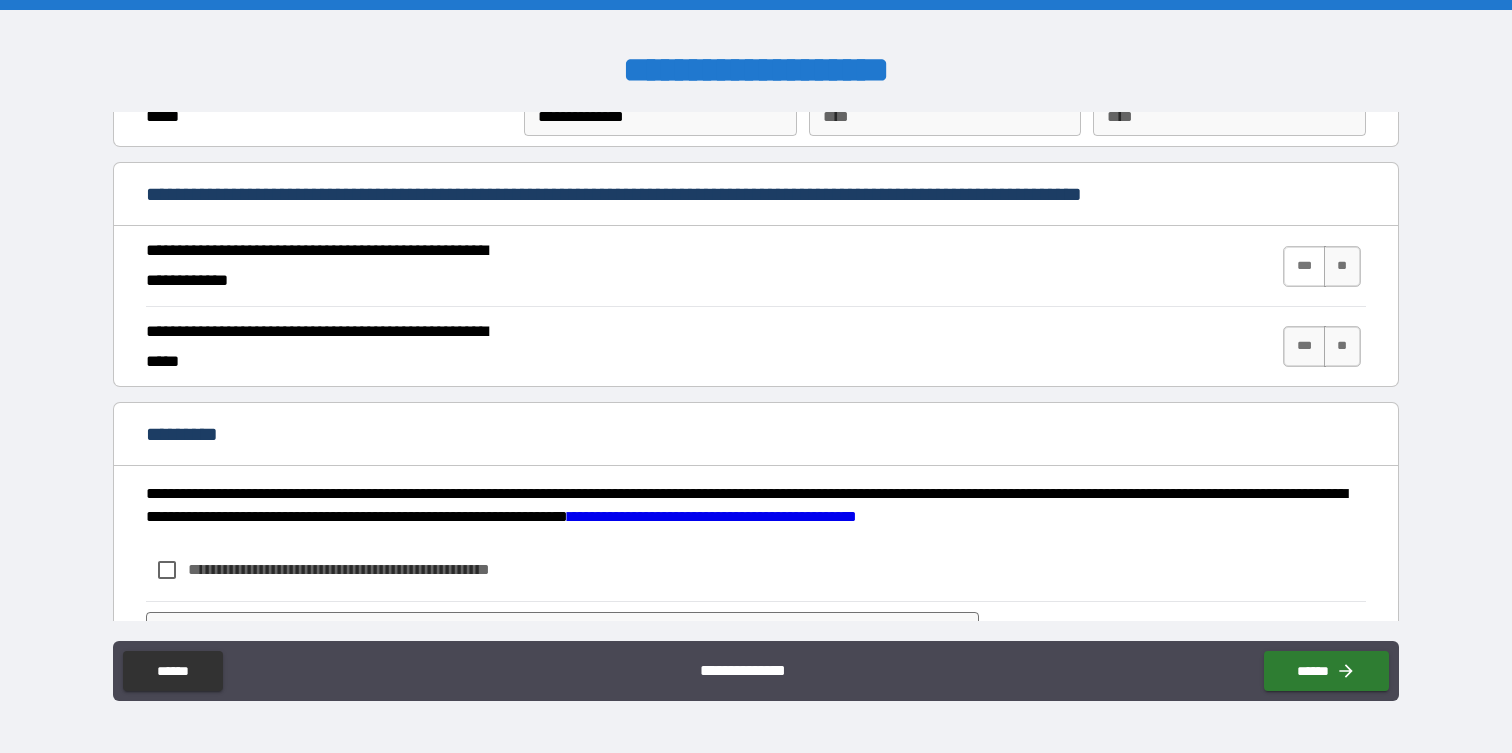 click on "***" at bounding box center (1304, 266) 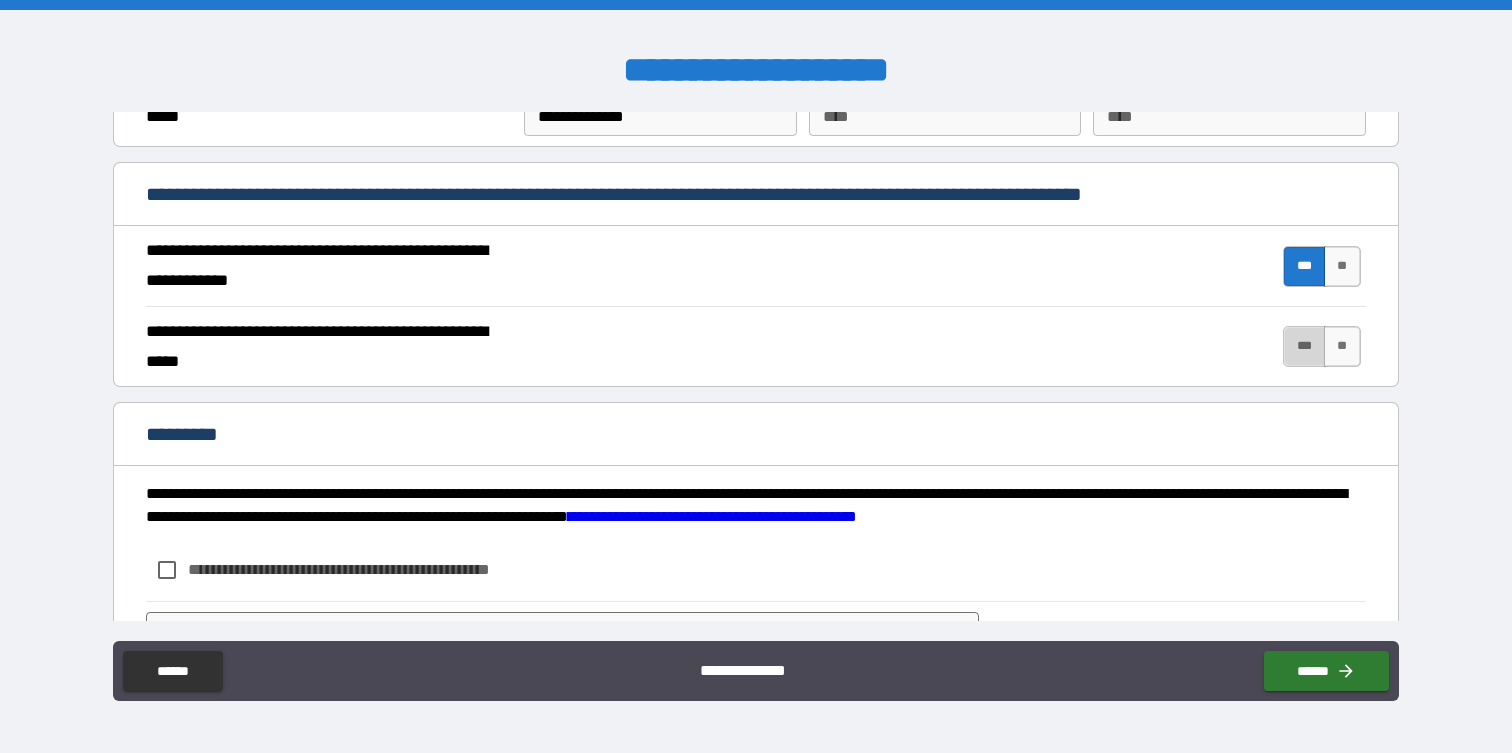 click on "***" at bounding box center [1304, 346] 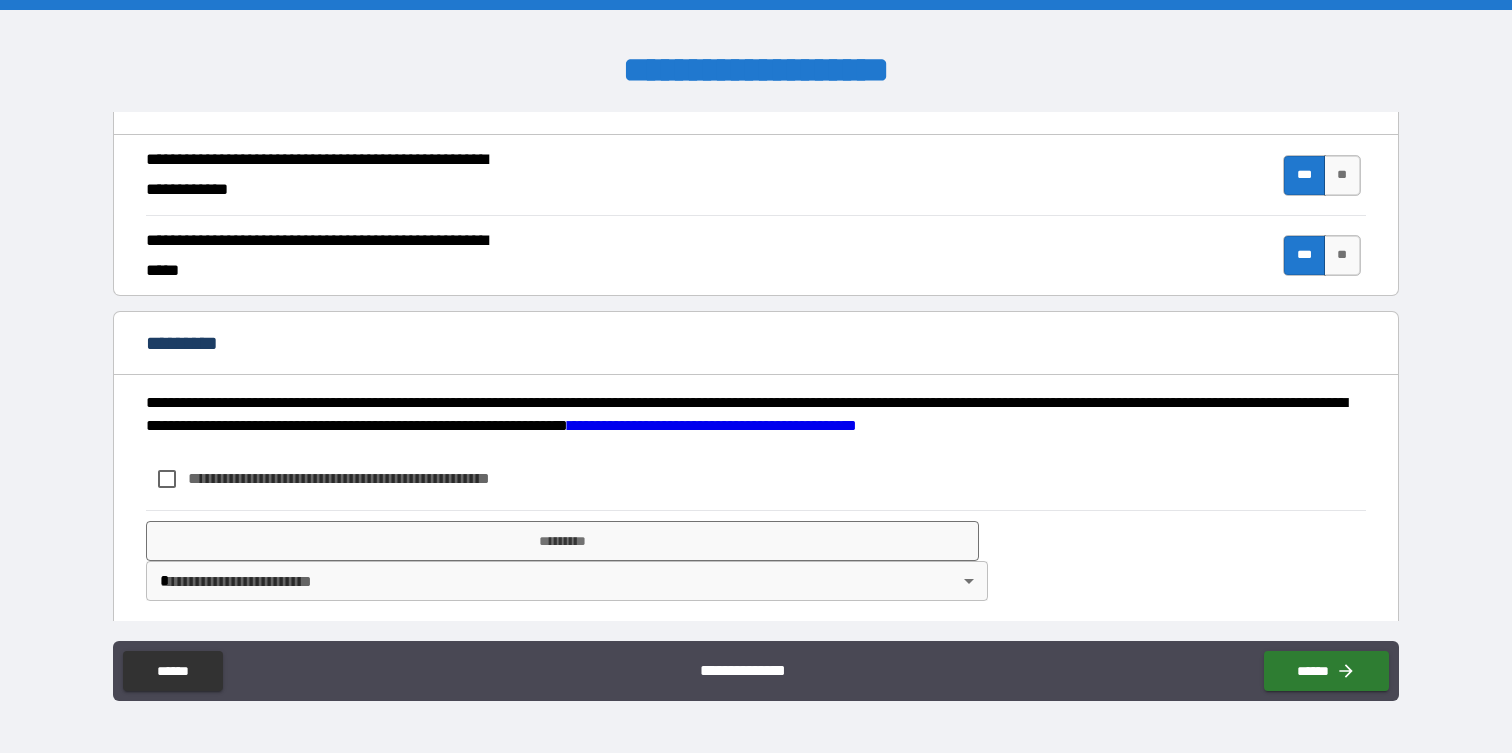 scroll, scrollTop: 1850, scrollLeft: 0, axis: vertical 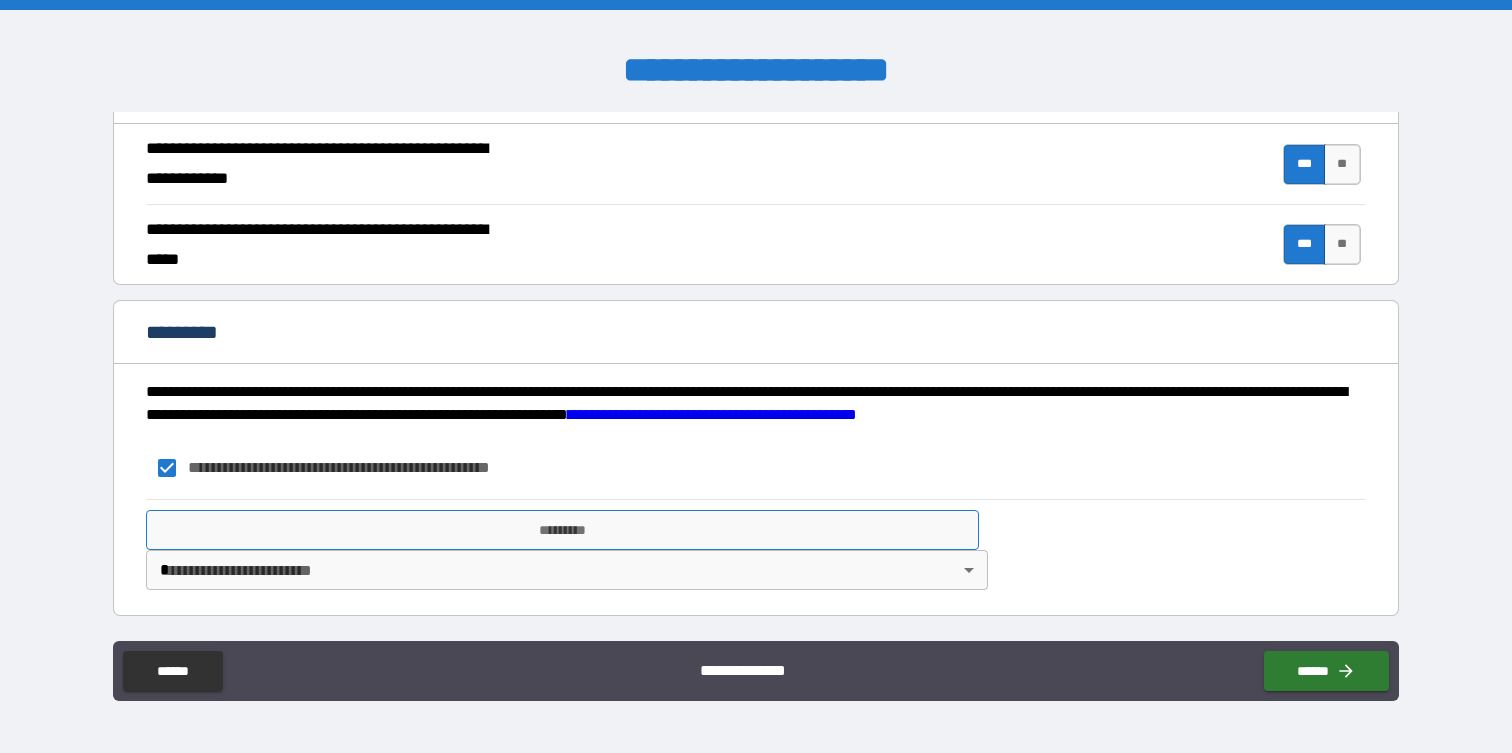 click on "*********" at bounding box center [562, 530] 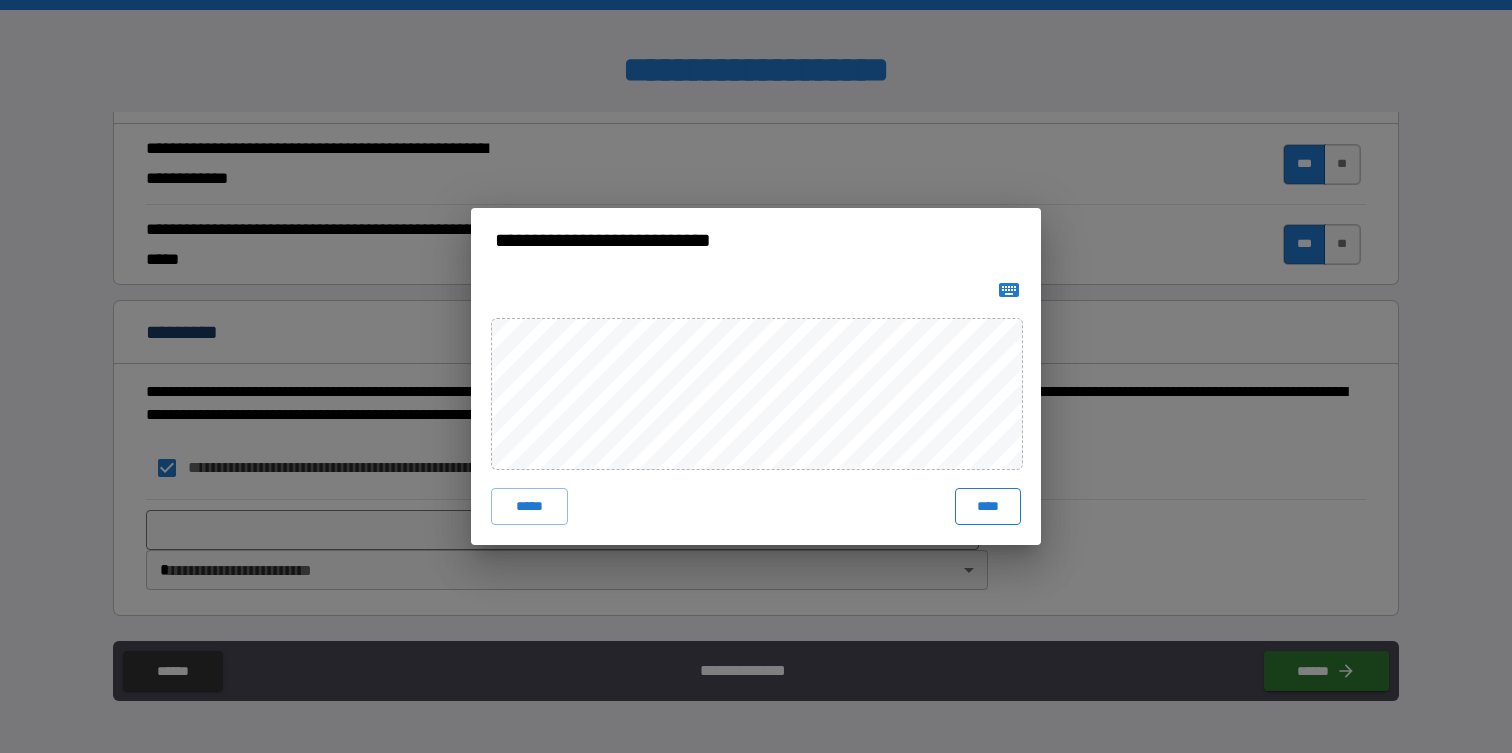 click on "****" at bounding box center [988, 506] 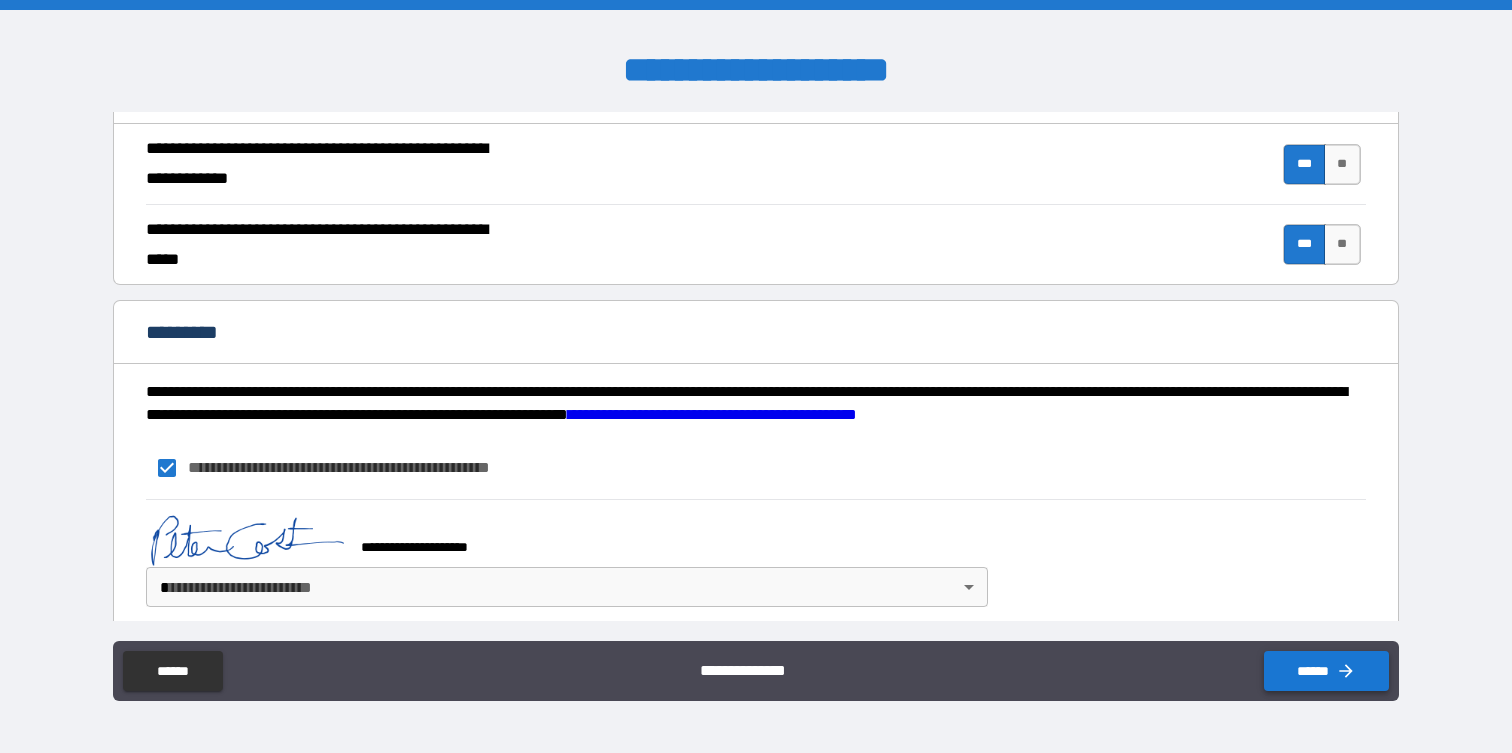 click on "******" at bounding box center (1326, 671) 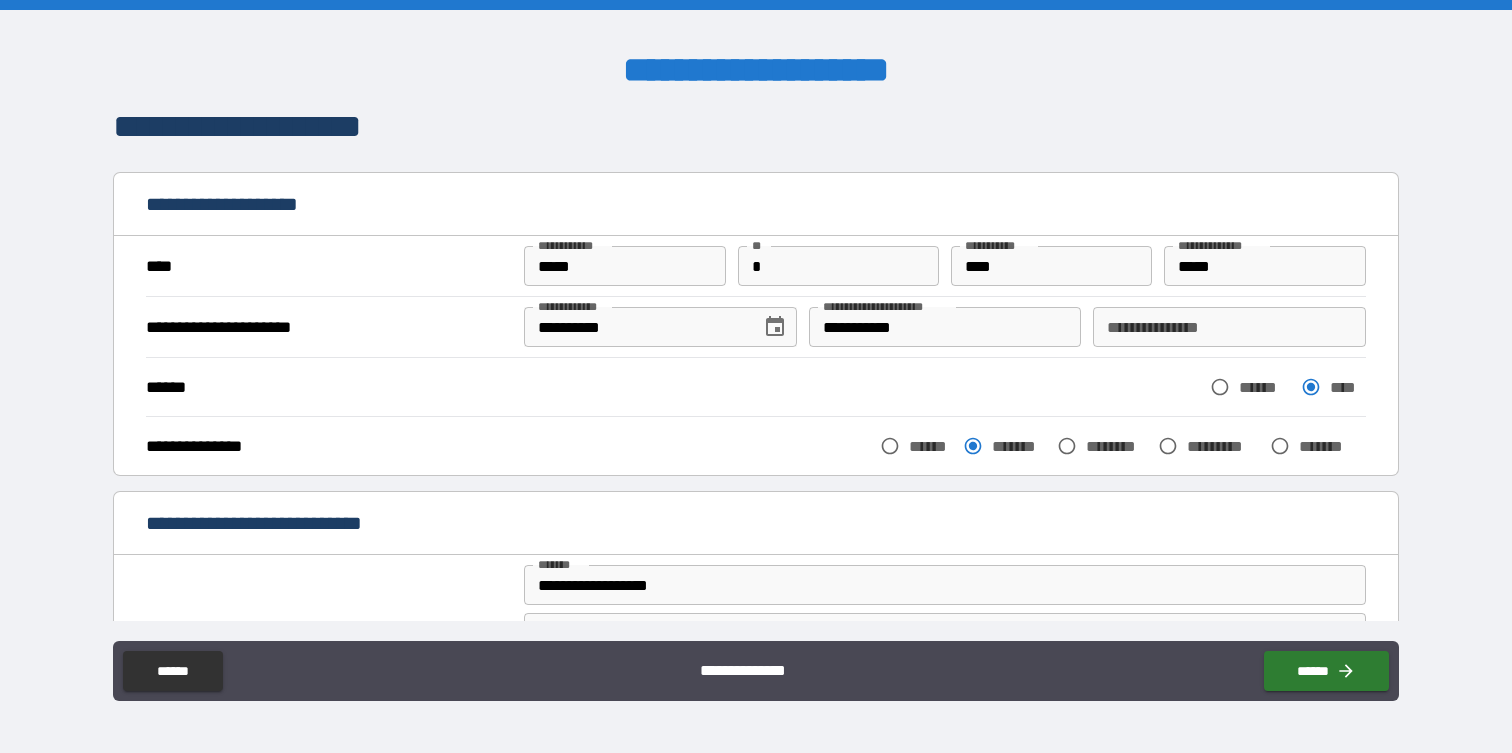 scroll, scrollTop: 20, scrollLeft: 0, axis: vertical 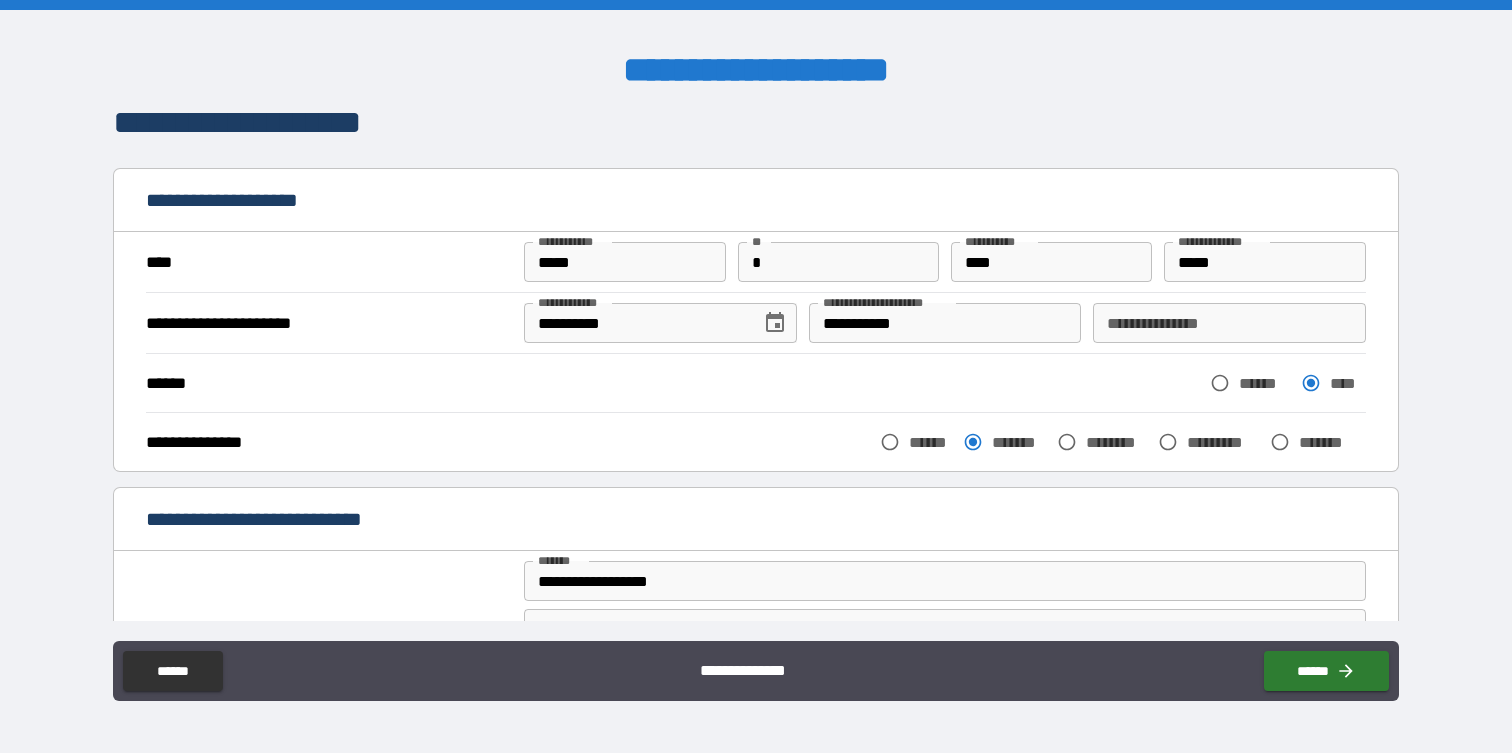 click on "*****" at bounding box center [1264, 262] 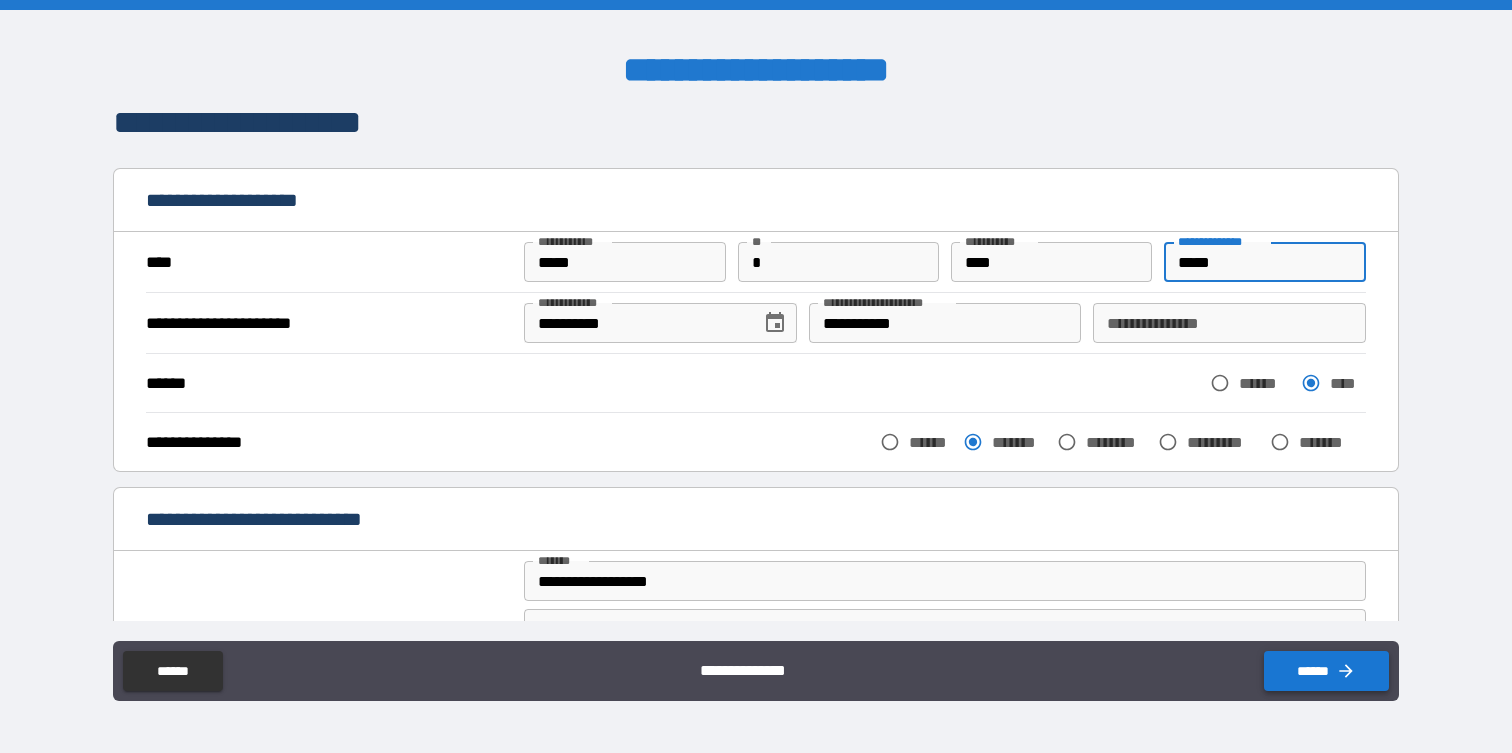 click on "******" at bounding box center (1326, 671) 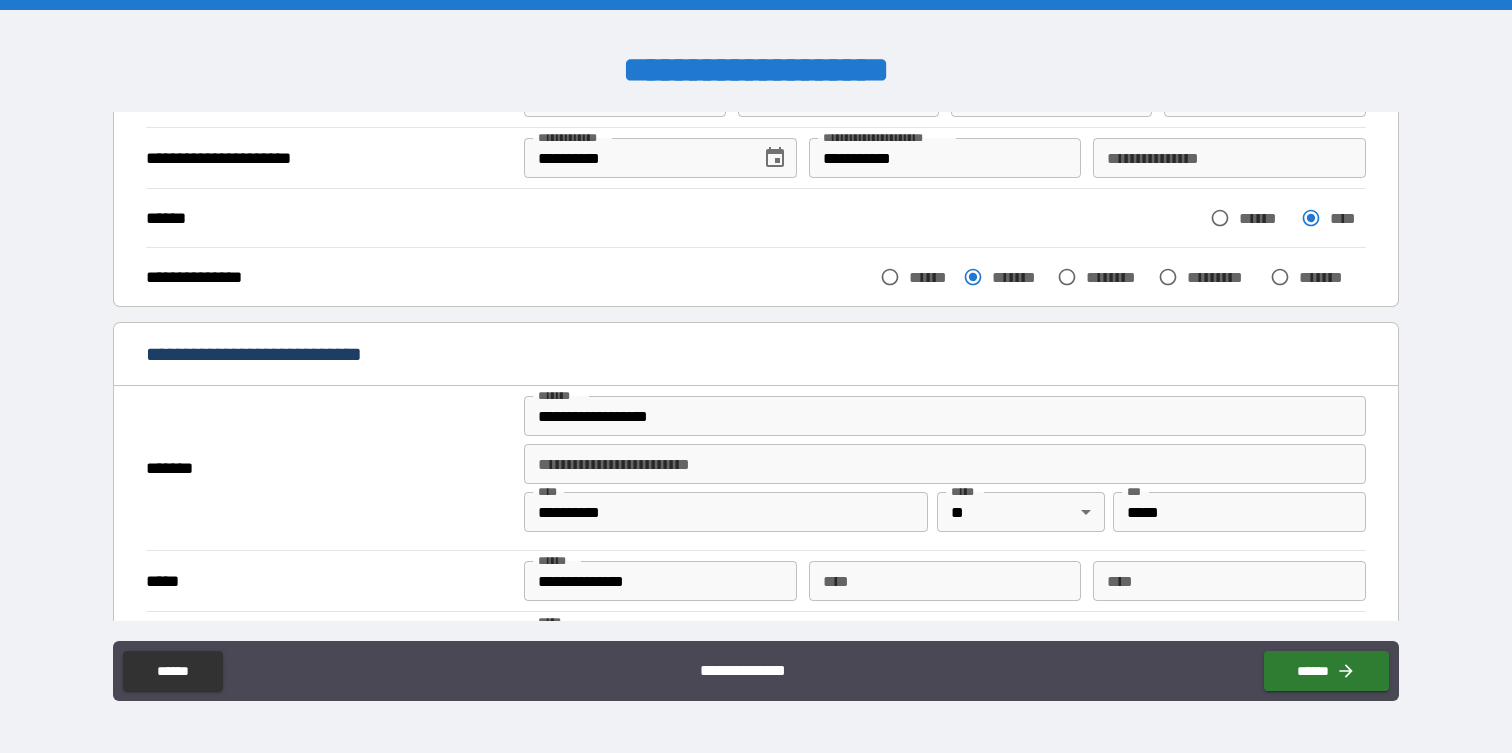 scroll, scrollTop: 0, scrollLeft: 0, axis: both 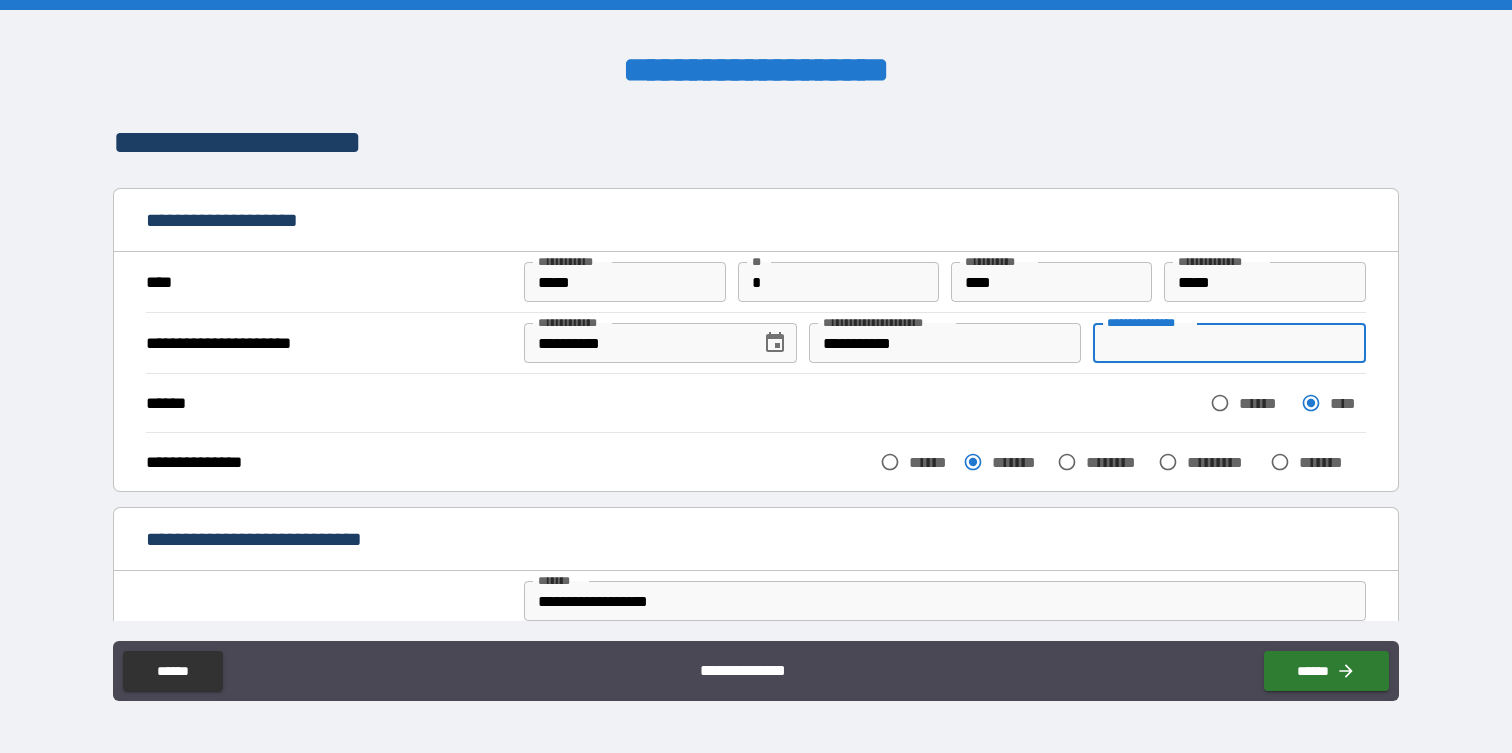 click on "**********" at bounding box center (1229, 343) 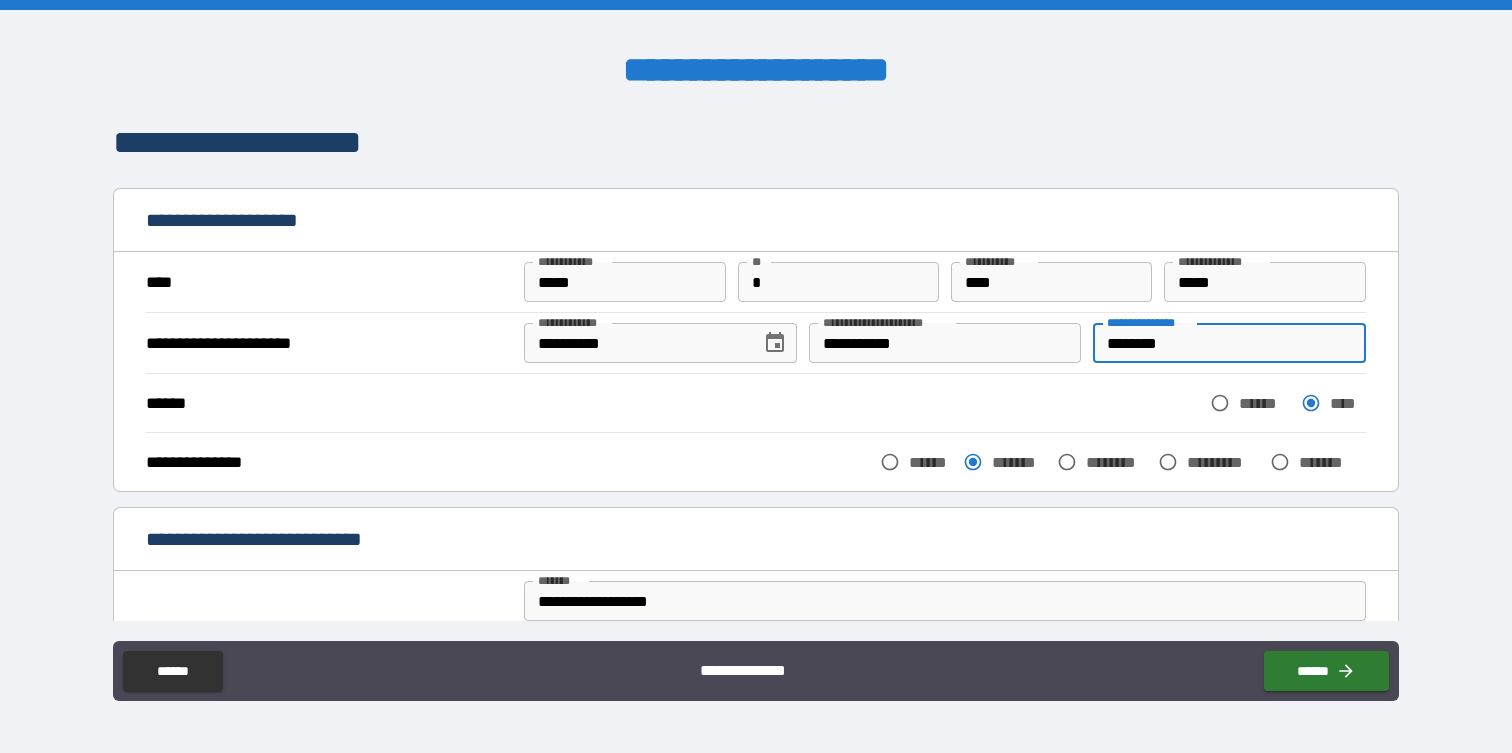 click on "********" at bounding box center [1229, 343] 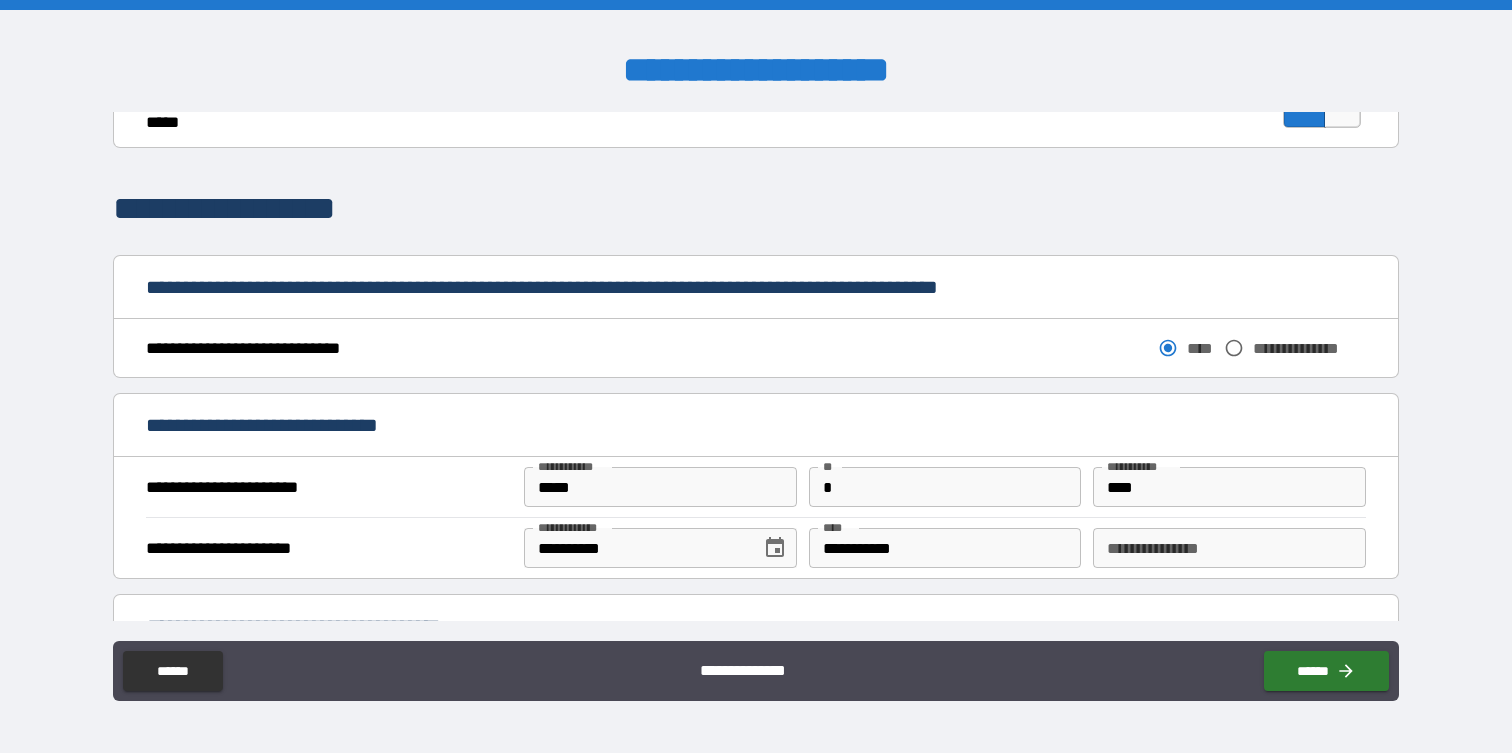 scroll, scrollTop: 1041, scrollLeft: 0, axis: vertical 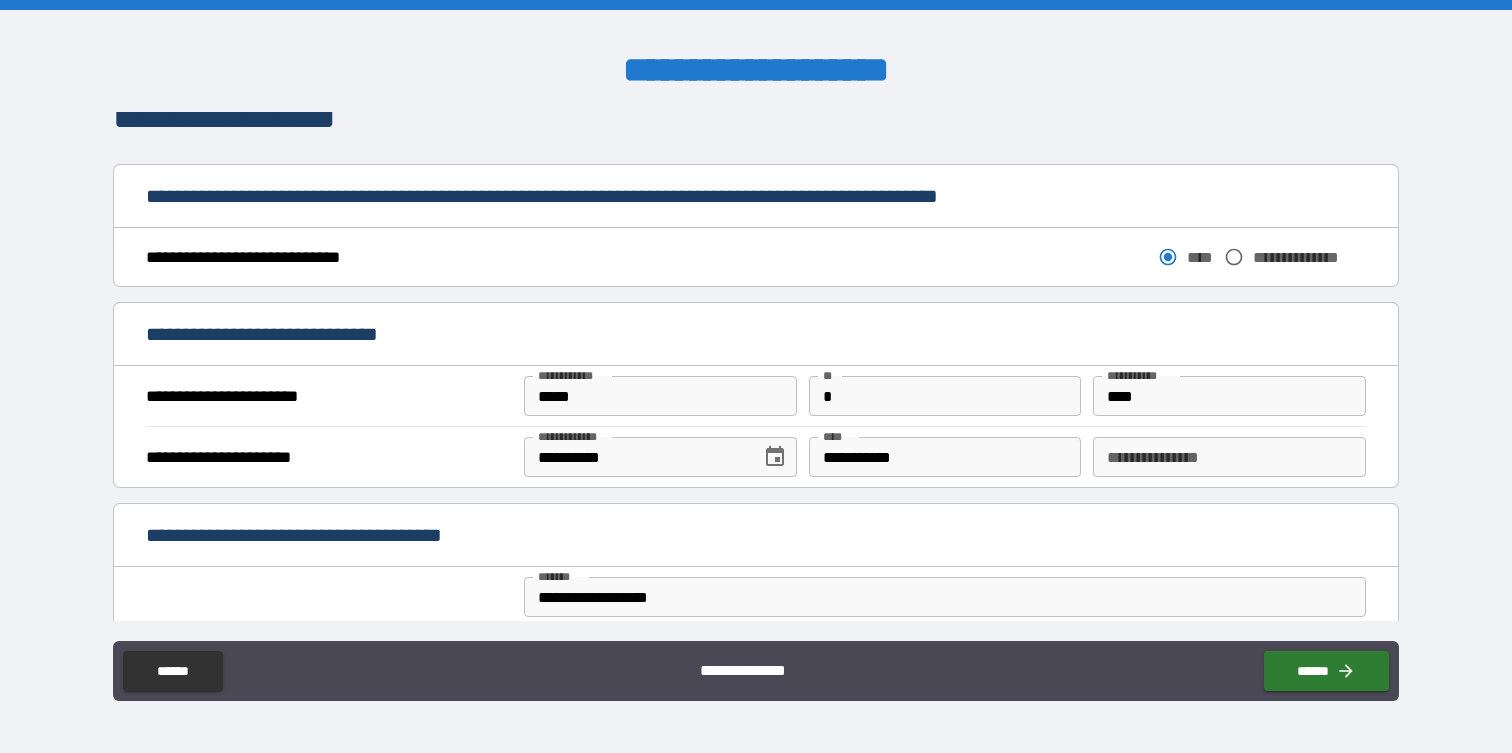 type on "********" 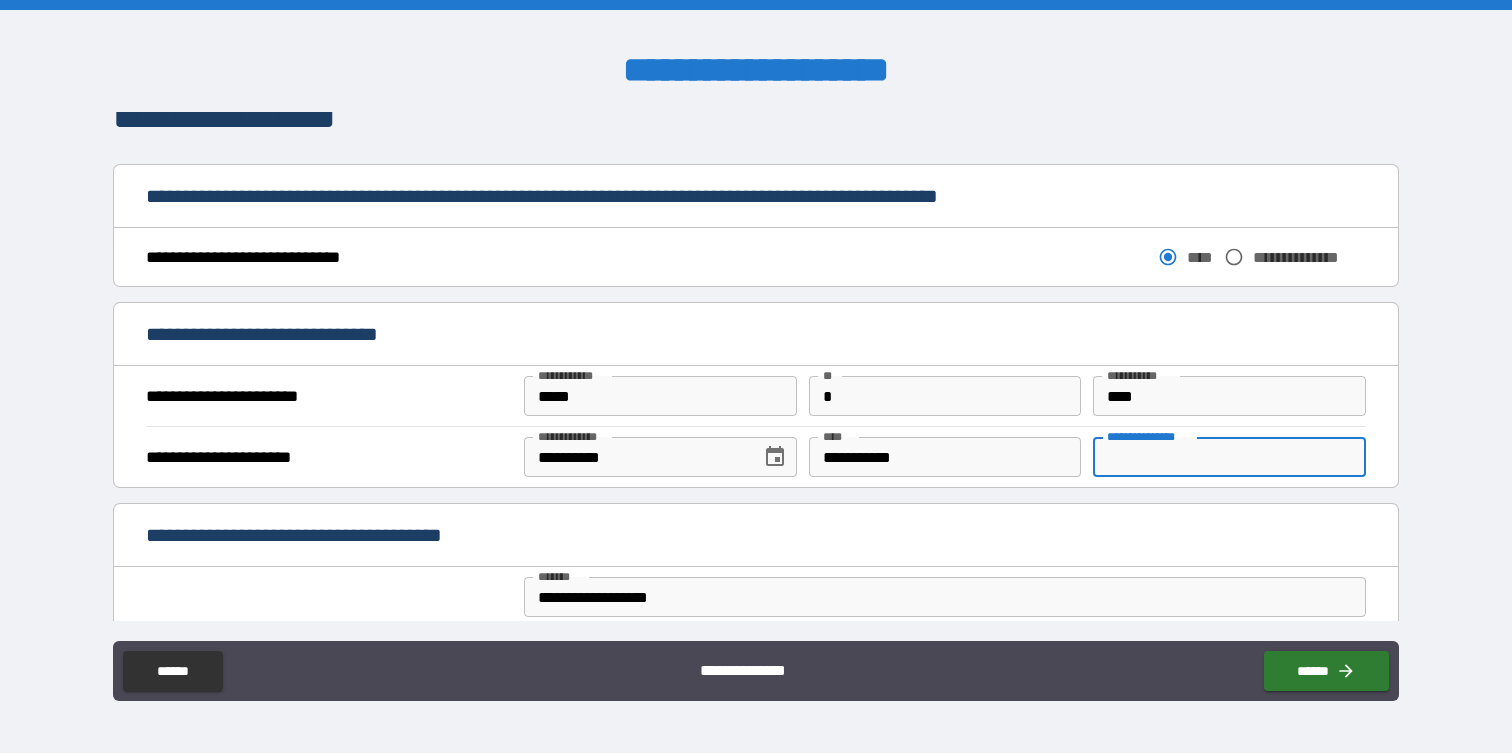 paste on "********" 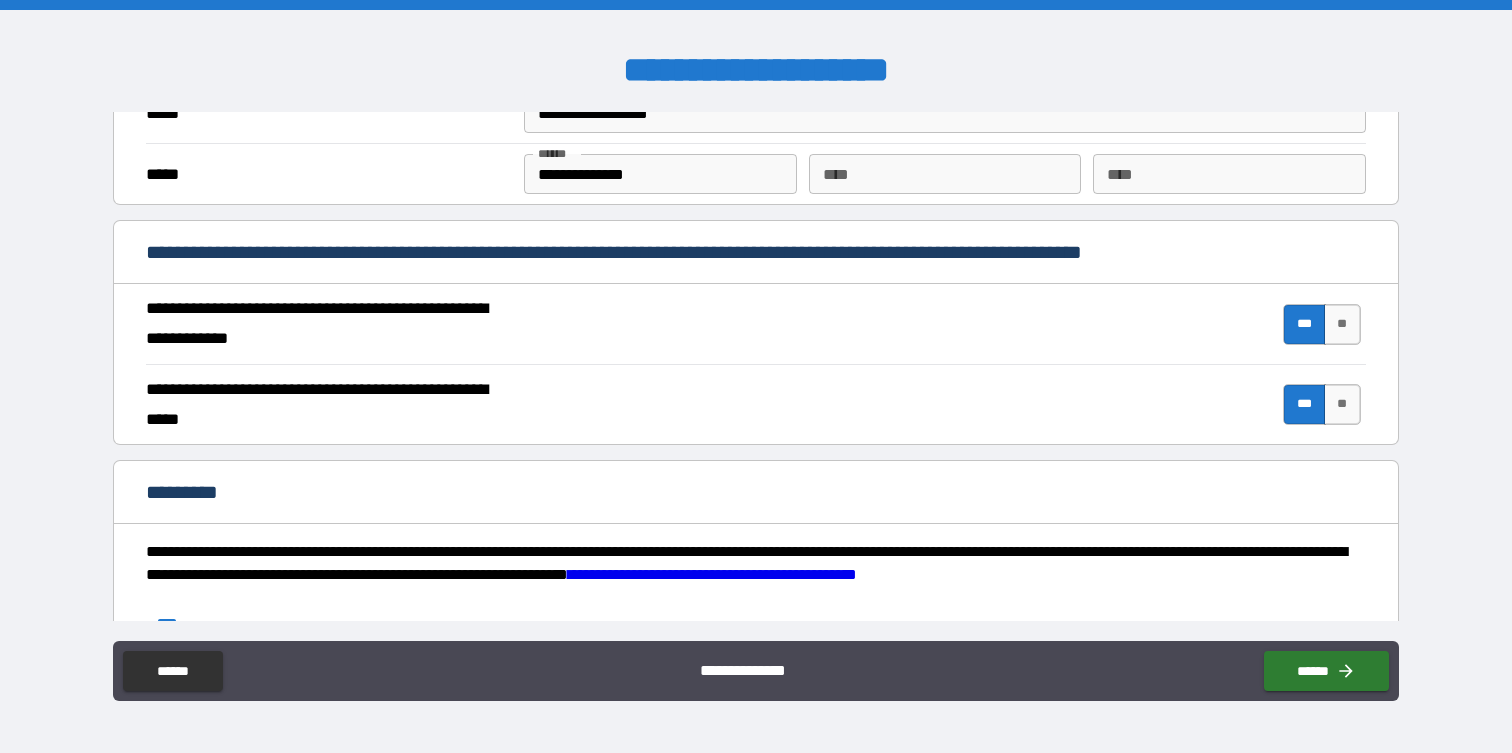 scroll, scrollTop: 1867, scrollLeft: 0, axis: vertical 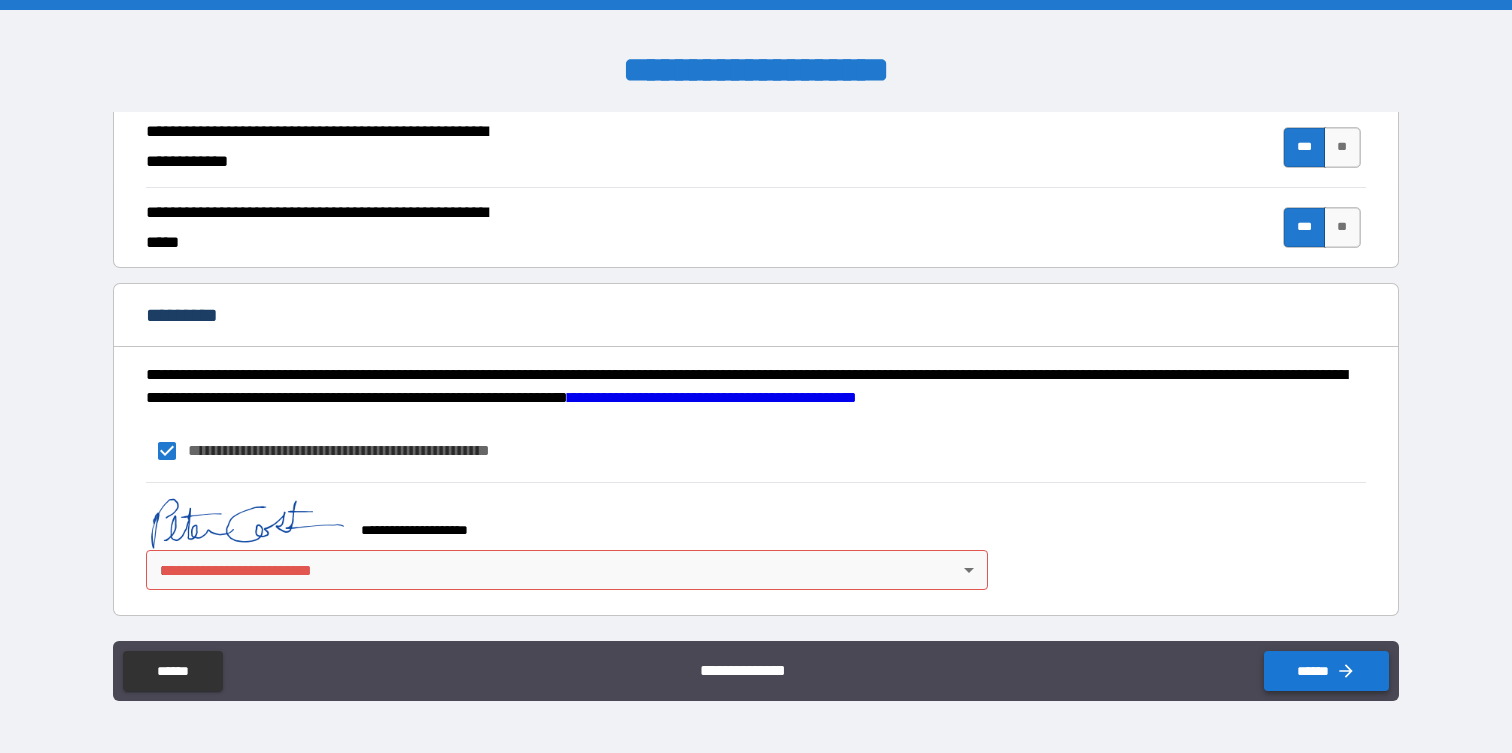 type on "********" 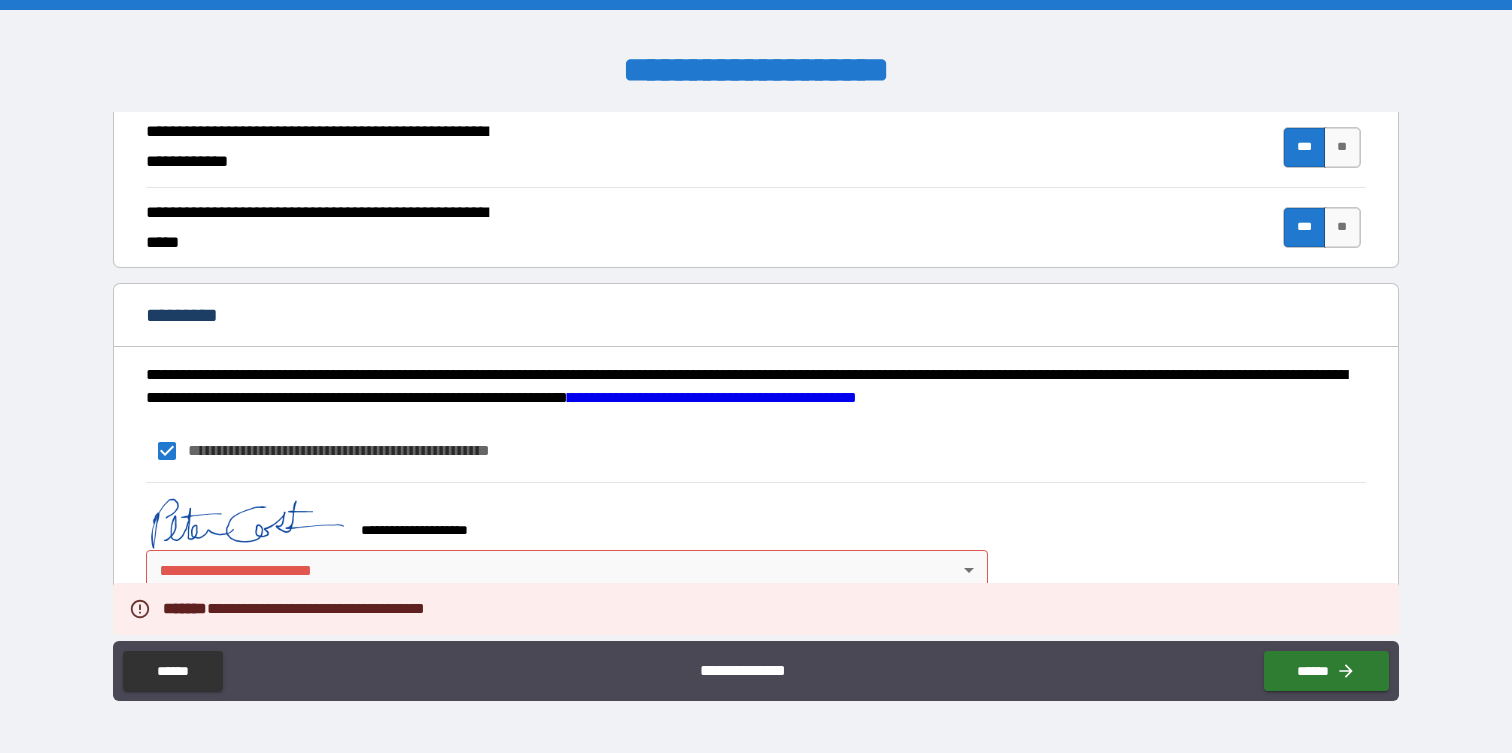 click on "**********" at bounding box center (756, 376) 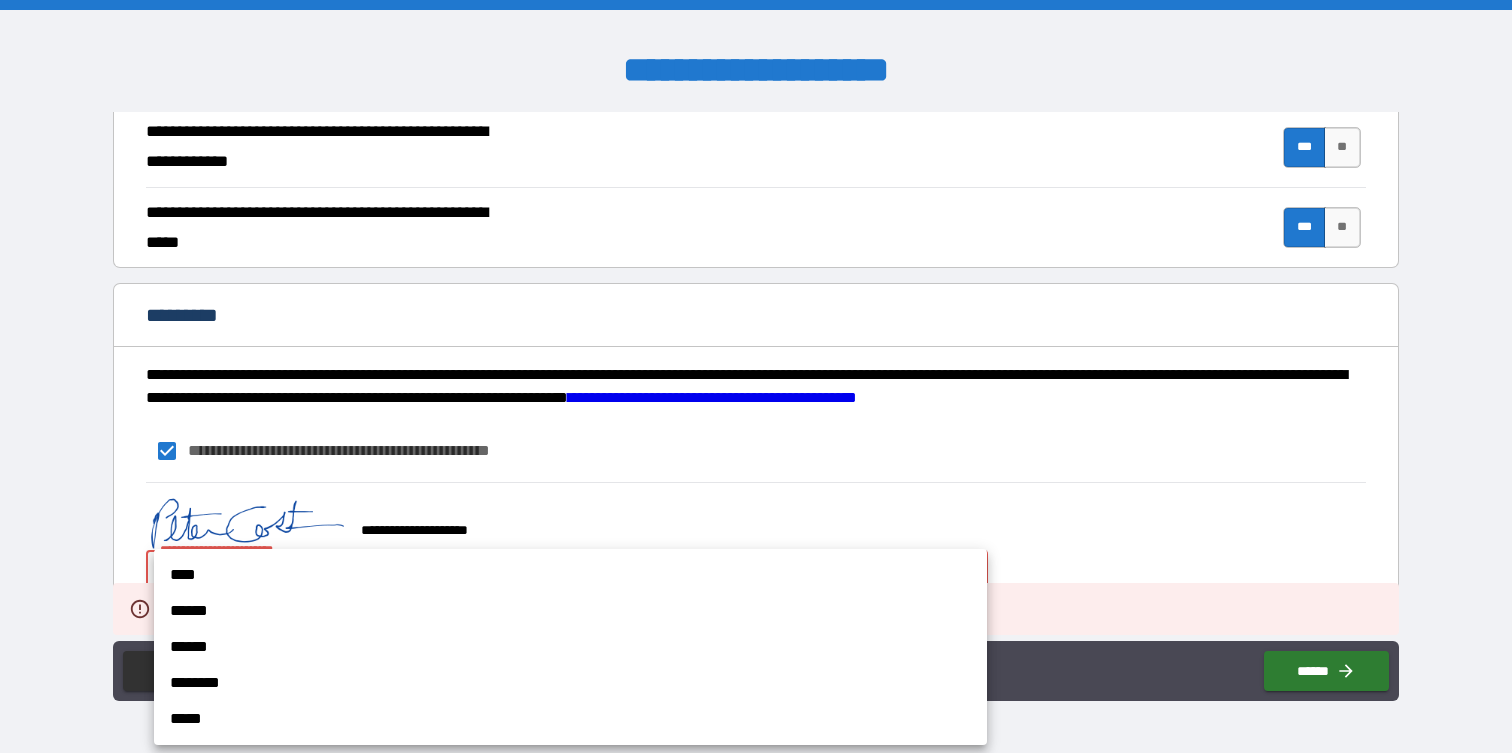 click on "****" at bounding box center (570, 575) 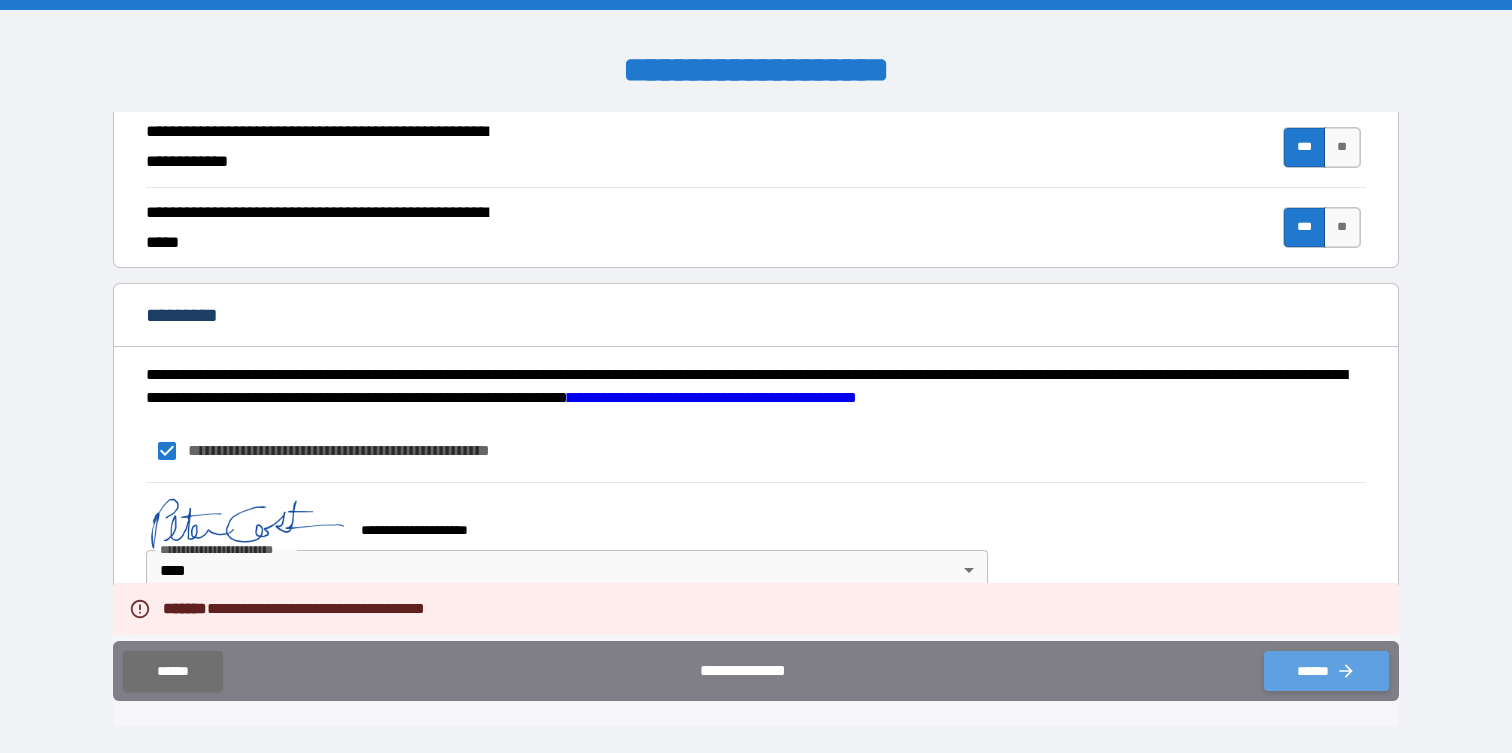 click on "******" at bounding box center [1326, 671] 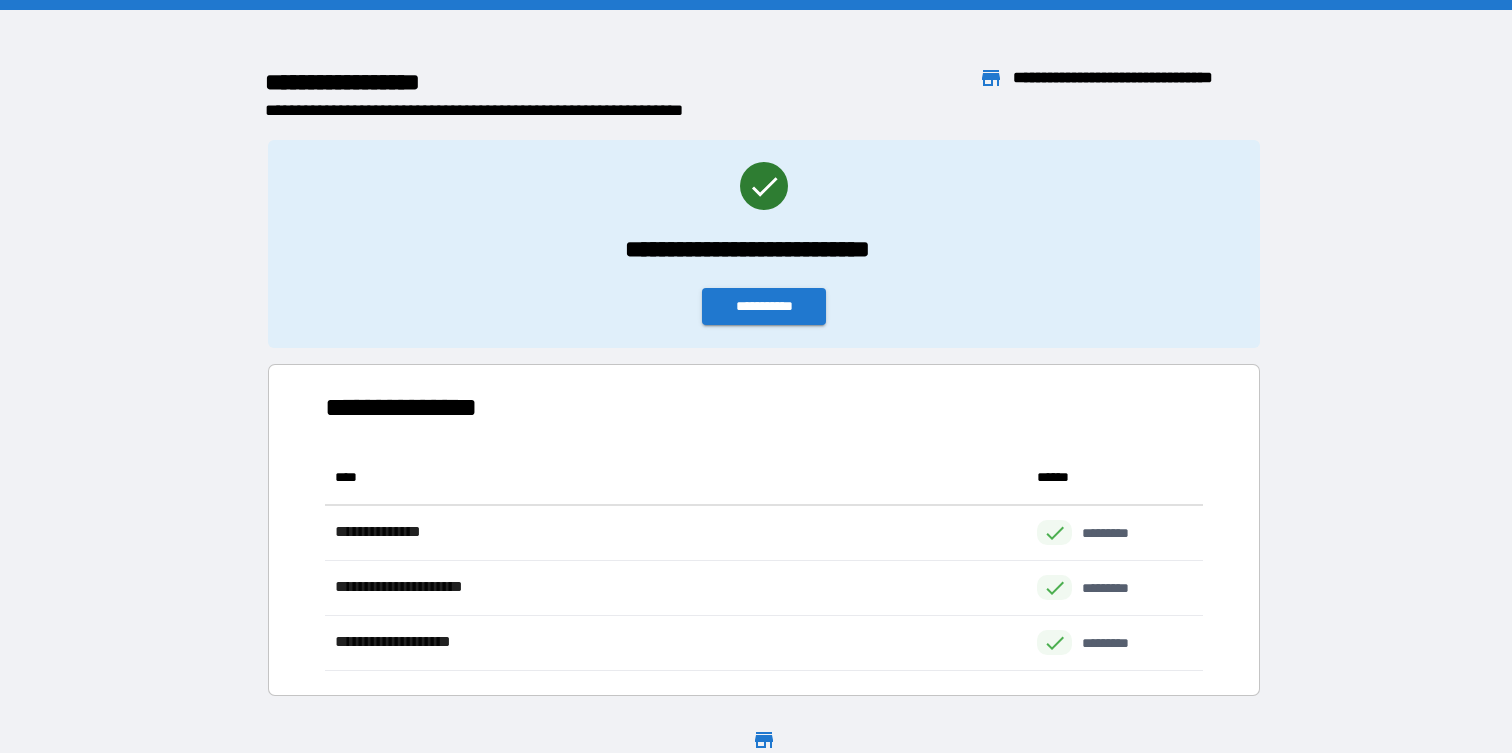 scroll, scrollTop: 1, scrollLeft: 1, axis: both 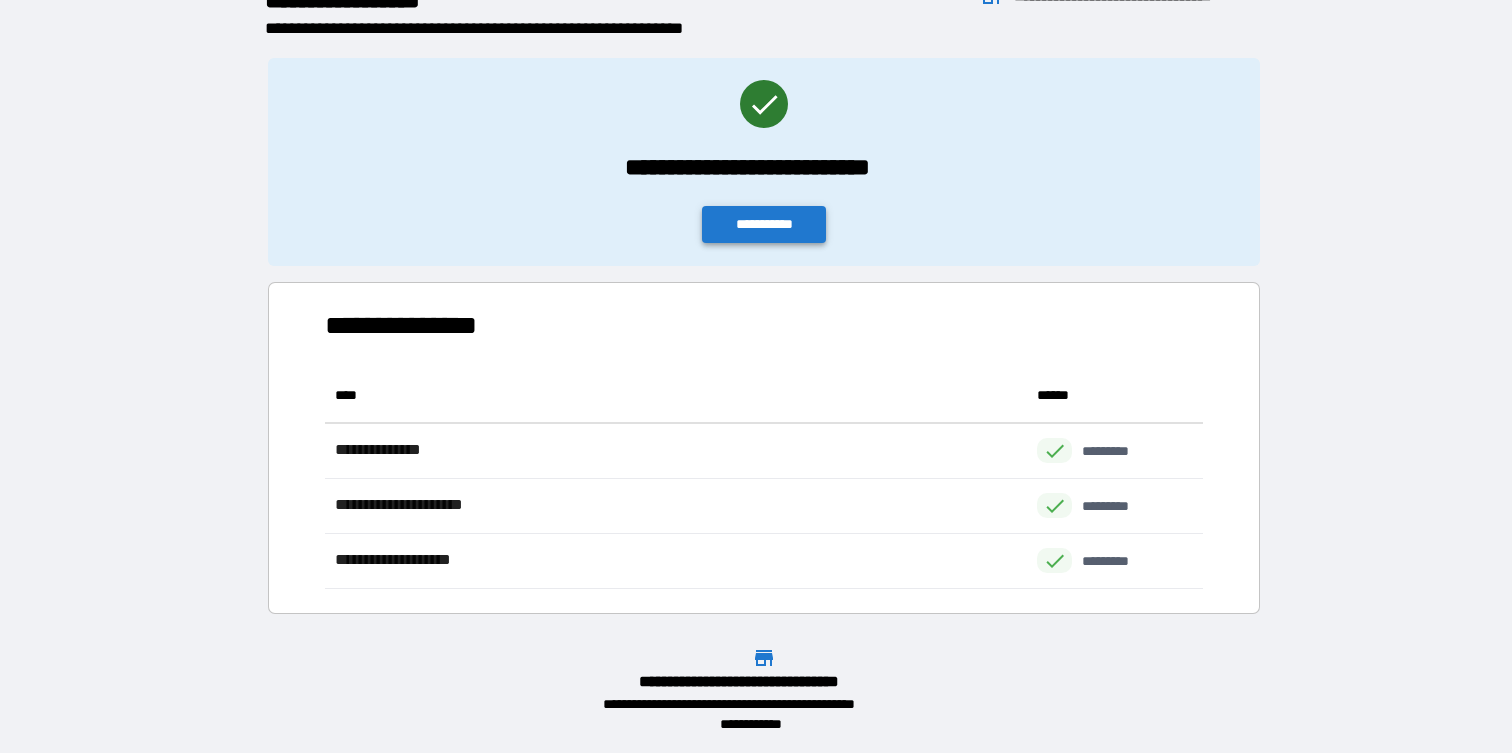 click on "**********" at bounding box center (764, 224) 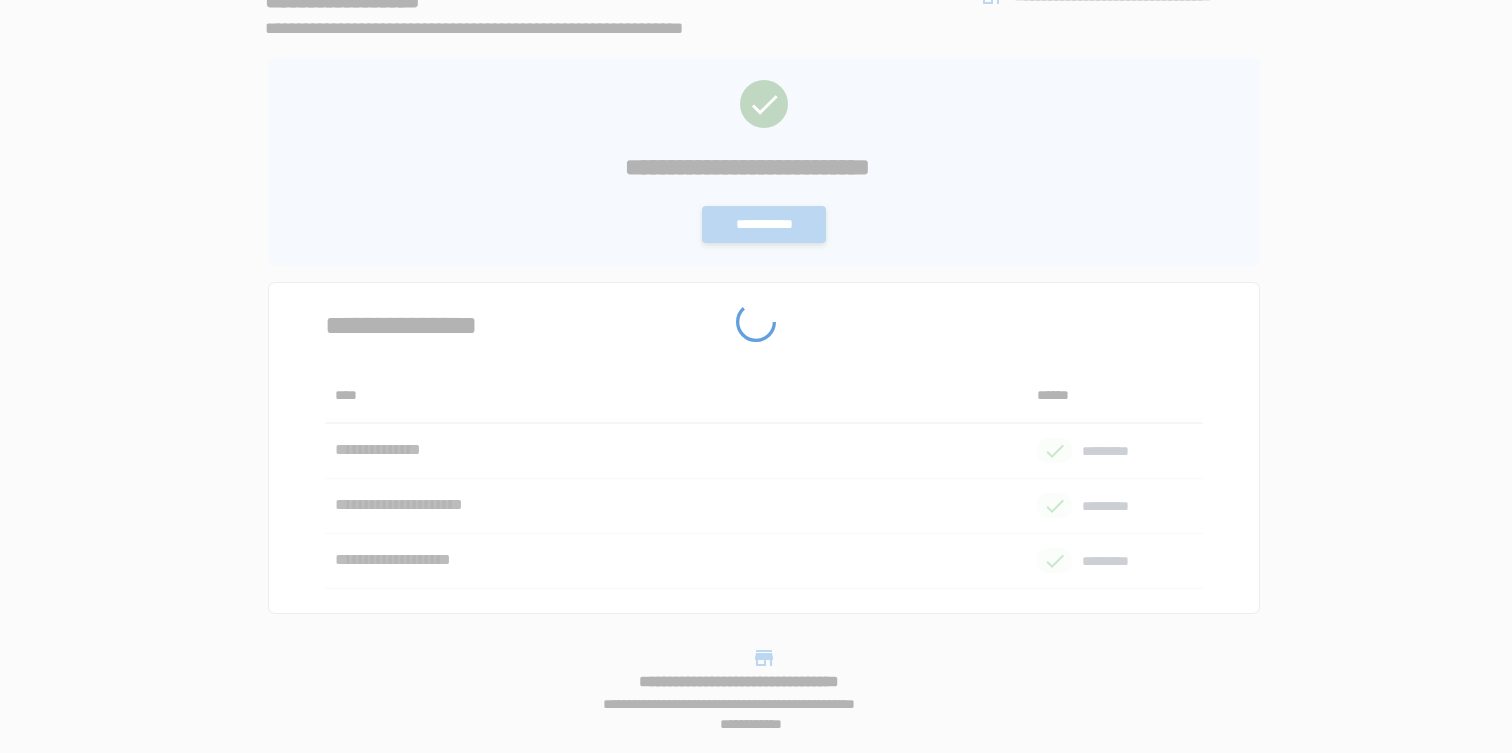 scroll, scrollTop: 0, scrollLeft: 0, axis: both 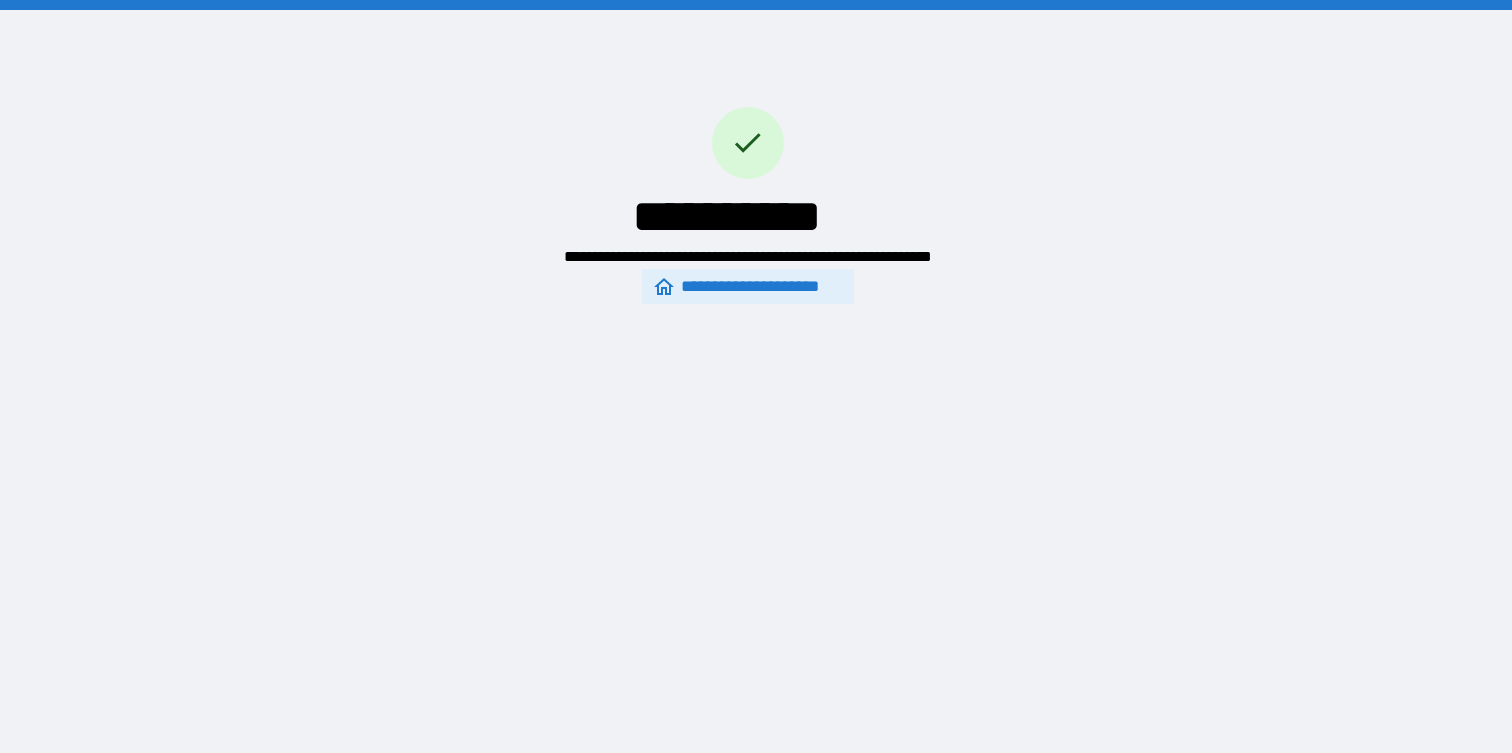 click on "**********" at bounding box center (747, 287) 